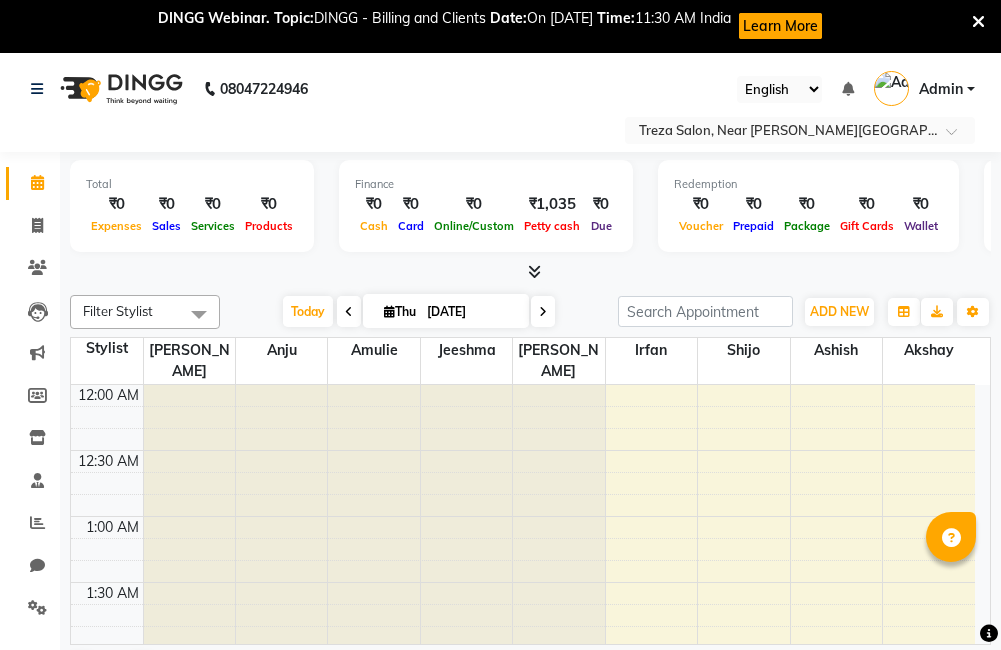 scroll, scrollTop: 0, scrollLeft: 0, axis: both 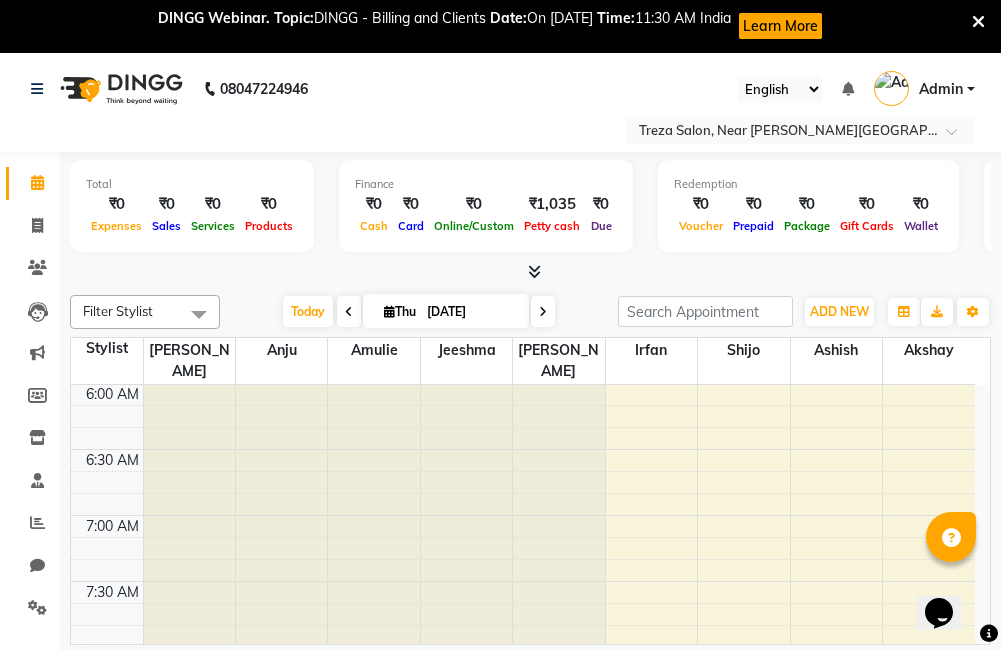 click on "DINGG Webinar.
Topic: DINGG - Billing and Clients
Date:  On [DATE]
Time:  11:30 AM India
Learn More" at bounding box center (490, 26) 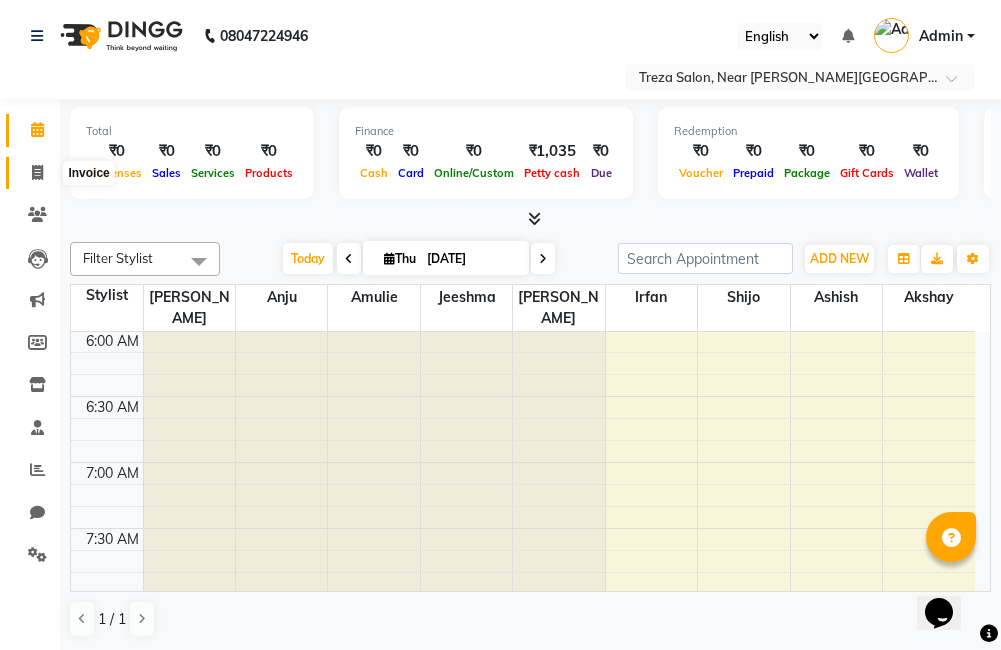 click 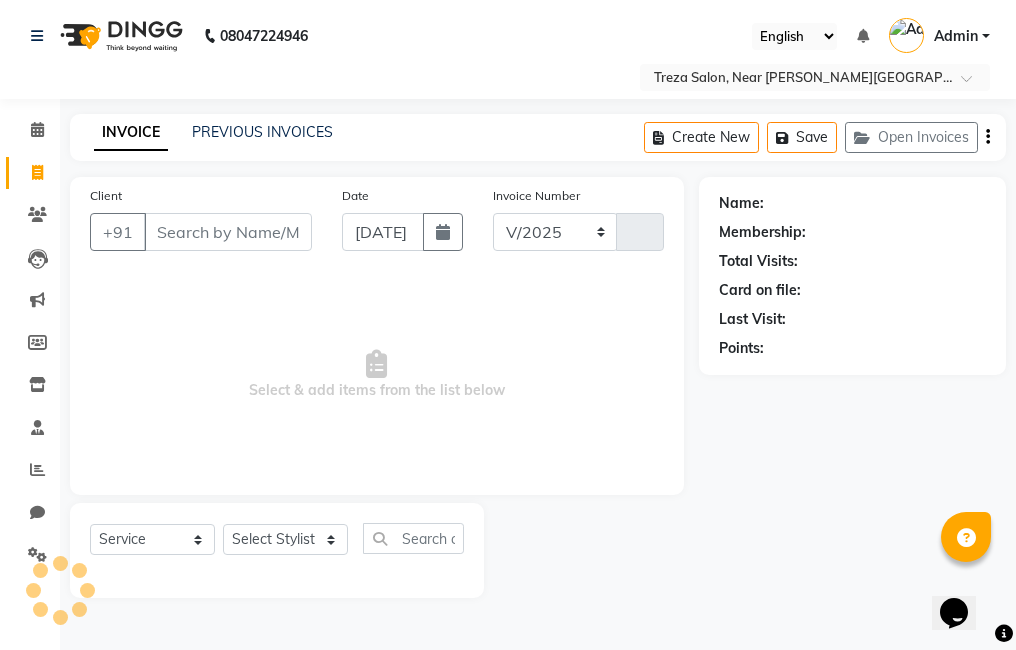 select on "7633" 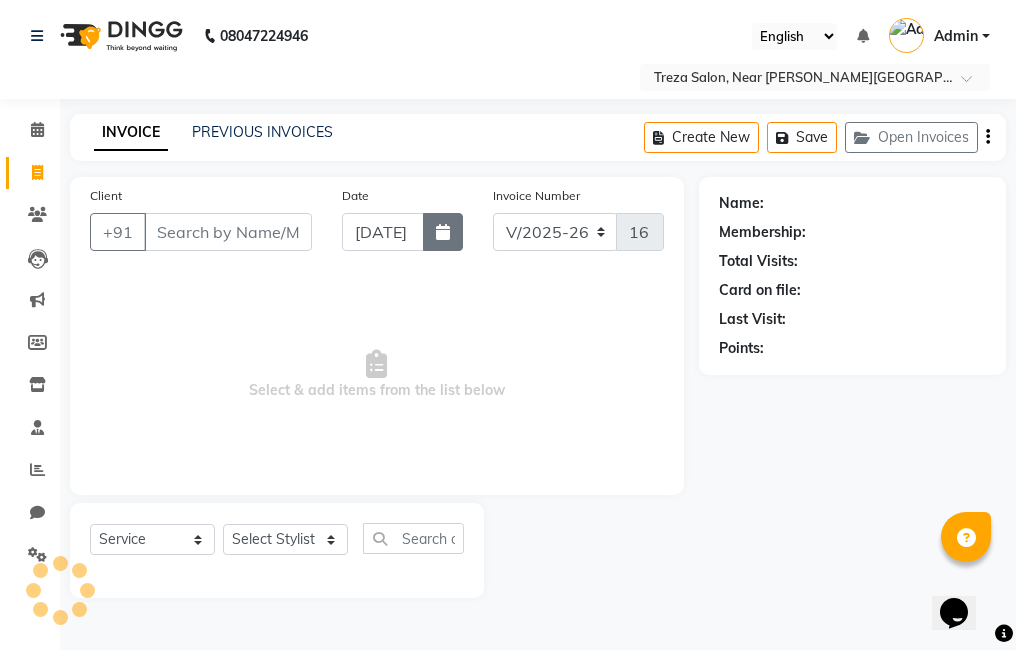 click 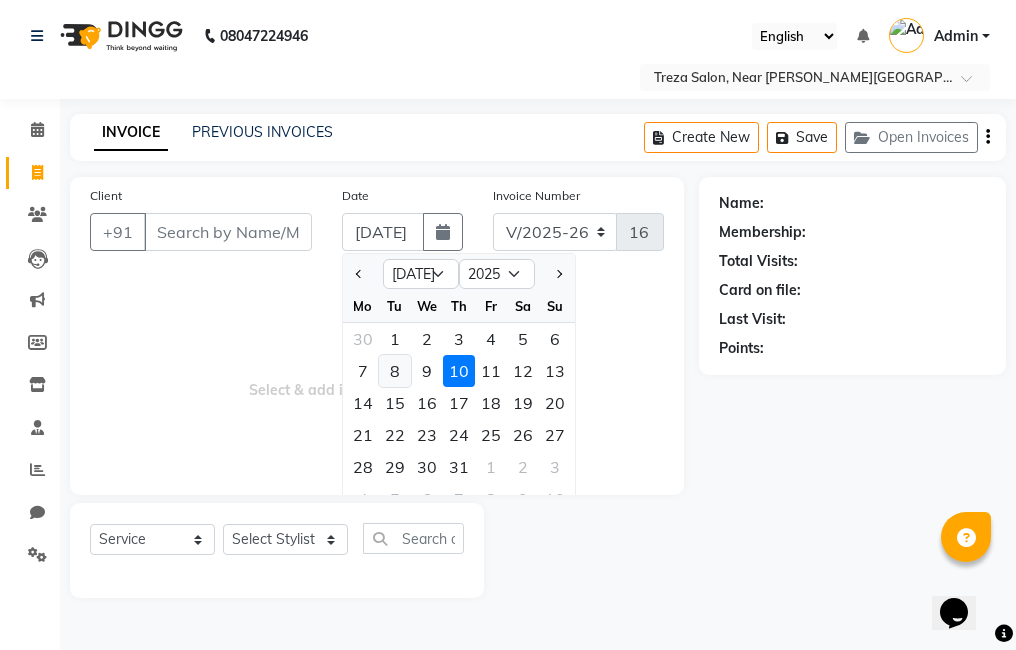 click on "8" 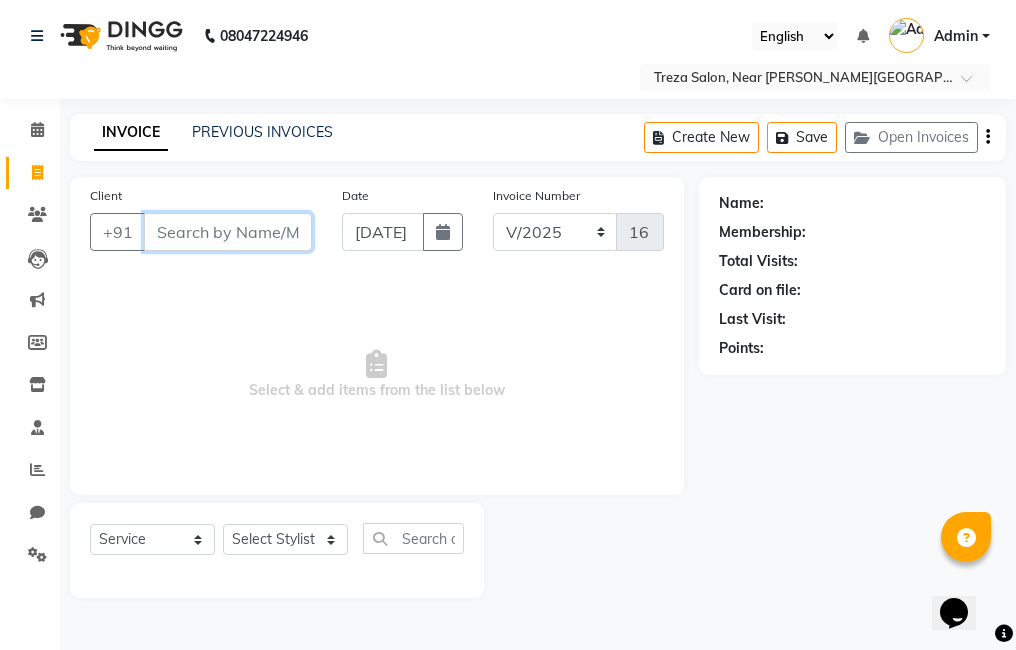 click on "Client" at bounding box center (228, 232) 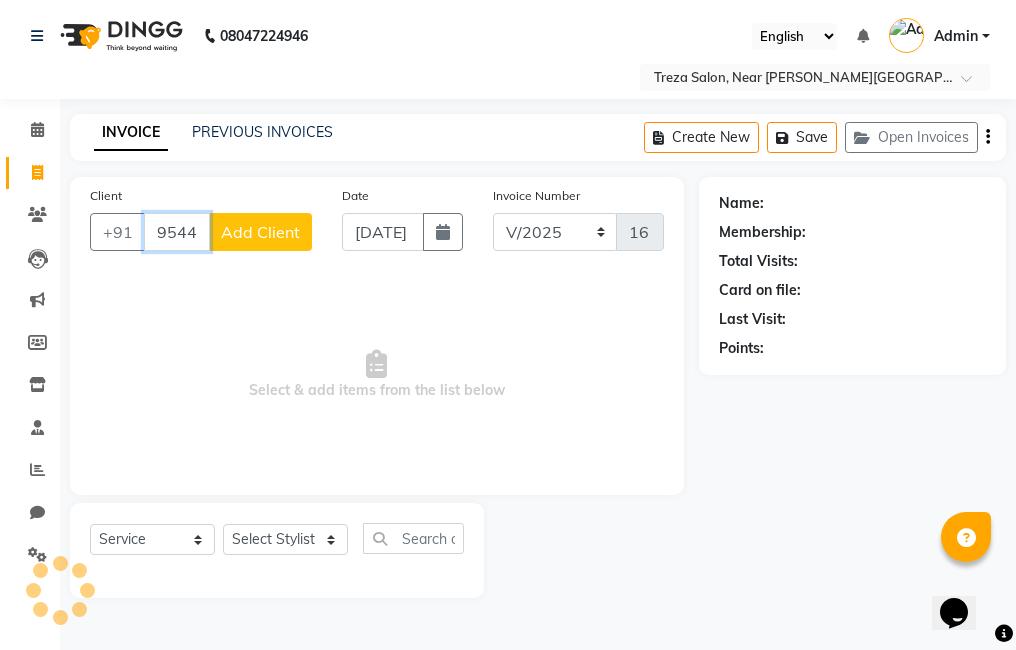 type on "9544031229" 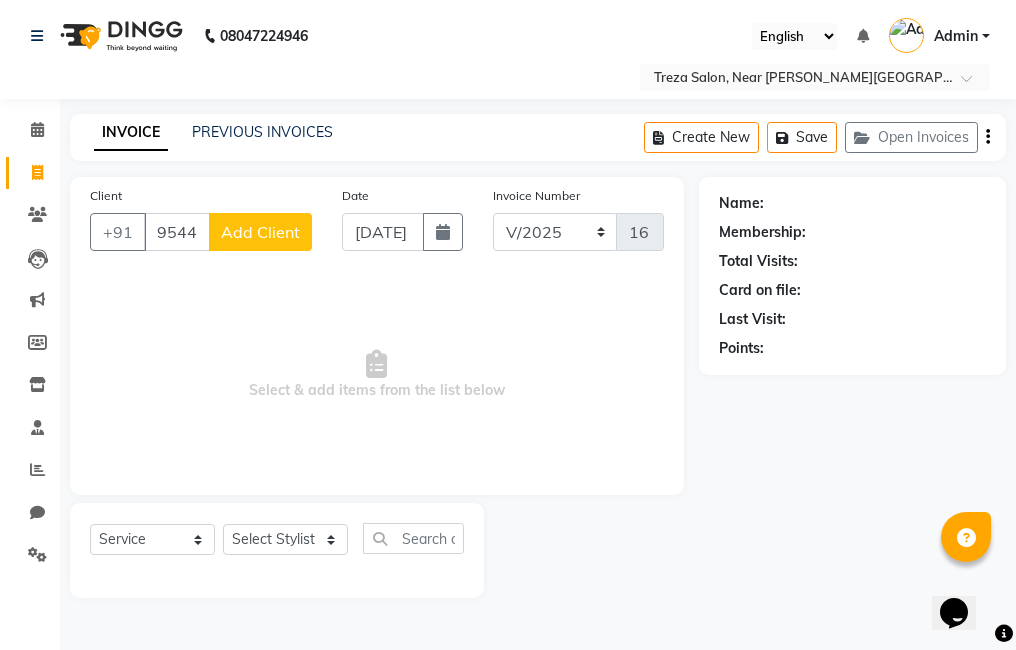 click on "Add Client" 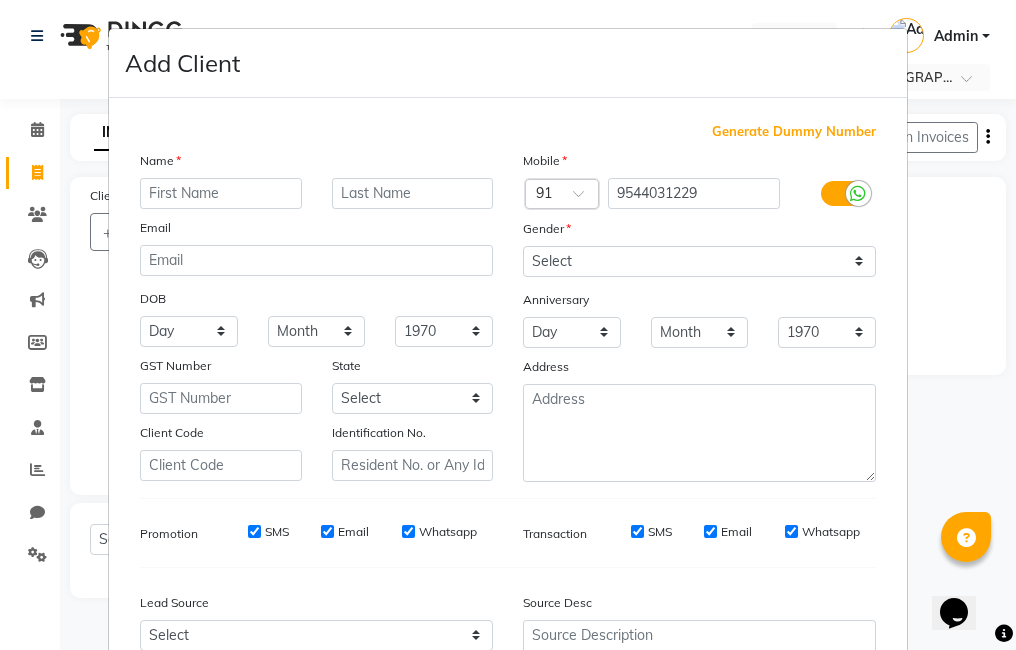 click on "Email" at bounding box center [316, 231] 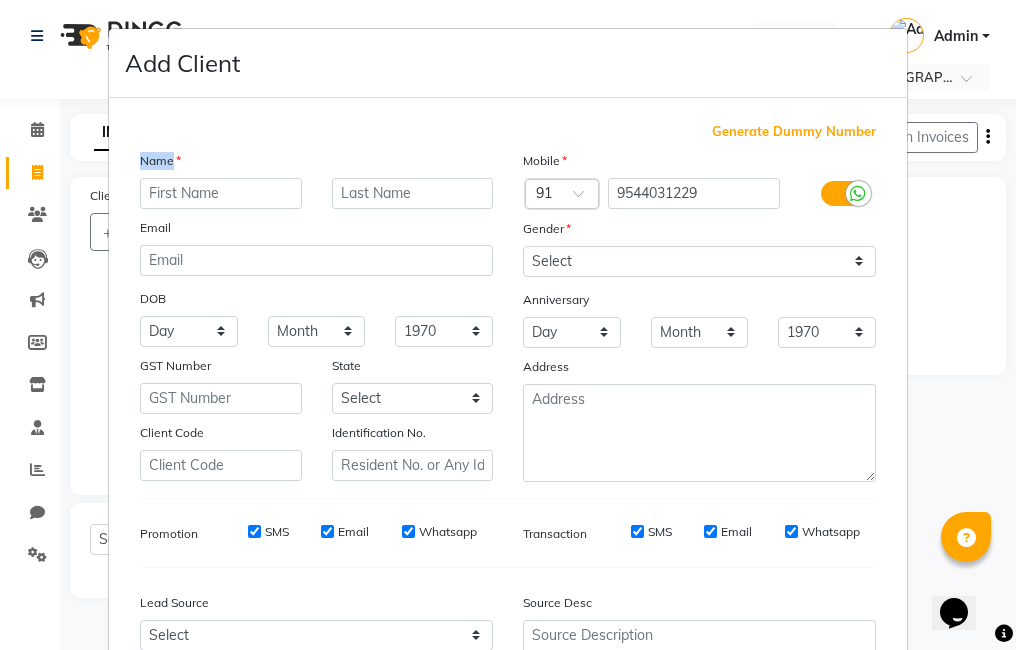 drag, startPoint x: 134, startPoint y: 169, endPoint x: 155, endPoint y: 203, distance: 39.962482 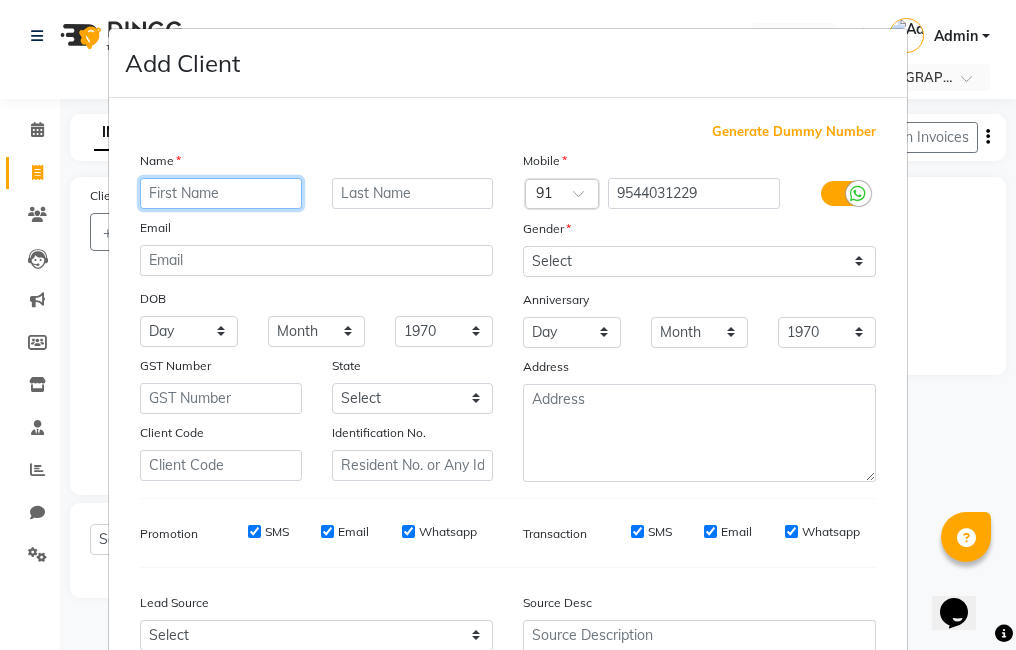 click at bounding box center [221, 193] 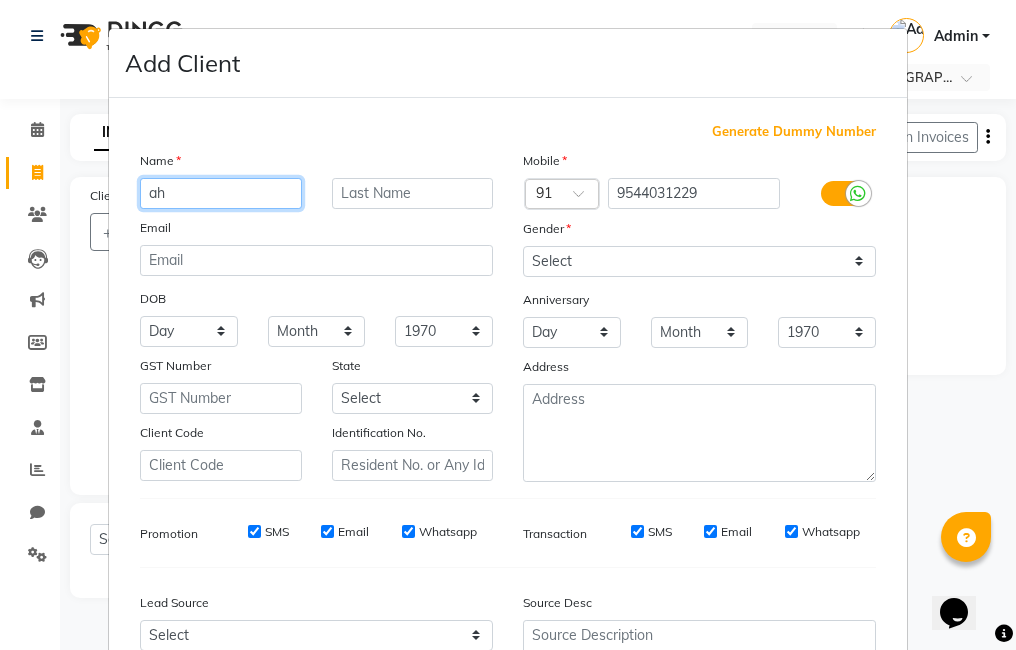 type on "a" 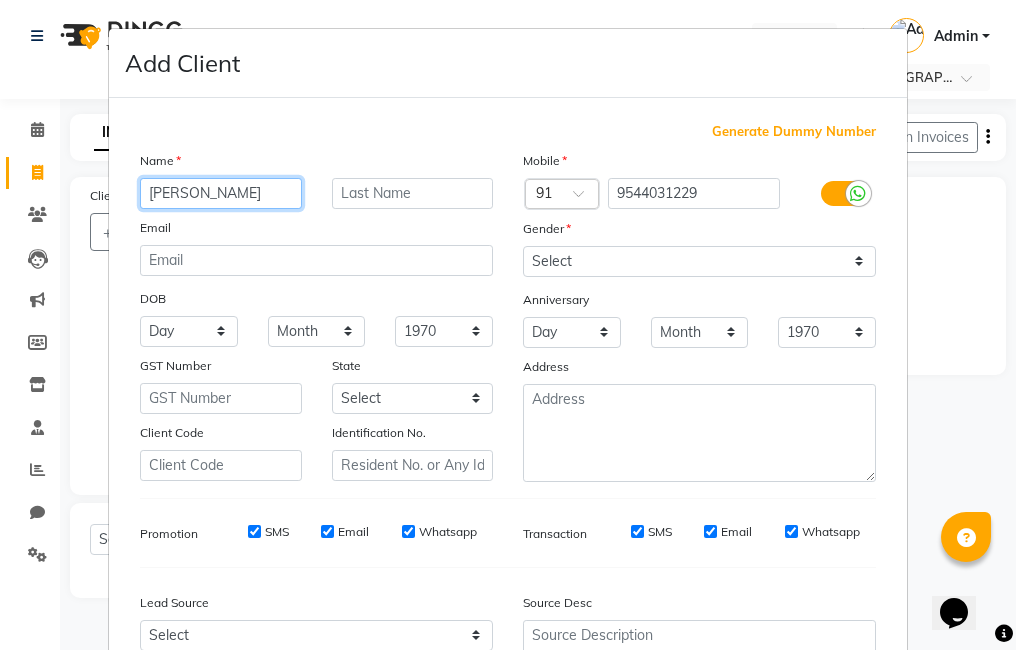 type on "[PERSON_NAME]" 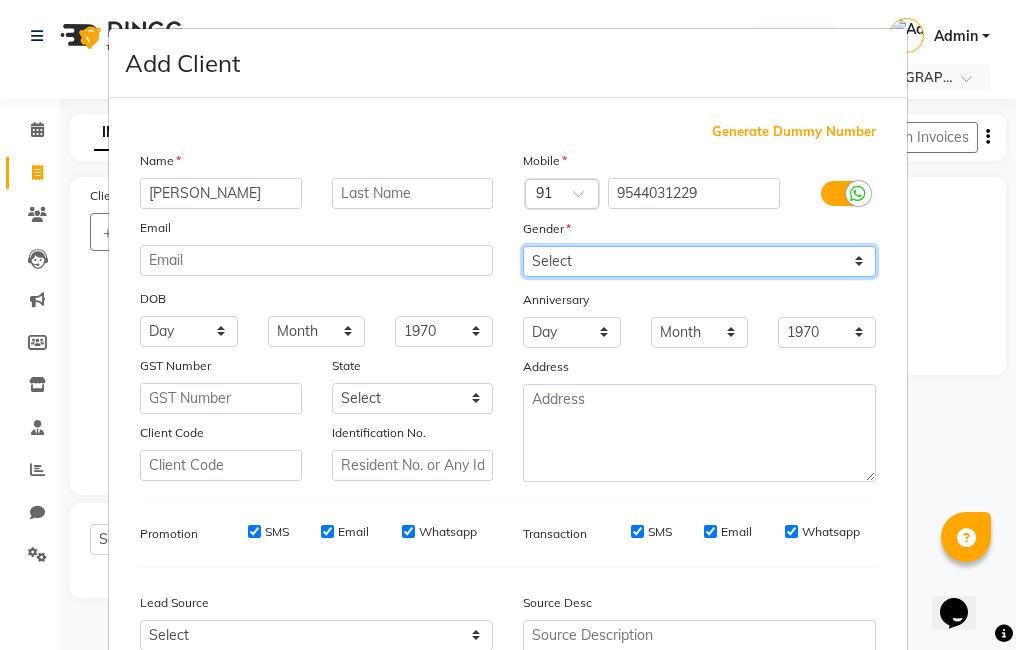 click on "Select [DEMOGRAPHIC_DATA] [DEMOGRAPHIC_DATA] Other Prefer Not To Say" at bounding box center [699, 261] 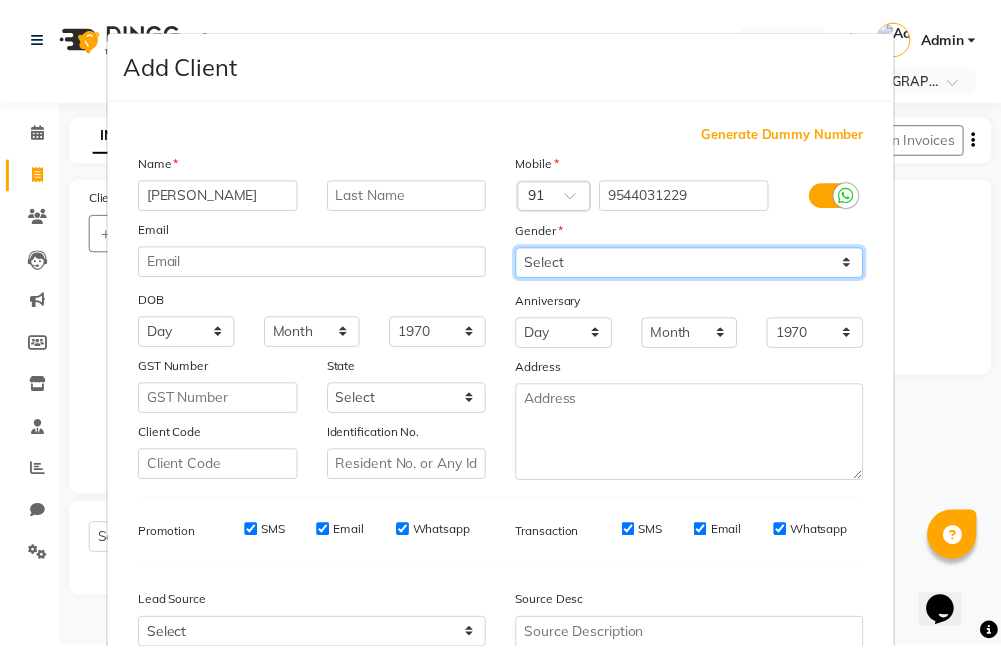 scroll, scrollTop: 199, scrollLeft: 0, axis: vertical 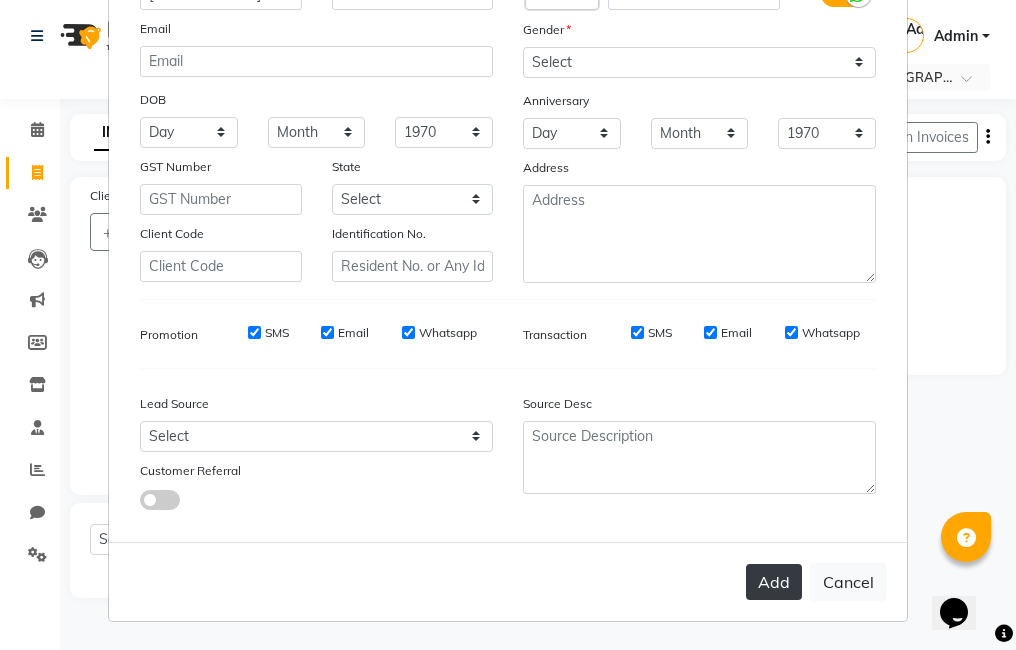 click on "Add" at bounding box center (774, 582) 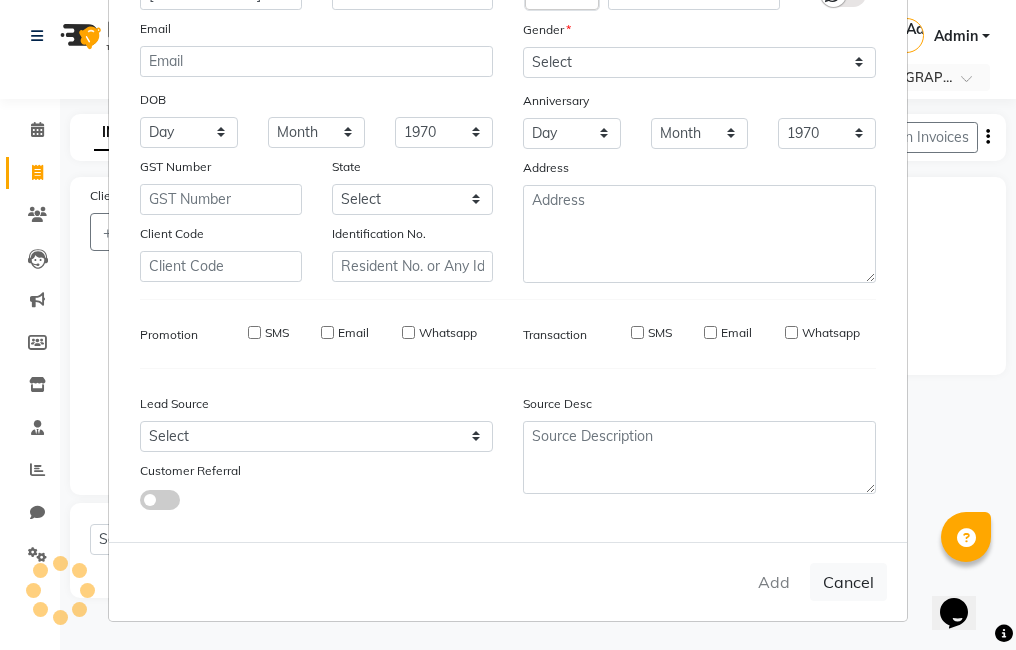 type 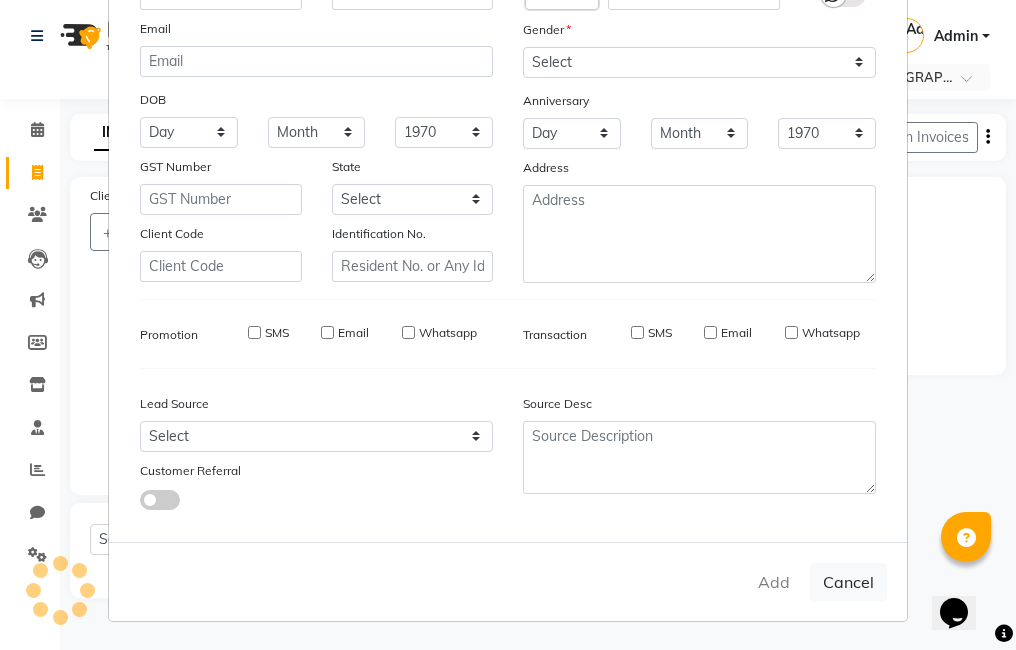 select 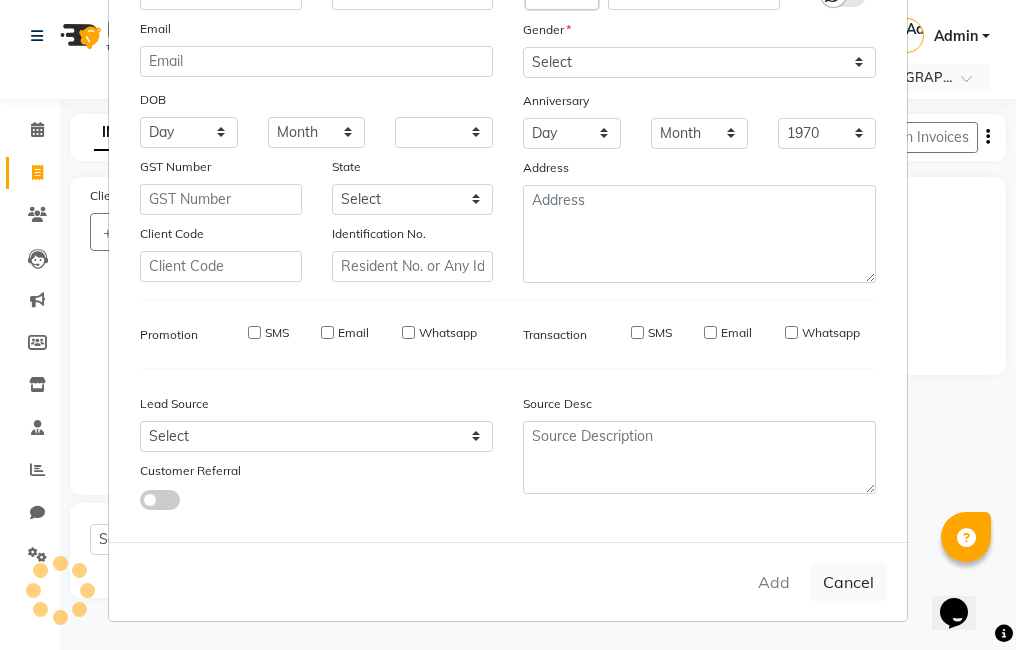 select 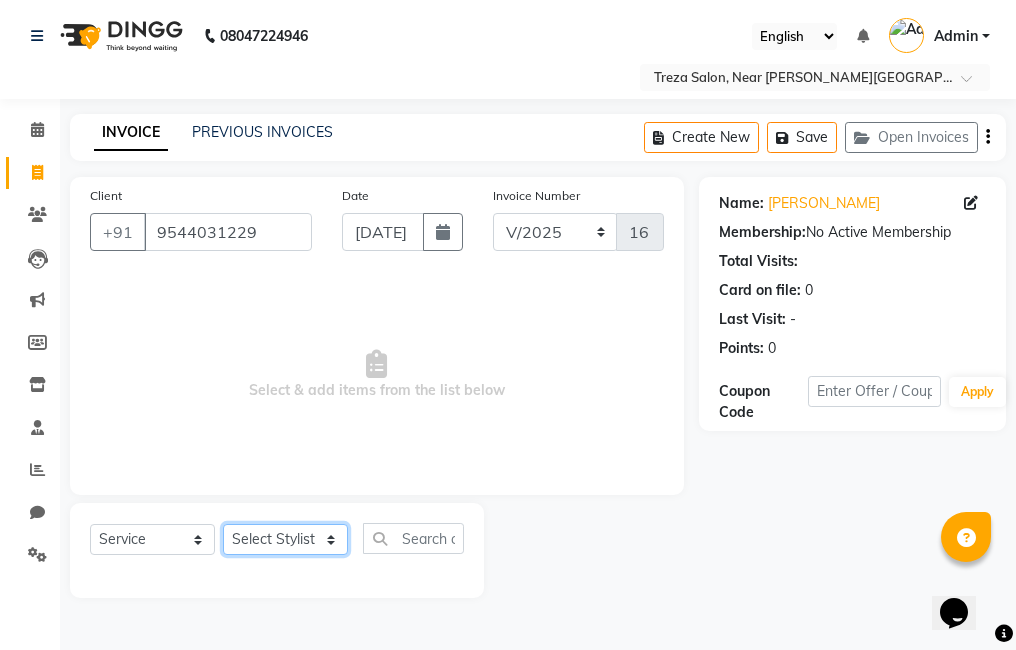 click on "Select Stylist [PERSON_NAME] Amulie Anju [PERSON_NAME] [PERSON_NAME] Shijo" 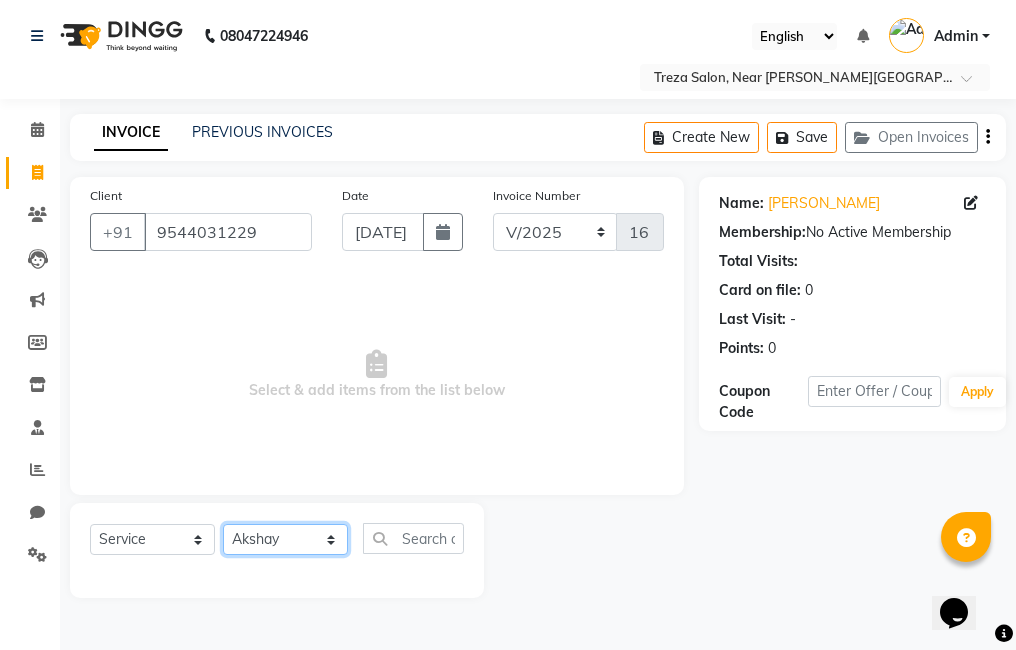 click on "Select Stylist [PERSON_NAME] Amulie Anju [PERSON_NAME] [PERSON_NAME] Shijo" 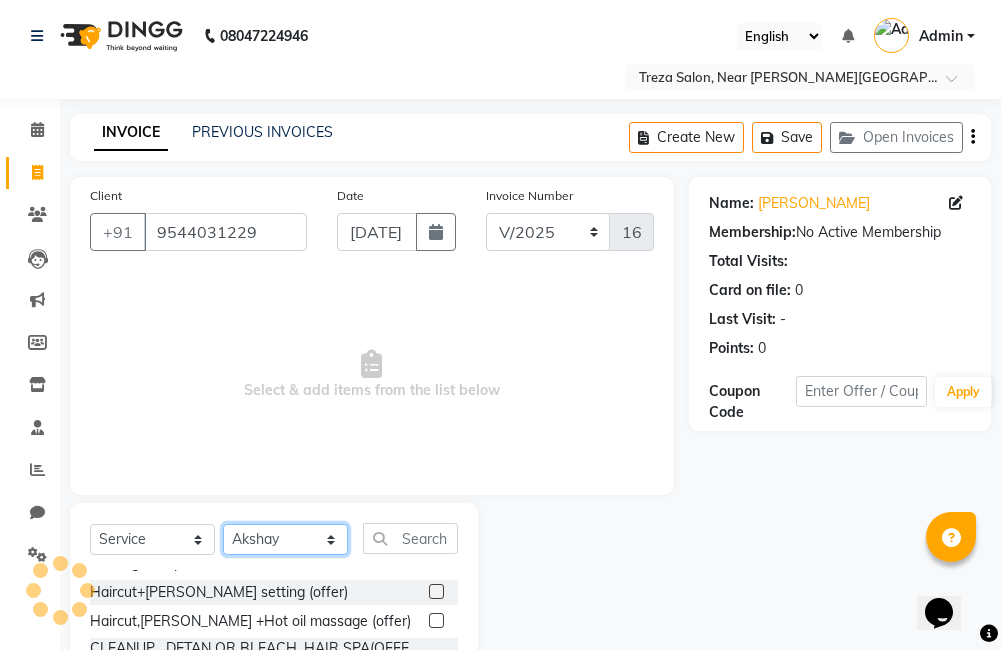 scroll, scrollTop: 300, scrollLeft: 0, axis: vertical 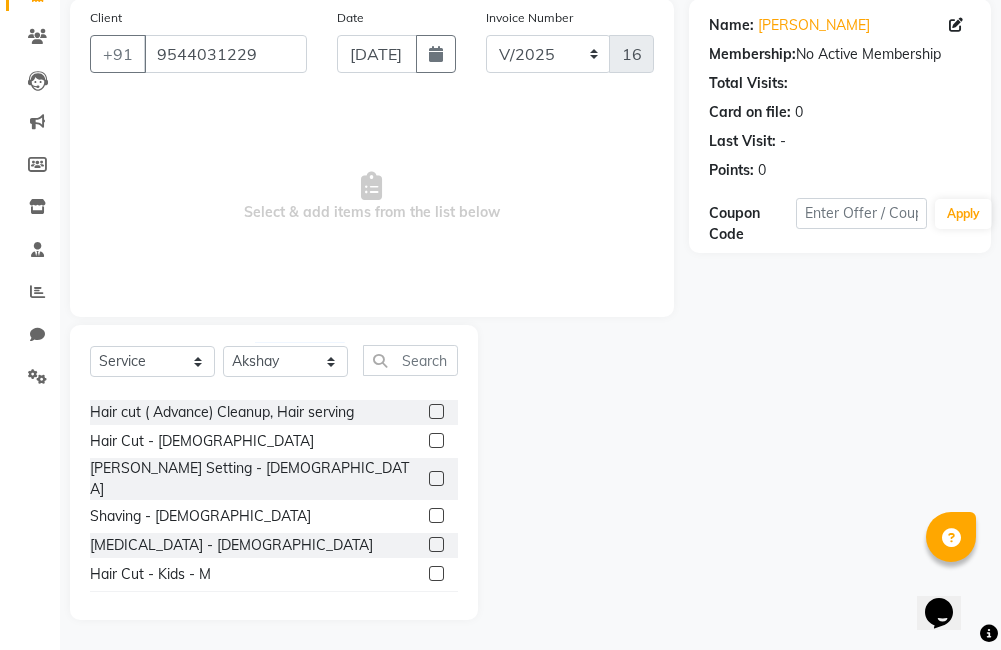 click 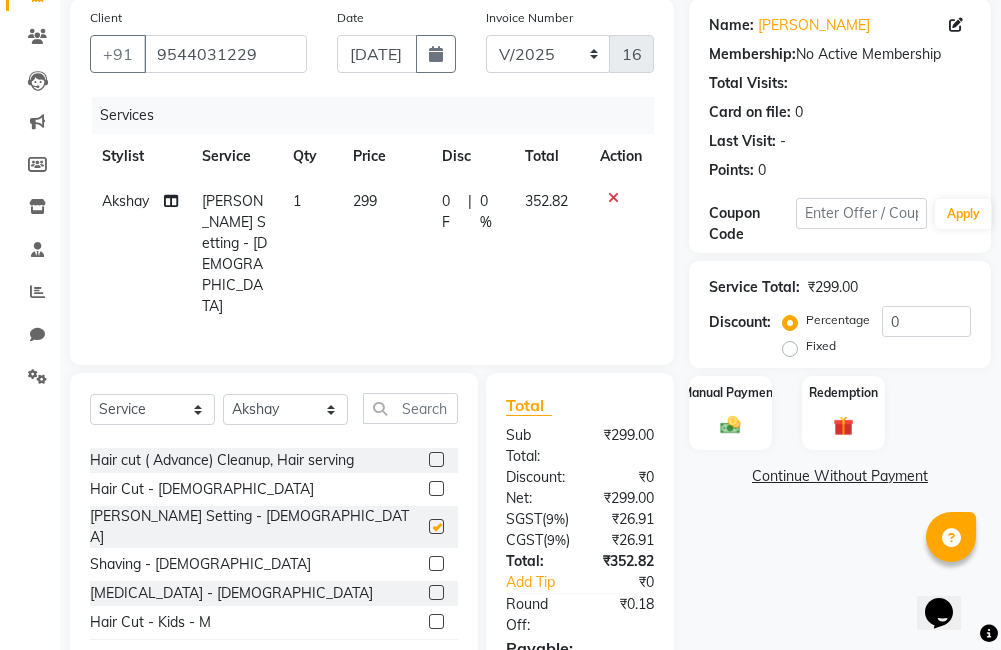 checkbox on "false" 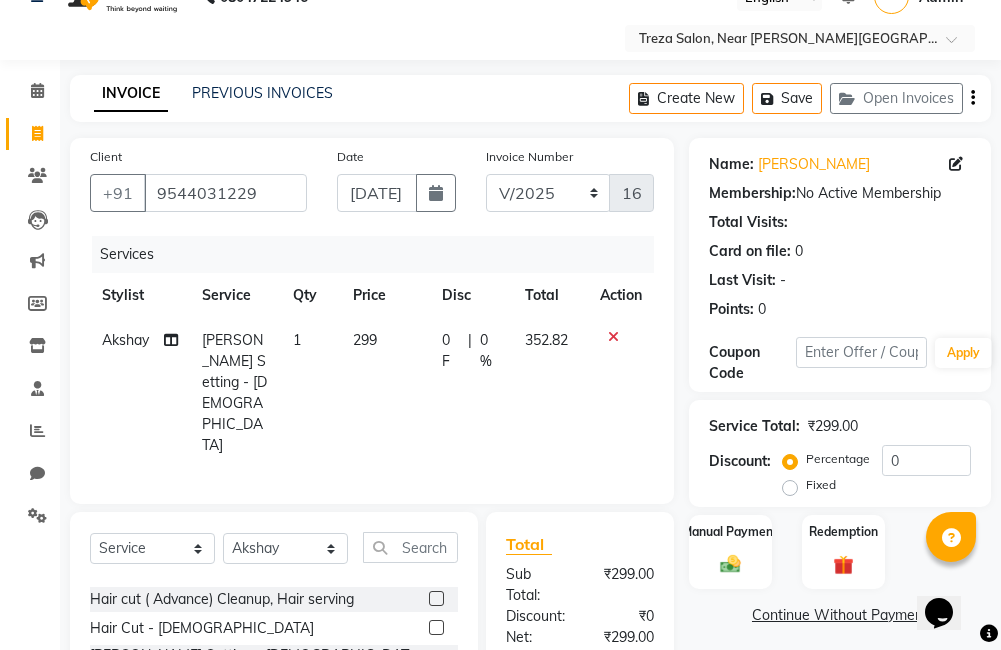 scroll, scrollTop: 0, scrollLeft: 0, axis: both 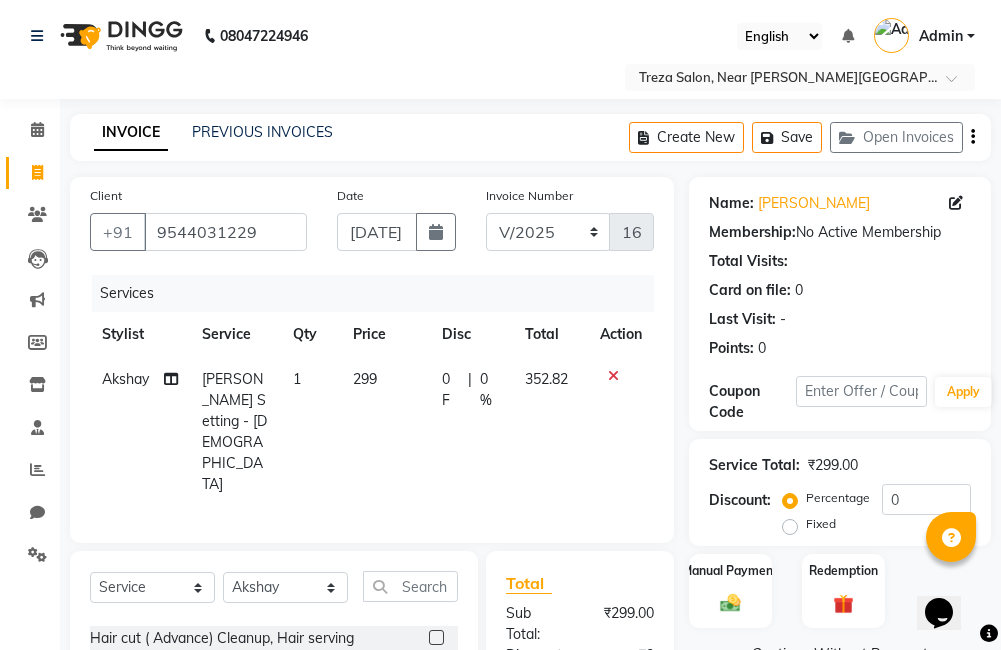 click 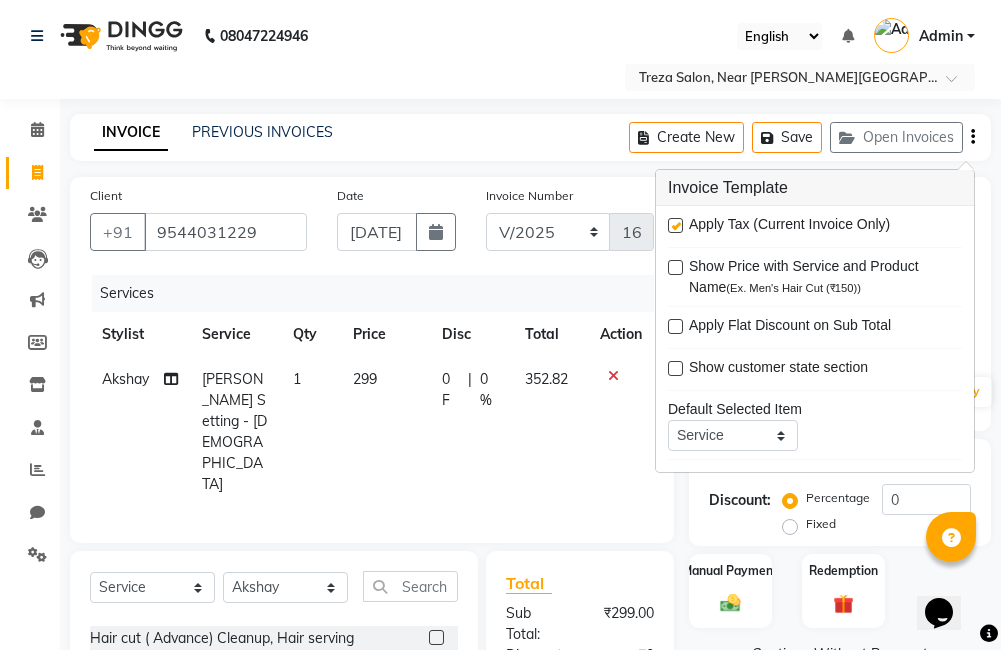 click on "Apply Tax (Current Invoice Only)" at bounding box center (815, 226) 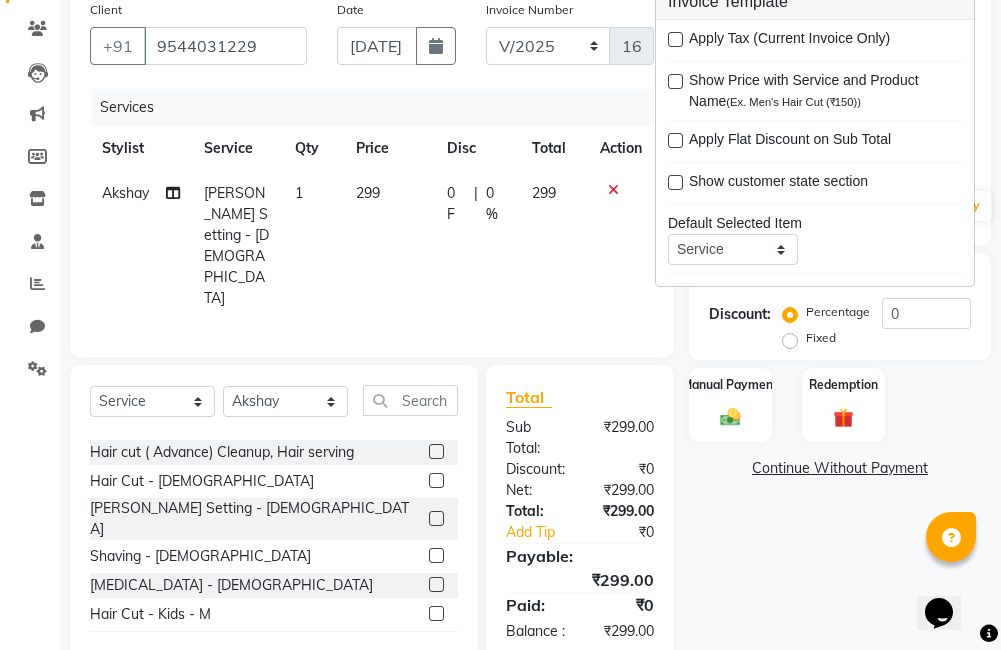 scroll, scrollTop: 201, scrollLeft: 0, axis: vertical 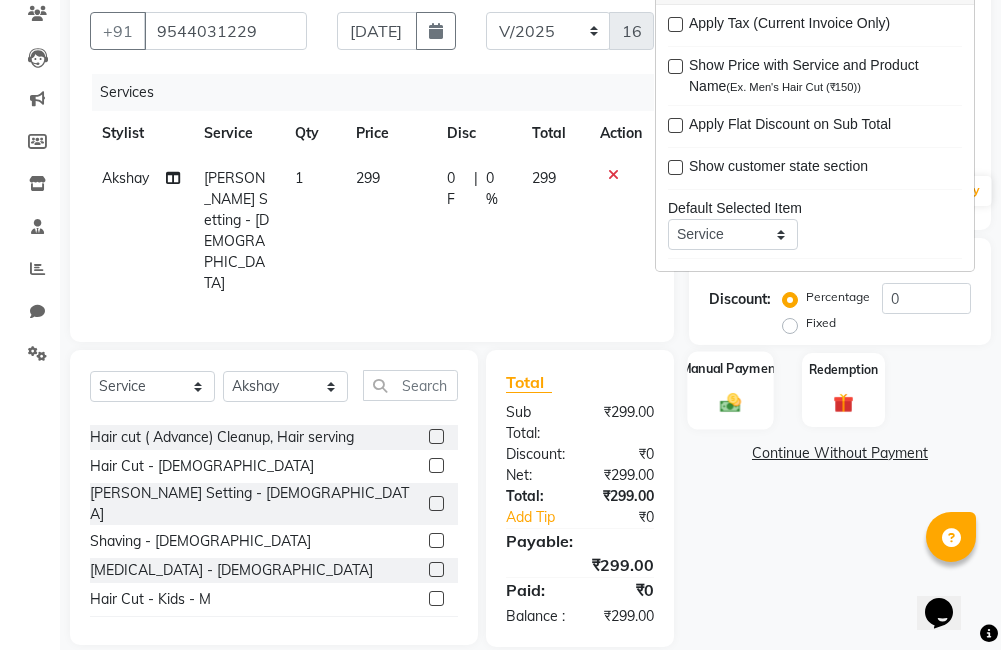 click on "Manual Payment" 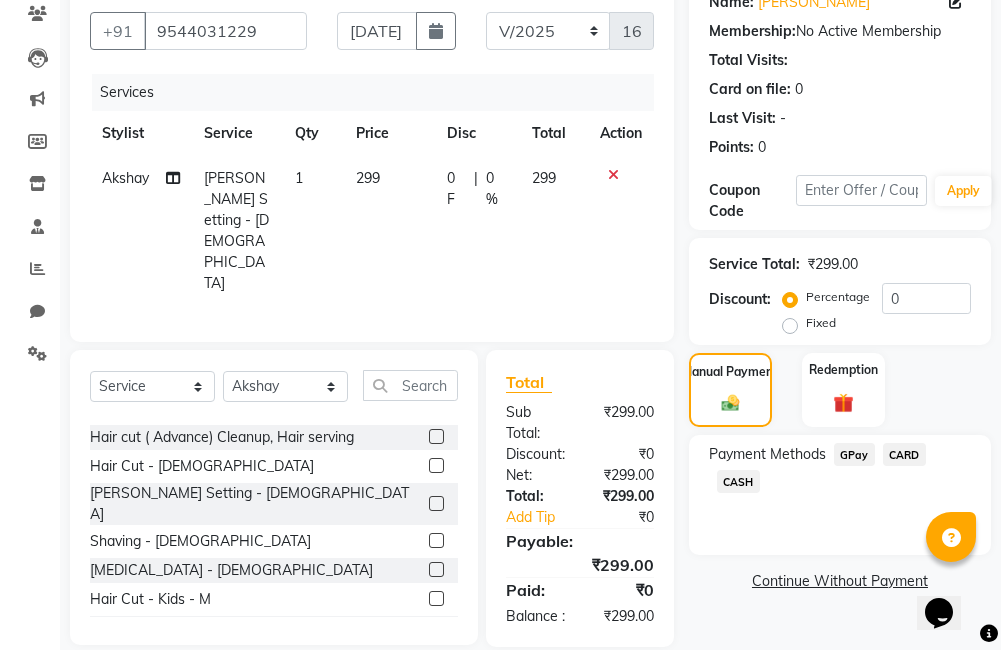 click on "GPay" 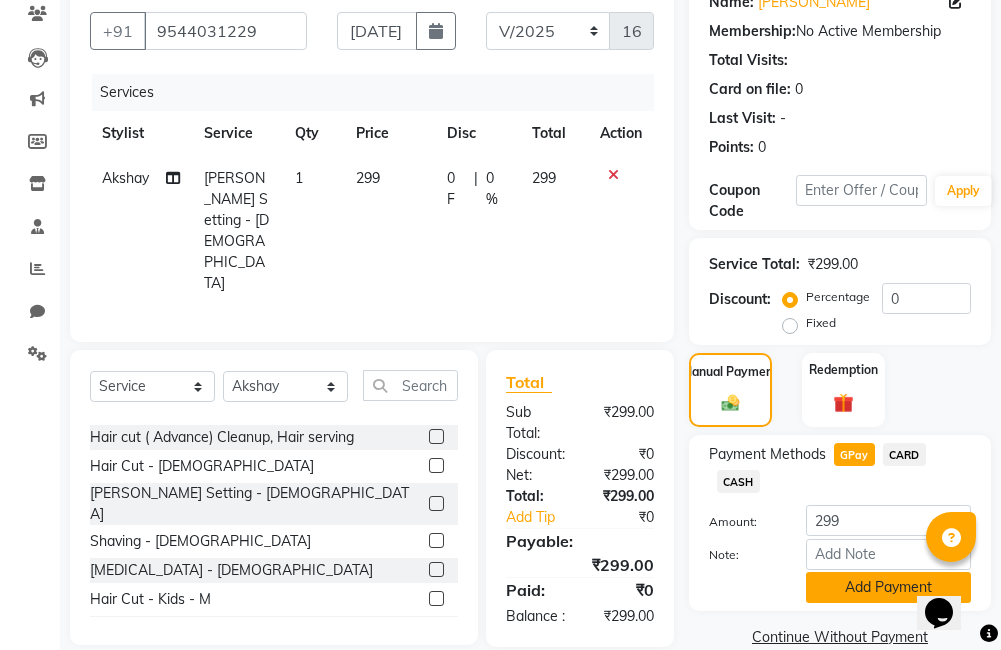 click on "Add Payment" 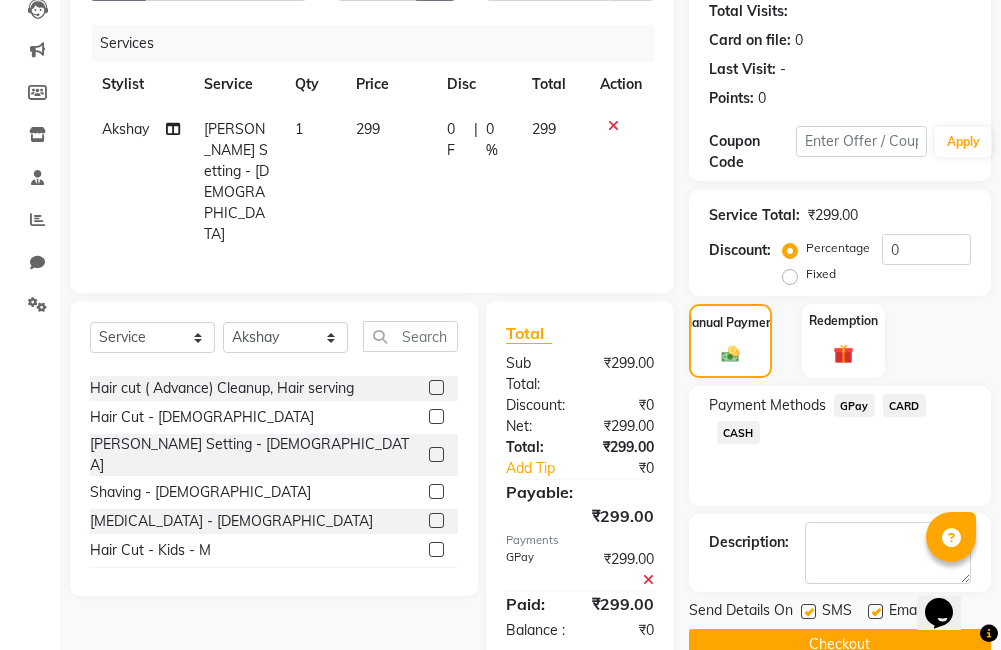scroll, scrollTop: 290, scrollLeft: 0, axis: vertical 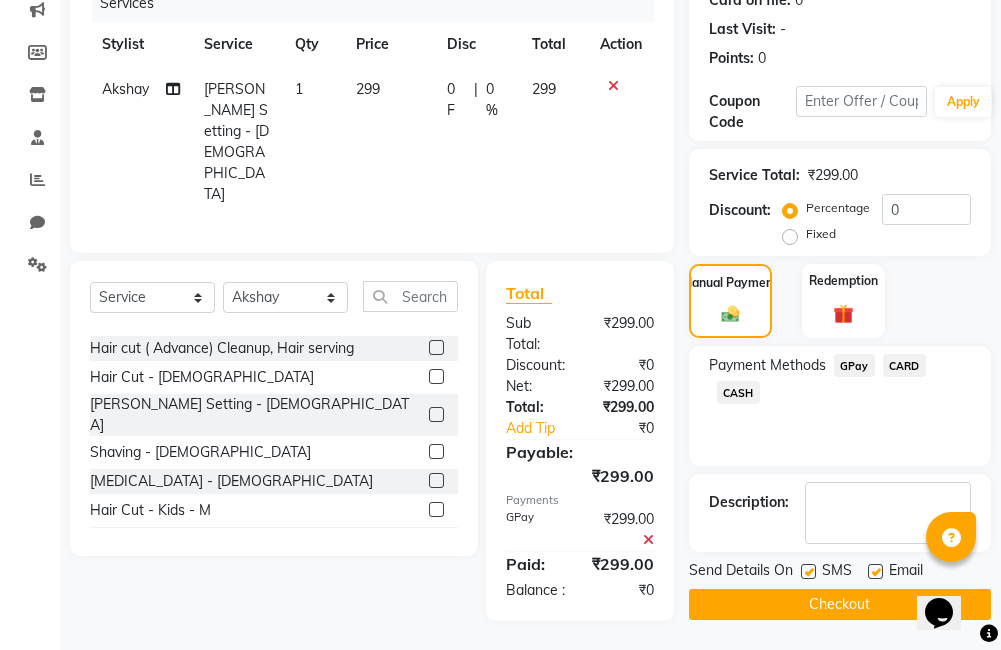 click on "Checkout" 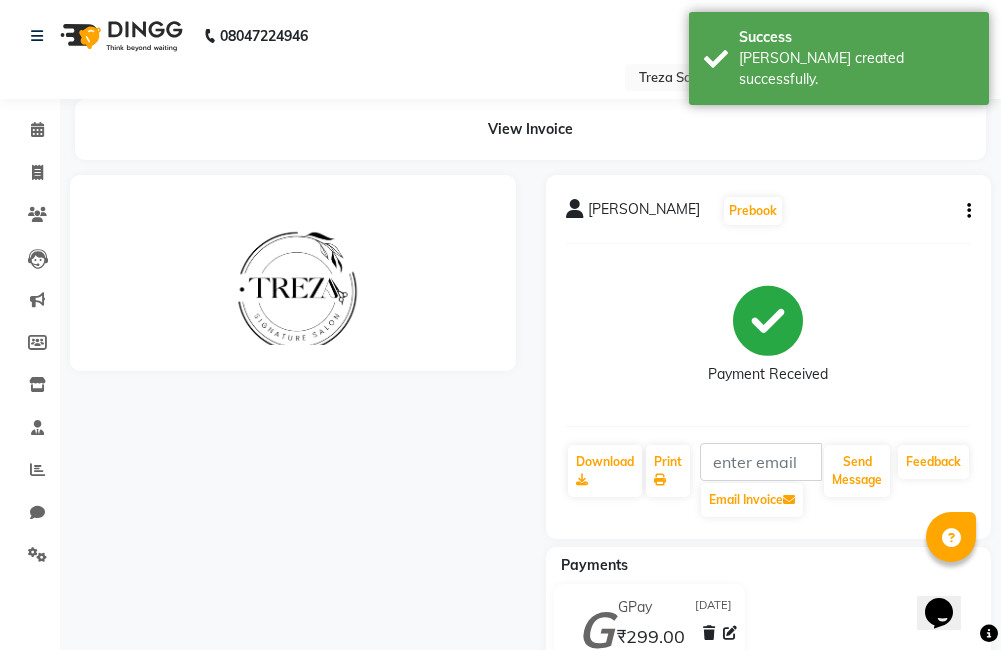 scroll, scrollTop: 0, scrollLeft: 0, axis: both 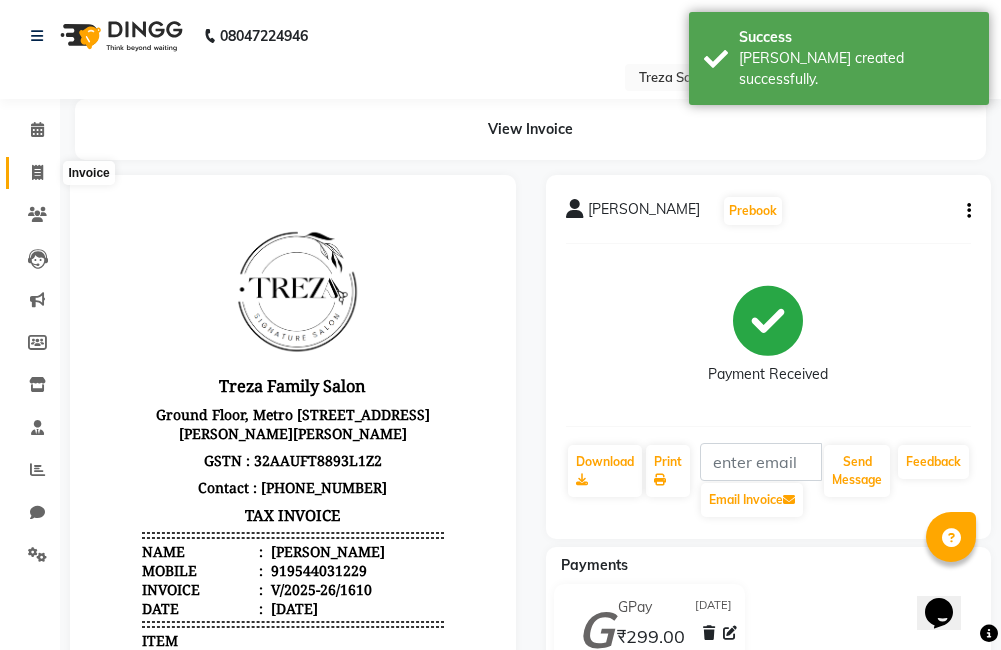 click 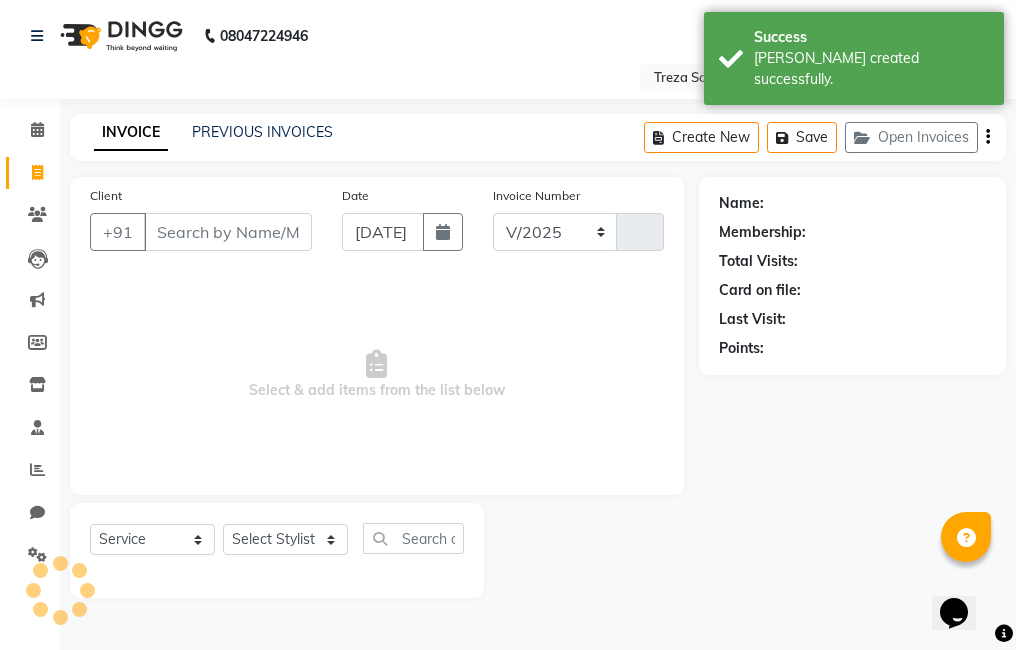 select on "7633" 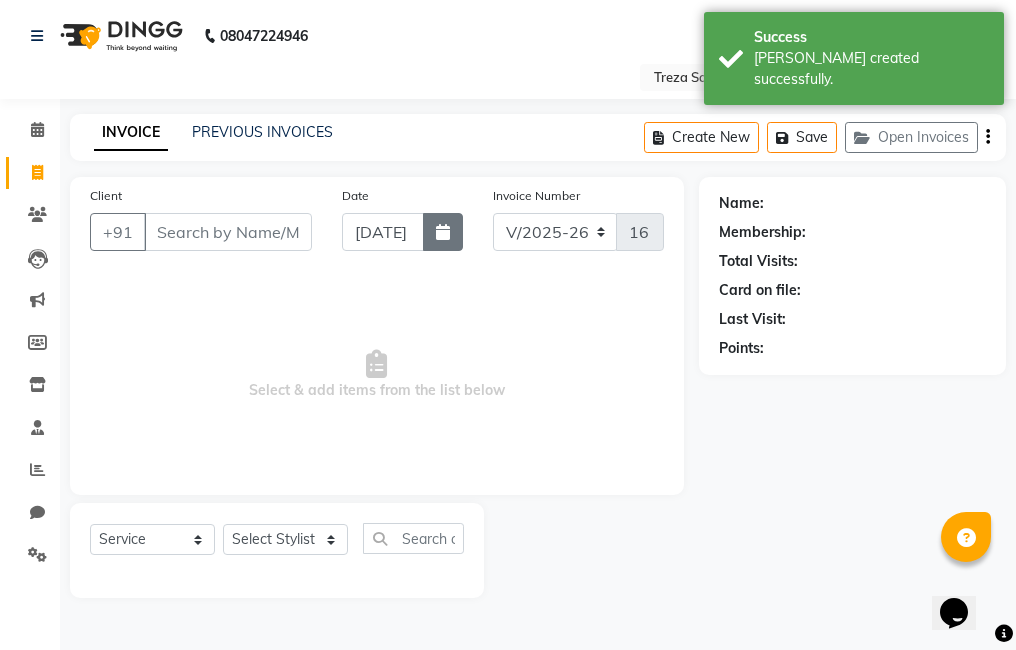 click 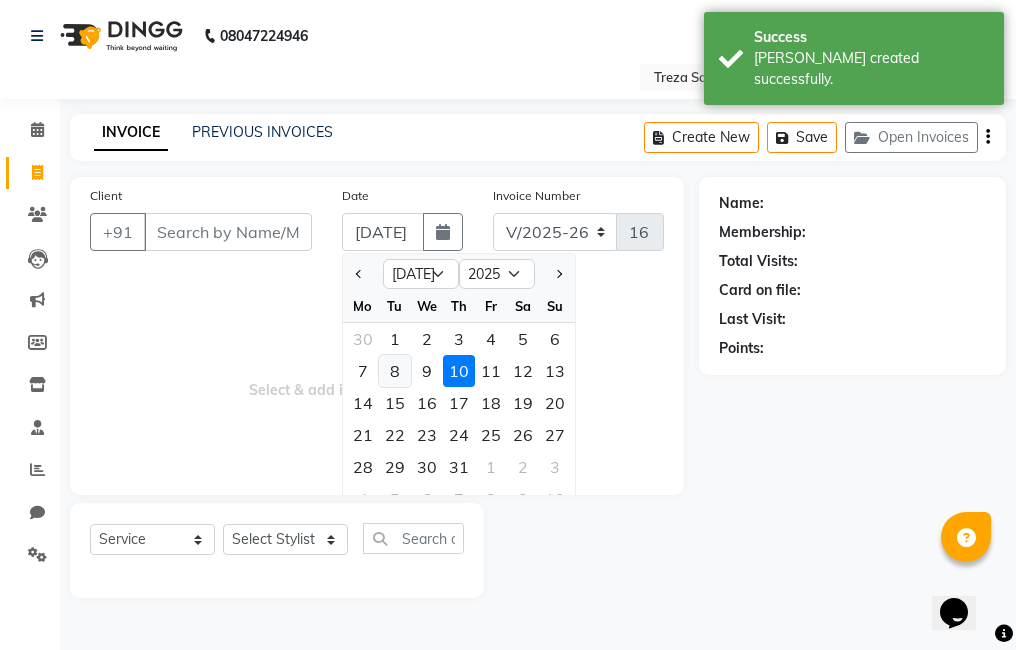 click on "8" 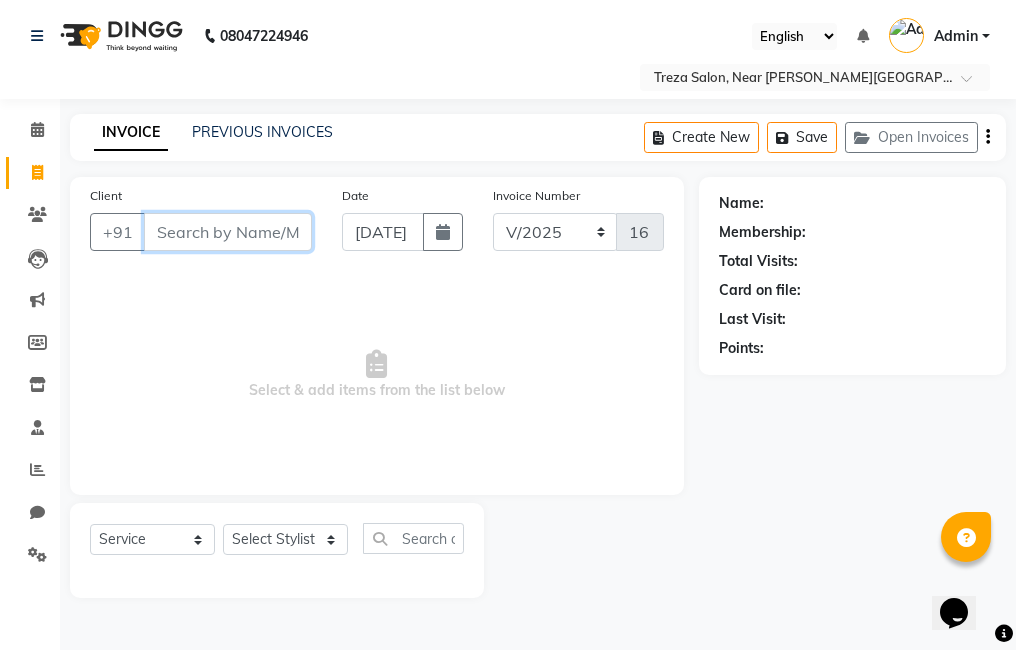 click on "Client" at bounding box center (228, 232) 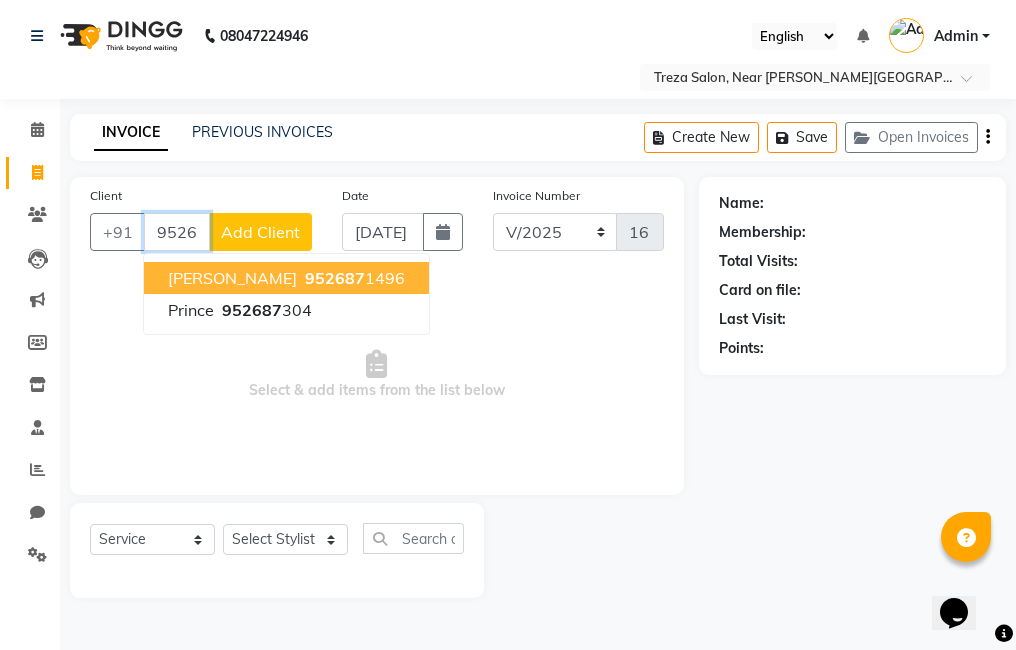 click on "952687 1496" at bounding box center [353, 278] 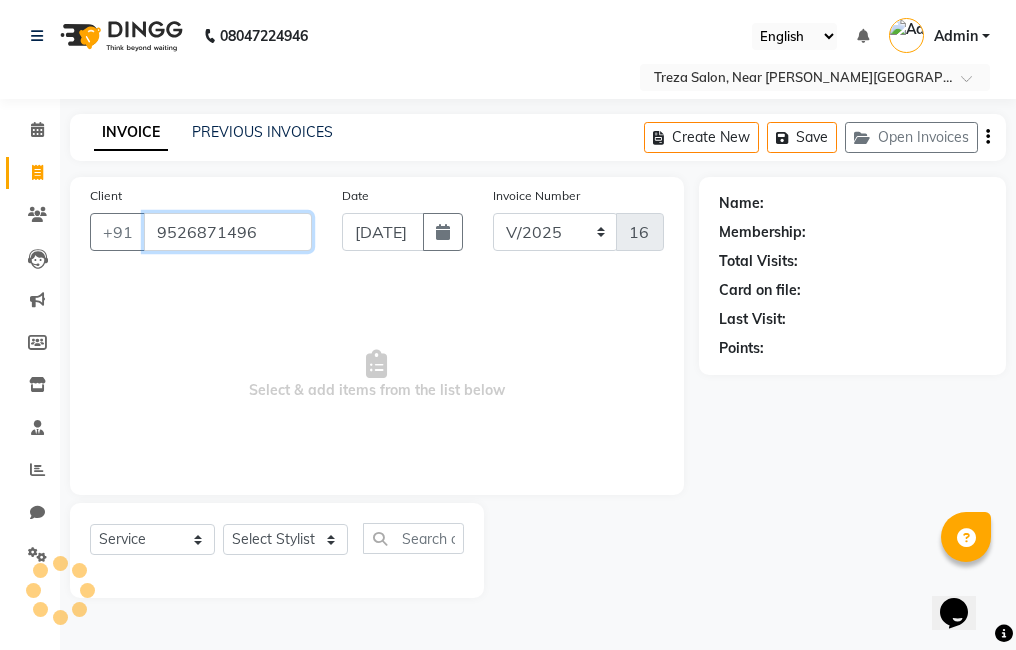 type on "9526871496" 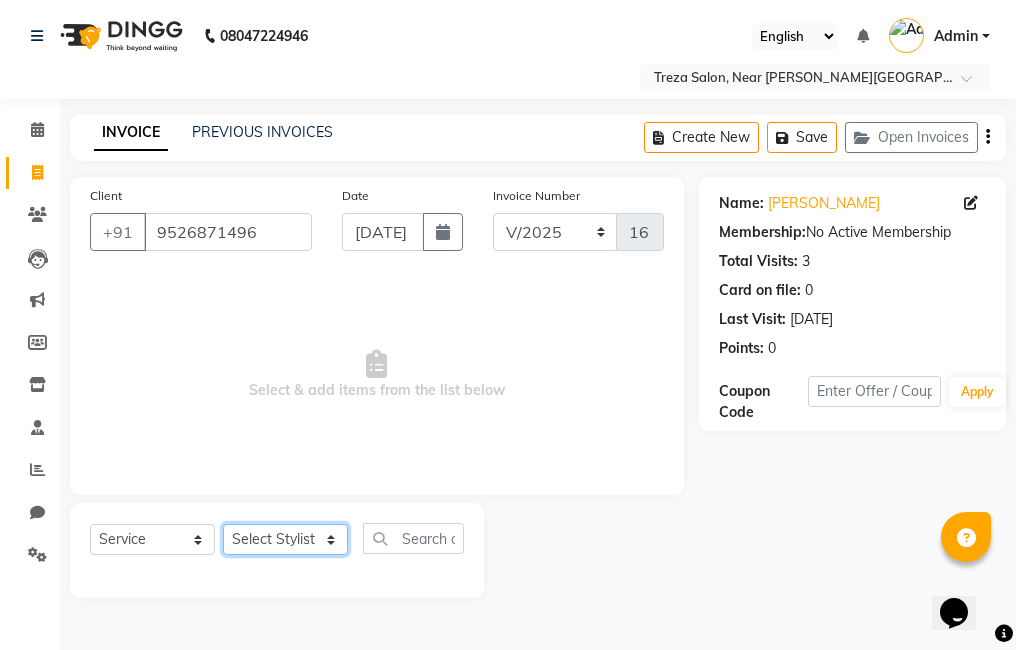 click on "Select Stylist [PERSON_NAME] Amulie Anju [PERSON_NAME] [PERSON_NAME] Shijo" 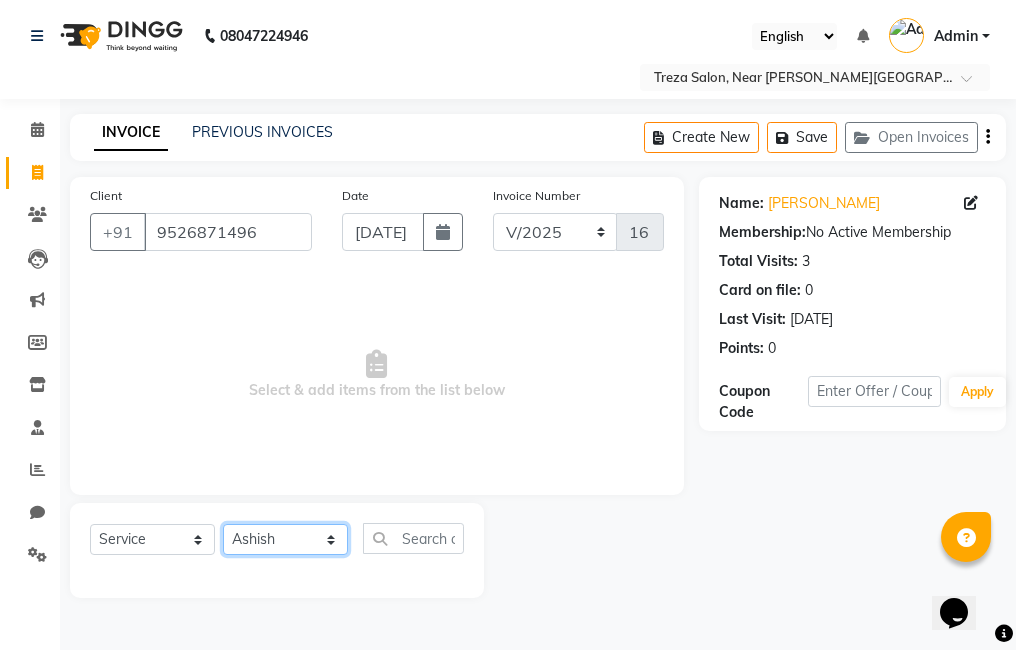 click on "Select Stylist [PERSON_NAME] Amulie Anju [PERSON_NAME] [PERSON_NAME] Shijo" 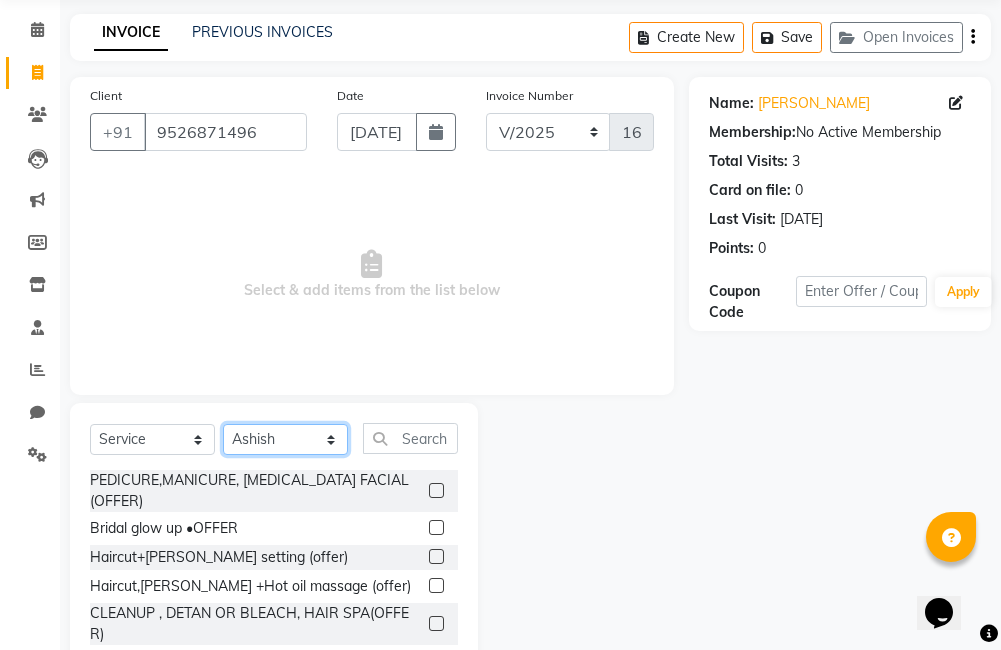 scroll, scrollTop: 178, scrollLeft: 0, axis: vertical 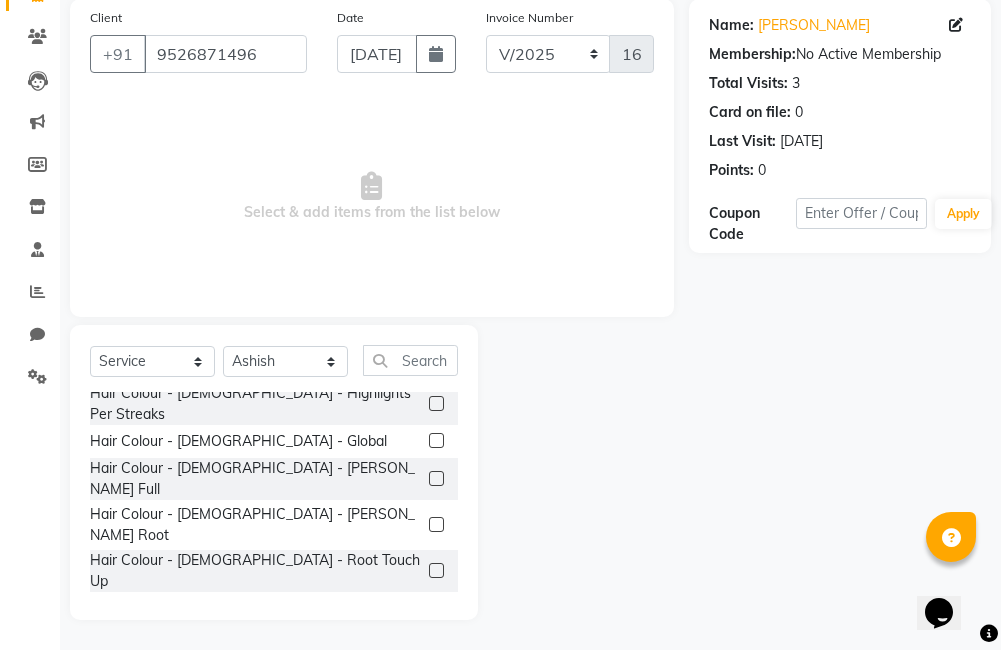 click 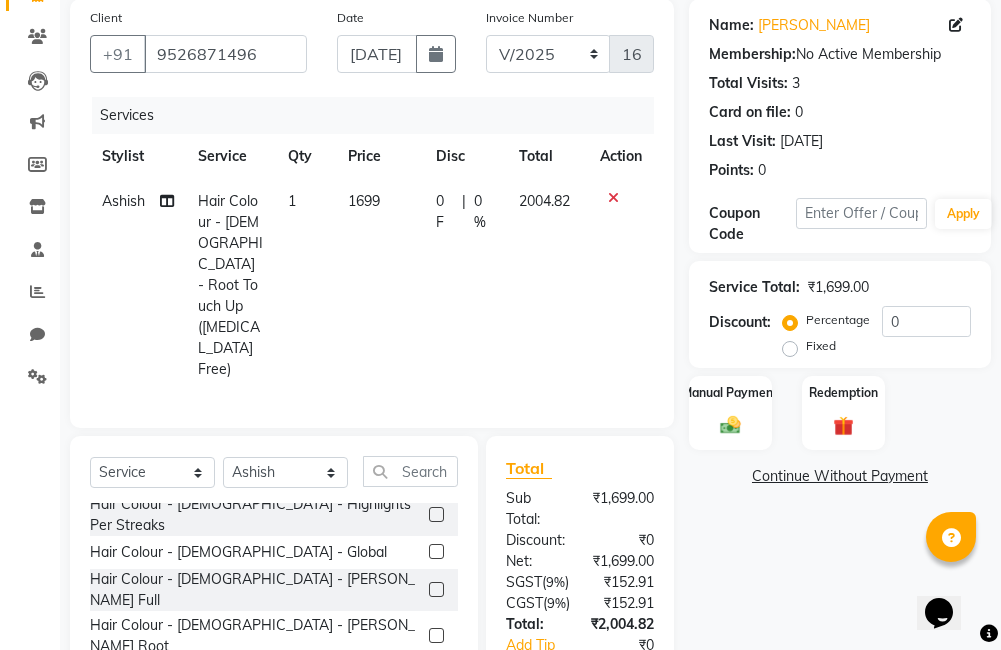 checkbox on "false" 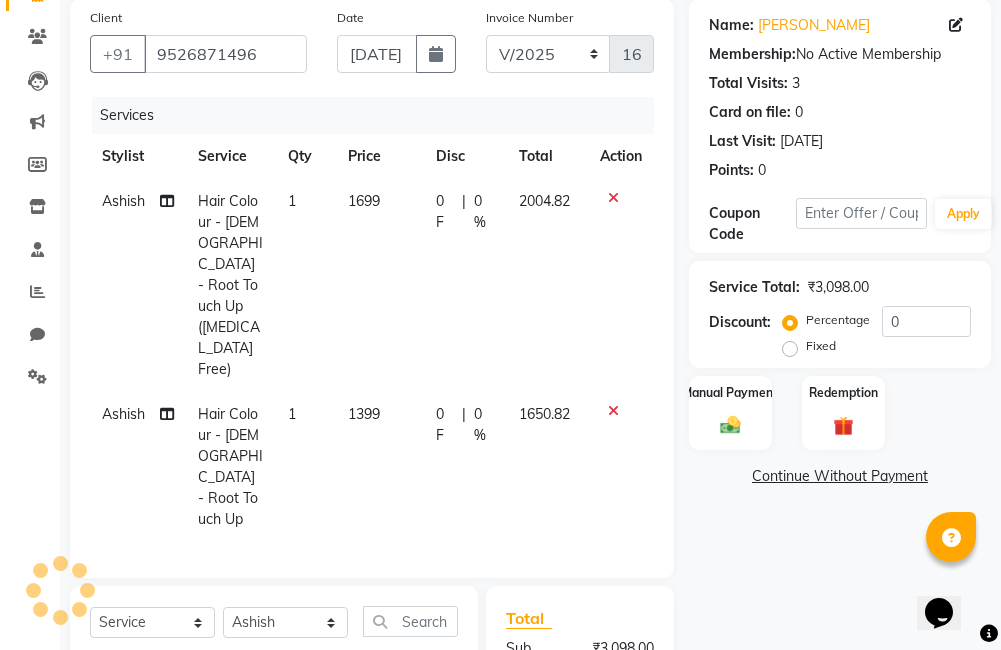 checkbox on "false" 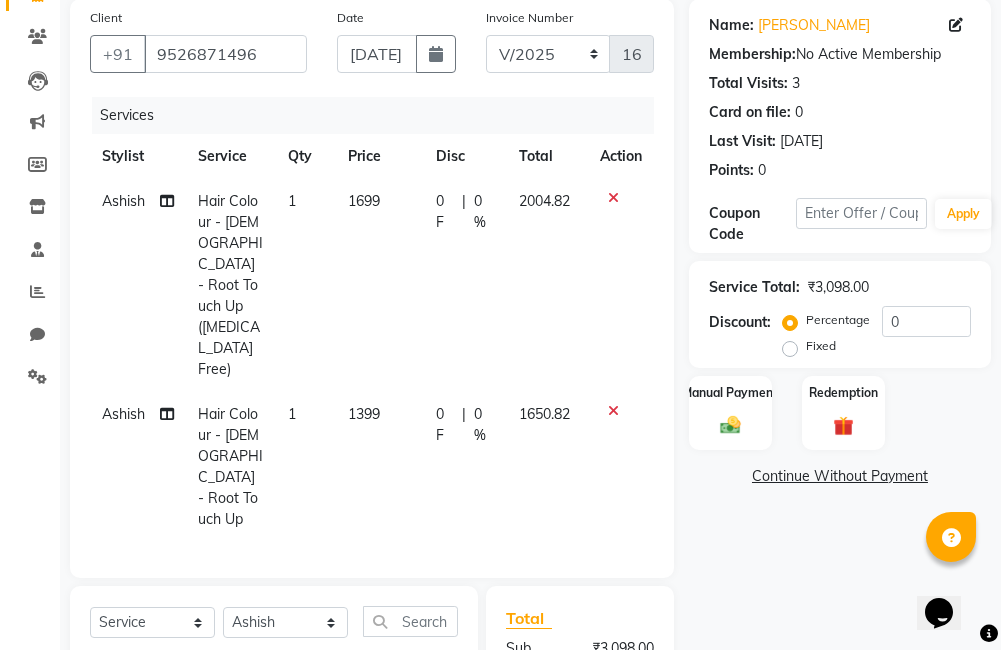 click 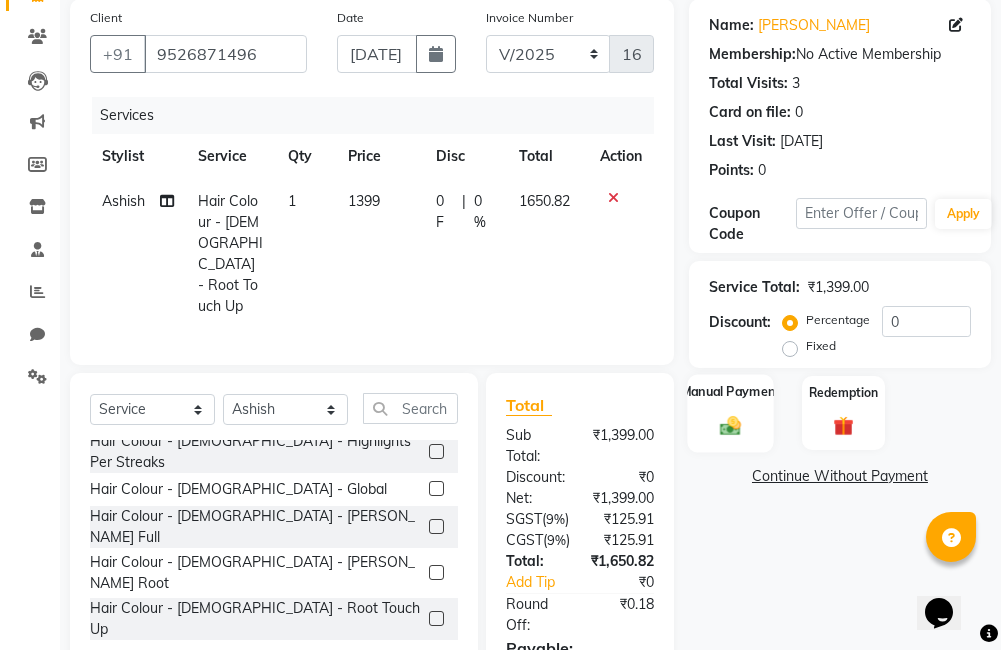 scroll, scrollTop: 278, scrollLeft: 0, axis: vertical 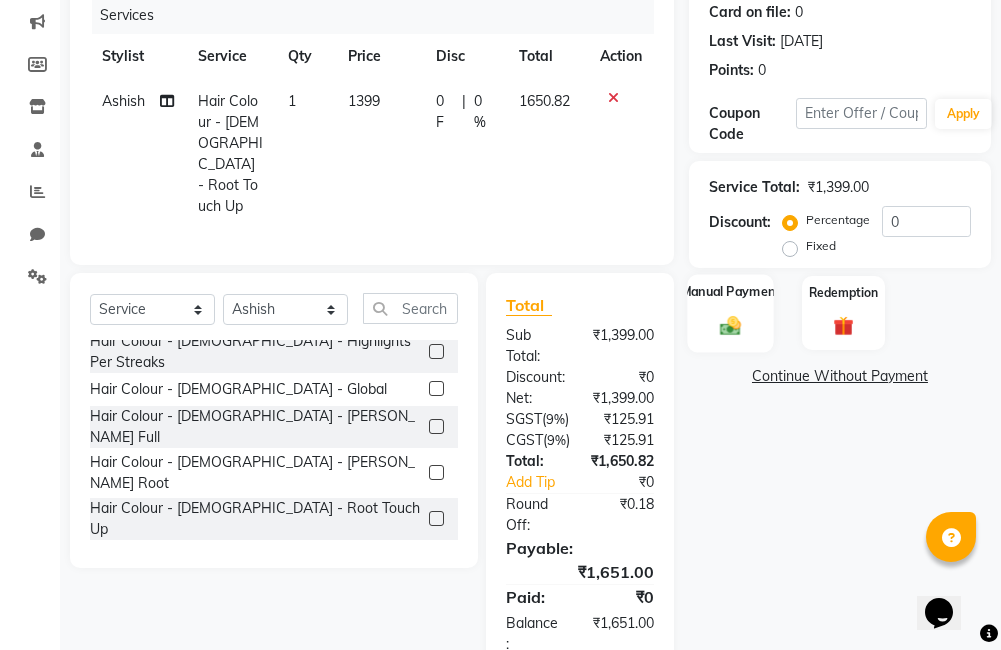 drag, startPoint x: 709, startPoint y: 336, endPoint x: 715, endPoint y: 347, distance: 12.529964 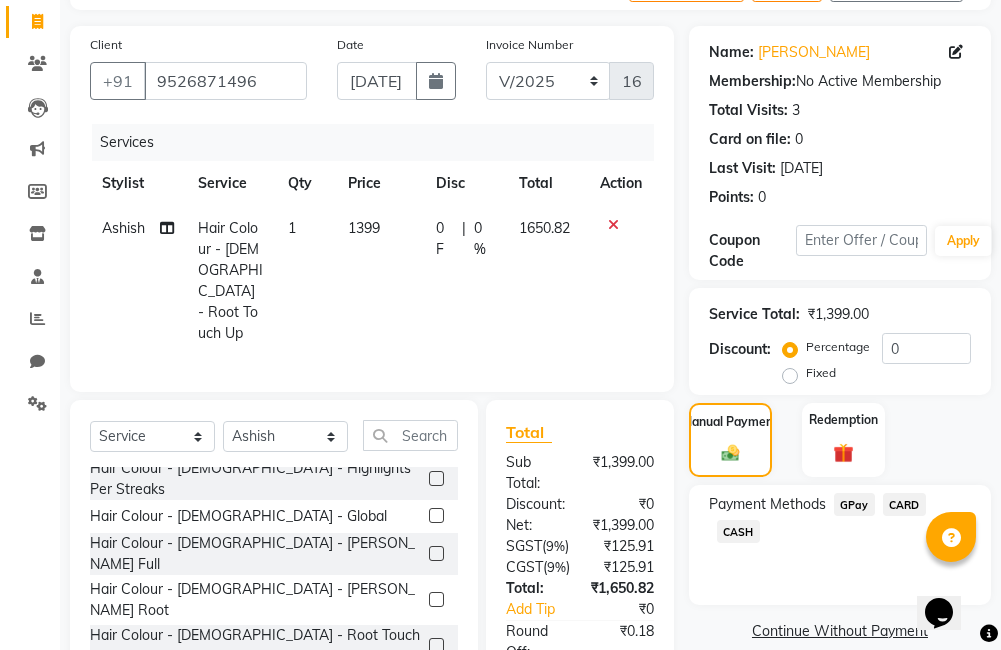 scroll, scrollTop: 148, scrollLeft: 0, axis: vertical 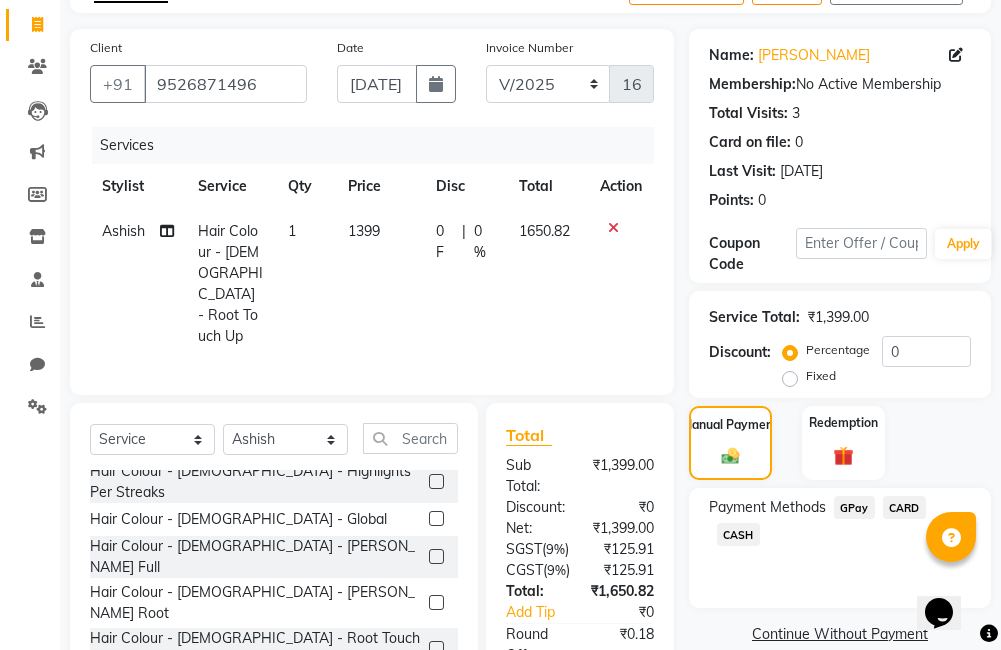 click on "1399" 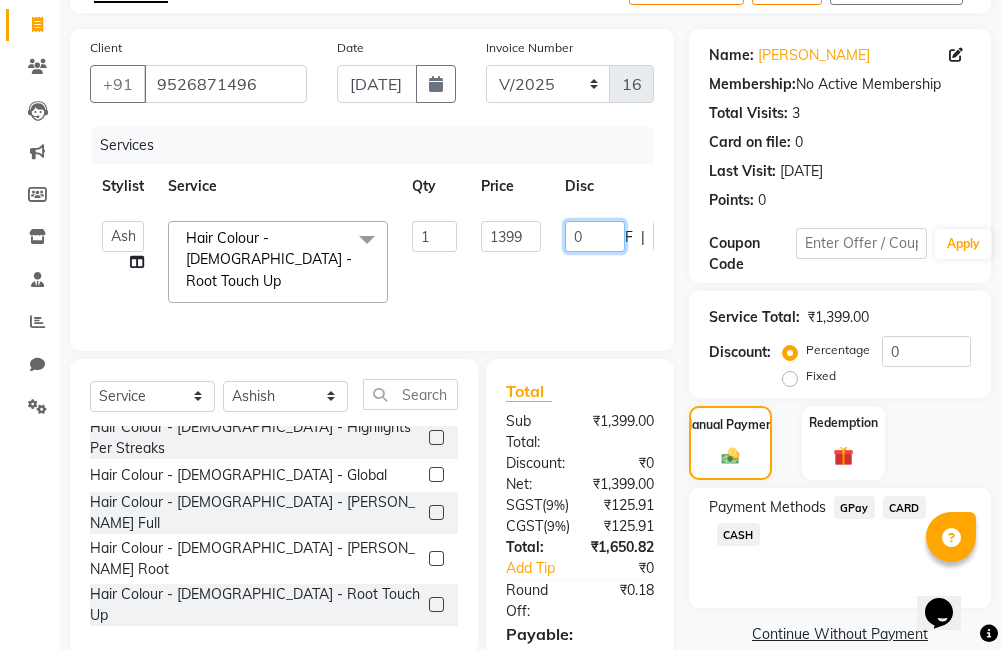 click on "0" 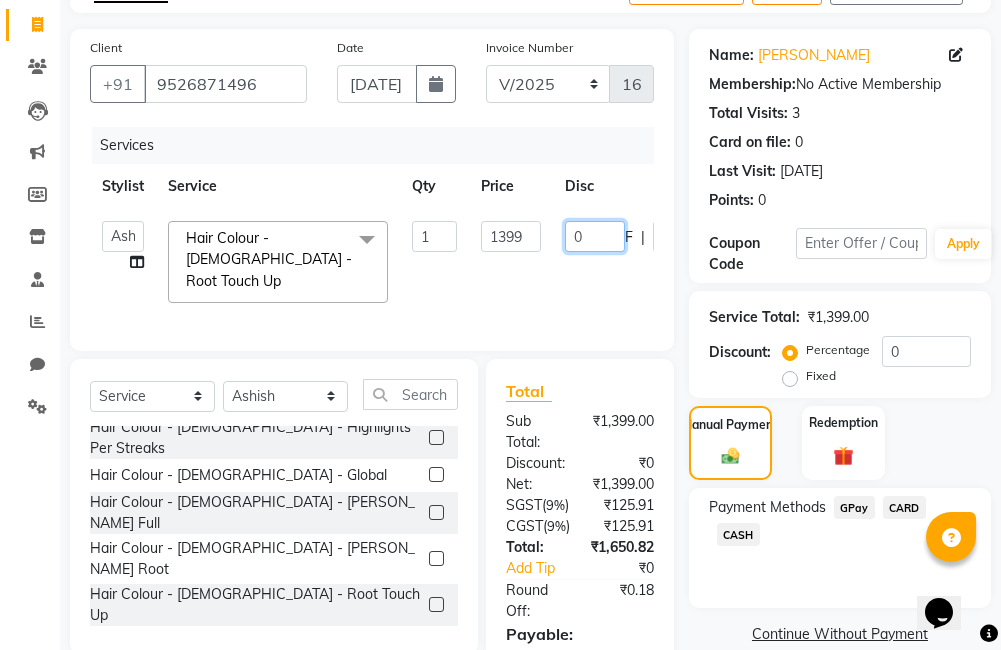 type on "01" 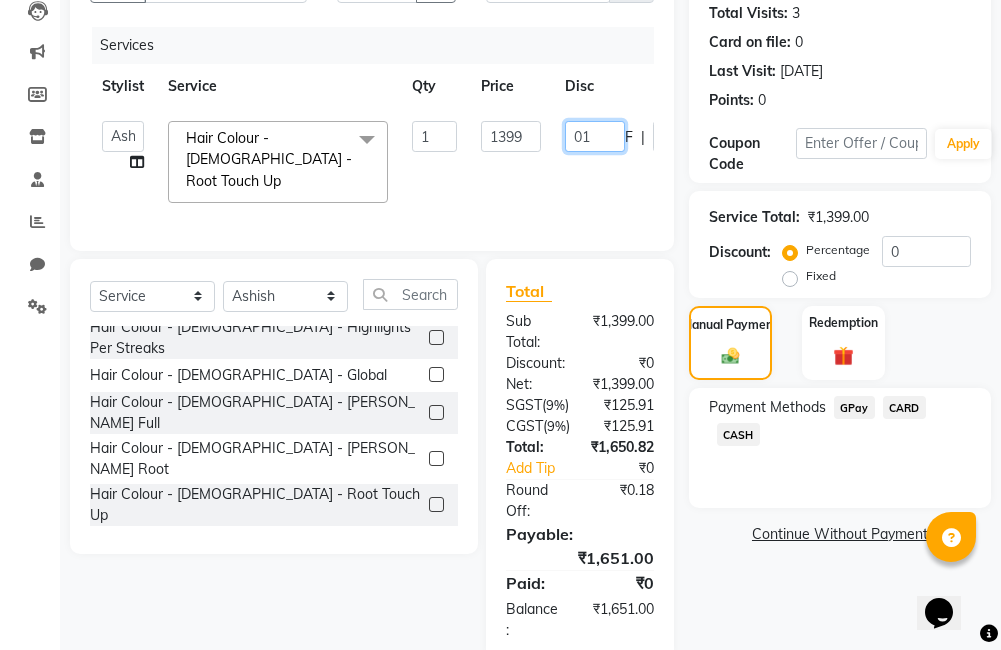 scroll, scrollTop: 327, scrollLeft: 0, axis: vertical 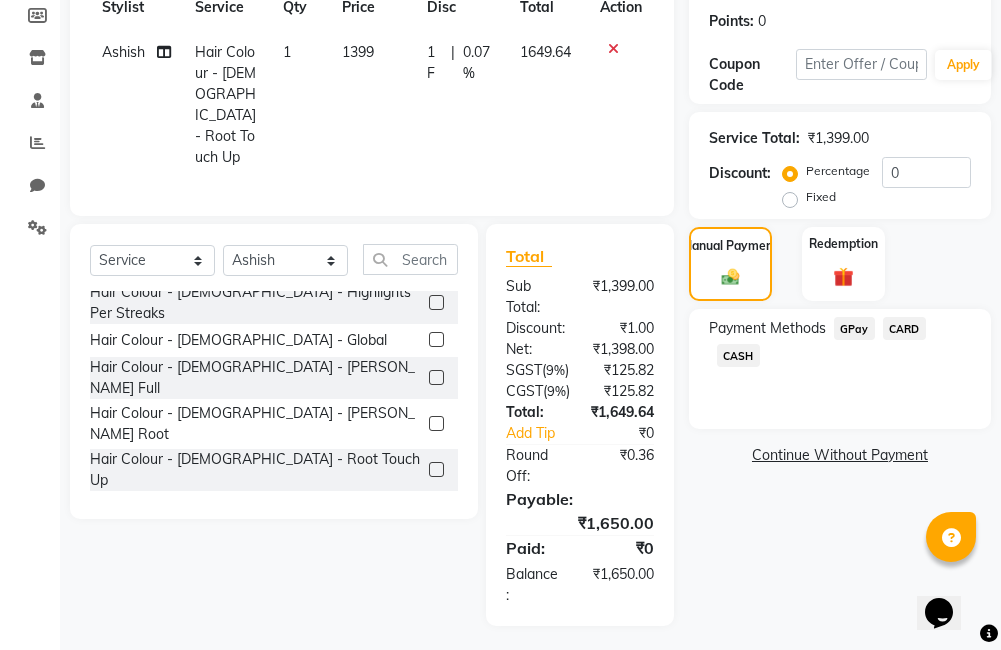 drag, startPoint x: 771, startPoint y: 444, endPoint x: 751, endPoint y: 442, distance: 20.09975 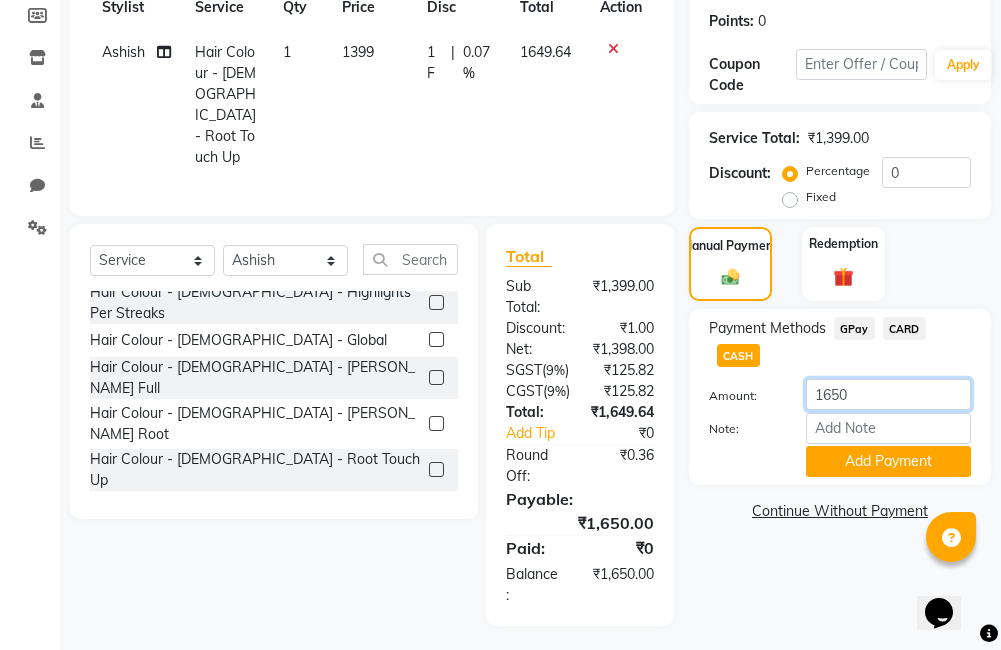 click on "1650" 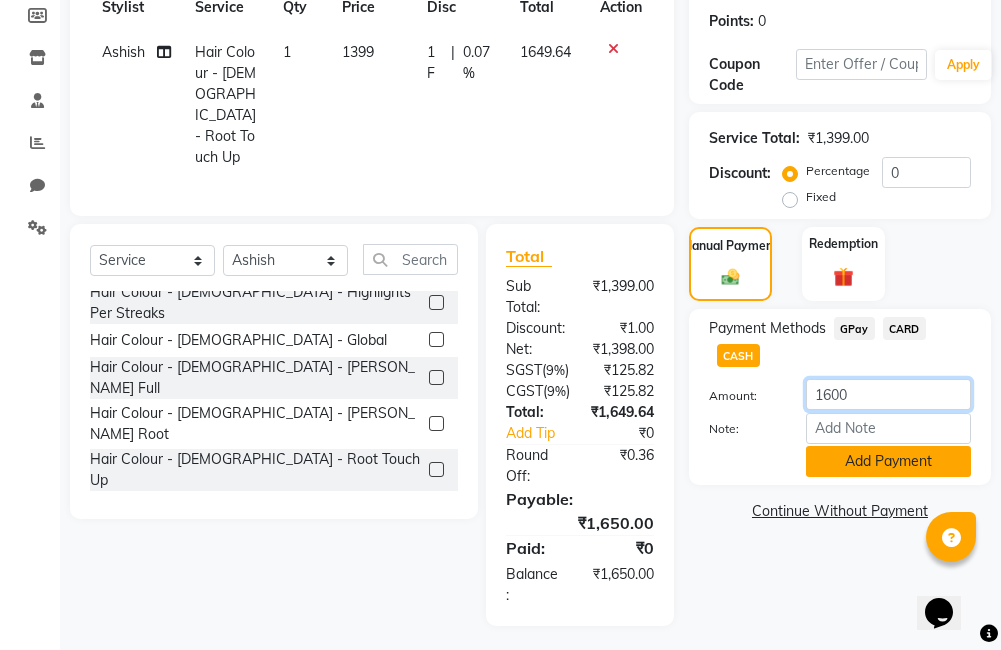 type on "1600" 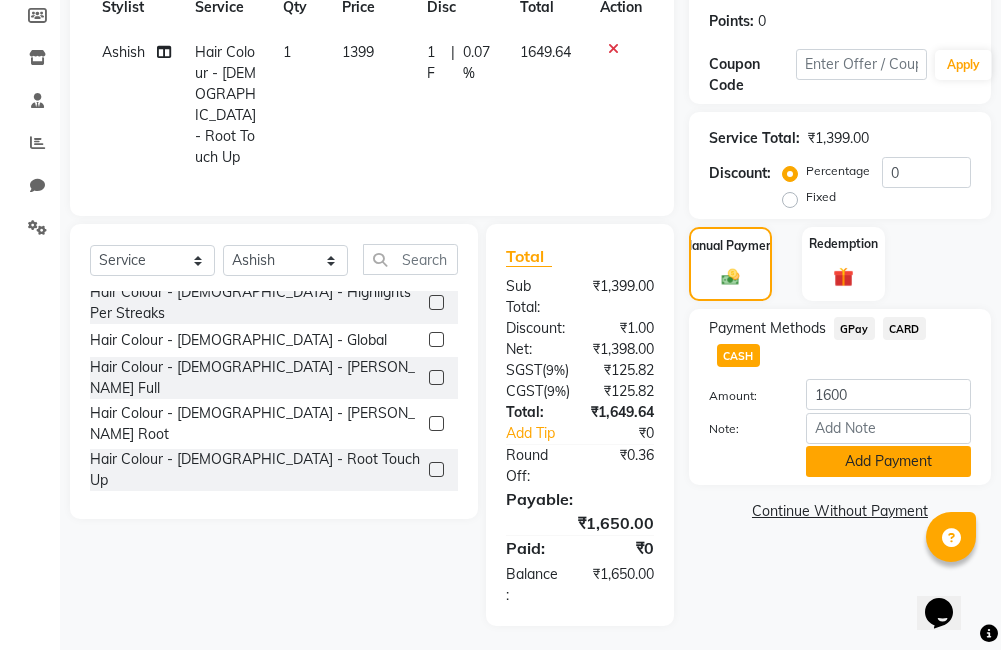click on "Add Payment" 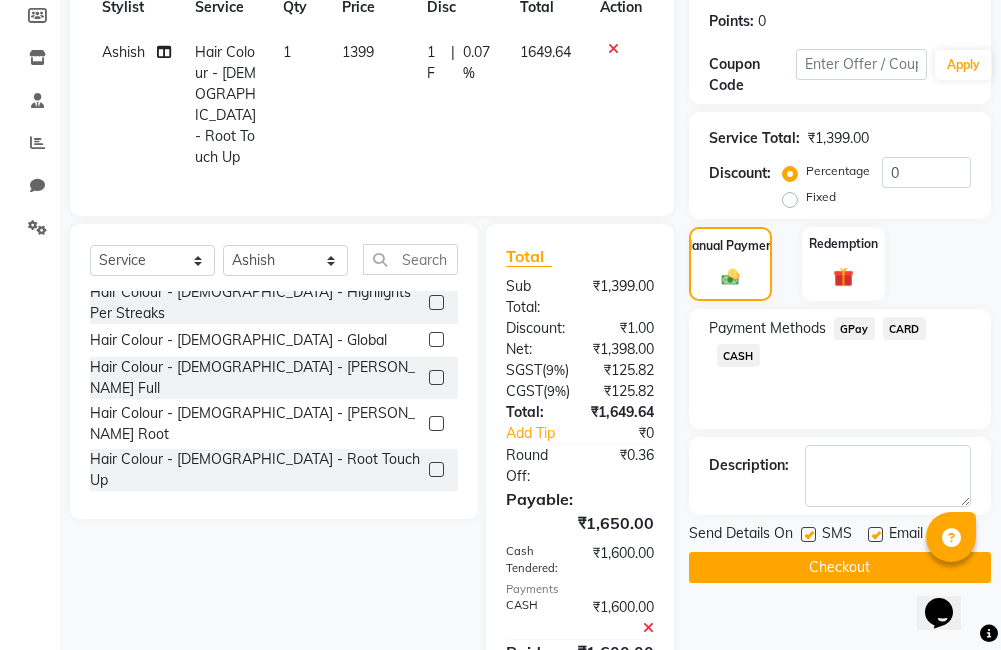 click on "GPay" 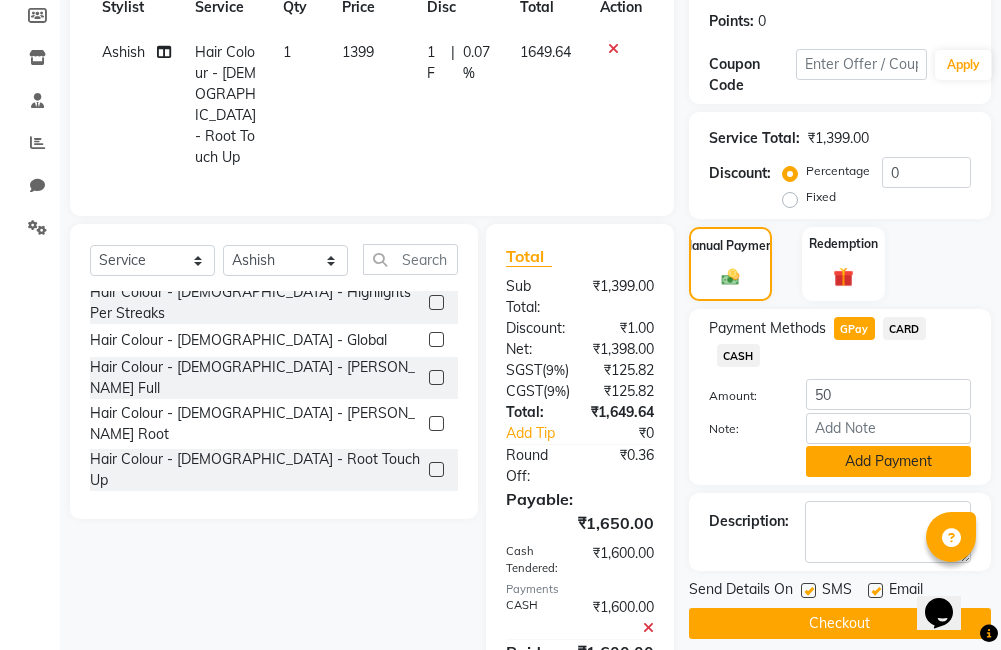 click on "Add Payment" 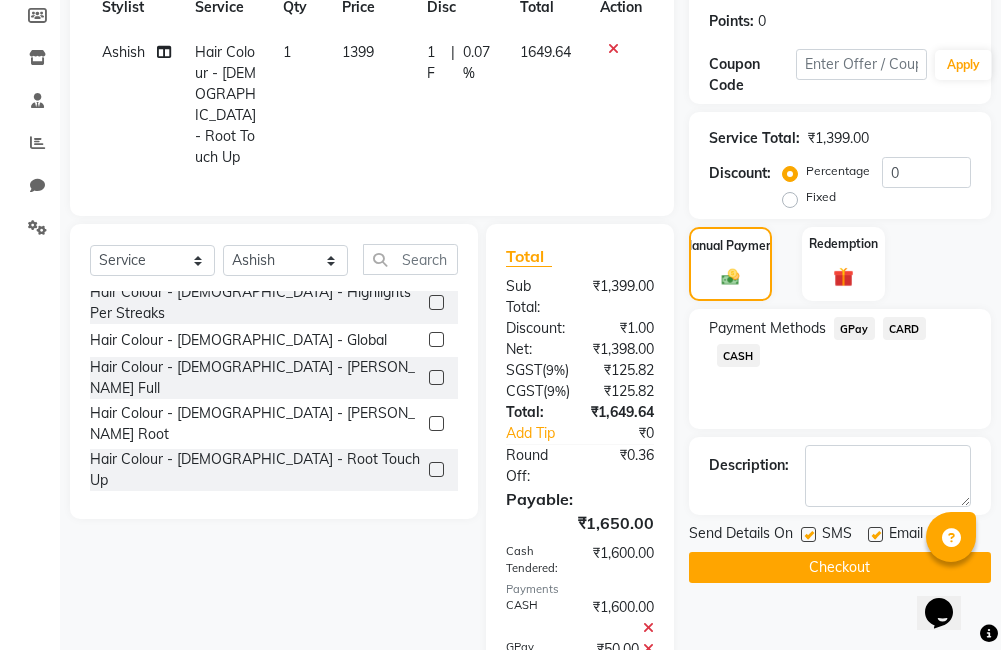 scroll, scrollTop: 494, scrollLeft: 0, axis: vertical 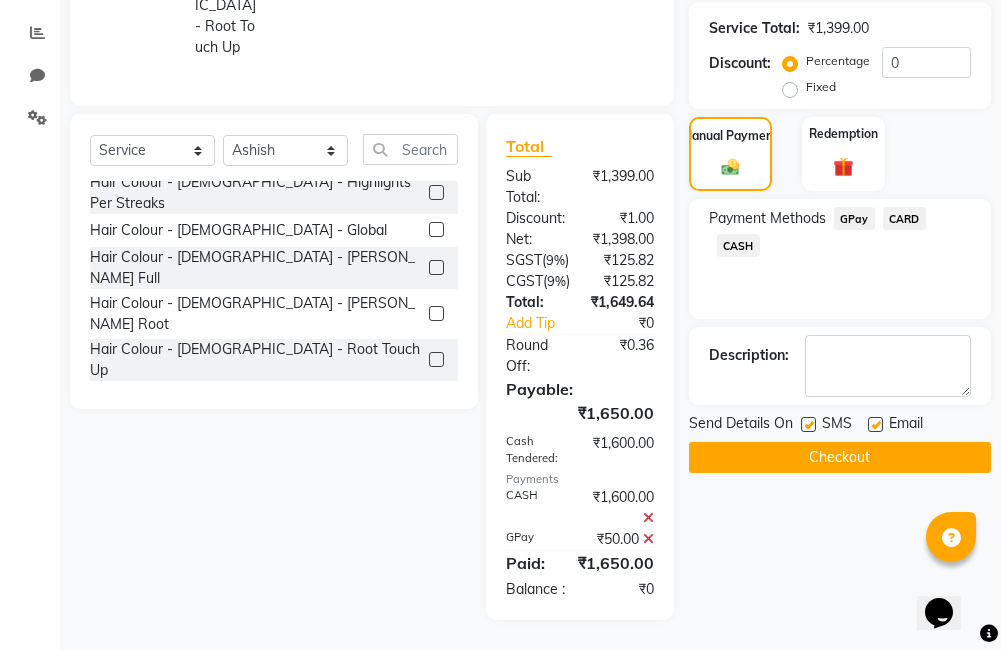 click on "Checkout" 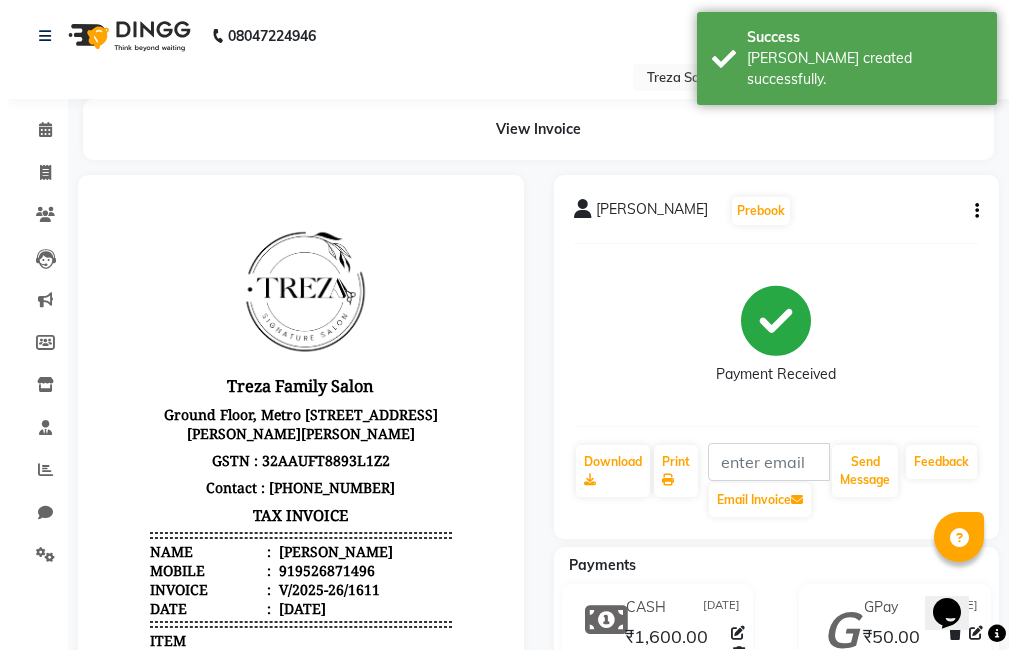 scroll, scrollTop: 0, scrollLeft: 0, axis: both 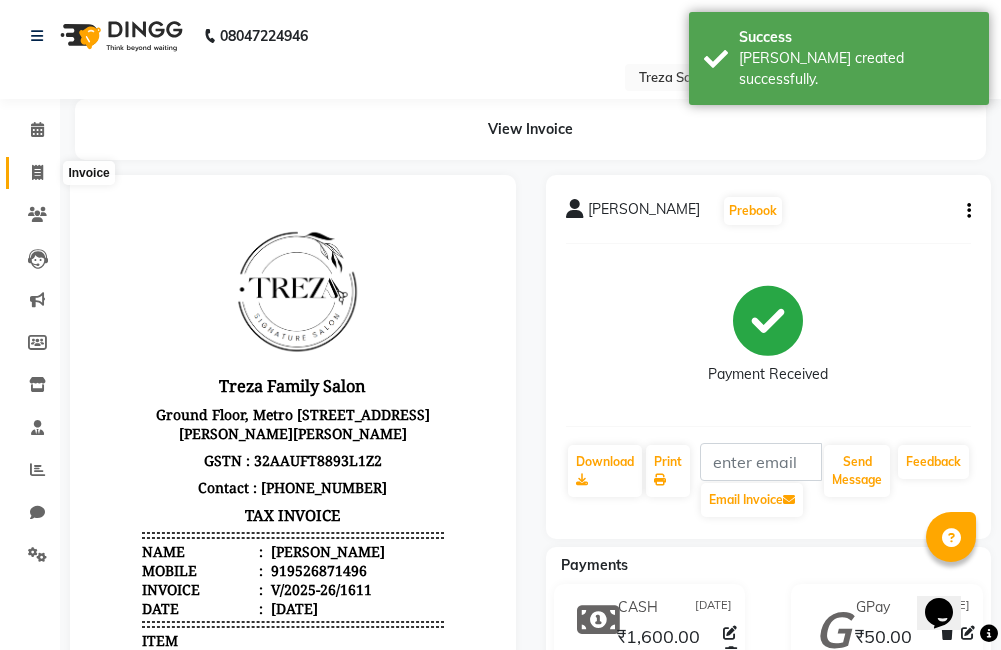 click 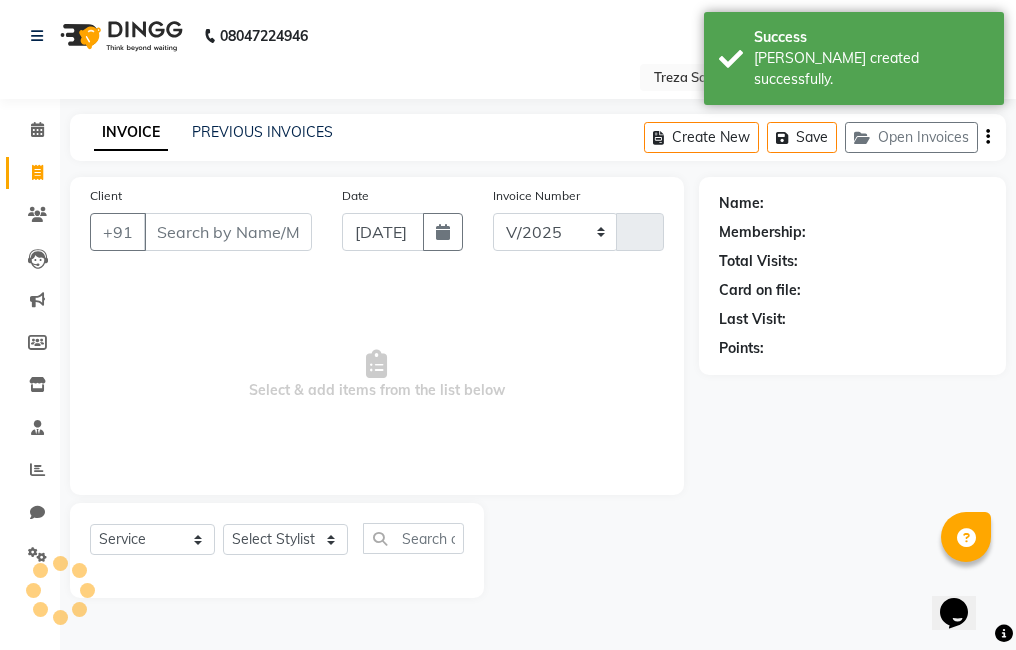 select on "7633" 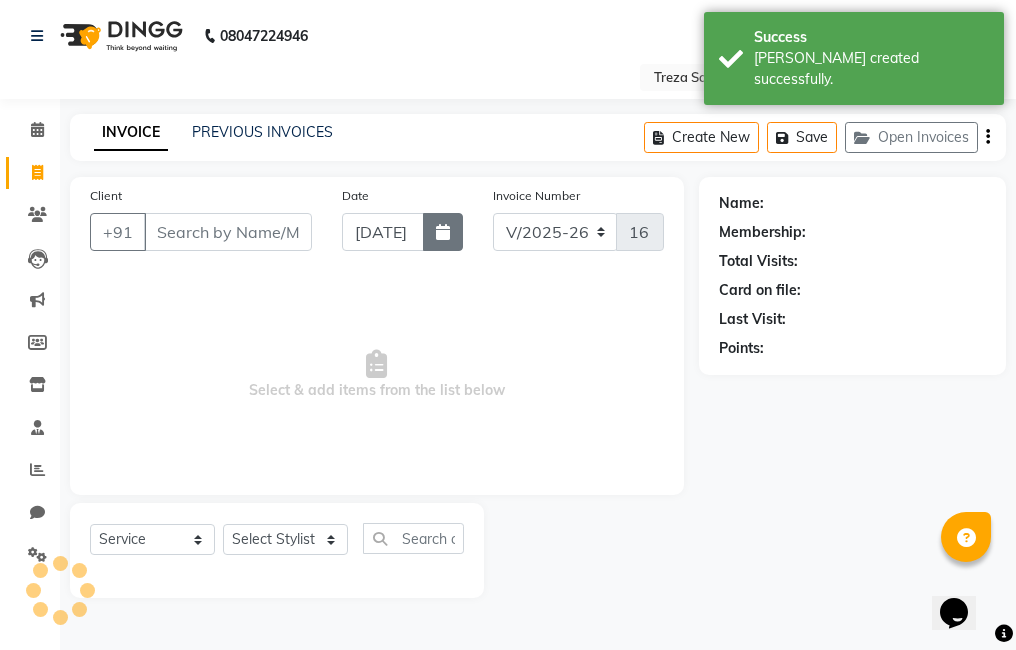 click 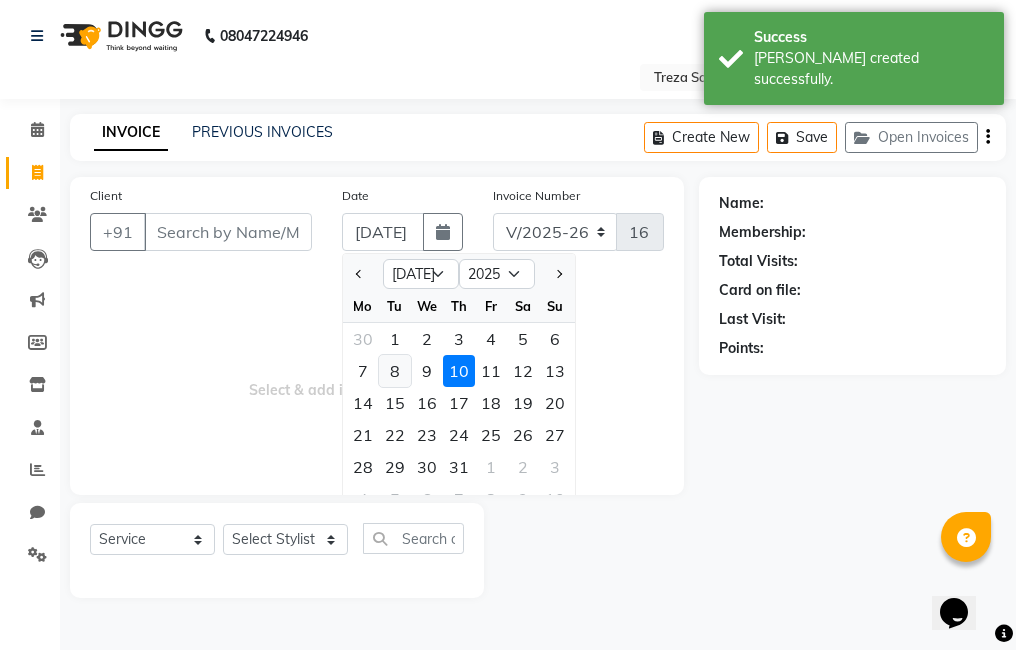 click on "8" 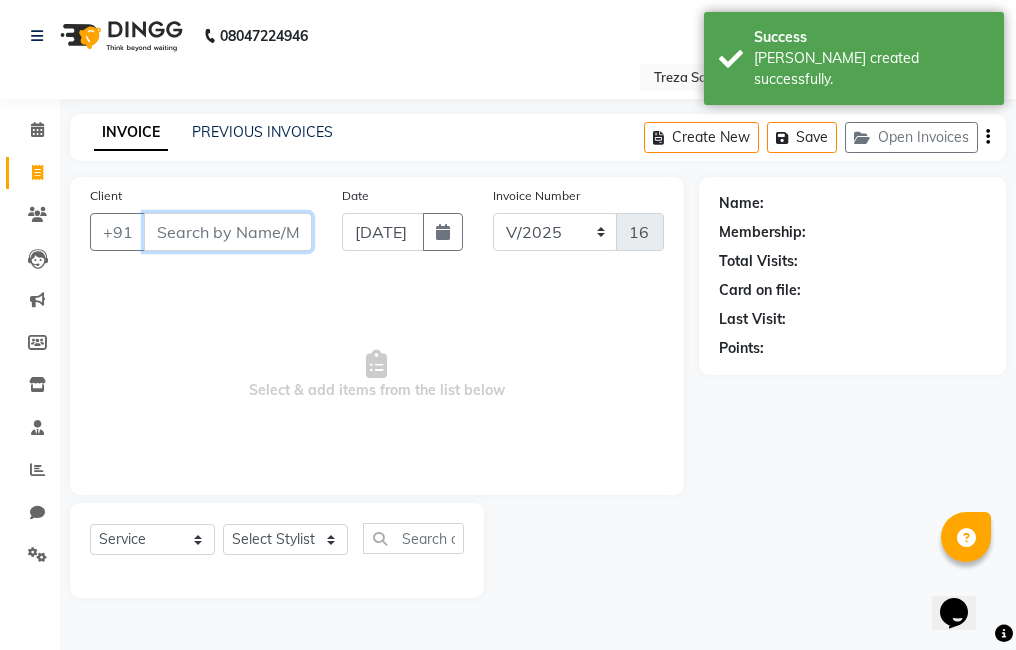 click on "Client" at bounding box center [228, 232] 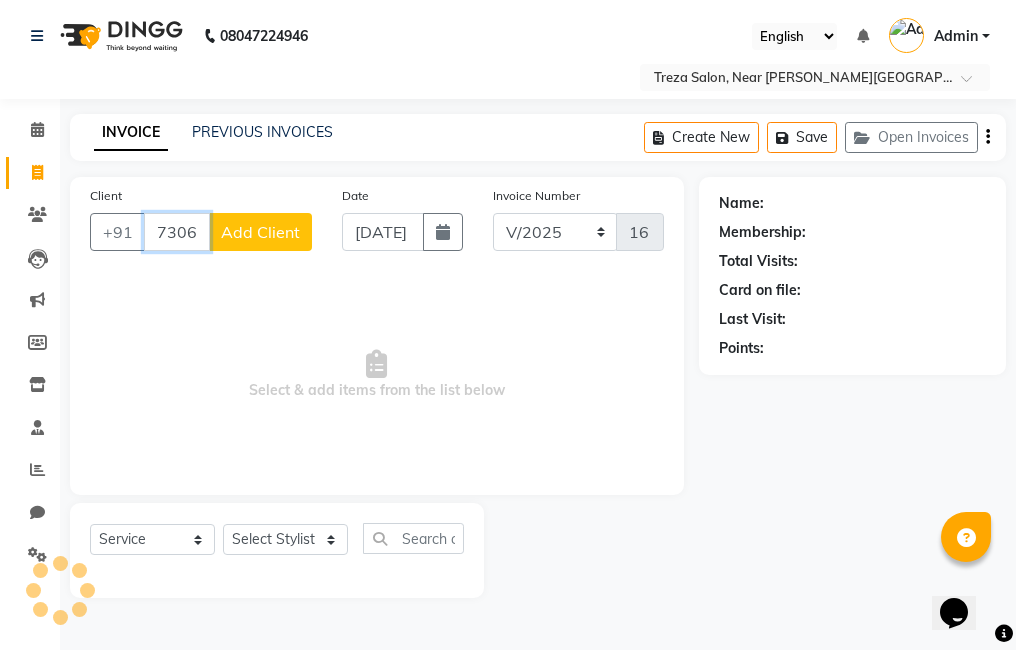 type on "7306329894" 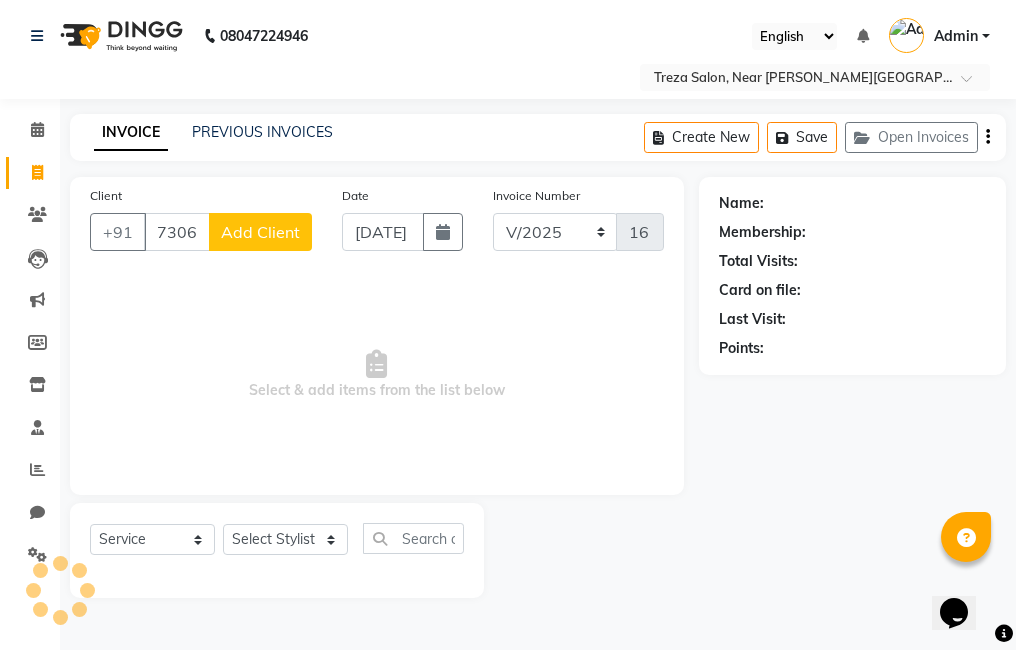click on "Add Client" 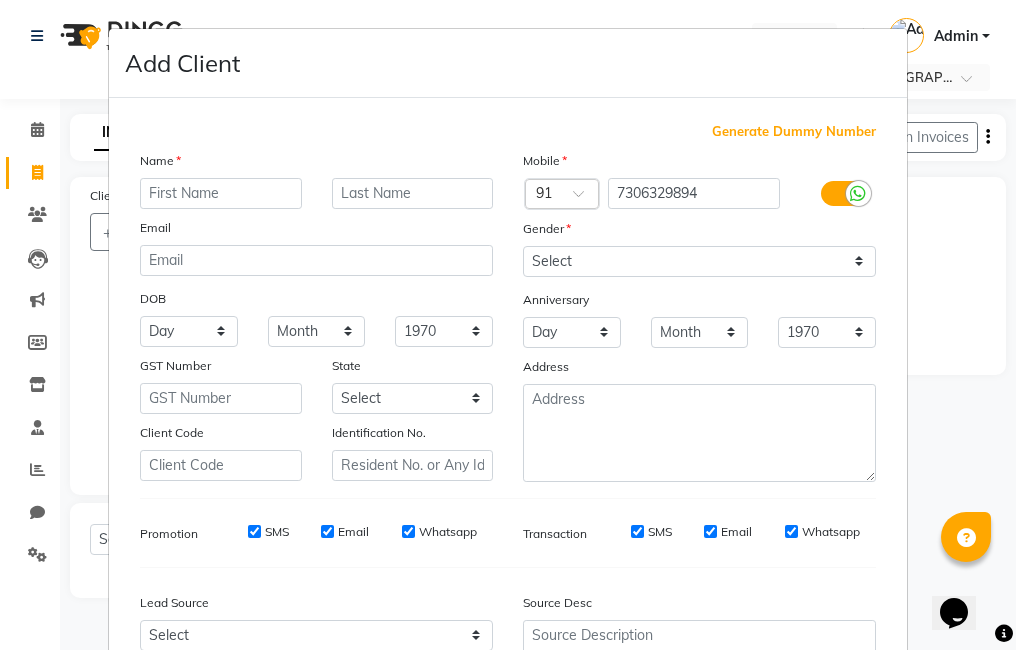 type on "a" 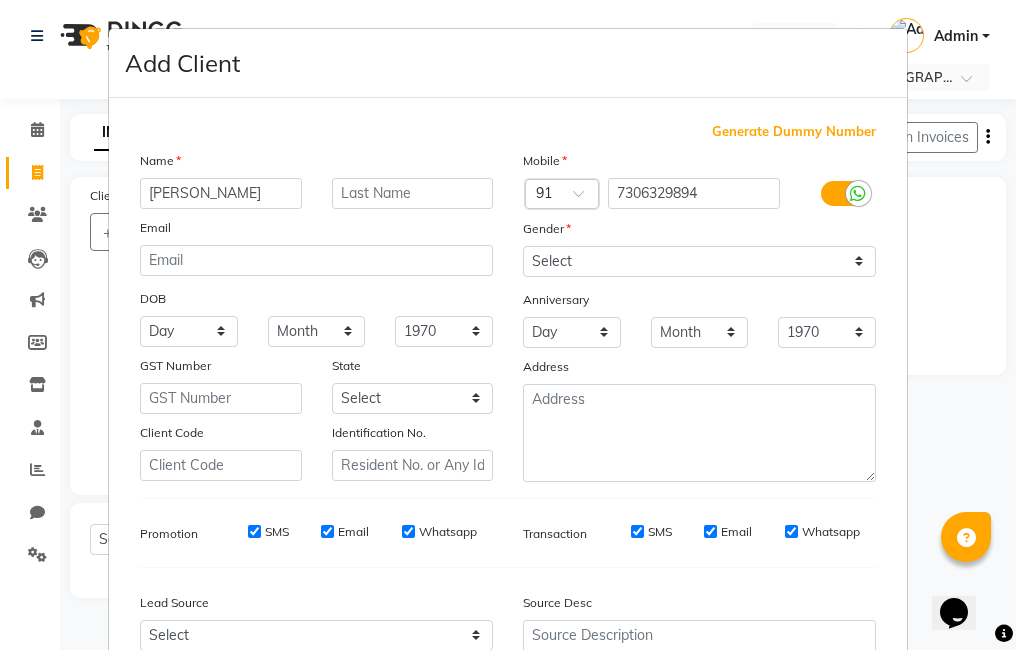 type on "[PERSON_NAME]" 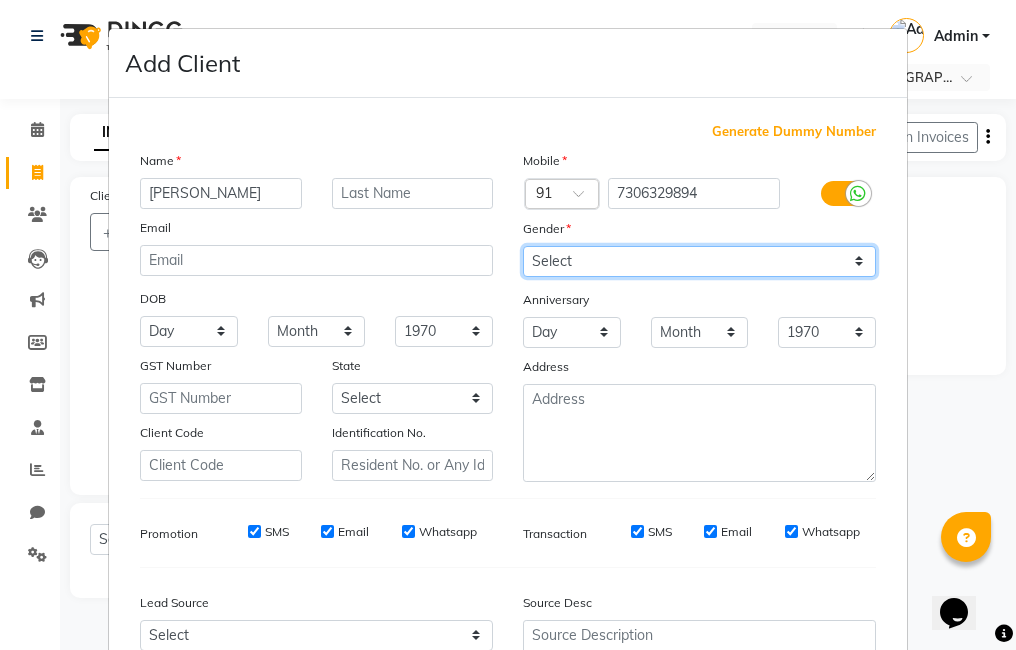 click on "Select [DEMOGRAPHIC_DATA] [DEMOGRAPHIC_DATA] Other Prefer Not To Say" at bounding box center (699, 261) 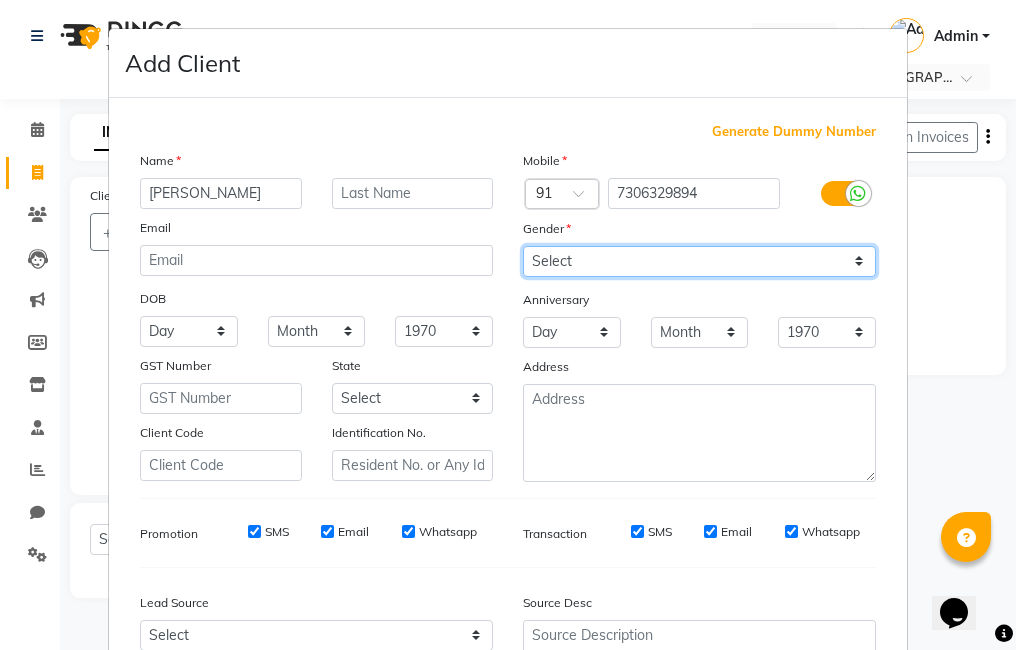 select on "[DEMOGRAPHIC_DATA]" 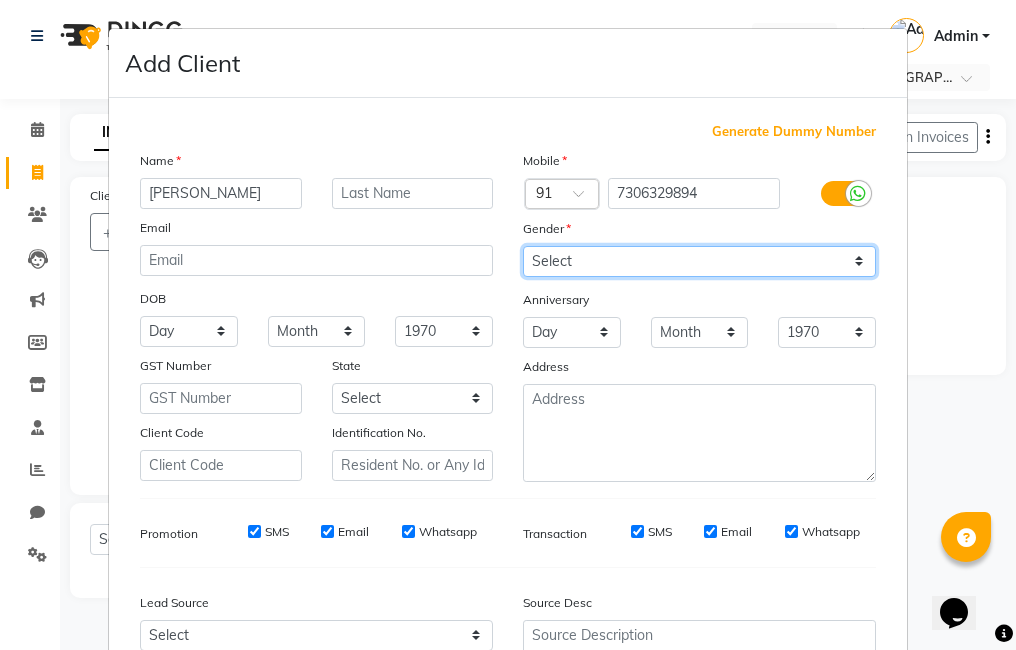click on "Select [DEMOGRAPHIC_DATA] [DEMOGRAPHIC_DATA] Other Prefer Not To Say" at bounding box center [699, 261] 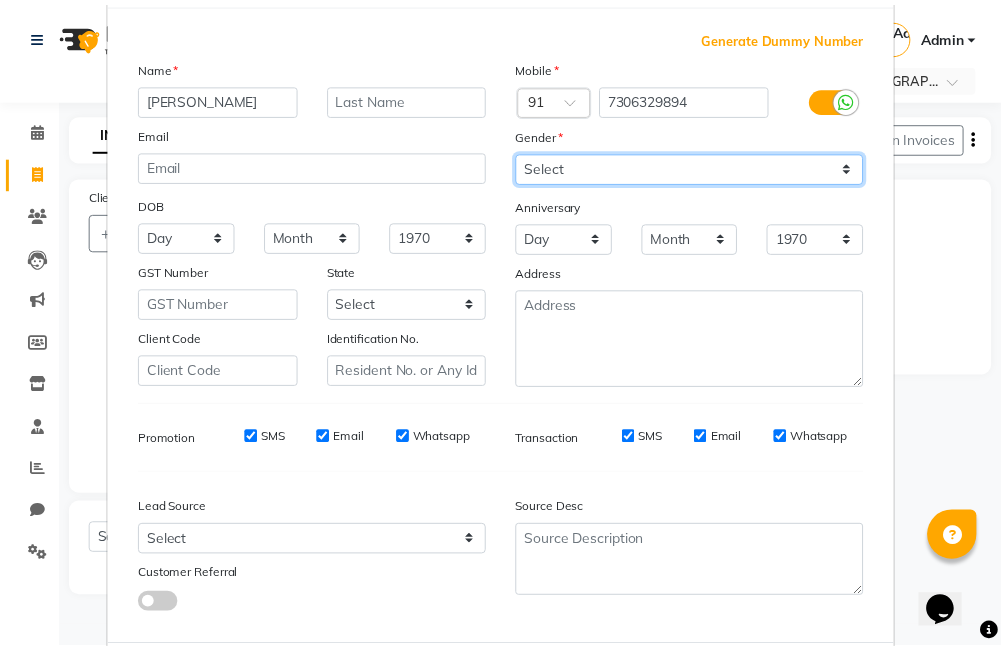 scroll, scrollTop: 199, scrollLeft: 0, axis: vertical 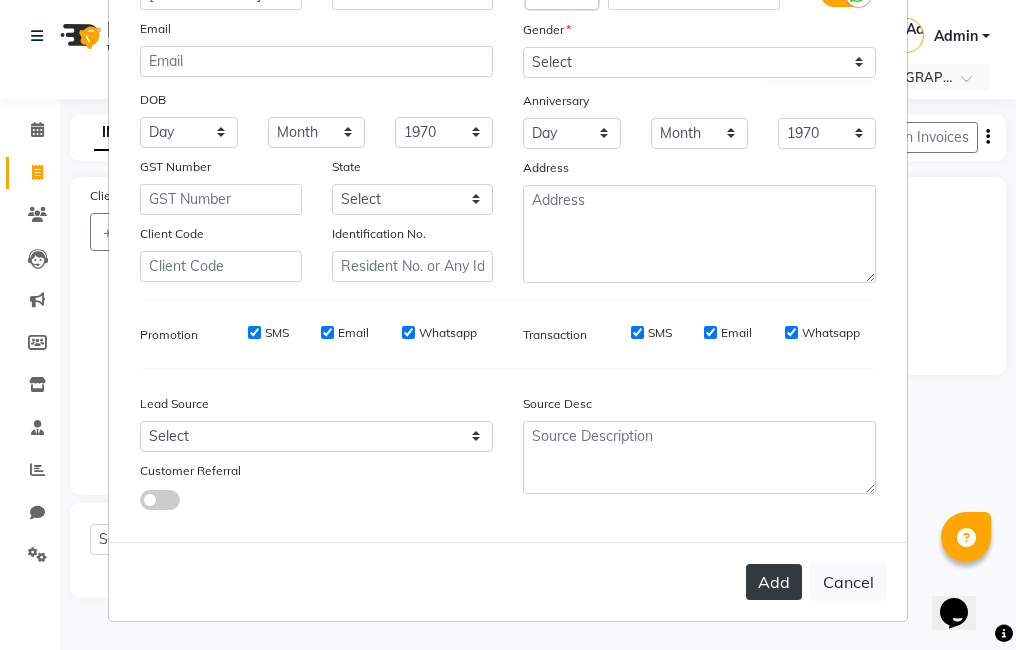 click on "Add" at bounding box center (774, 582) 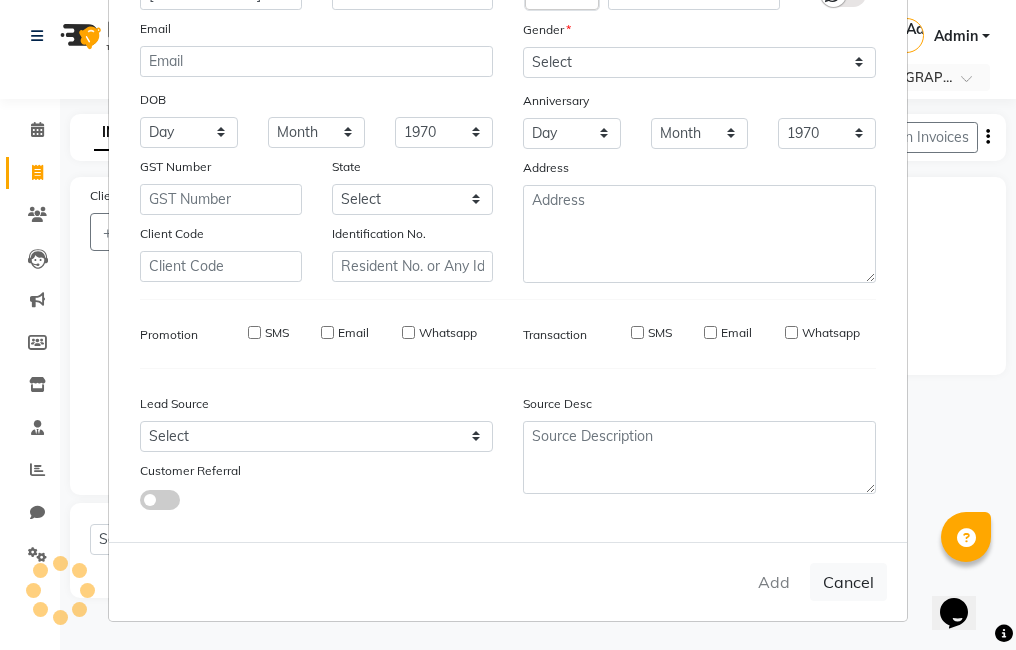 type 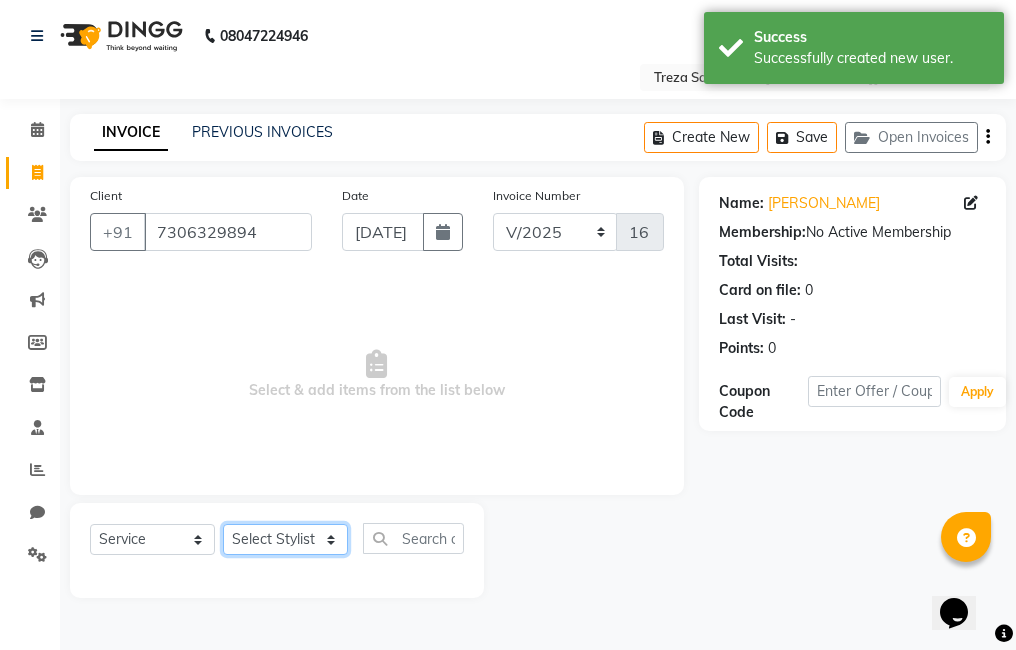 click on "Select Stylist [PERSON_NAME] Amulie Anju [PERSON_NAME] [PERSON_NAME] Shijo" 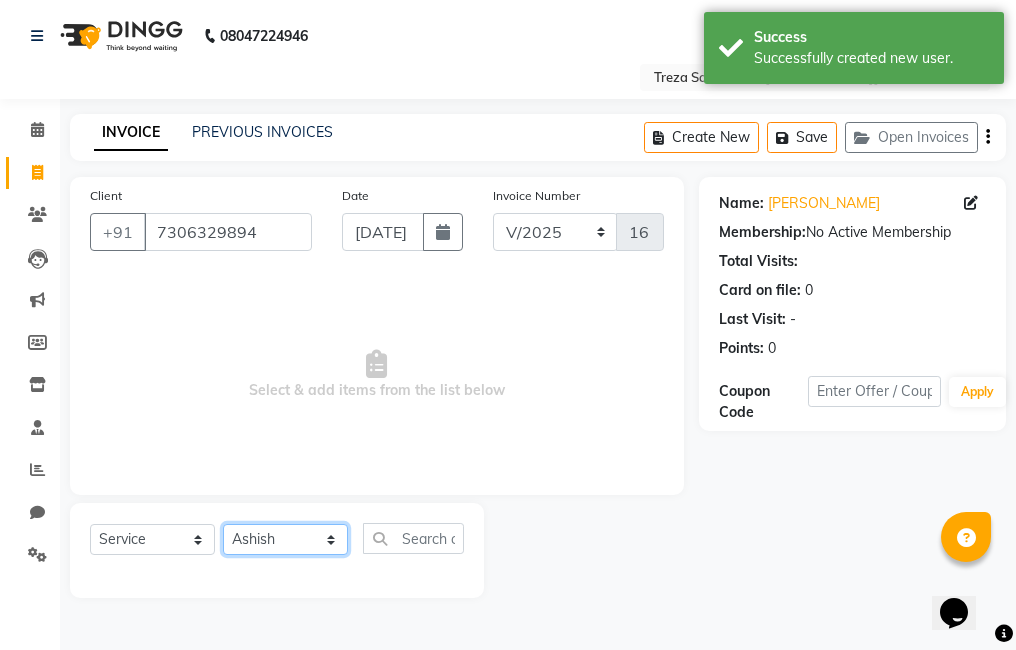 click on "Select Stylist [PERSON_NAME] Amulie Anju [PERSON_NAME] [PERSON_NAME] Shijo" 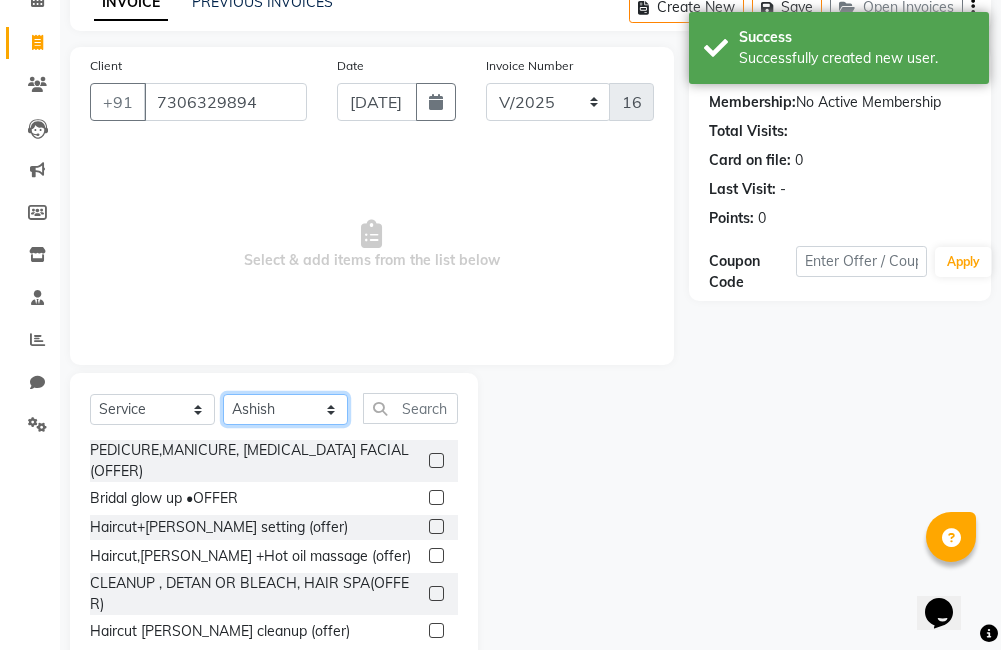 scroll, scrollTop: 178, scrollLeft: 0, axis: vertical 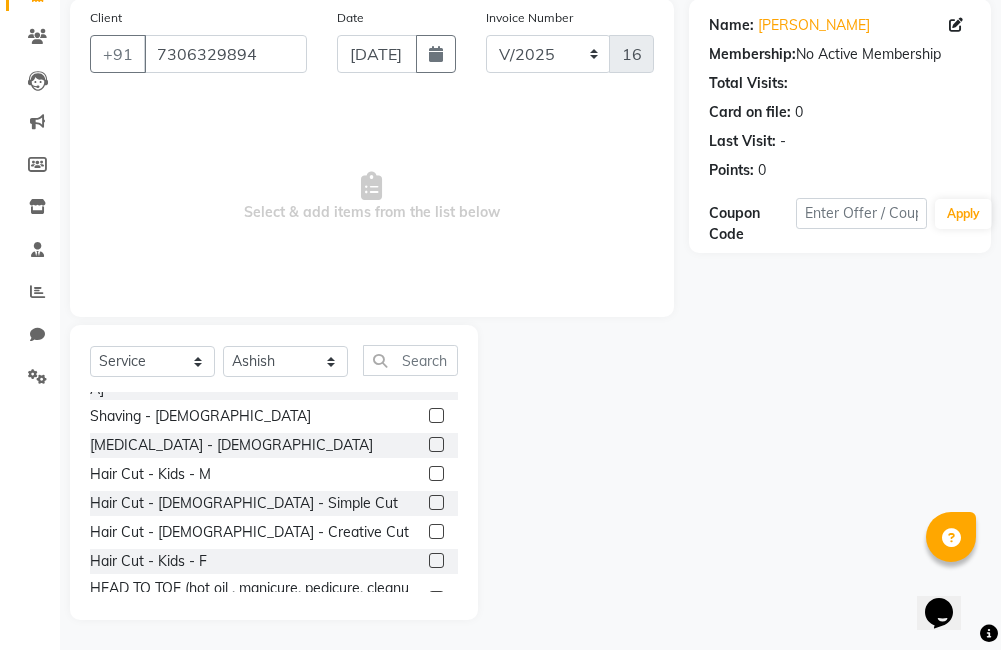 click 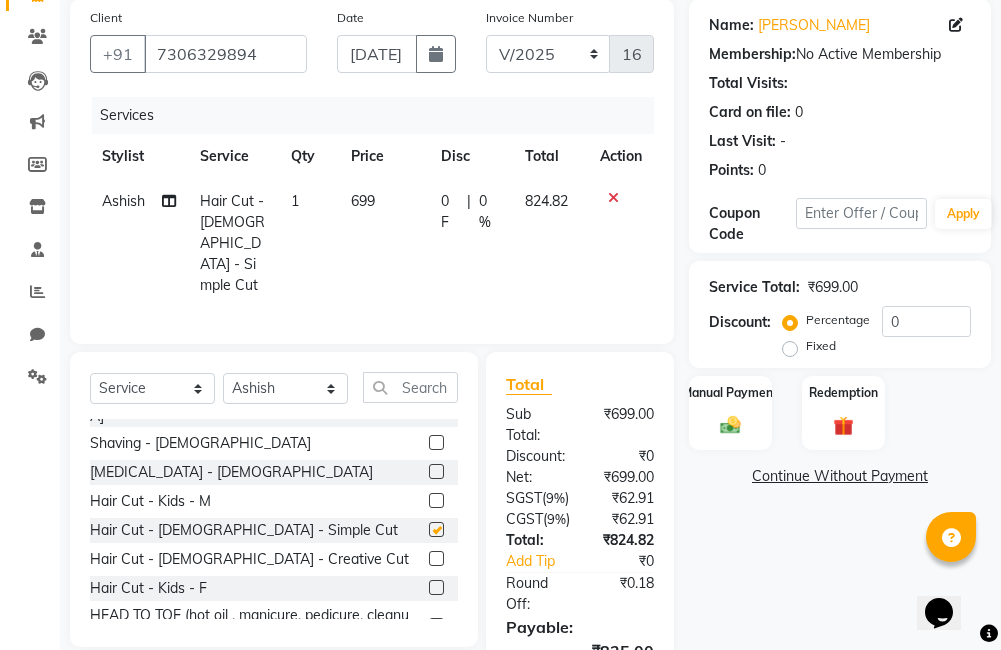 checkbox on "false" 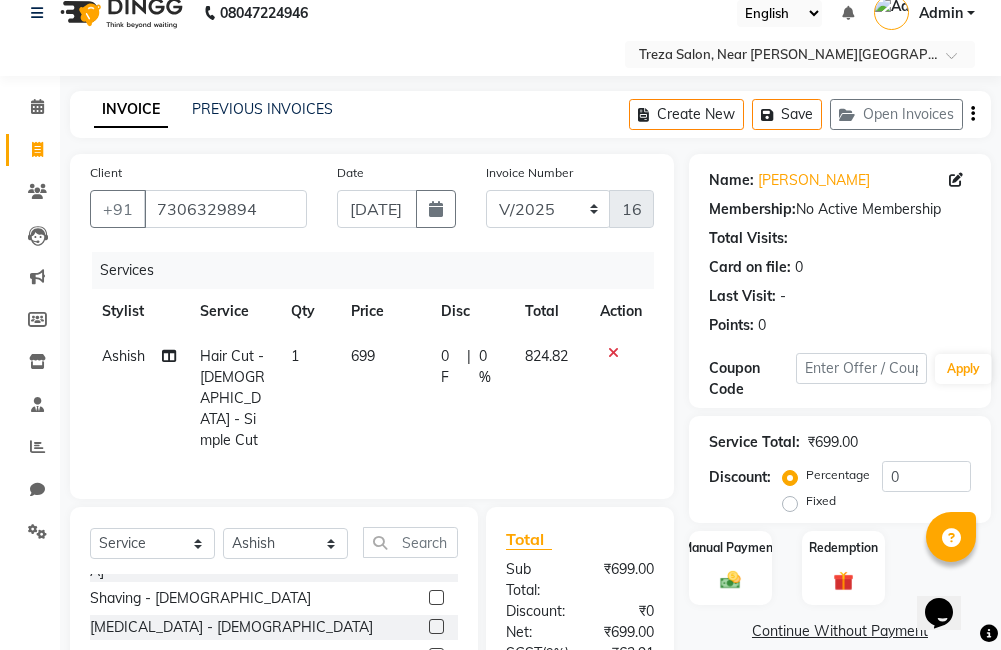 scroll, scrollTop: 0, scrollLeft: 0, axis: both 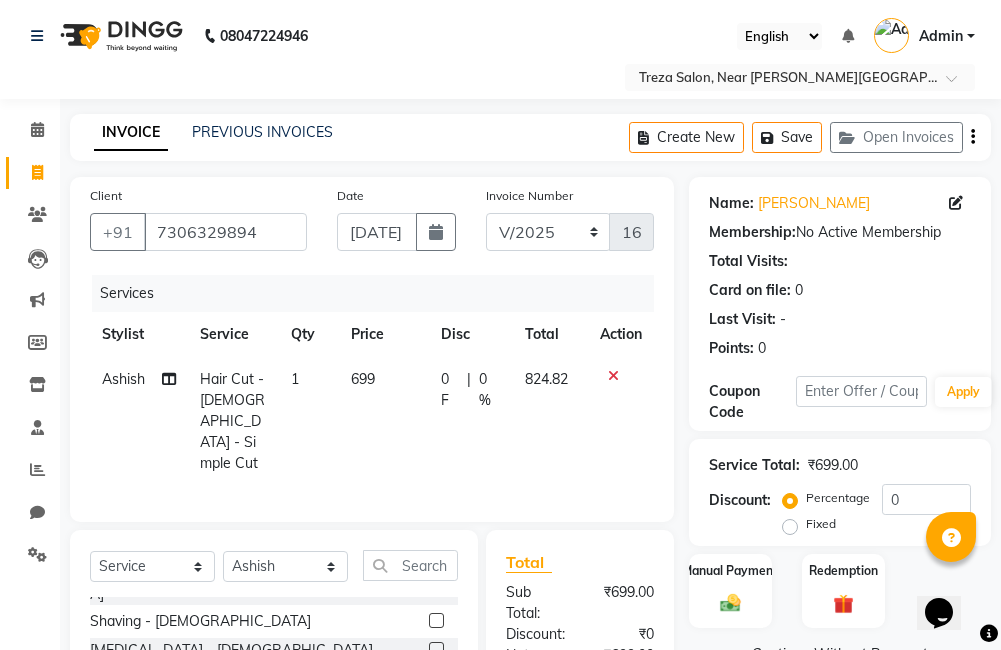 click 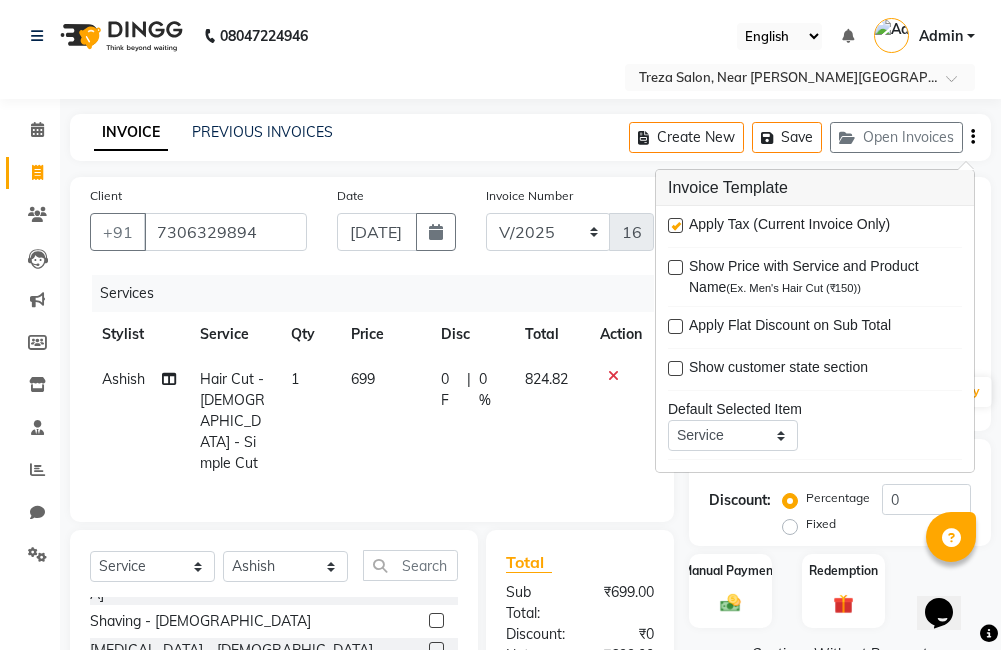 click on "Apply Tax (Current Invoice Only)" at bounding box center (815, 226) 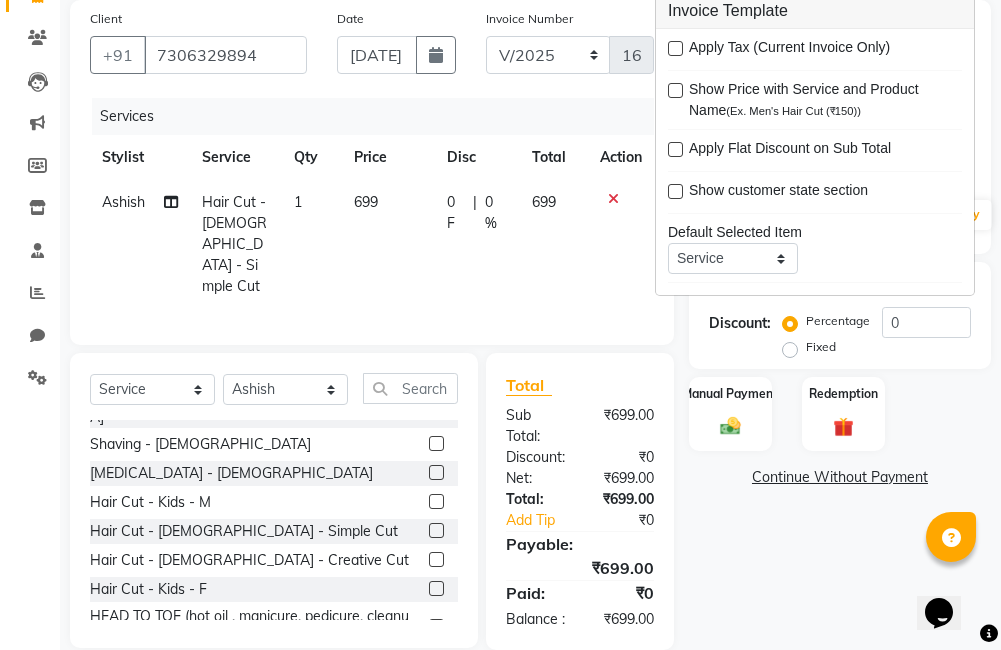 scroll, scrollTop: 201, scrollLeft: 0, axis: vertical 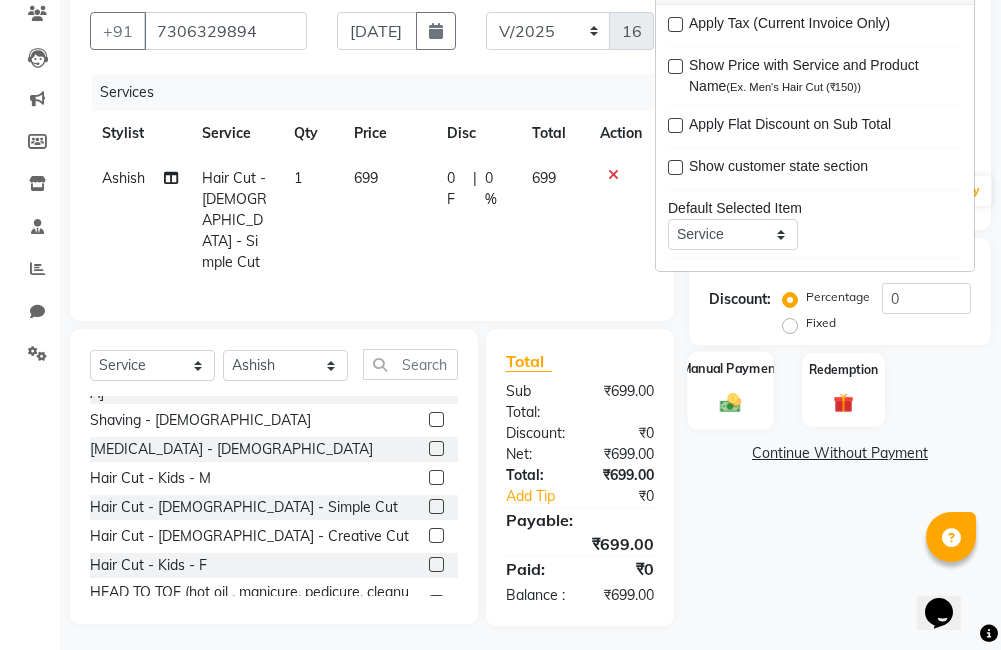 click 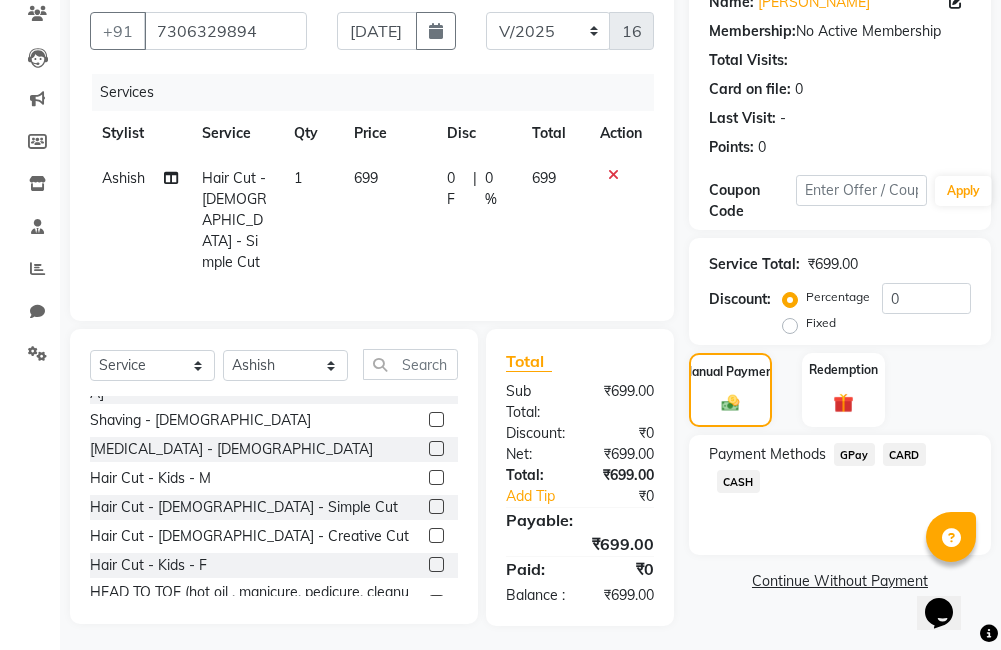click on "GPay" 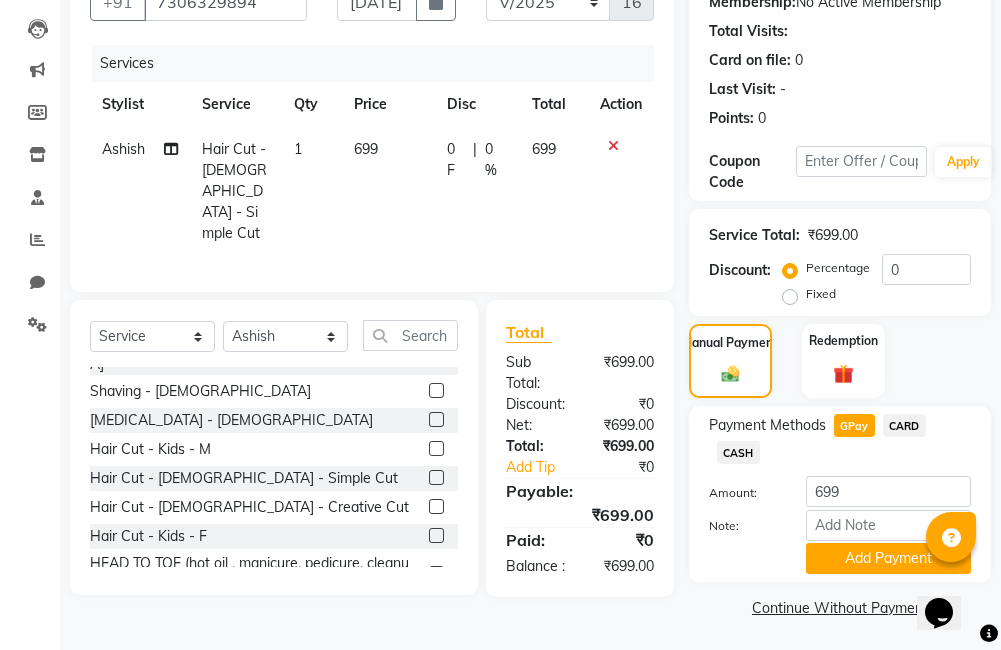 scroll, scrollTop: 233, scrollLeft: 0, axis: vertical 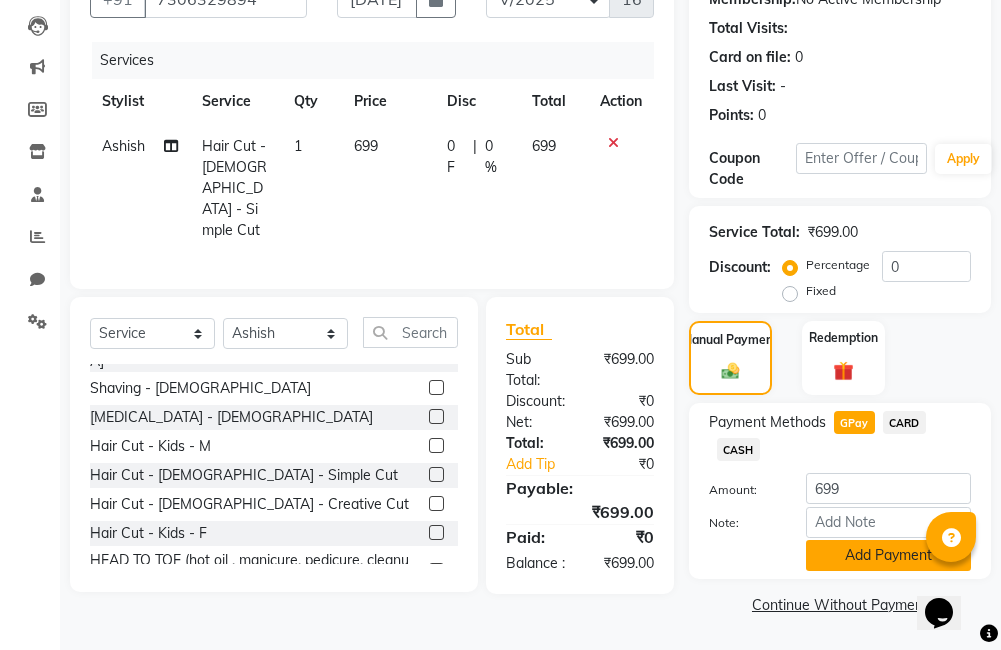 click on "Add Payment" 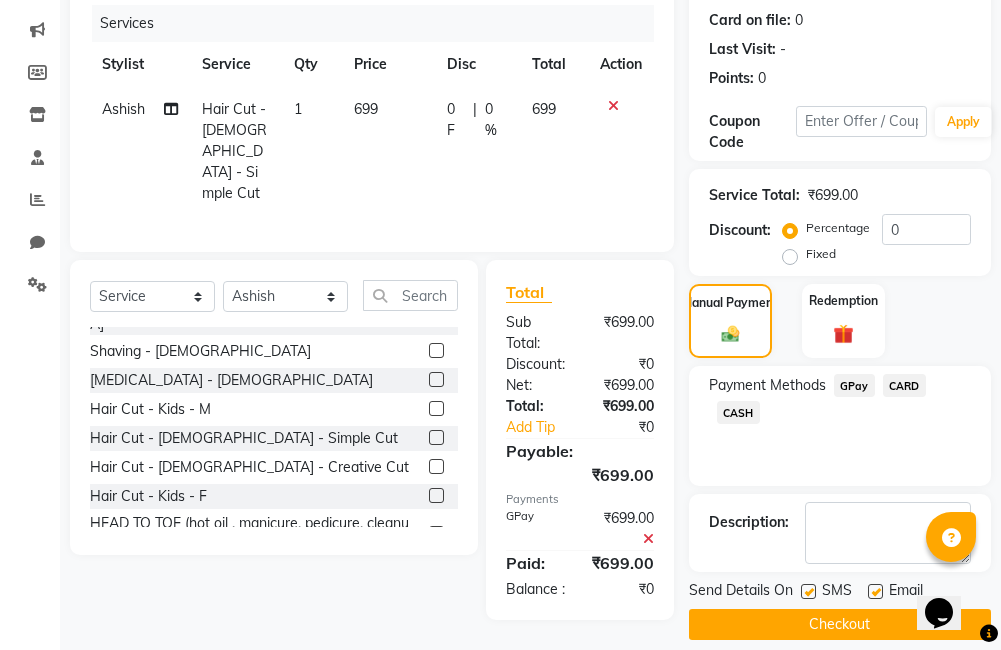 scroll, scrollTop: 290, scrollLeft: 0, axis: vertical 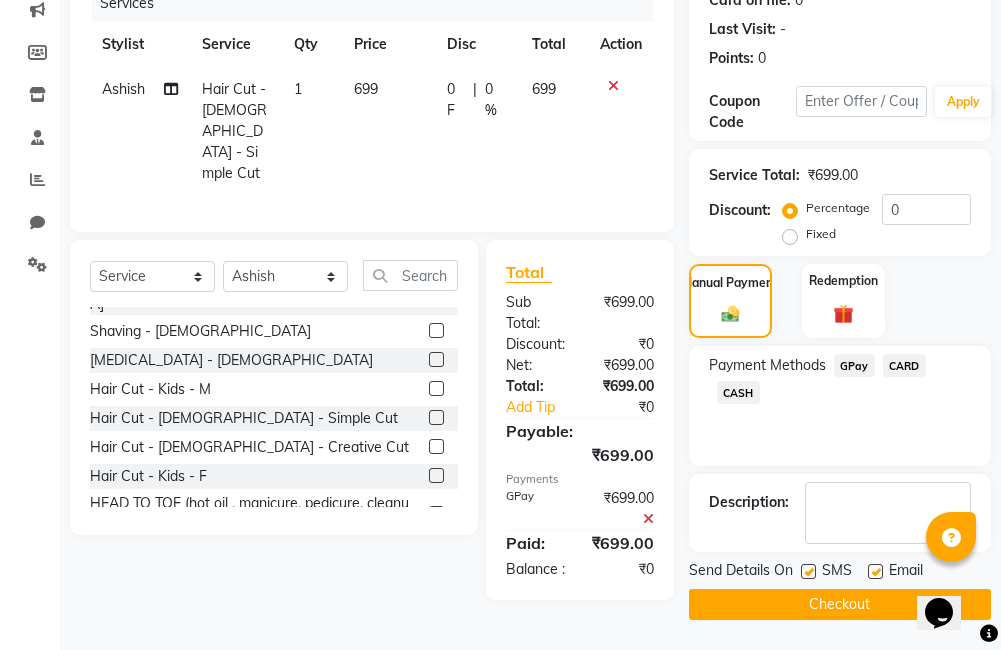 click on "Checkout" 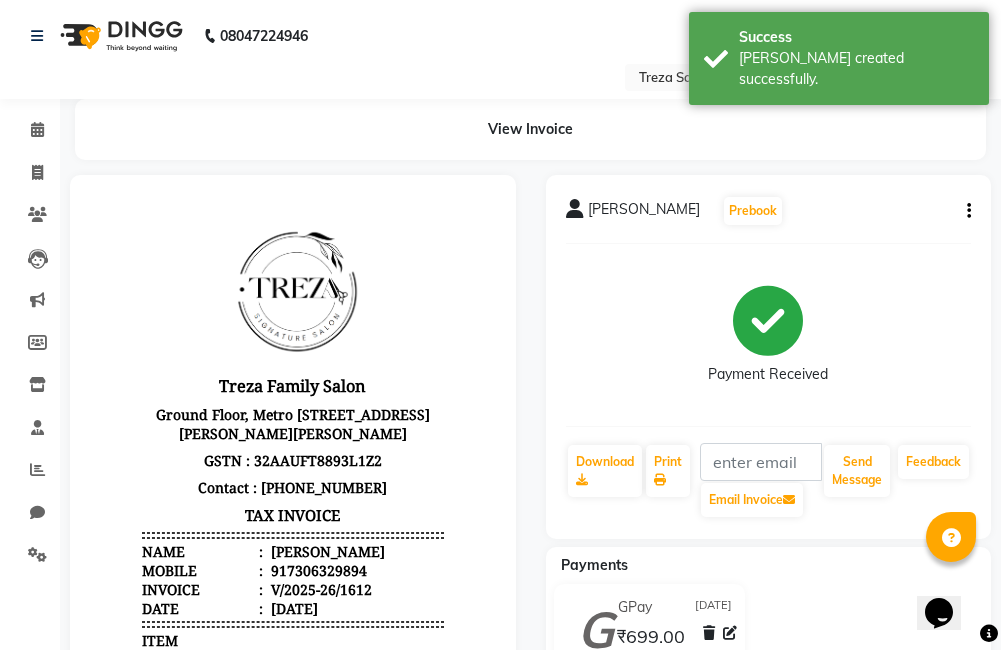scroll, scrollTop: 0, scrollLeft: 0, axis: both 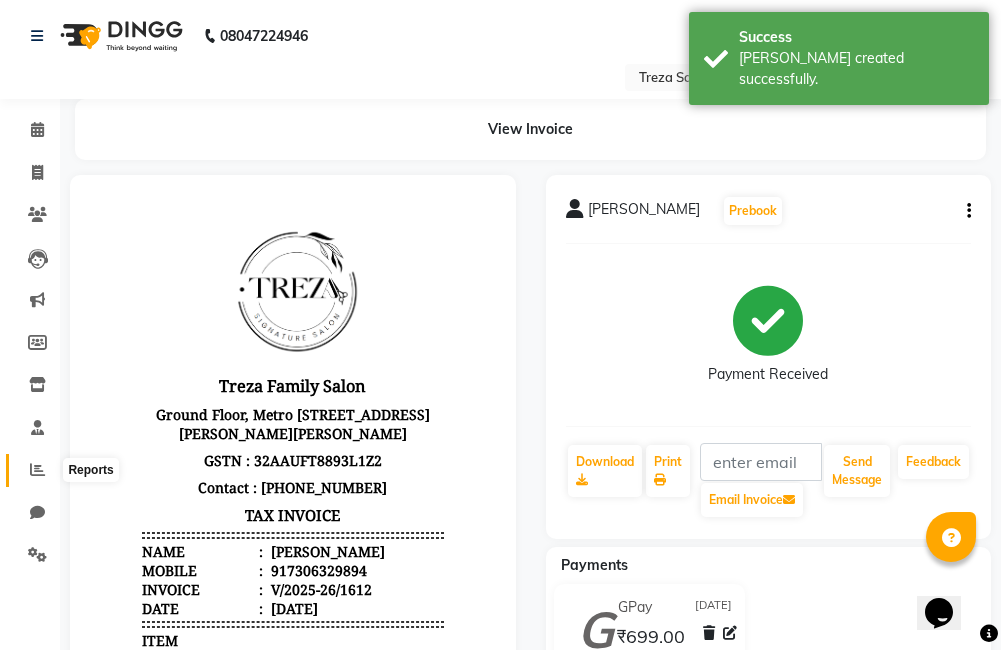 click 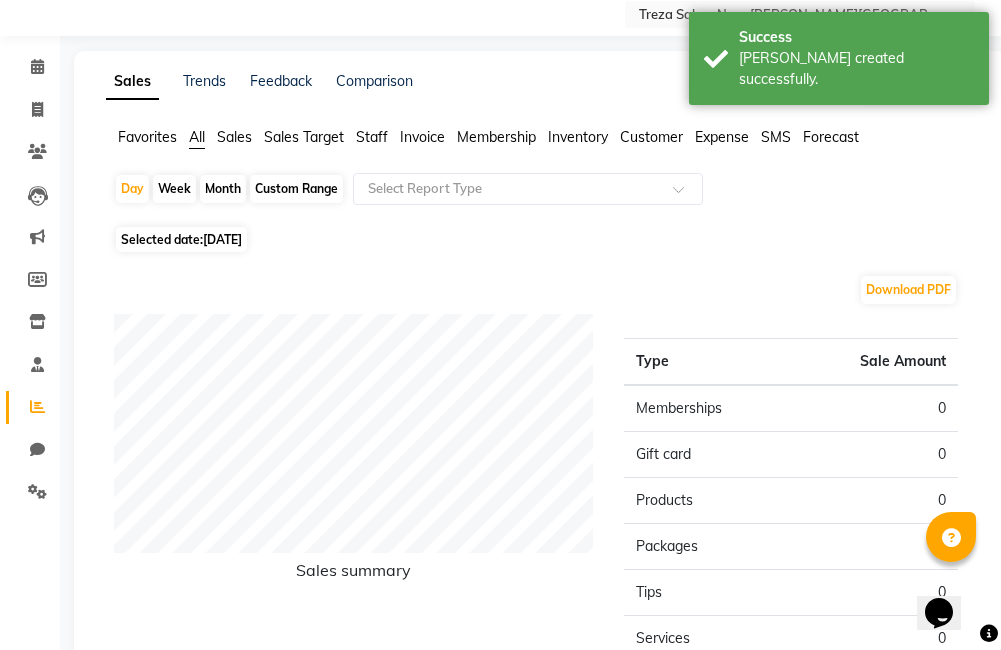 scroll, scrollTop: 0, scrollLeft: 0, axis: both 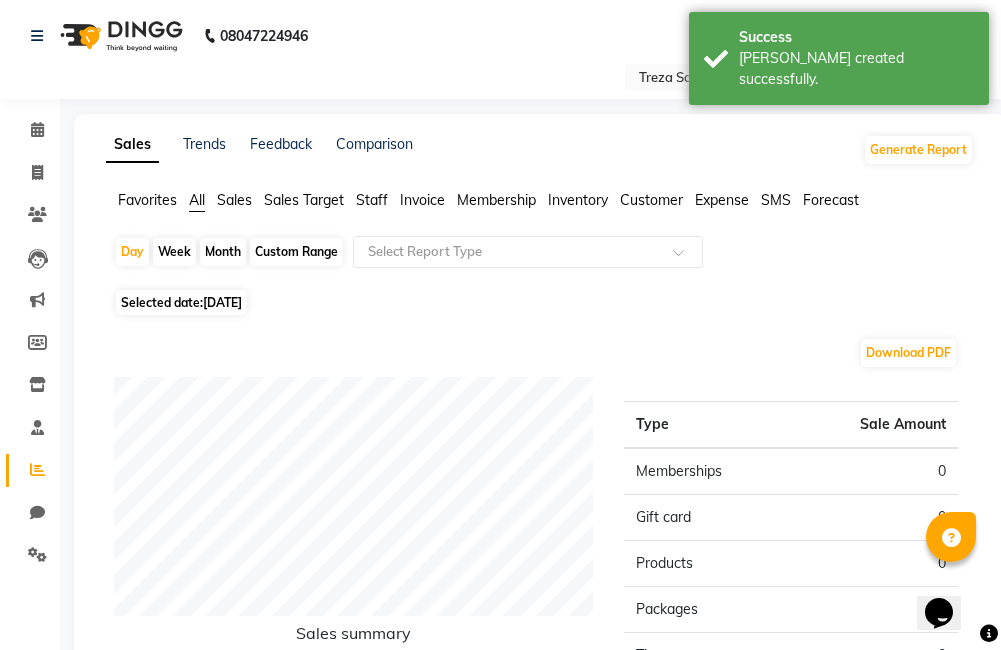 click on "Selected date:  [DATE]" 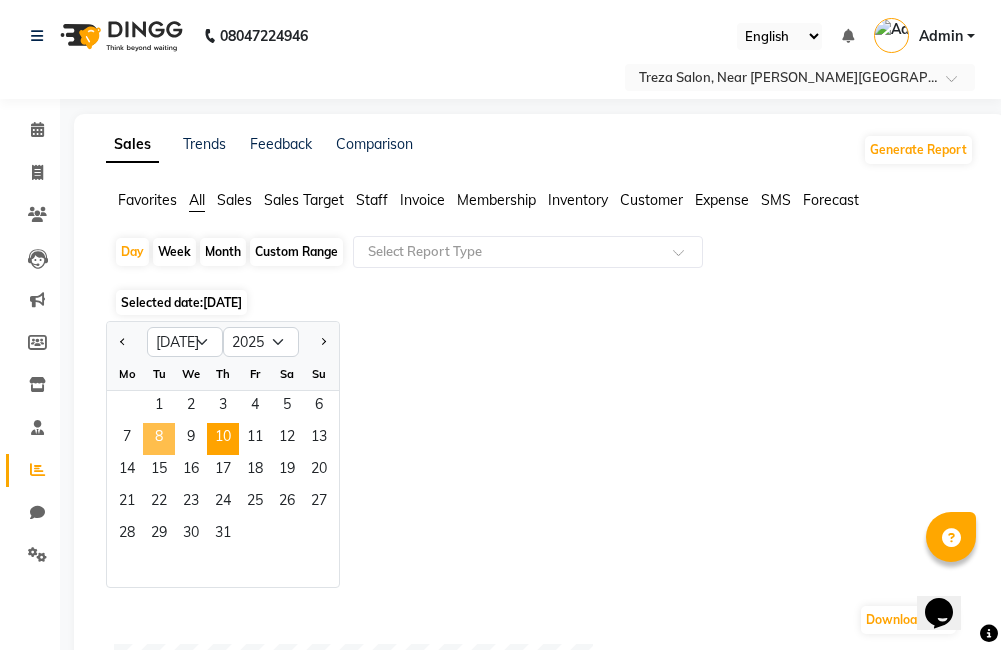 click on "8" 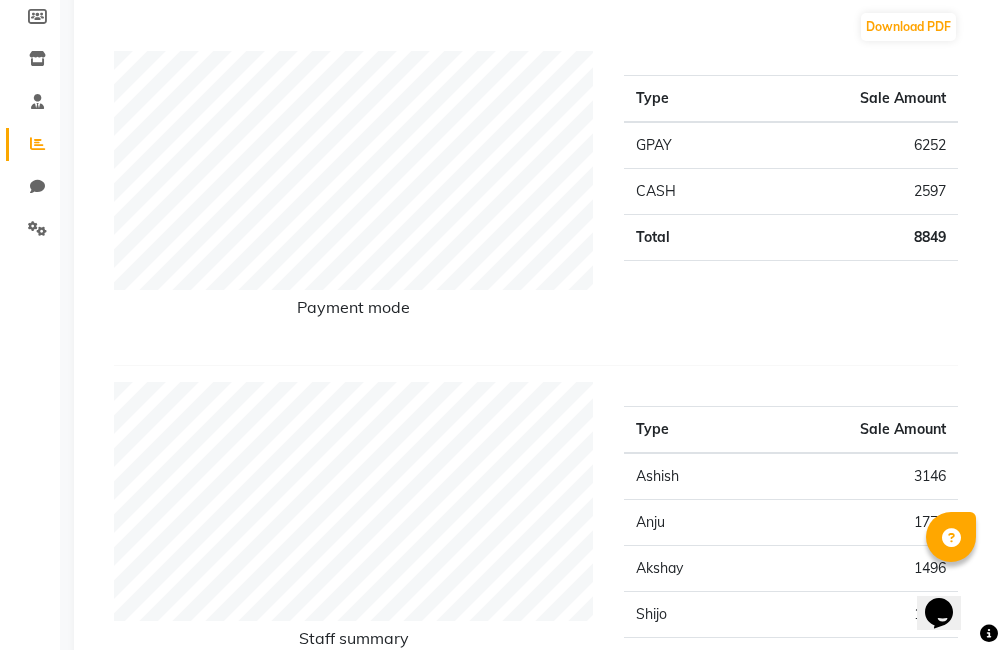 scroll, scrollTop: 0, scrollLeft: 0, axis: both 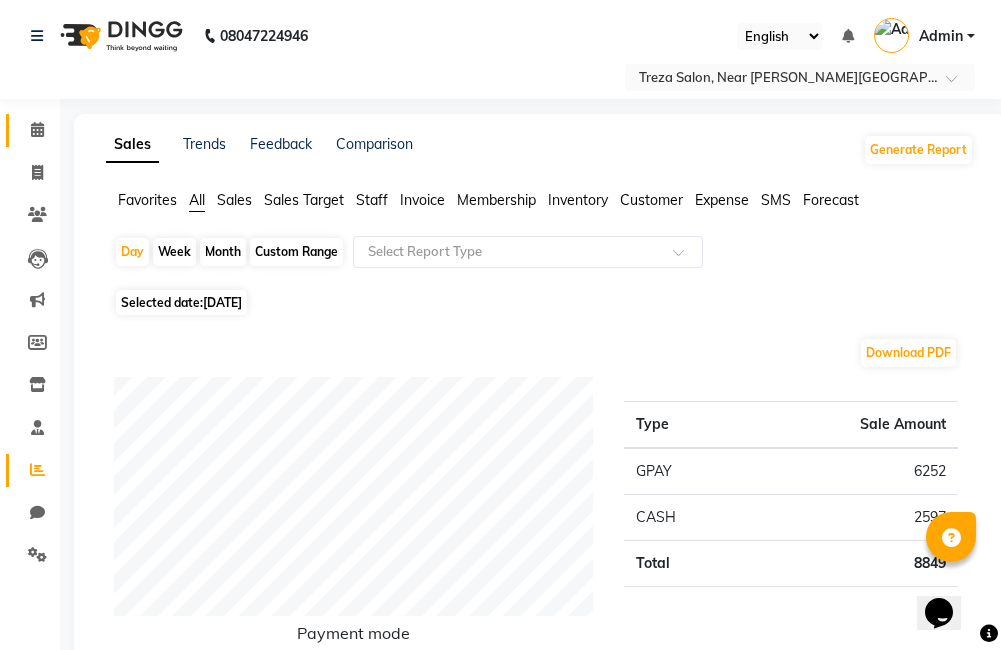 click 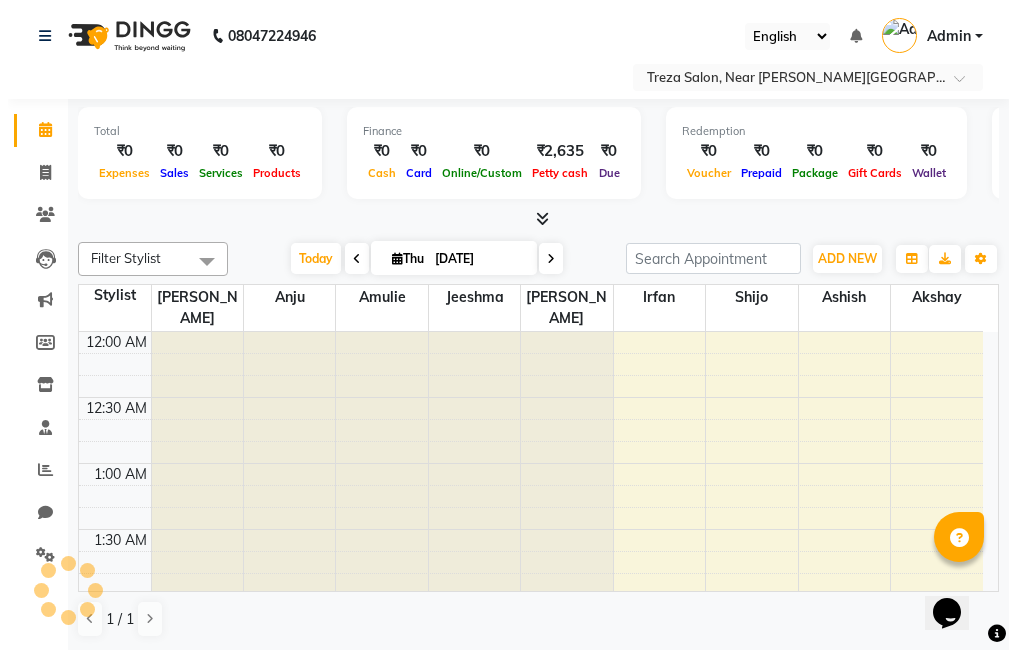 scroll, scrollTop: 793, scrollLeft: 0, axis: vertical 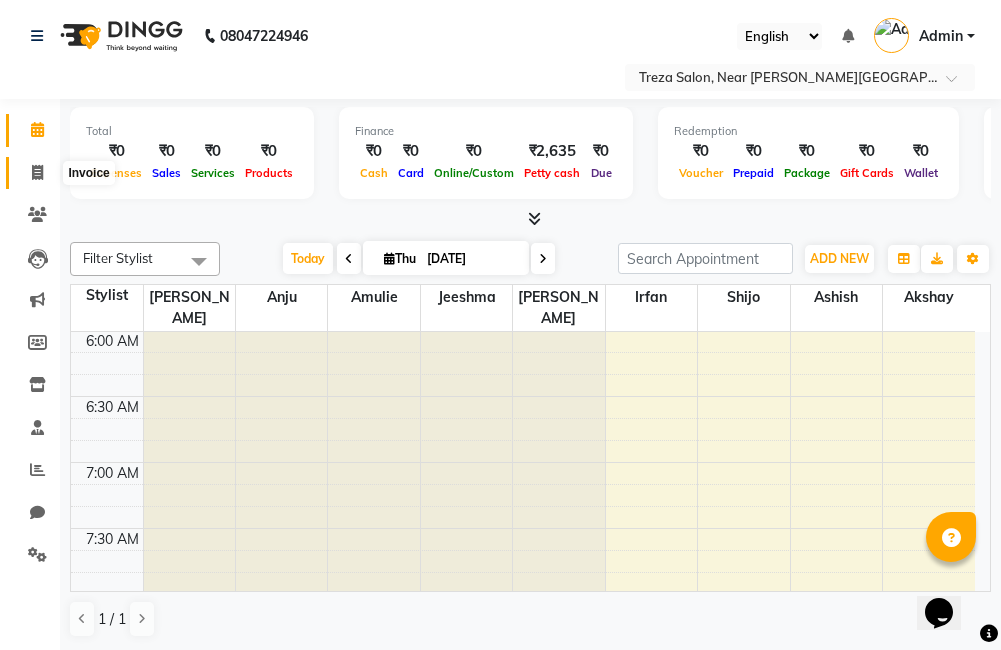 click 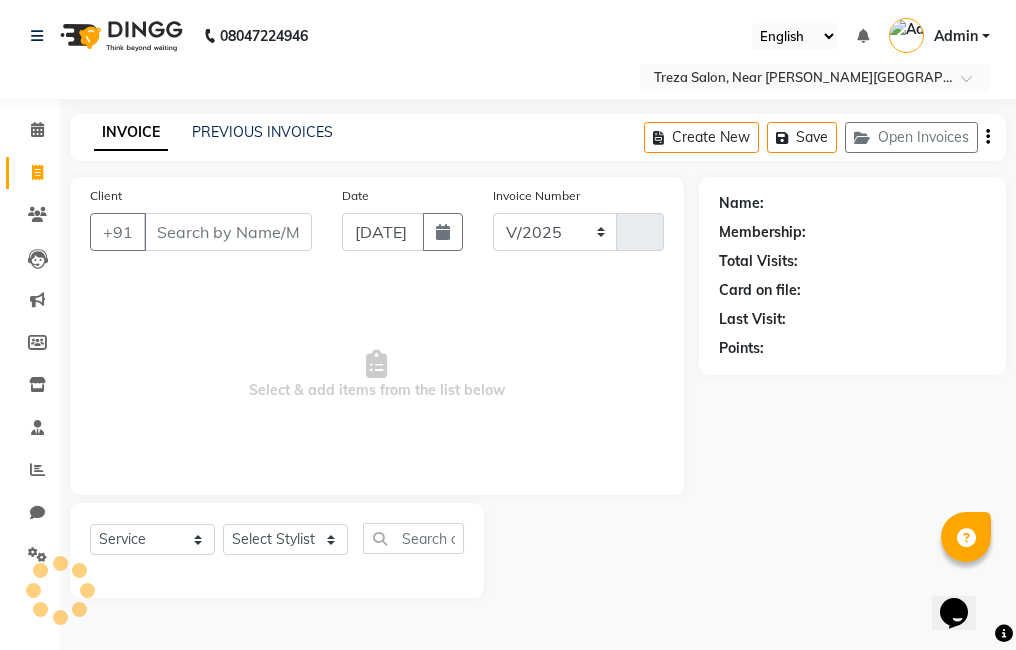 select on "7633" 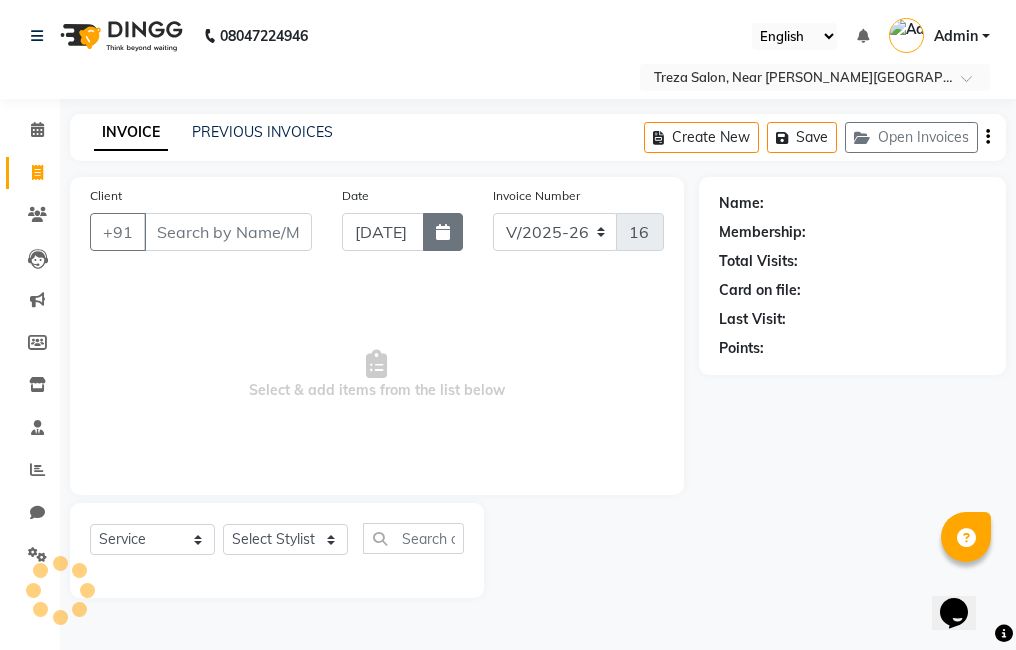click 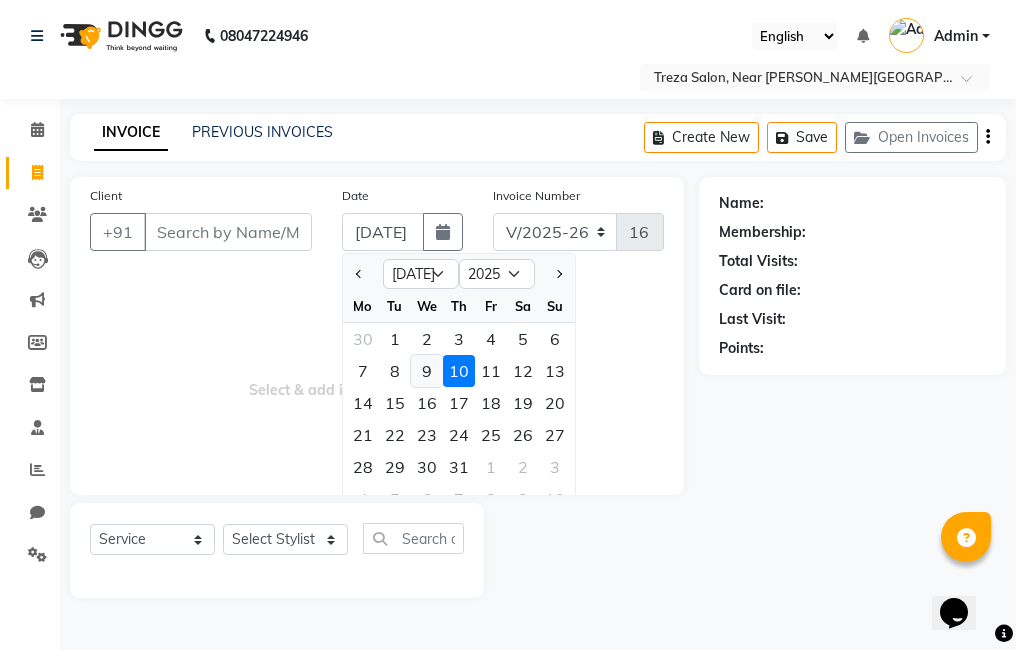 click on "9" 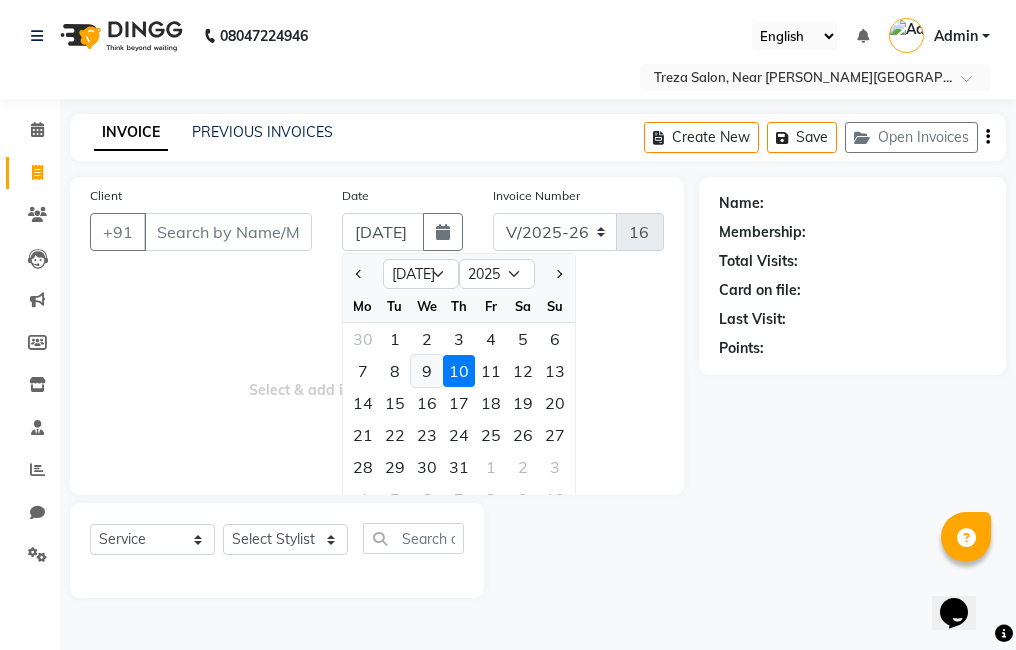 type on "[DATE]" 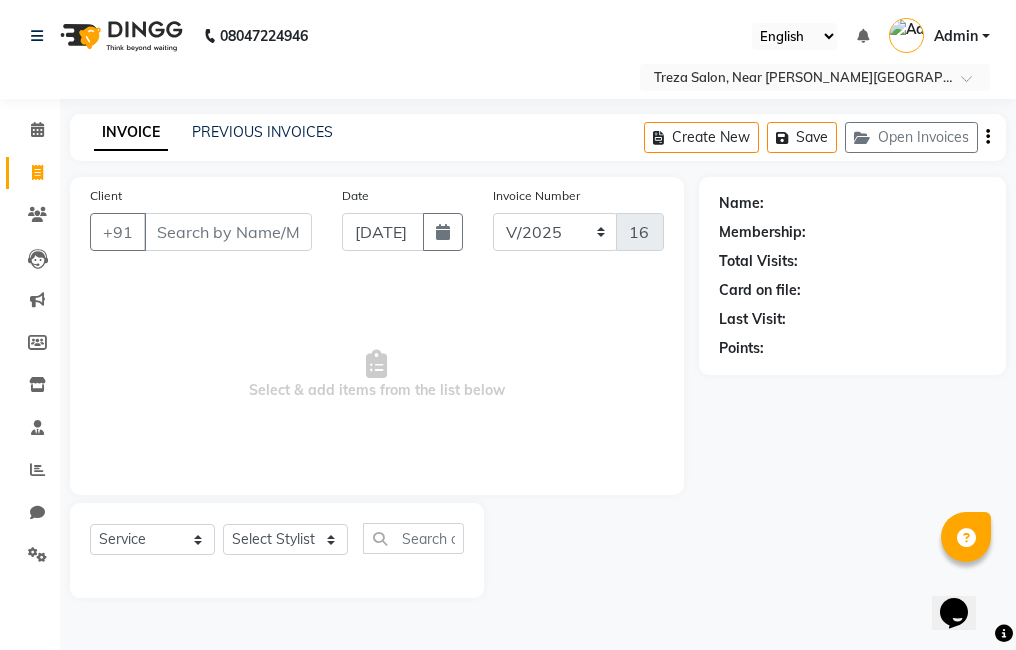 click on "Client +91" 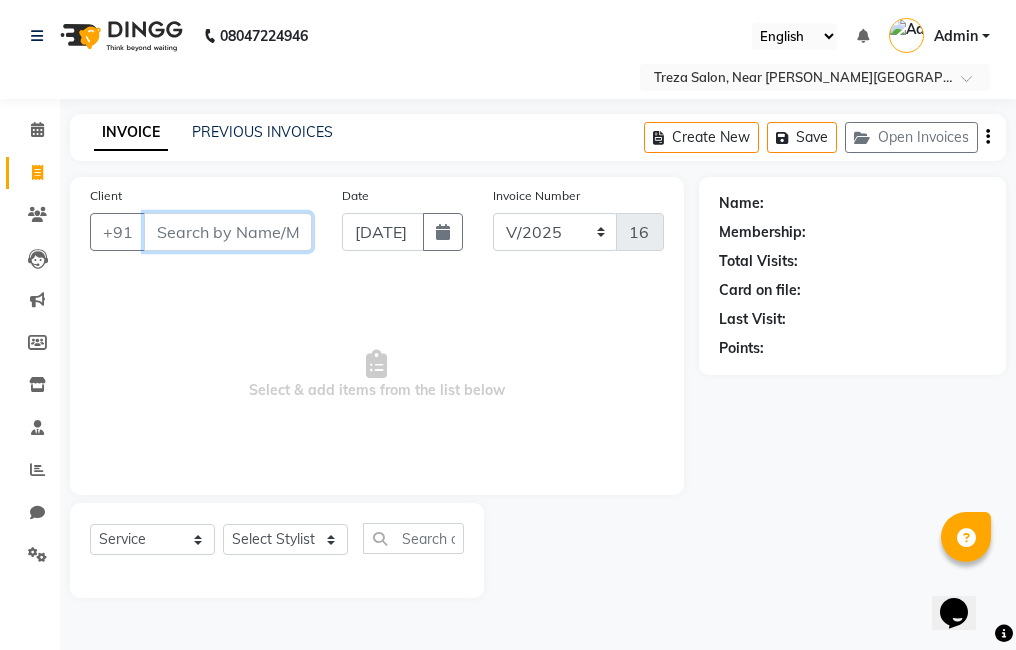 click on "Client" at bounding box center (228, 232) 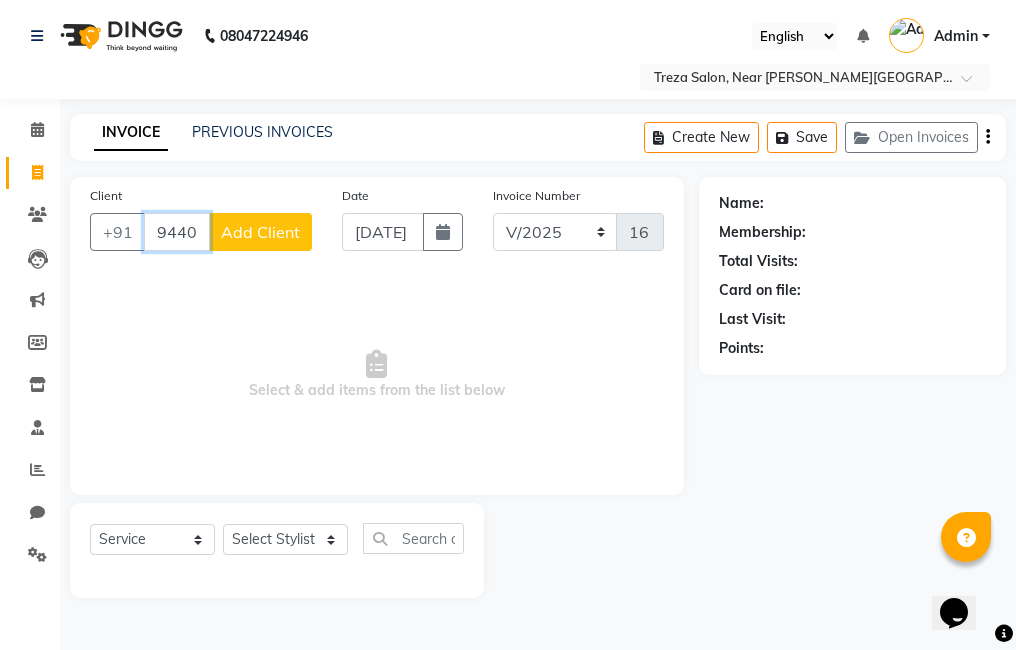 type on "9440707325" 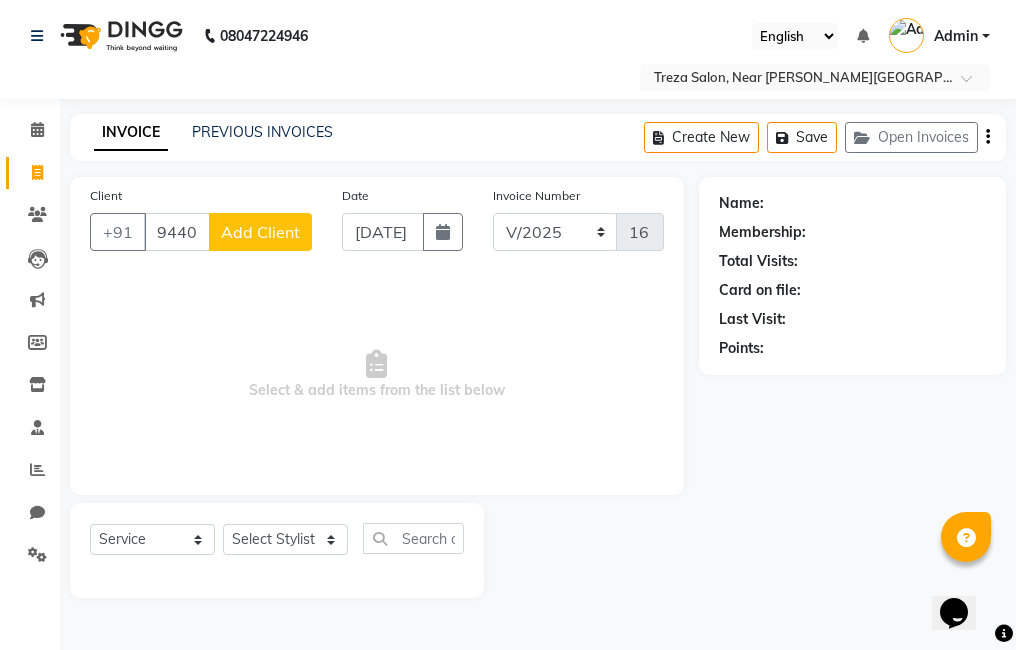 click on "Add Client" 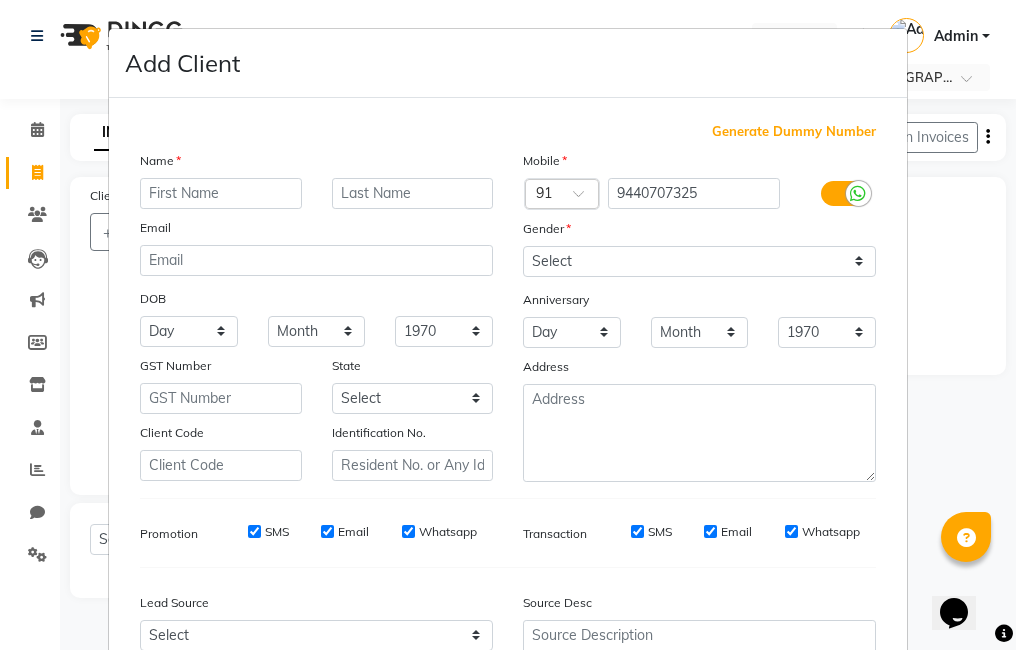 type on "k" 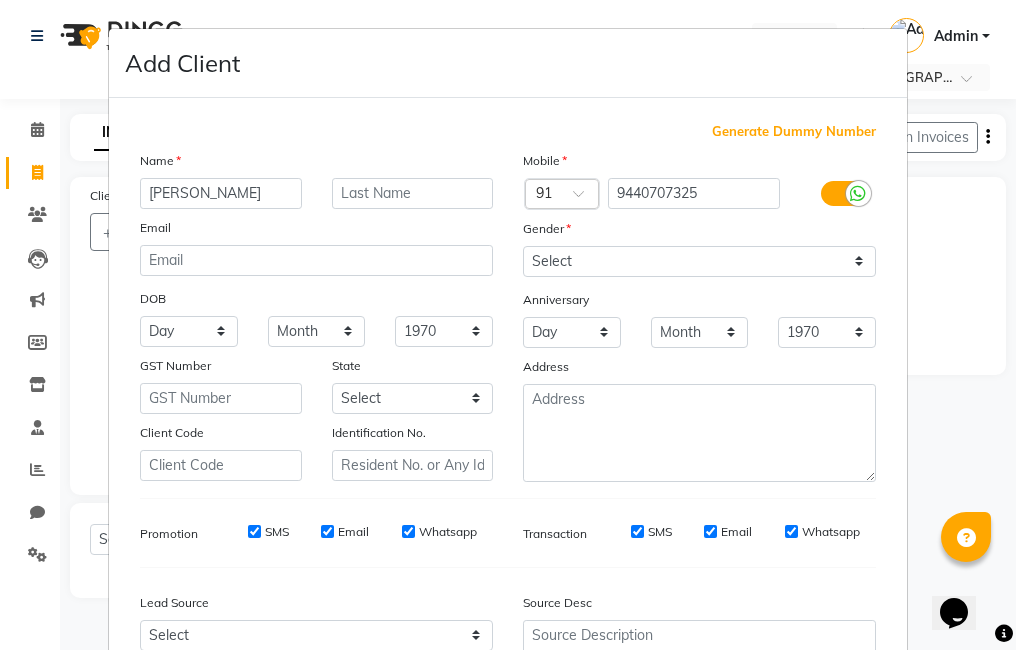 type on "J" 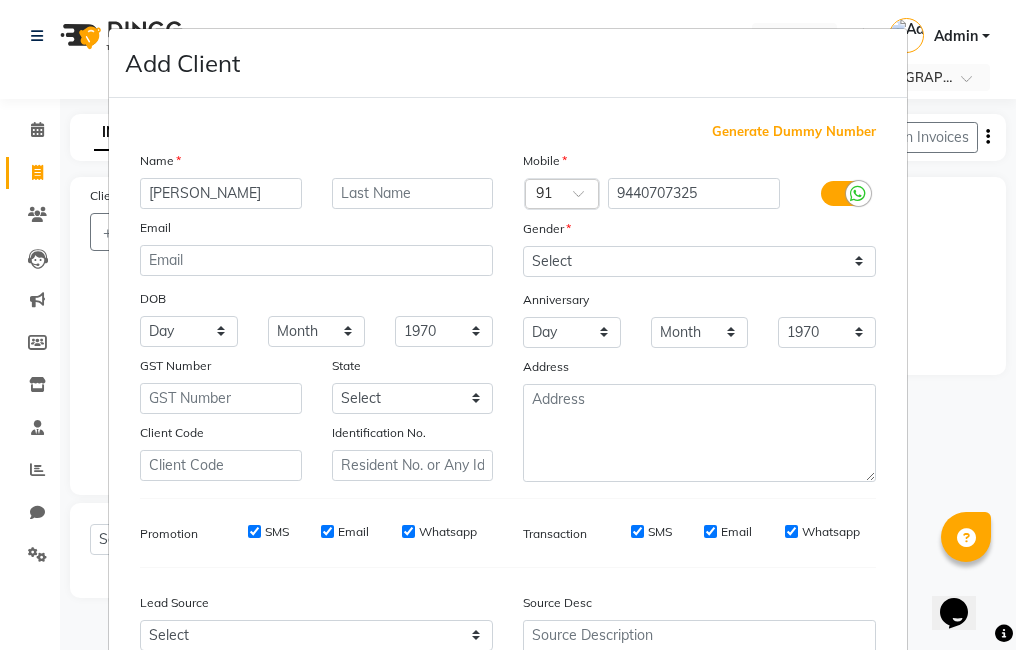 type on "[PERSON_NAME]" 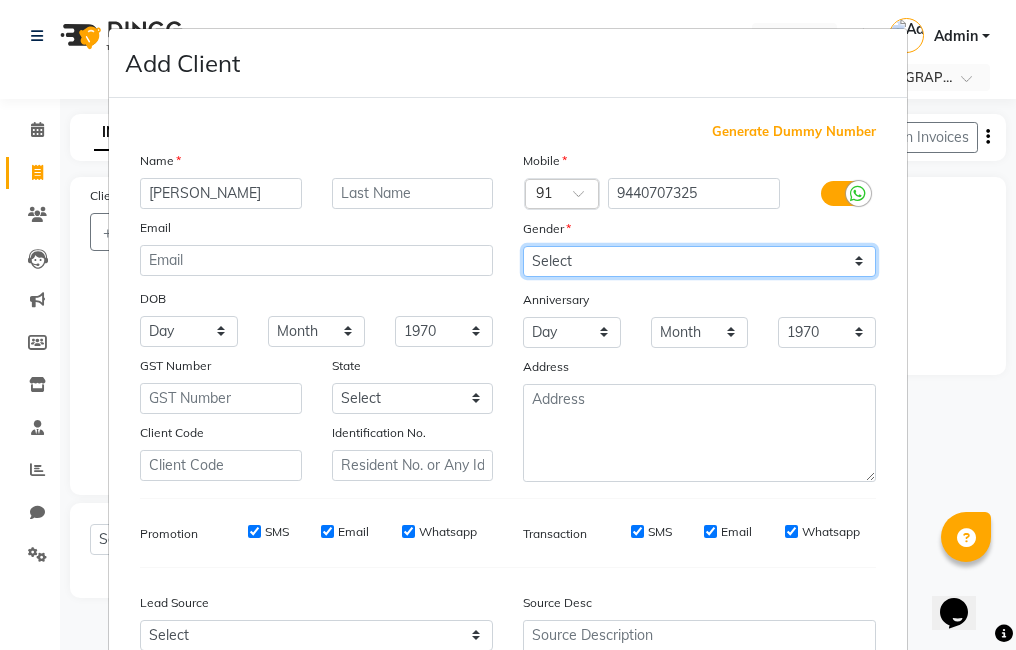 click on "Select [DEMOGRAPHIC_DATA] [DEMOGRAPHIC_DATA] Other Prefer Not To Say" at bounding box center (699, 261) 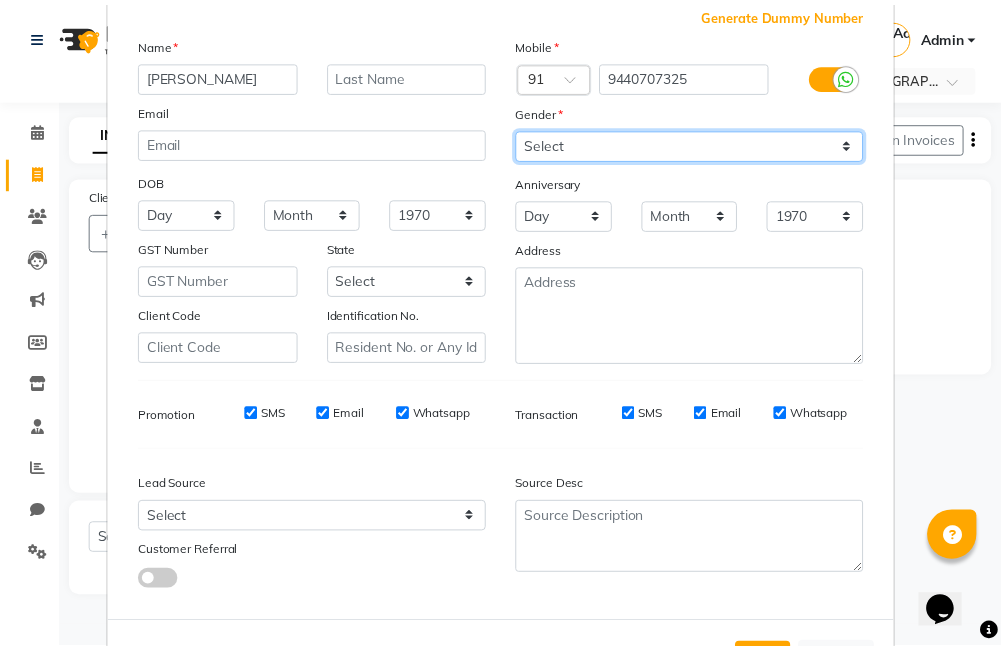 scroll, scrollTop: 199, scrollLeft: 0, axis: vertical 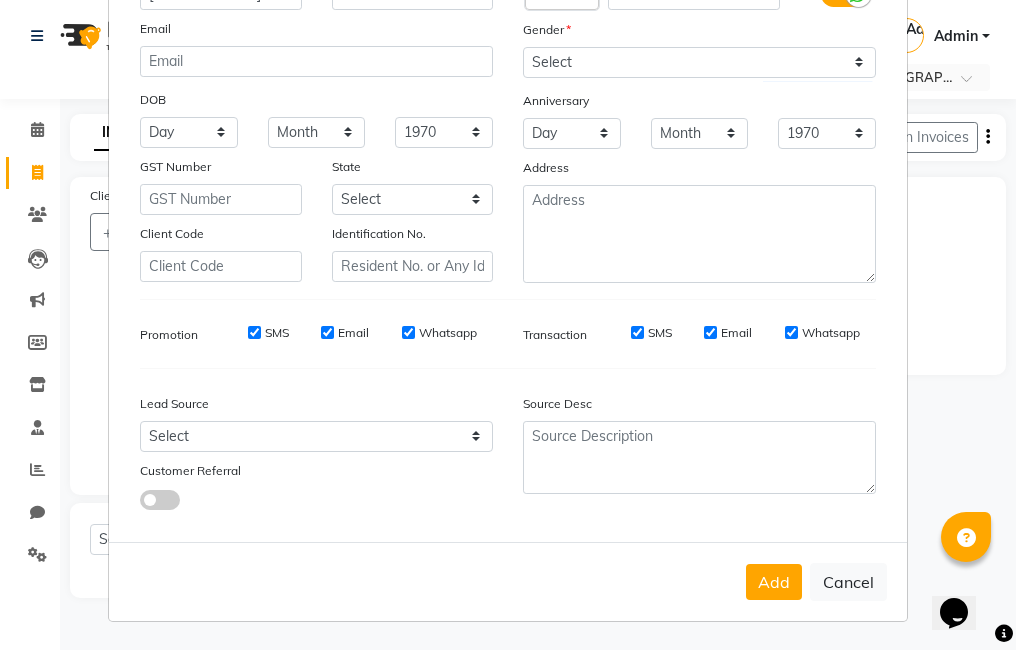 click on "Add" at bounding box center (774, 582) 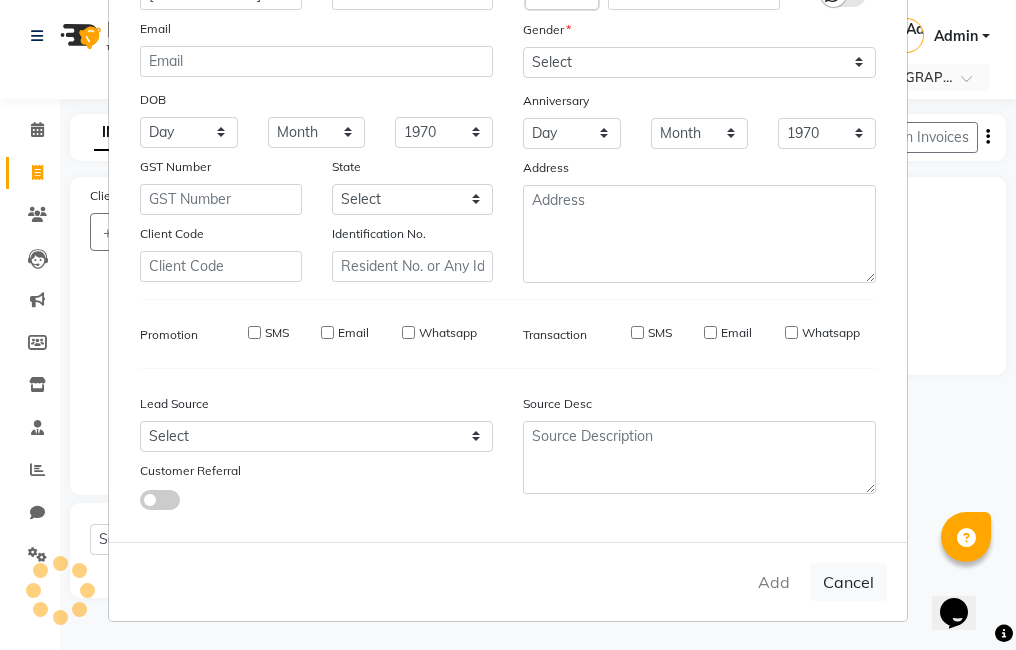 type 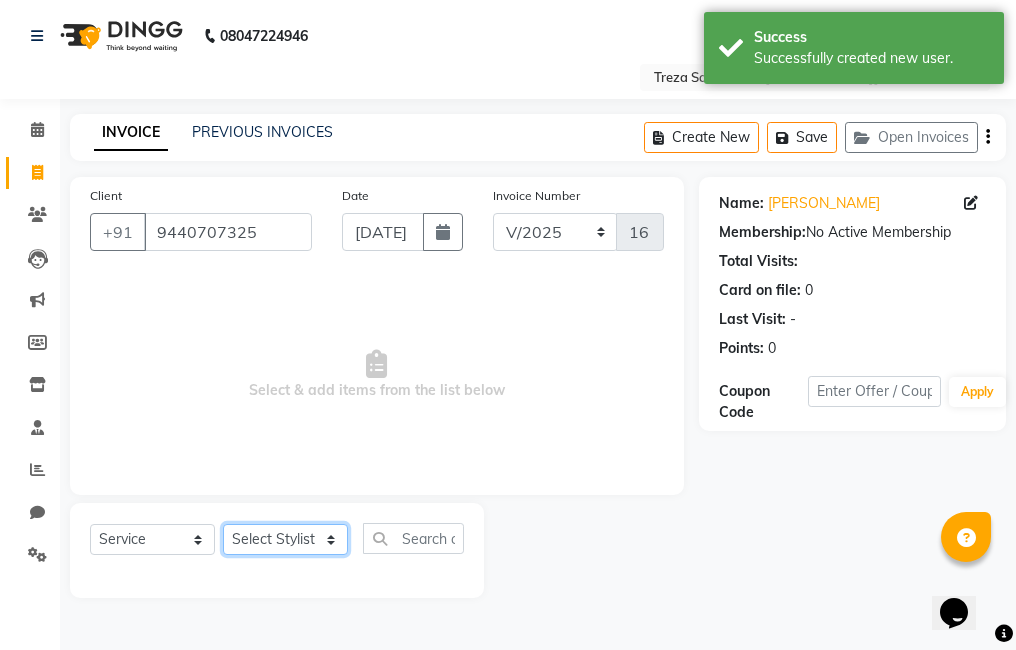 click on "Select Stylist [PERSON_NAME] Amulie Anju [PERSON_NAME] [PERSON_NAME] Shijo" 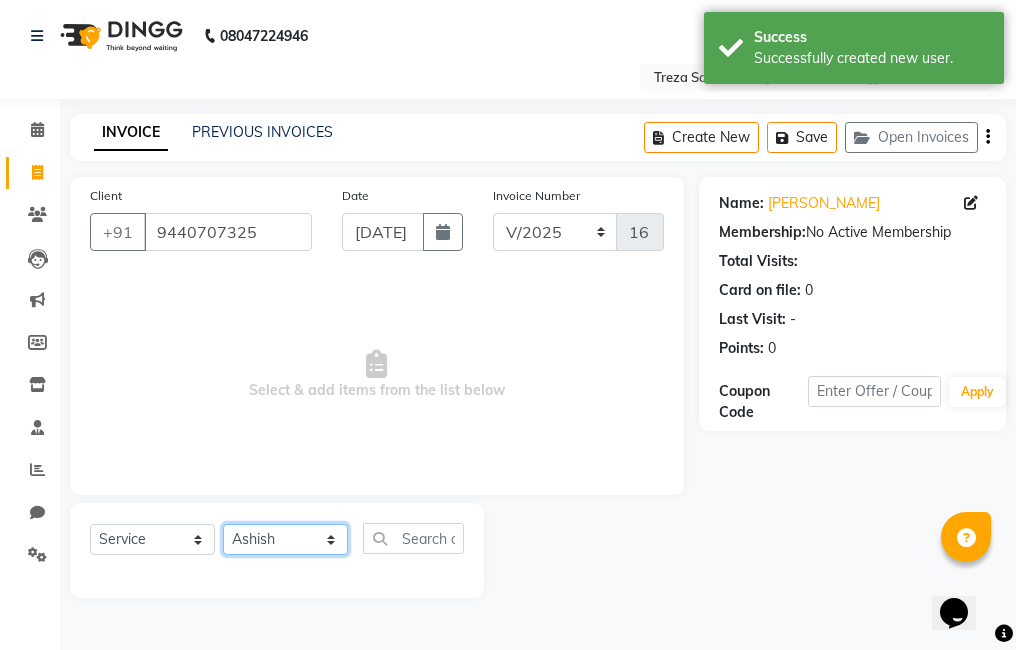 click on "Select Stylist [PERSON_NAME] Amulie Anju [PERSON_NAME] [PERSON_NAME] Shijo" 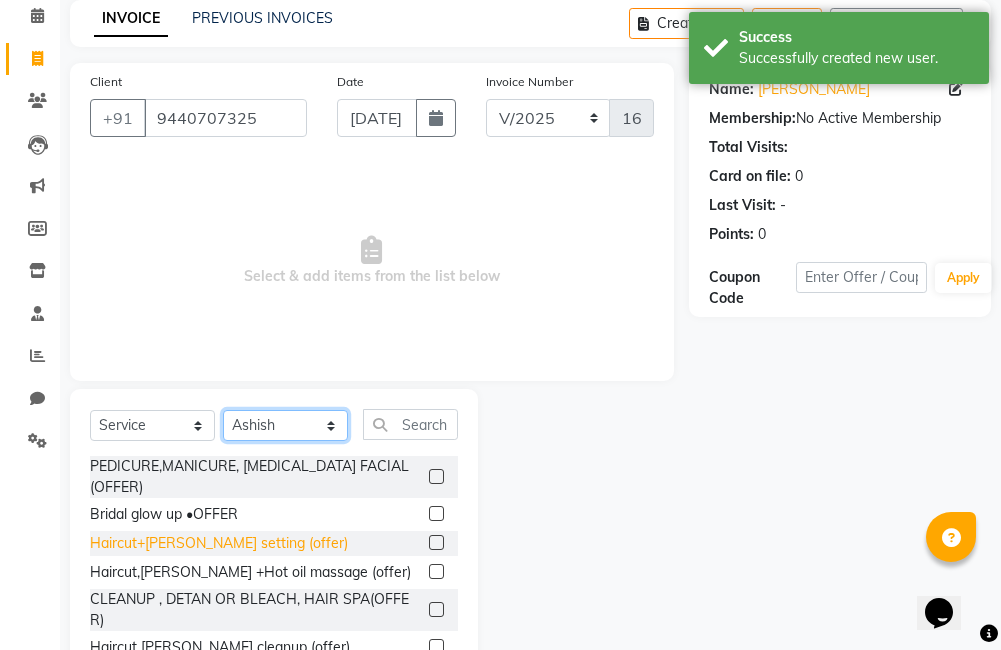 scroll, scrollTop: 178, scrollLeft: 0, axis: vertical 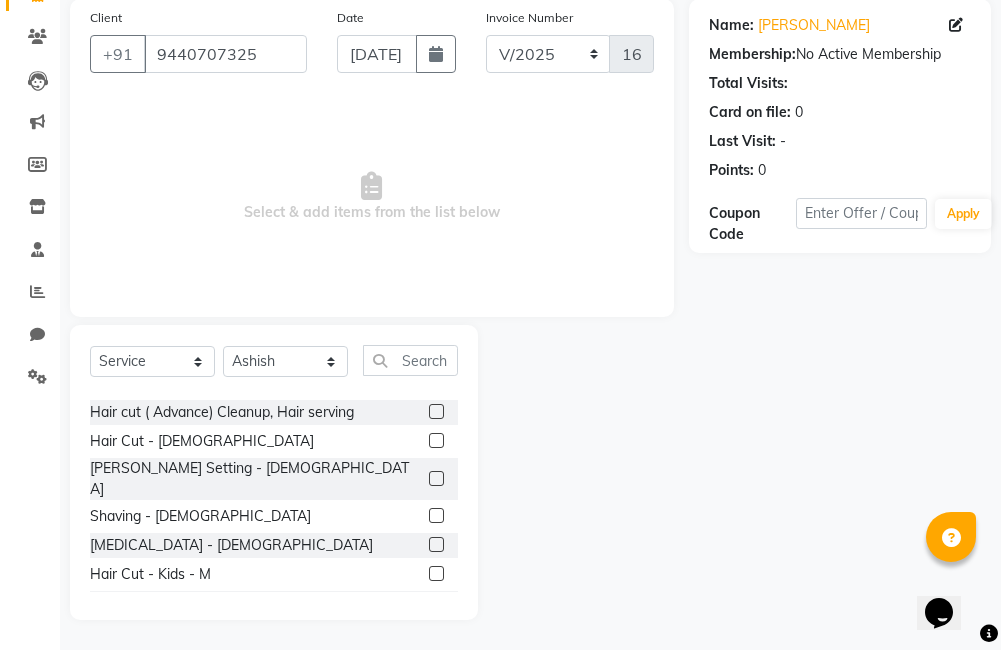 click 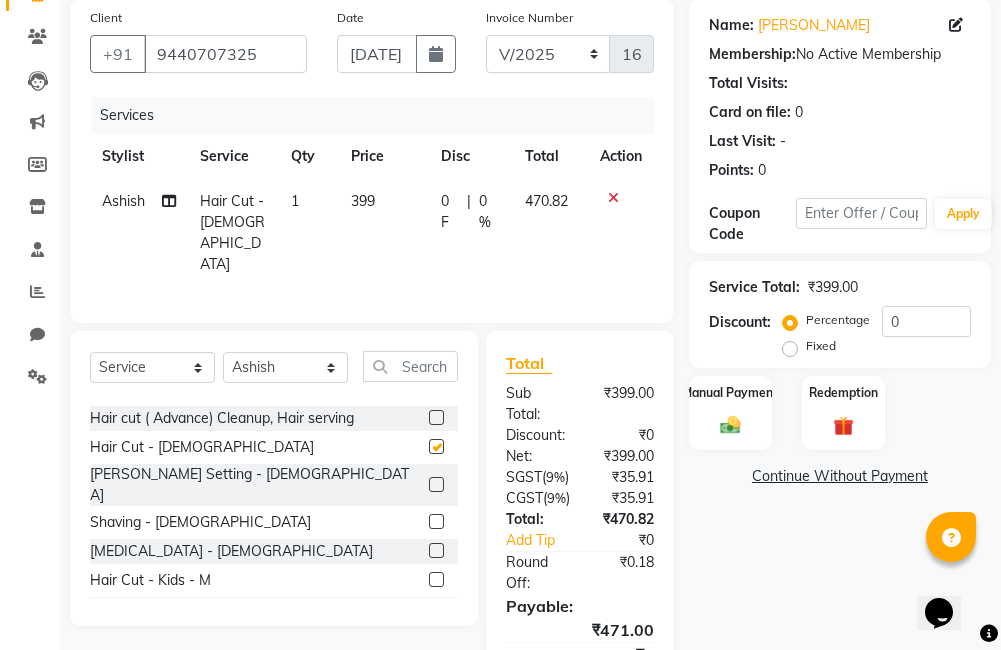 checkbox on "false" 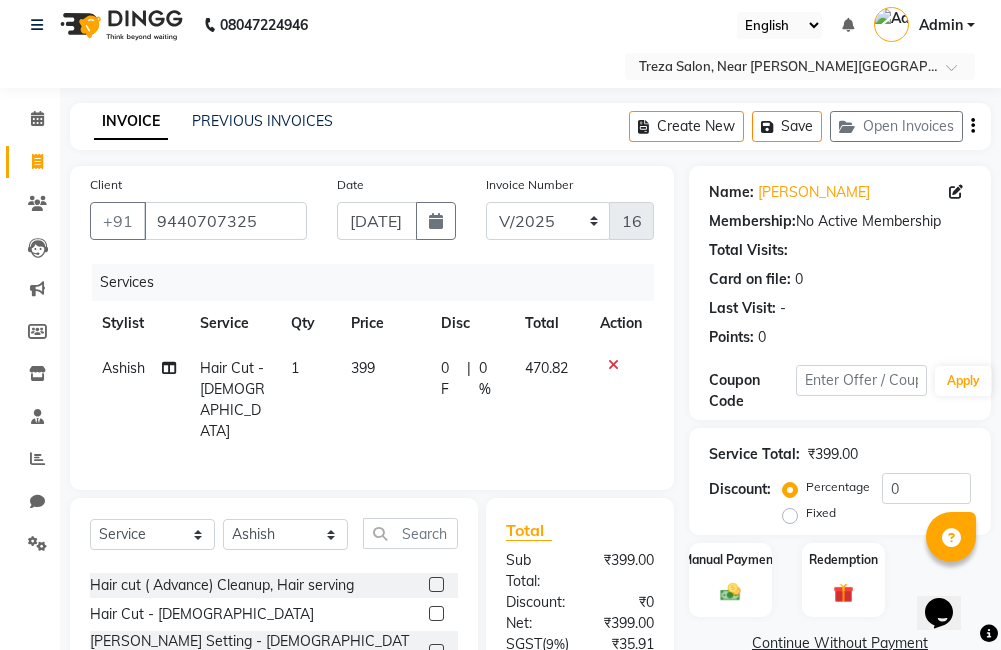 scroll, scrollTop: 0, scrollLeft: 0, axis: both 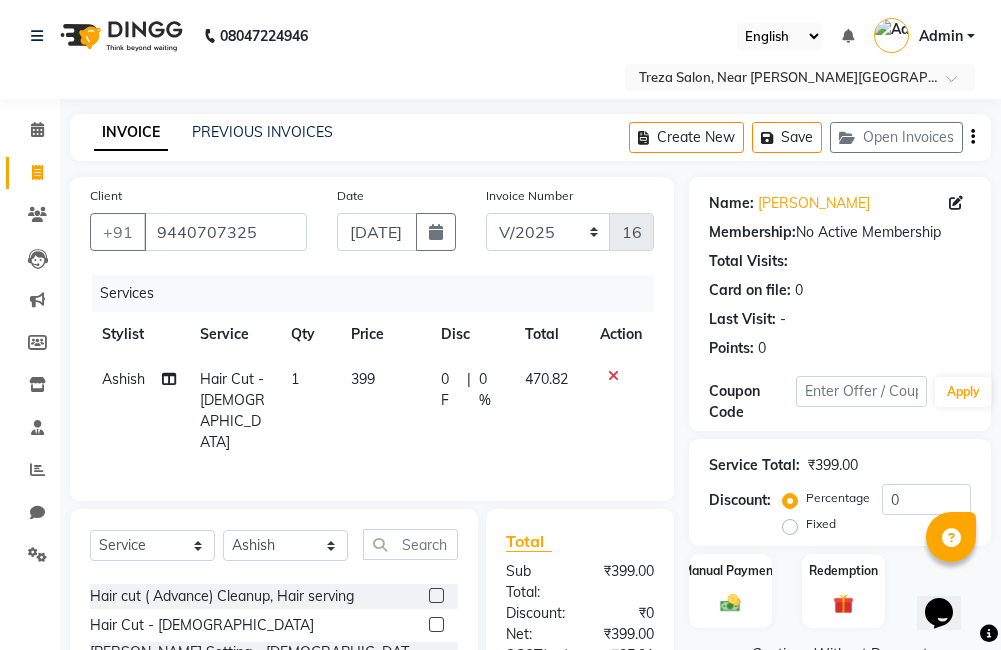 click on "Create New   Save   Open Invoices" 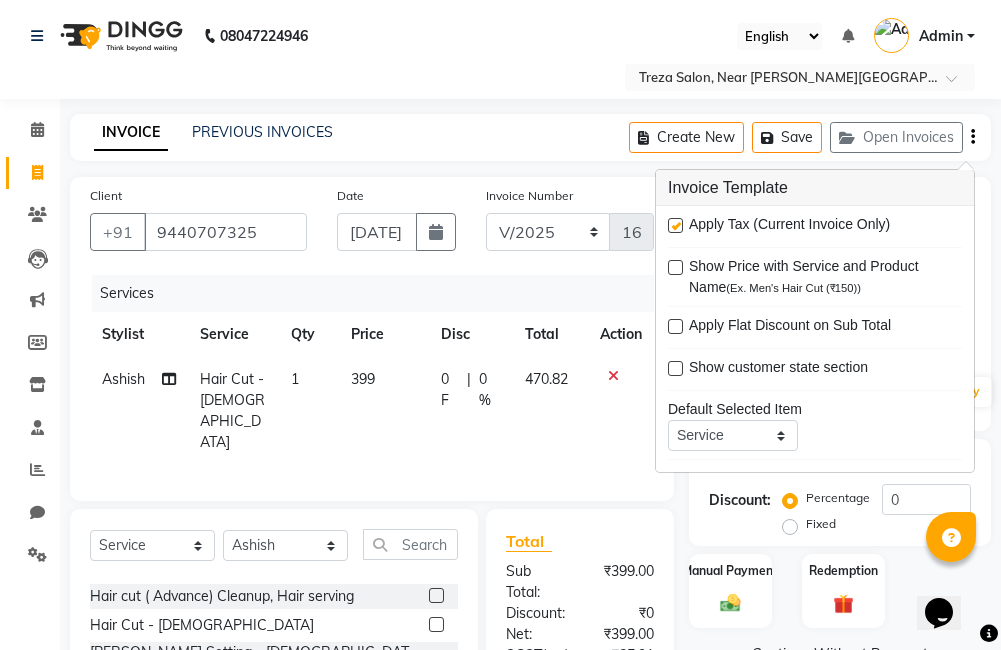 click at bounding box center [675, 225] 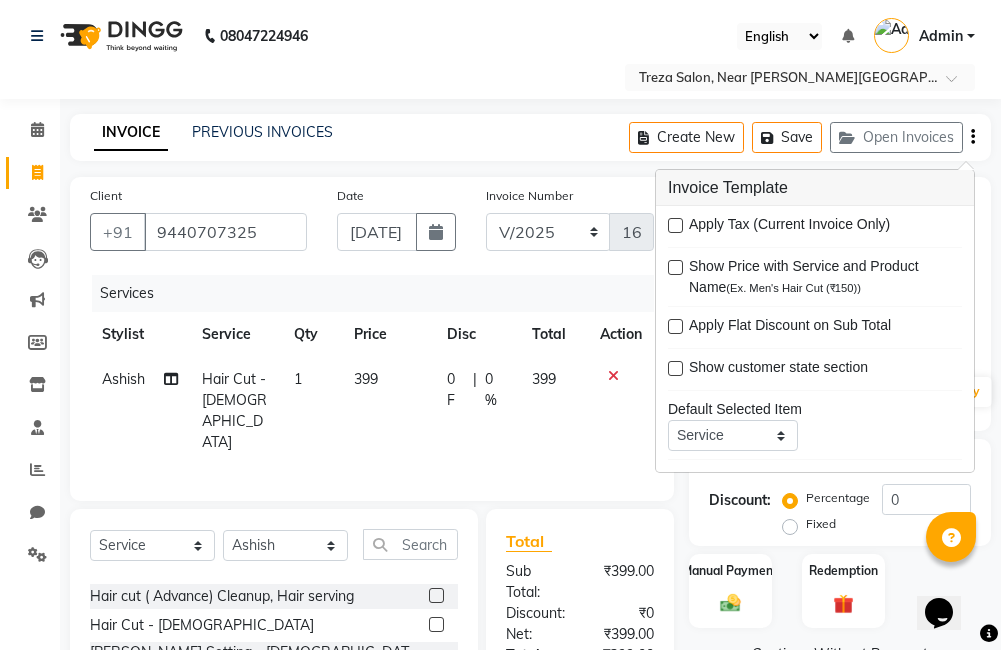 scroll, scrollTop: 98, scrollLeft: 0, axis: vertical 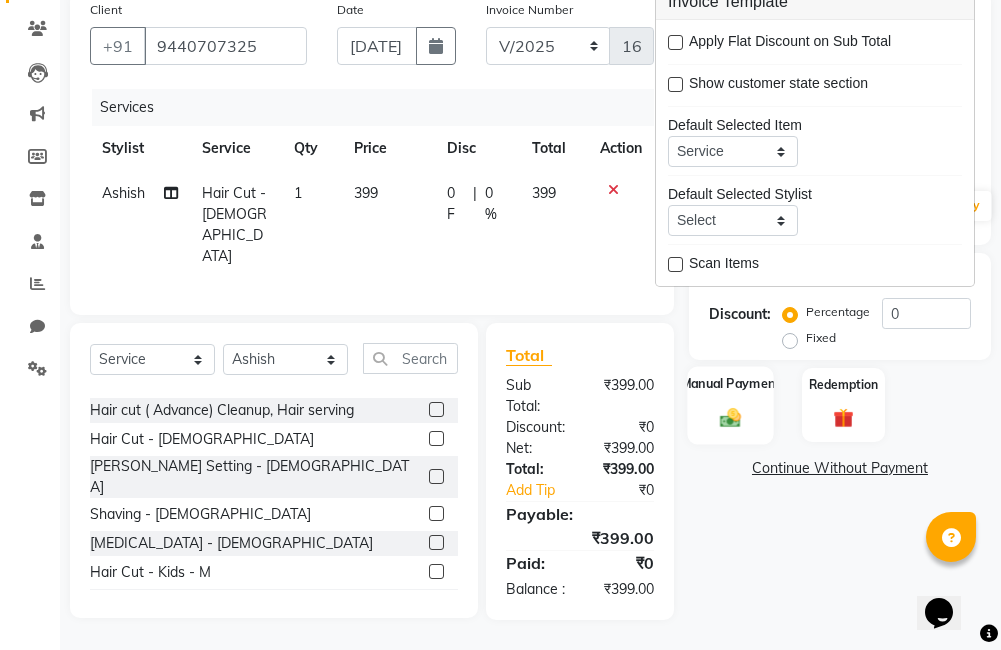 click 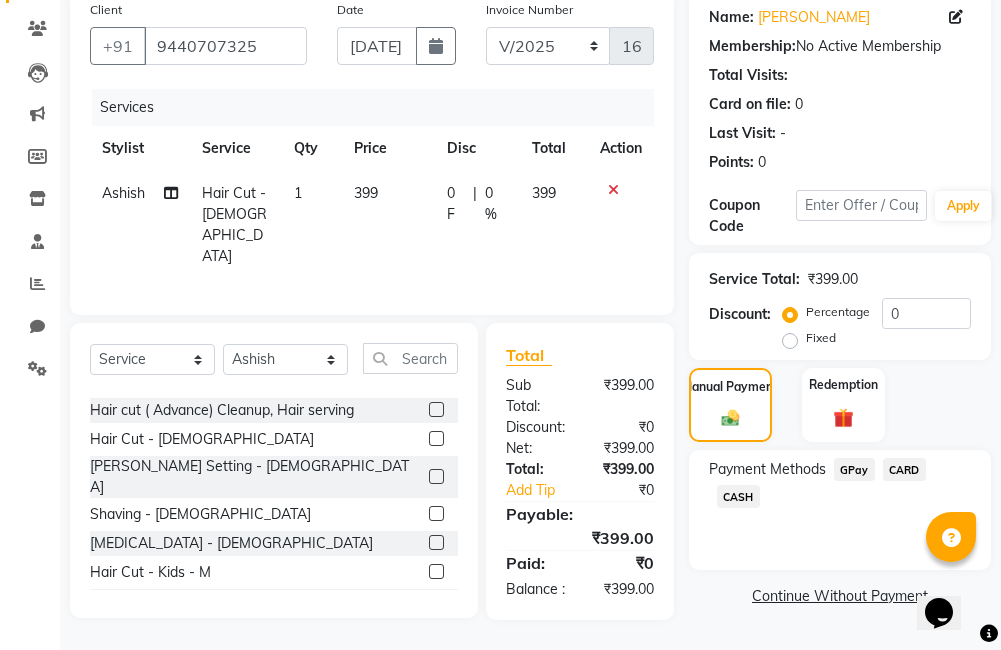 click on "CASH" 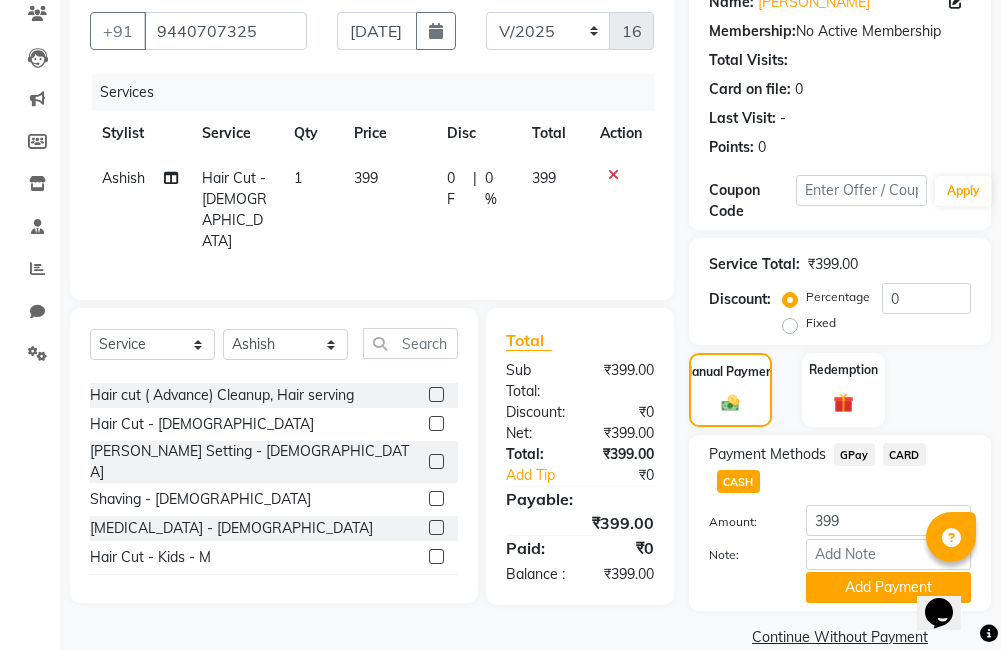 scroll, scrollTop: 233, scrollLeft: 0, axis: vertical 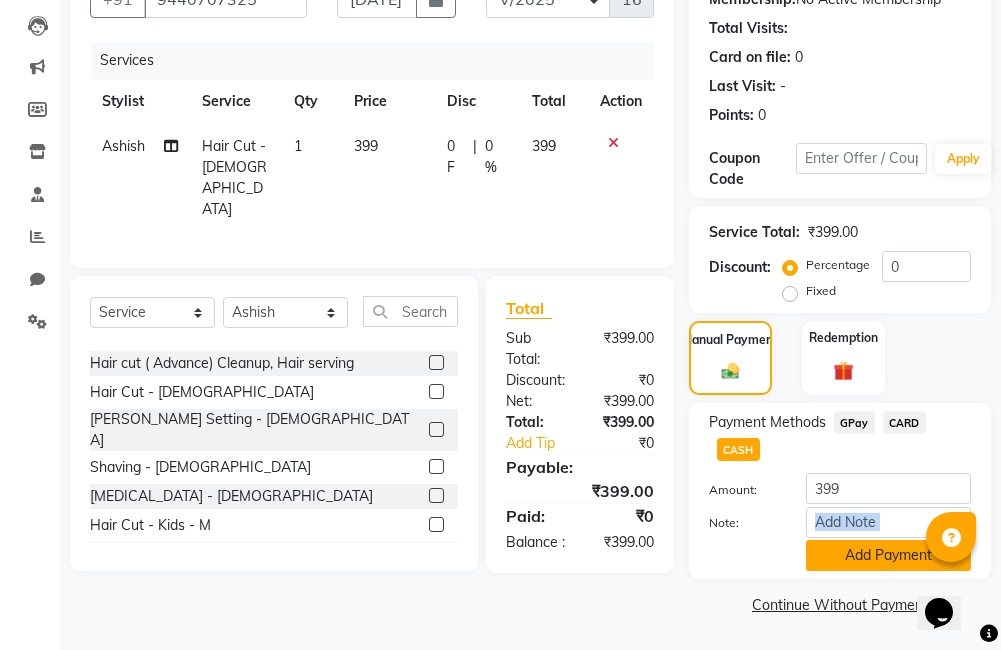 click on "Amount: 399 Note: Add Payment" 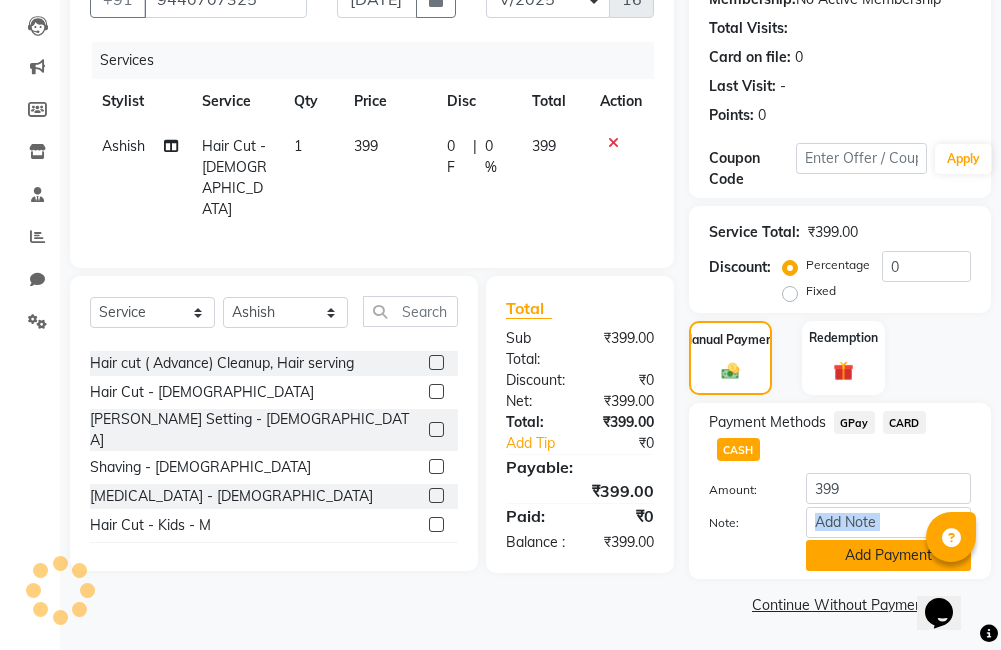 click on "Add Payment" 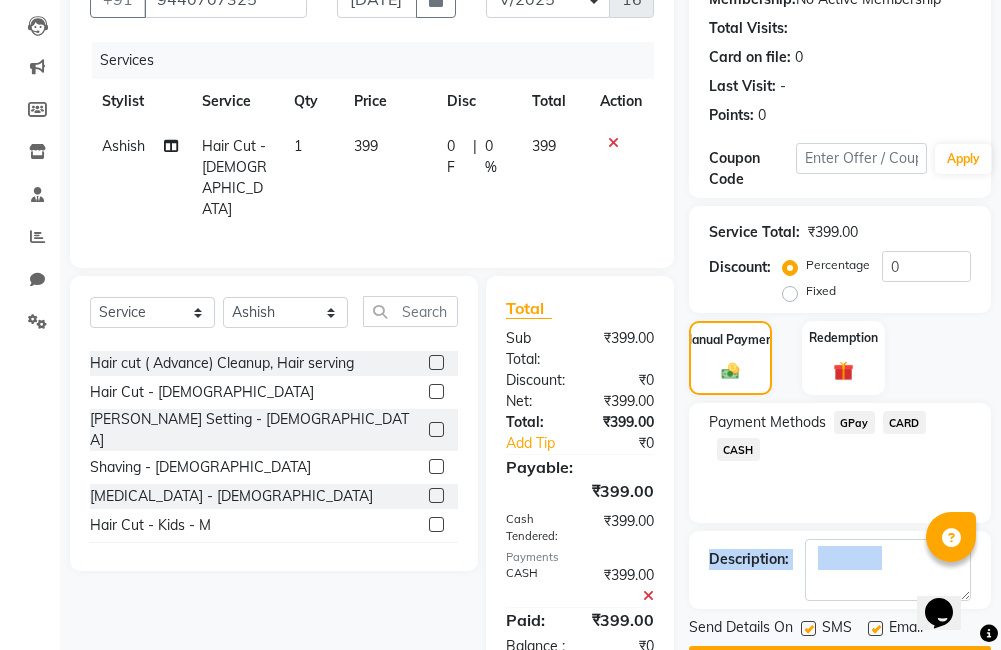 scroll, scrollTop: 305, scrollLeft: 0, axis: vertical 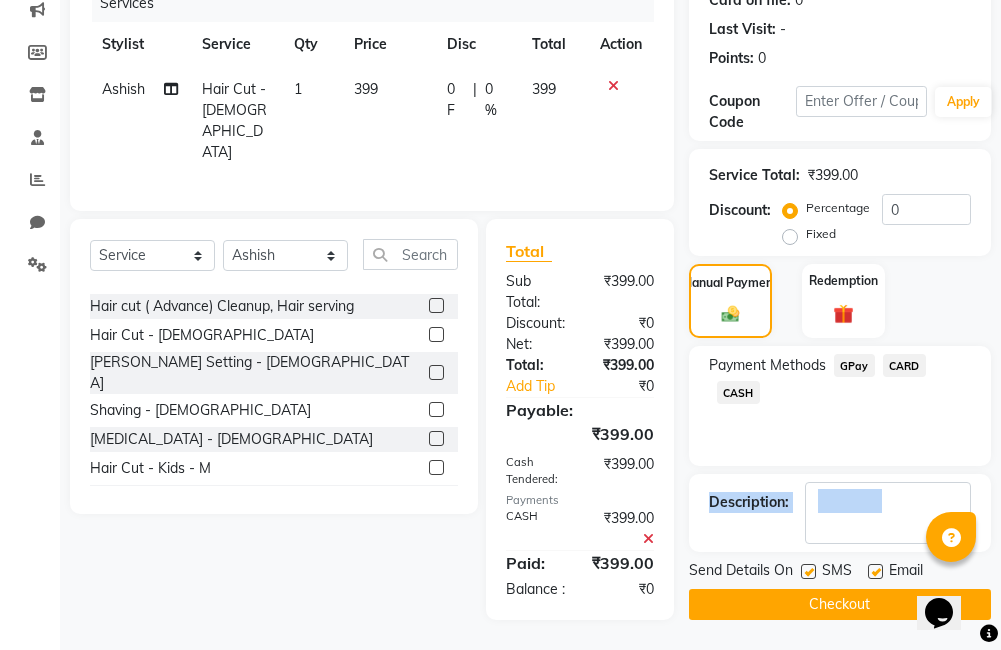 click on "Checkout" 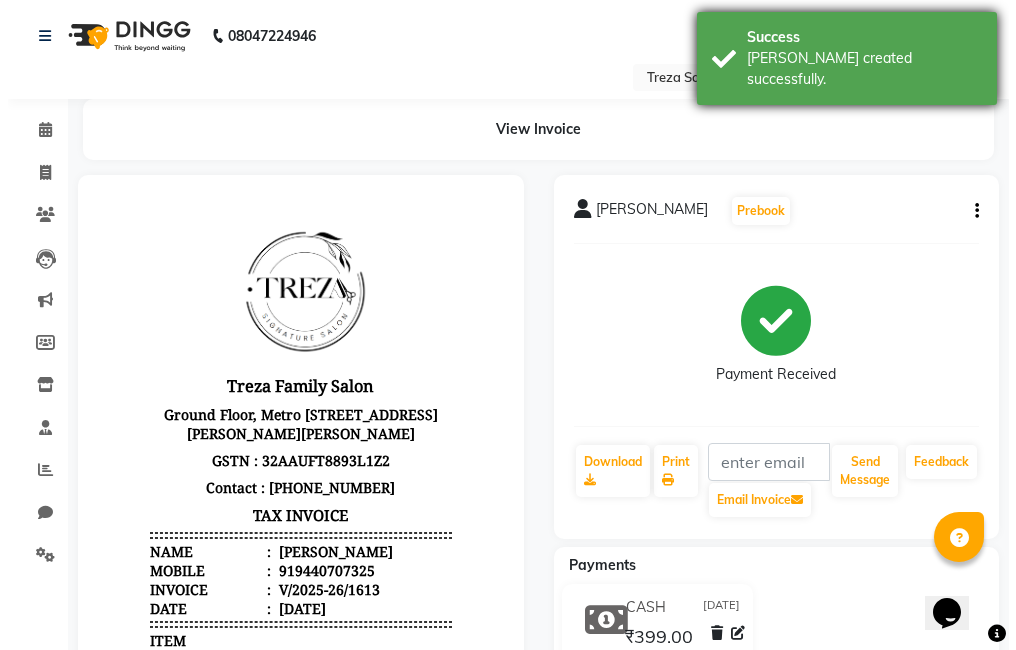 scroll, scrollTop: 0, scrollLeft: 0, axis: both 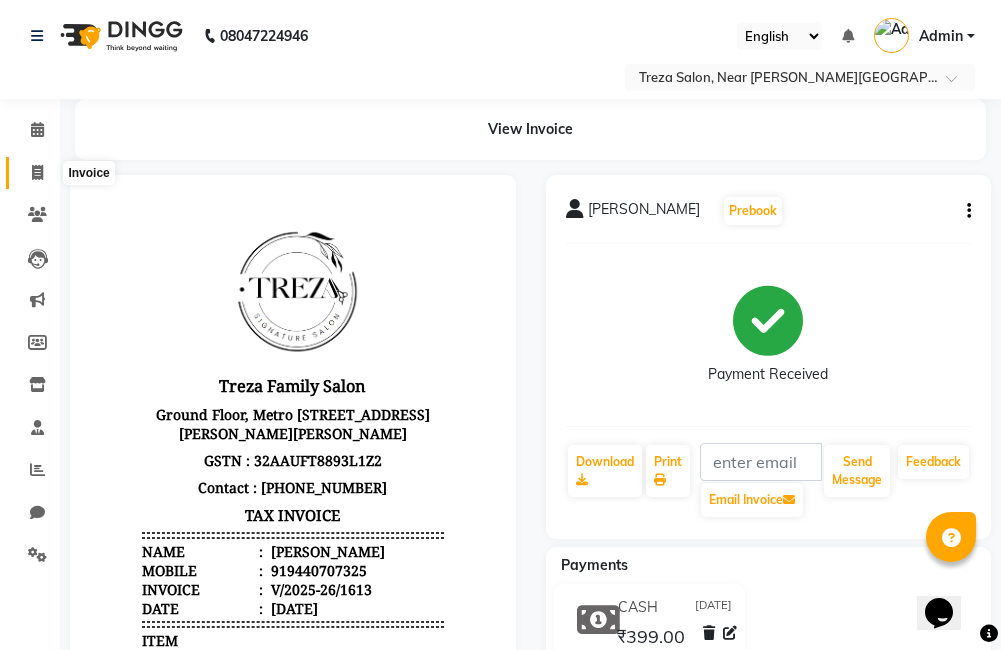 click 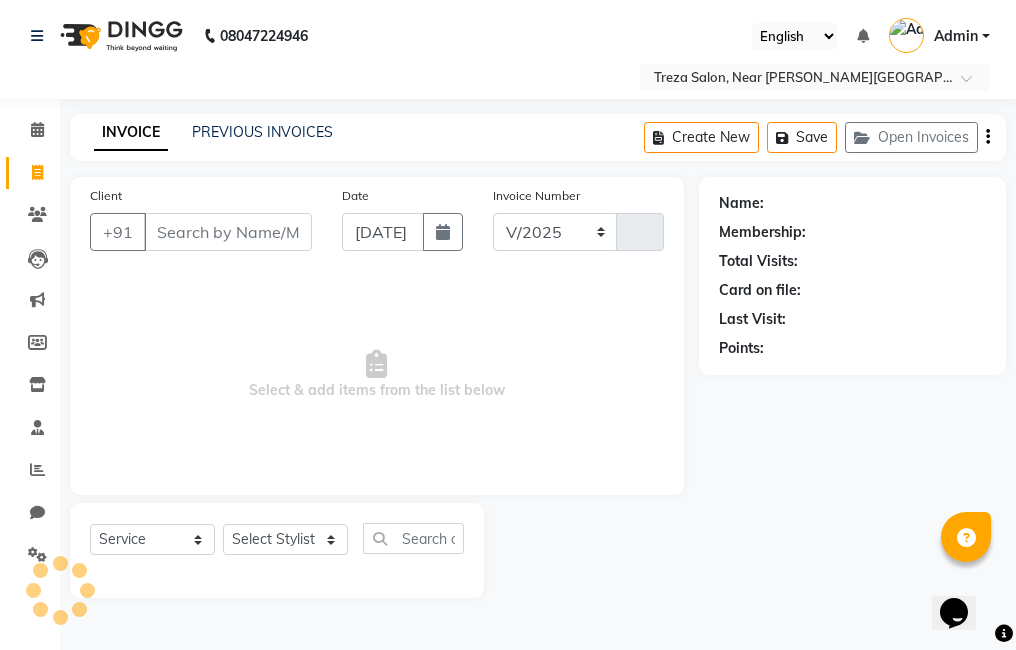 select on "7633" 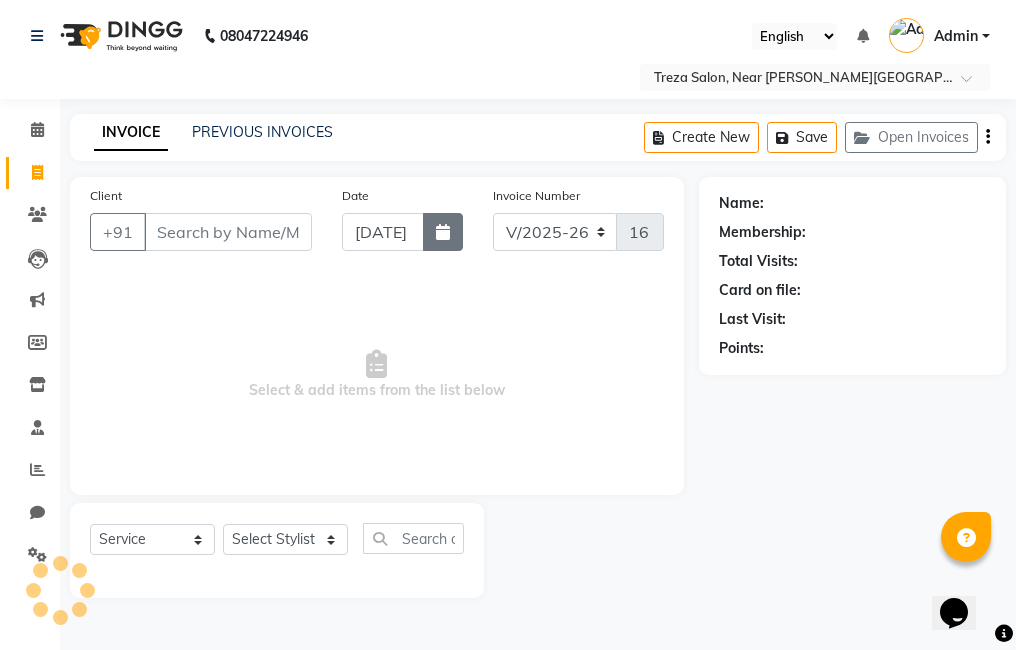click 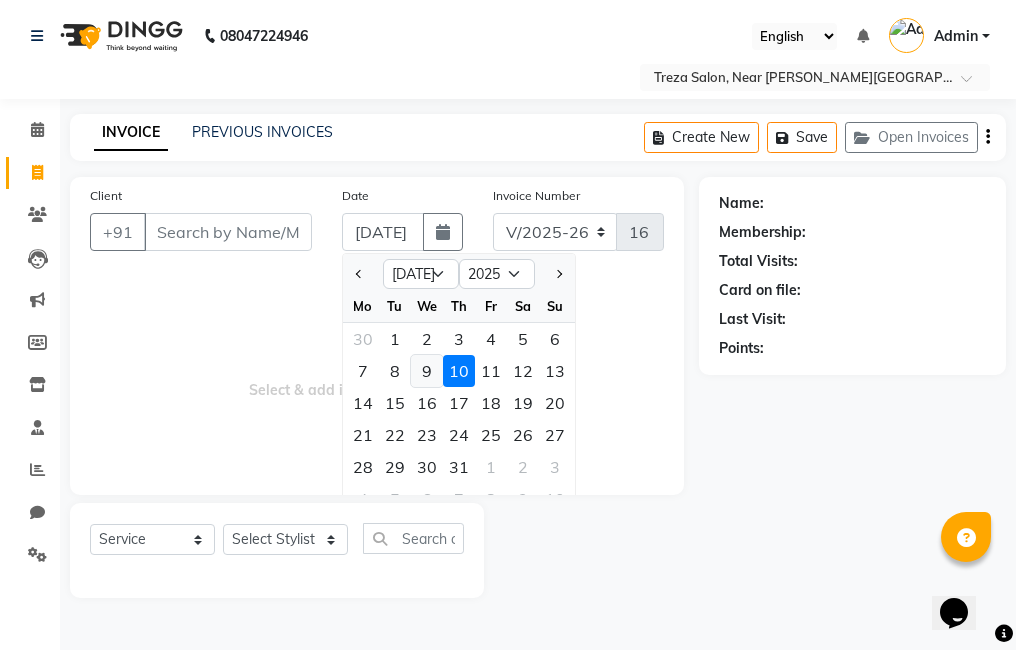 click on "9" 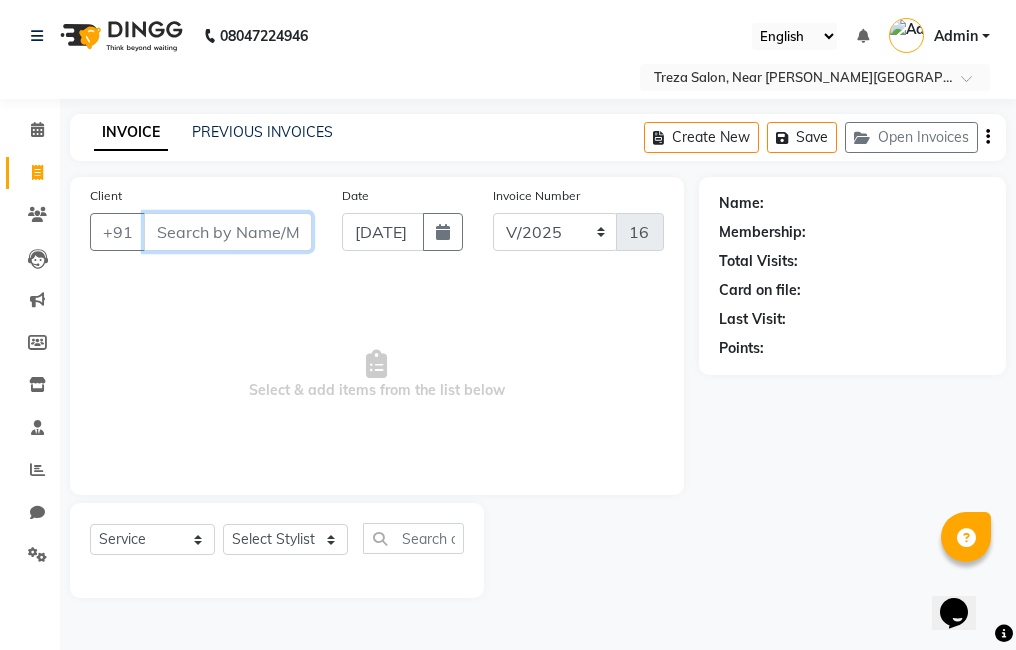 click on "Client" at bounding box center (228, 232) 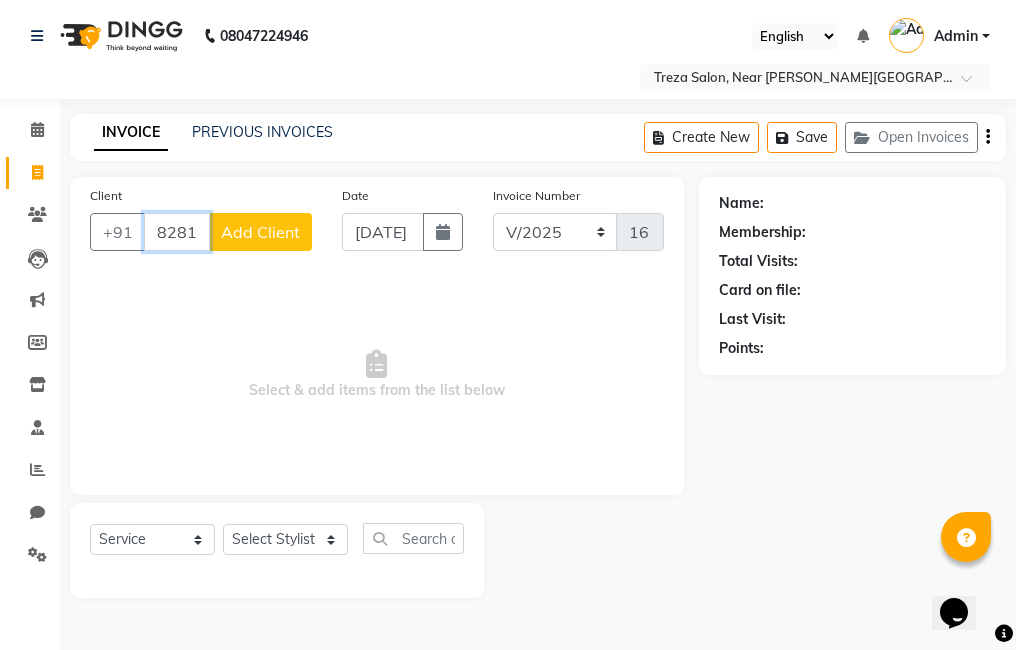 type on "8281718312" 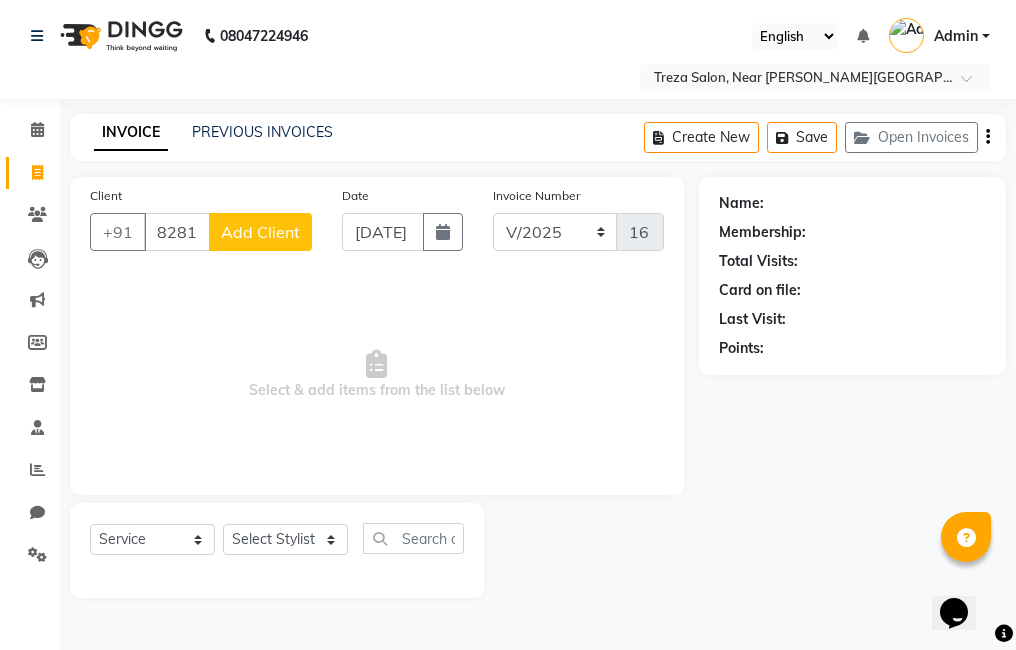 click on "Add Client" 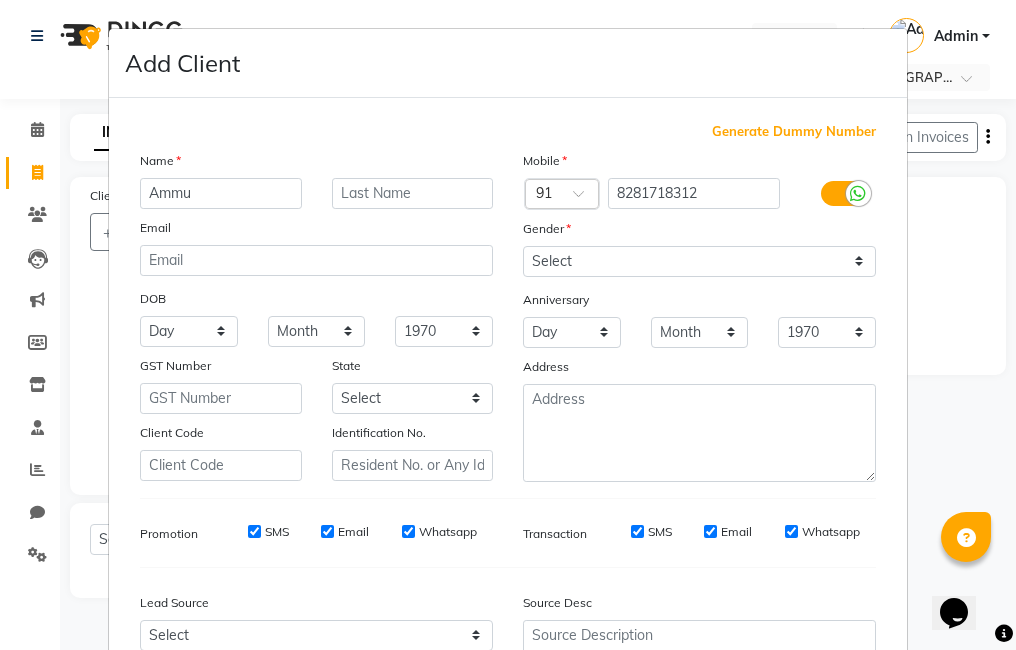 type on "Ammu" 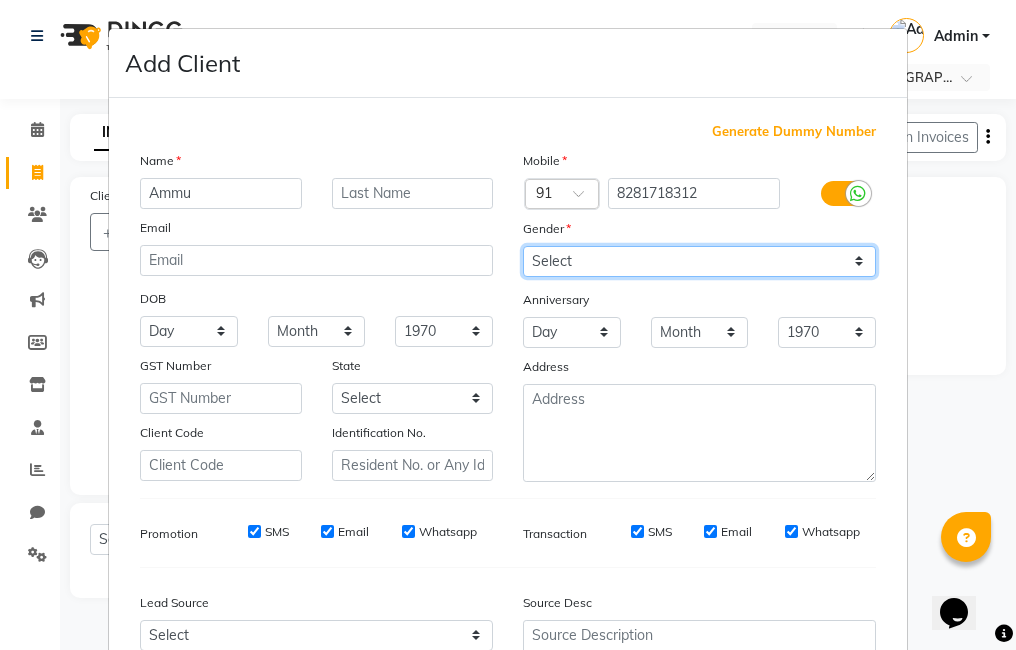 click on "Select [DEMOGRAPHIC_DATA] [DEMOGRAPHIC_DATA] Other Prefer Not To Say" at bounding box center [699, 261] 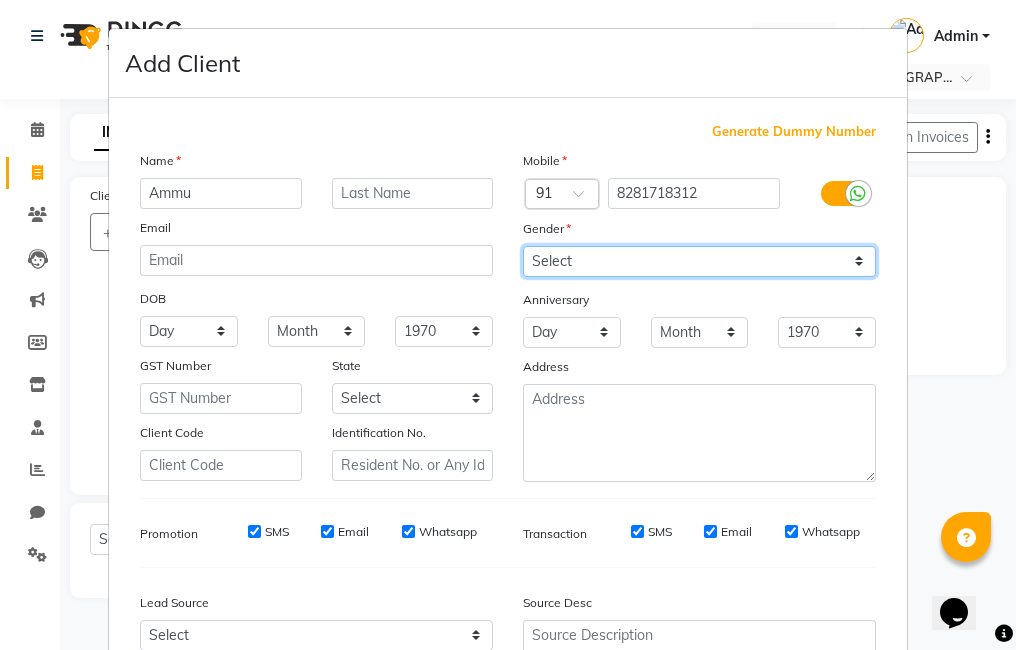 select on "[DEMOGRAPHIC_DATA]" 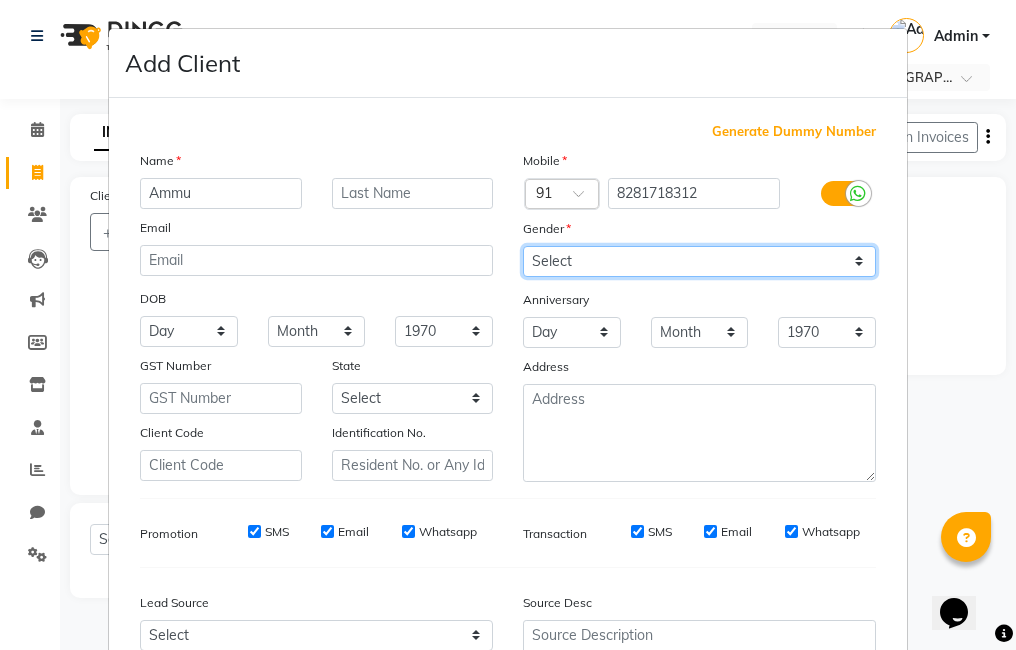click on "Select [DEMOGRAPHIC_DATA] [DEMOGRAPHIC_DATA] Other Prefer Not To Say" at bounding box center [699, 261] 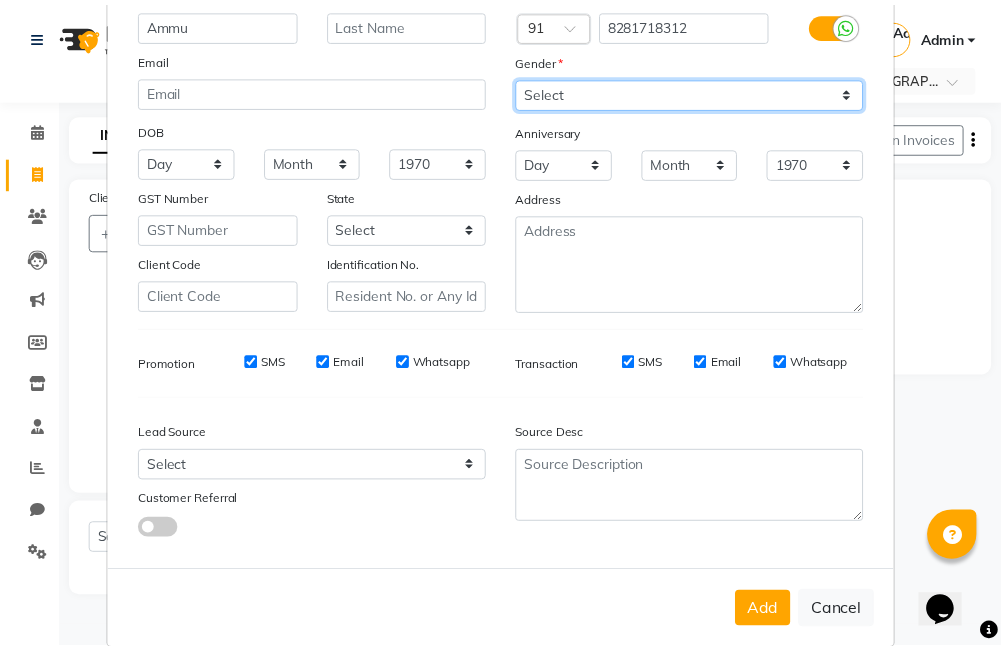 scroll, scrollTop: 199, scrollLeft: 0, axis: vertical 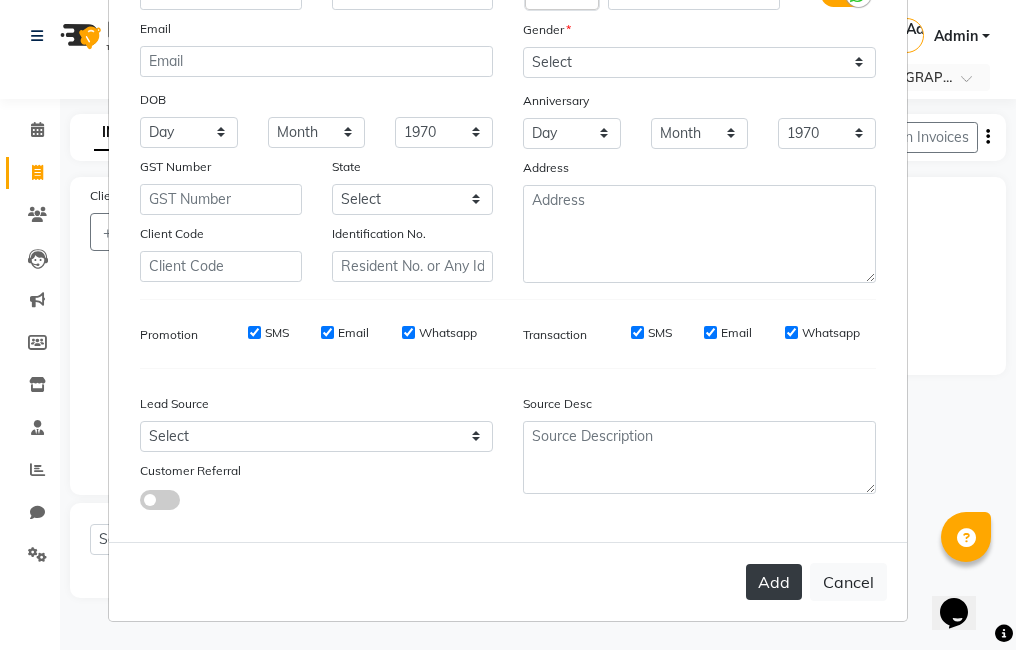 click on "Add" at bounding box center (774, 582) 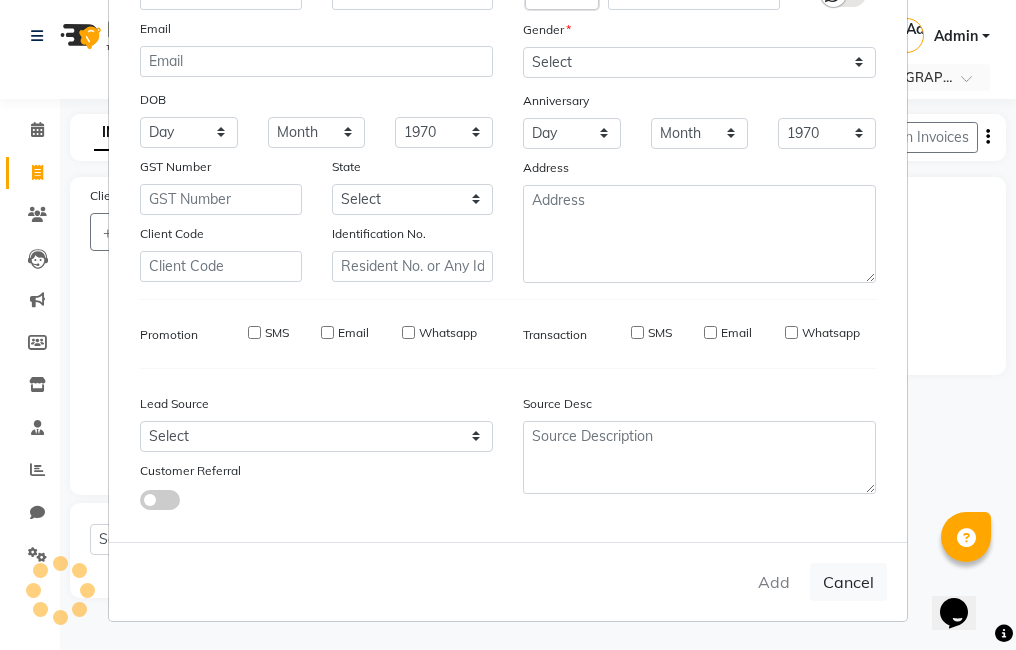 type 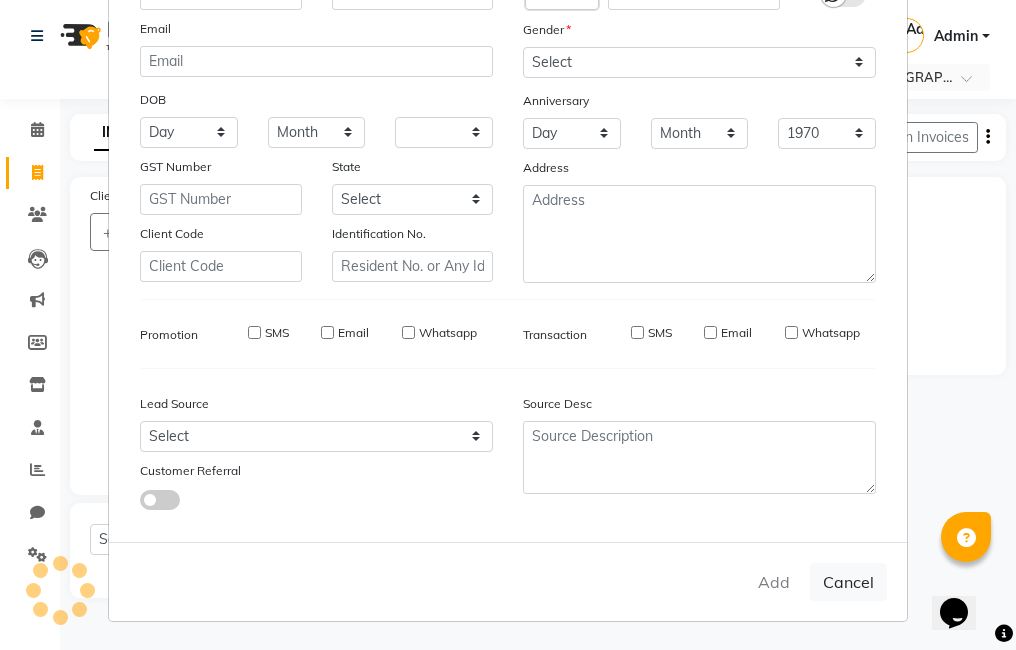 select 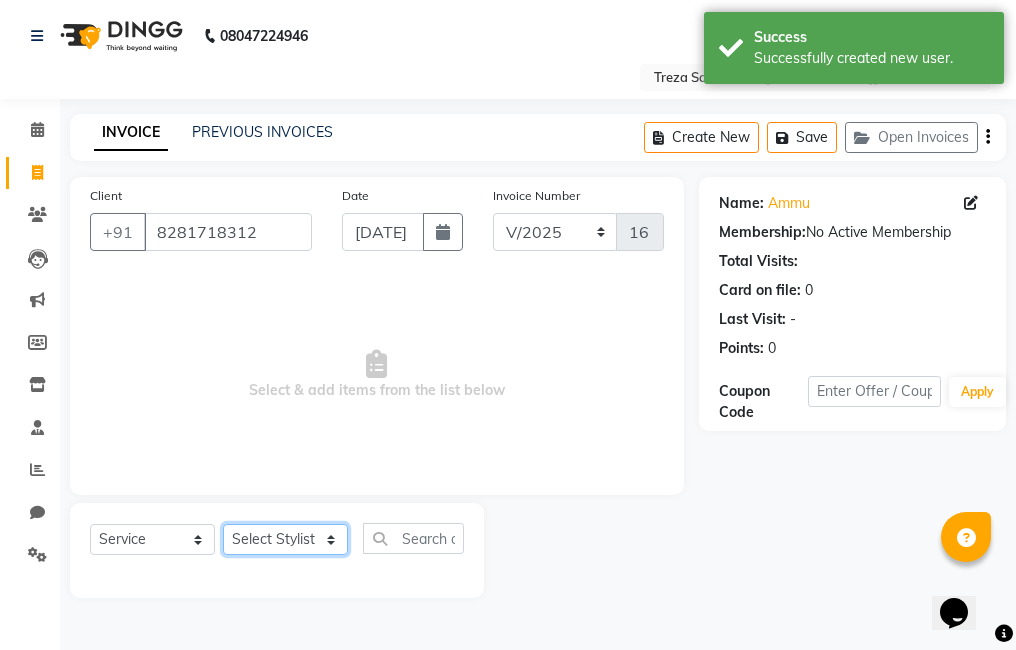 click on "Select Stylist [PERSON_NAME] Amulie Anju [PERSON_NAME] [PERSON_NAME] Shijo" 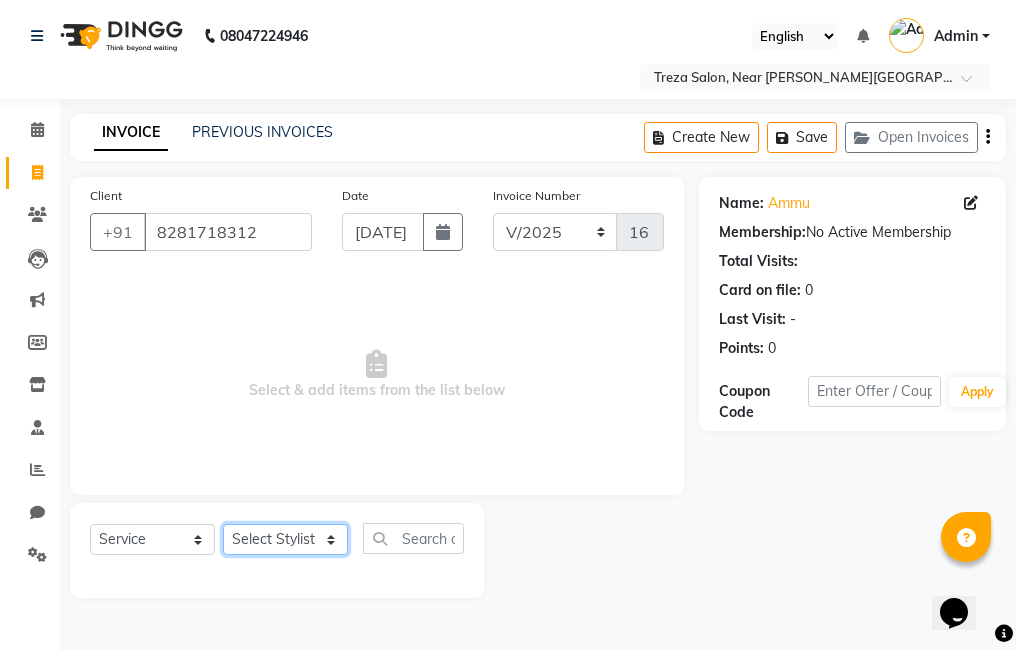 select on "81285" 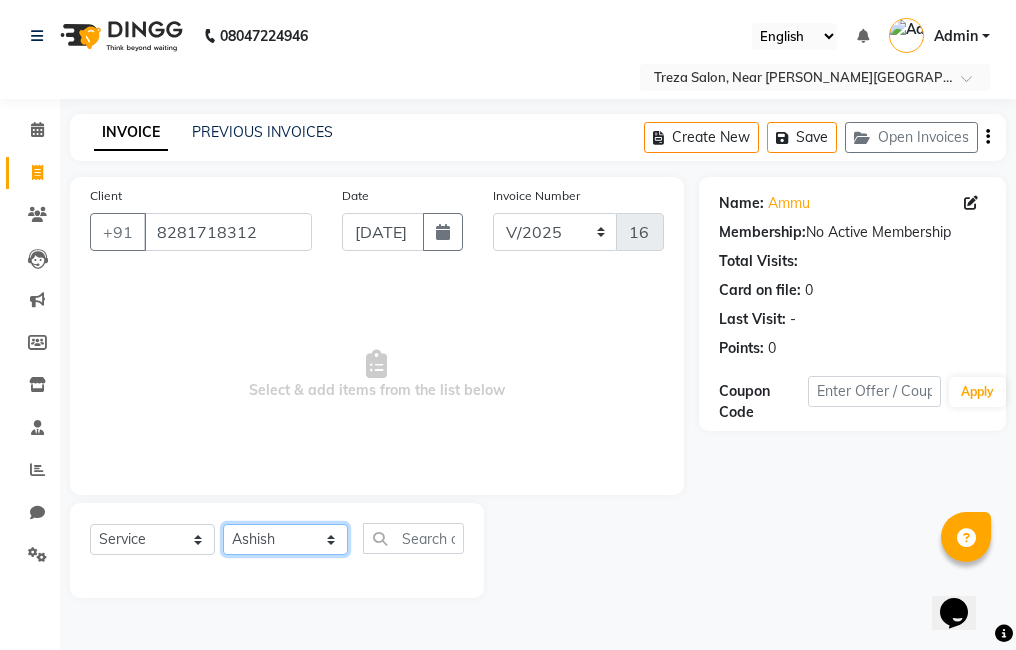 click on "Select Stylist [PERSON_NAME] Amulie Anju [PERSON_NAME] [PERSON_NAME] Shijo" 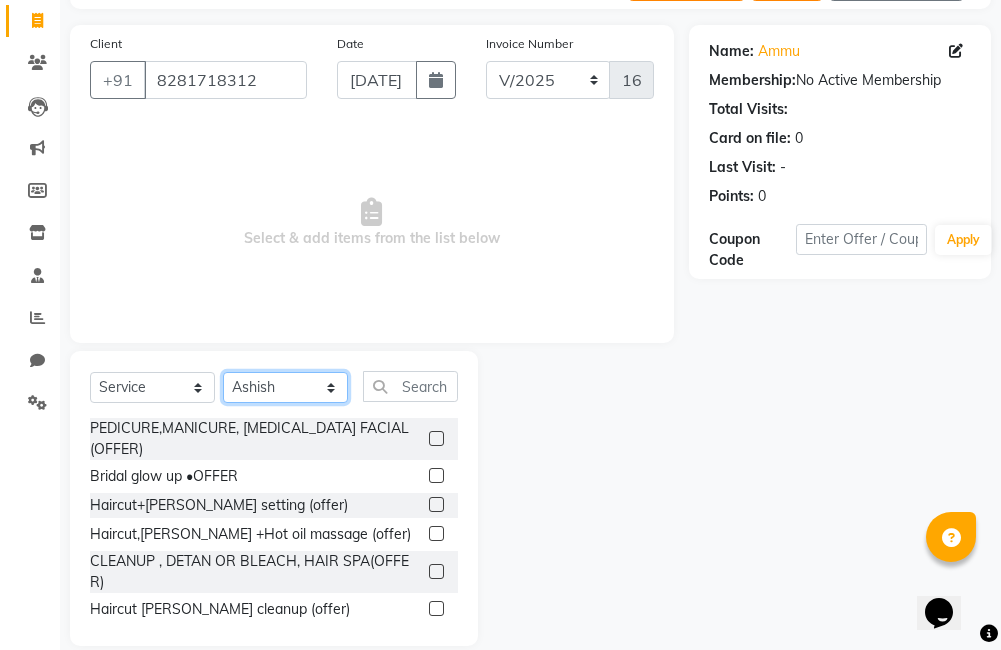 scroll, scrollTop: 178, scrollLeft: 0, axis: vertical 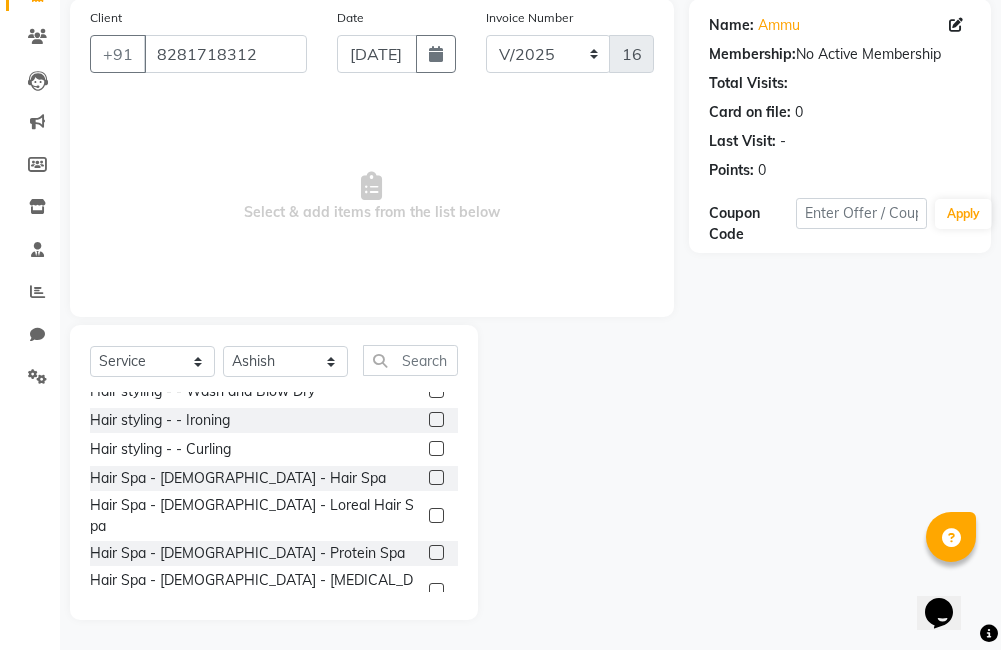 click 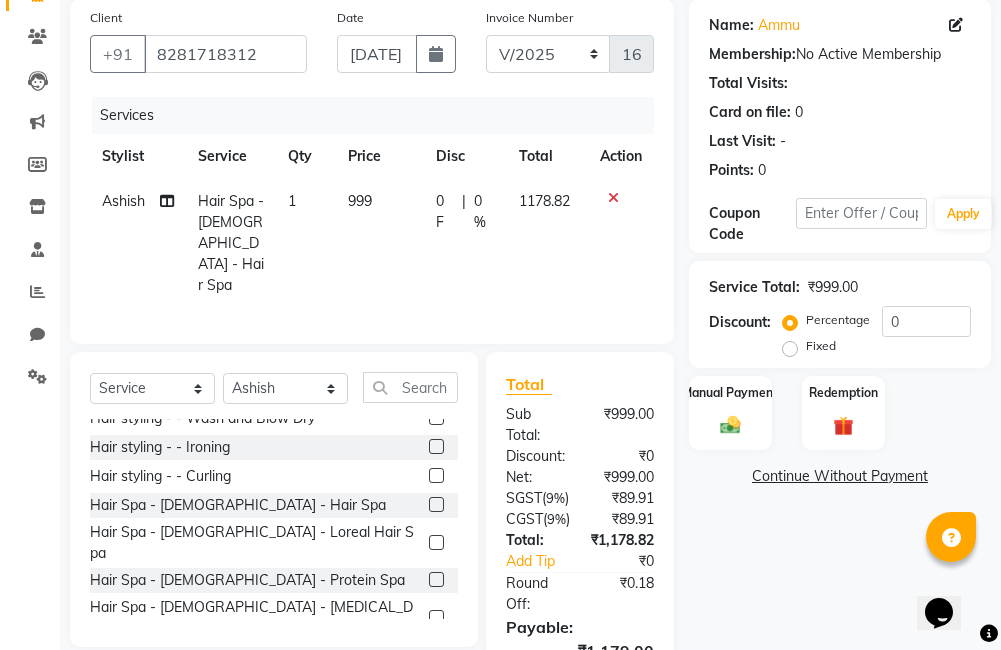 checkbox on "false" 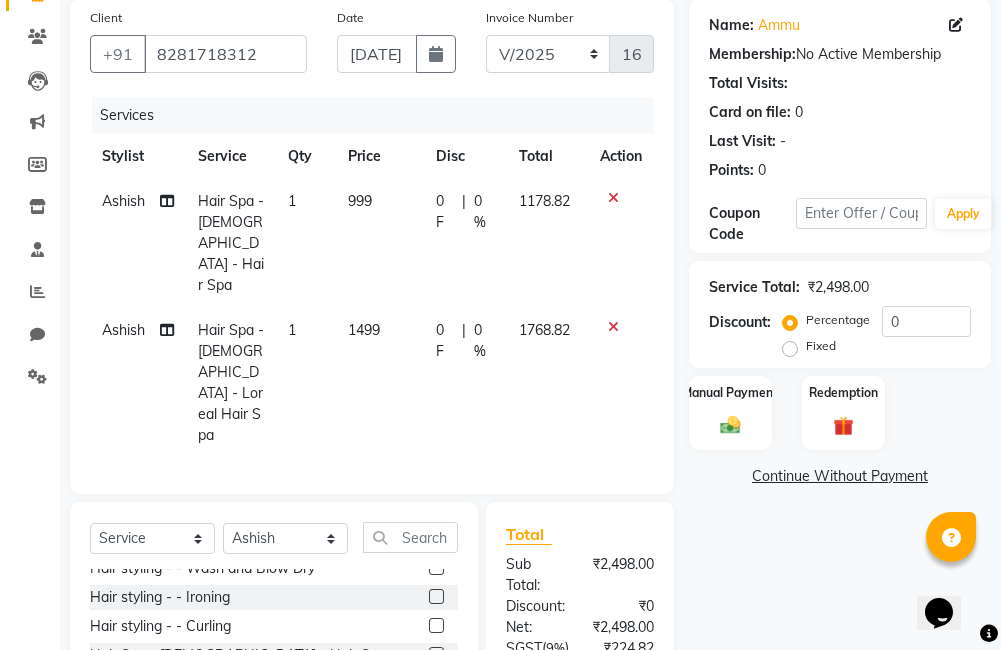 checkbox on "false" 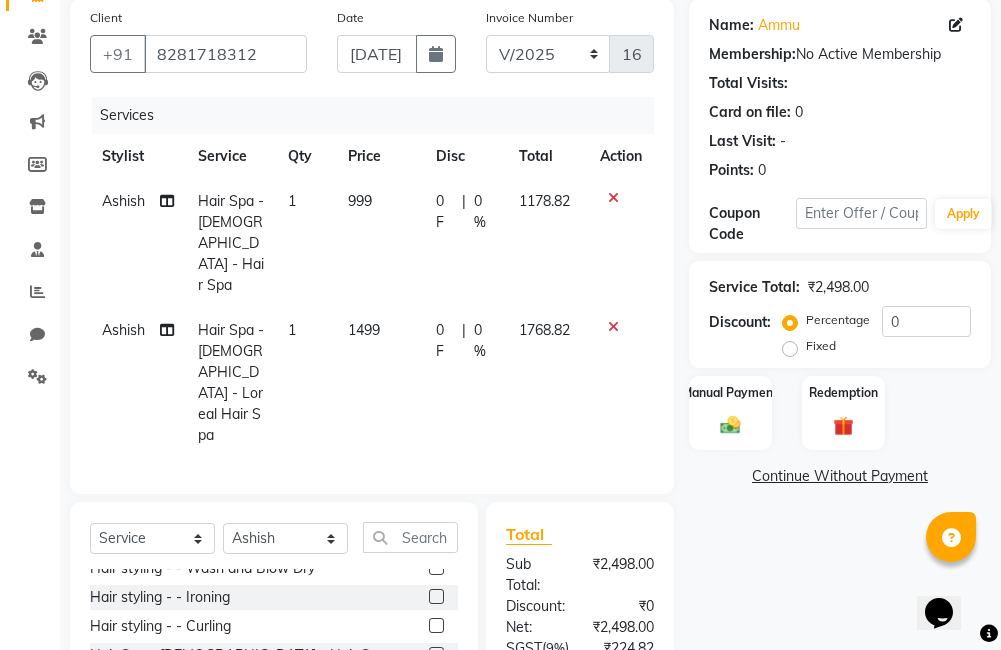 click 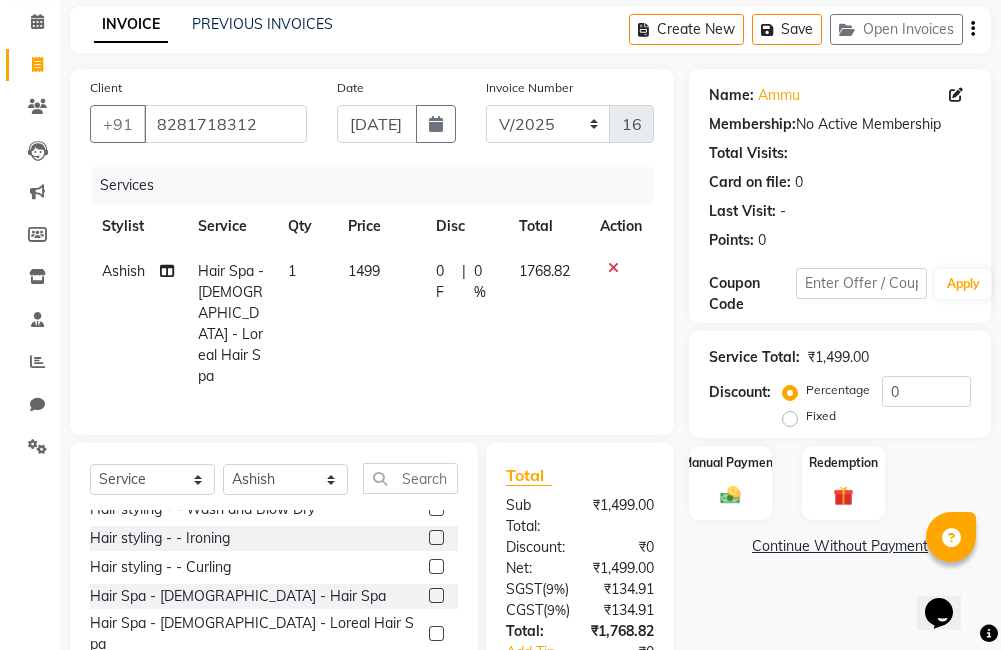 scroll, scrollTop: 0, scrollLeft: 0, axis: both 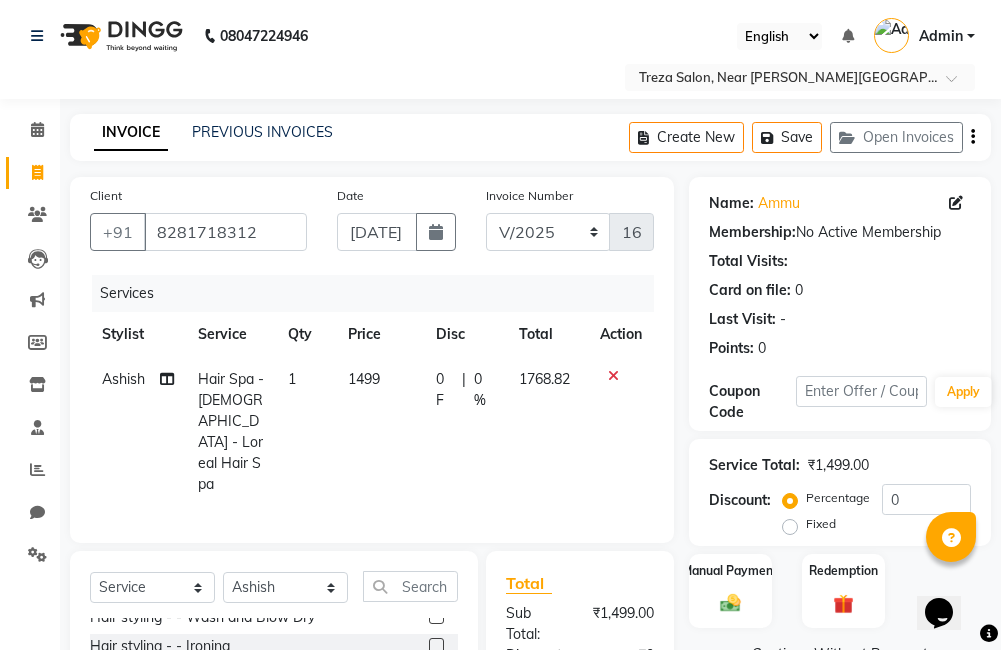click 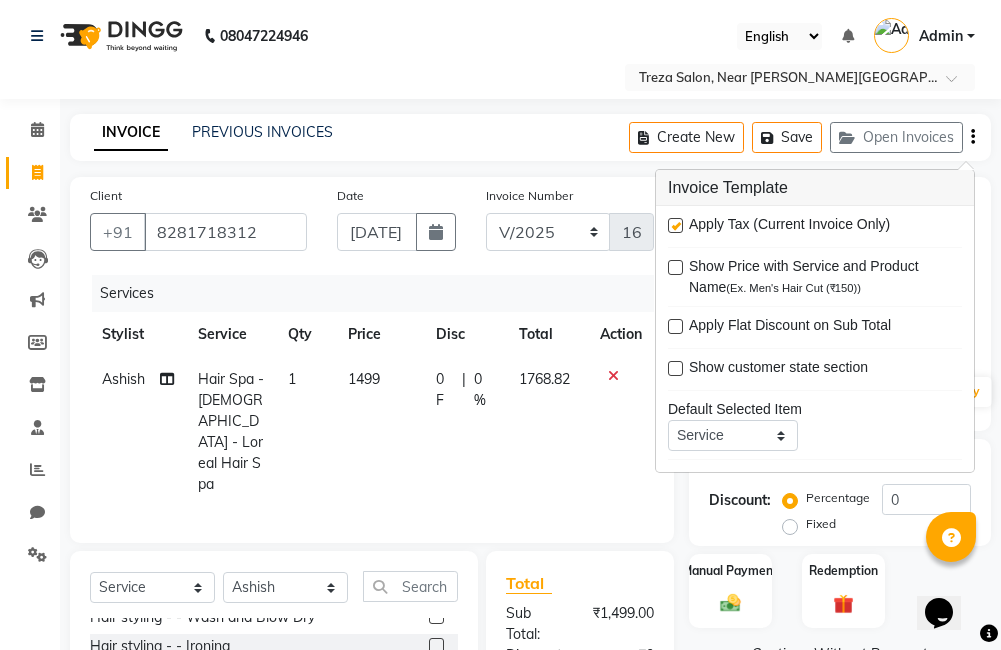 click on "Apply Tax (Current Invoice Only) Show Price with Service and Product Name  (Ex. Men's Hair Cut (₹150)) Apply Flat Discount on Sub Total Show customer state section Default Selected Item Service Product Membership Package Voucher Prepaid Gift Card Default Selected Stylist Select Not Set [PERSON_NAME] Akshay Amulie Anju [PERSON_NAME] [PERSON_NAME] Shijo Scan Items" at bounding box center (815, 339) 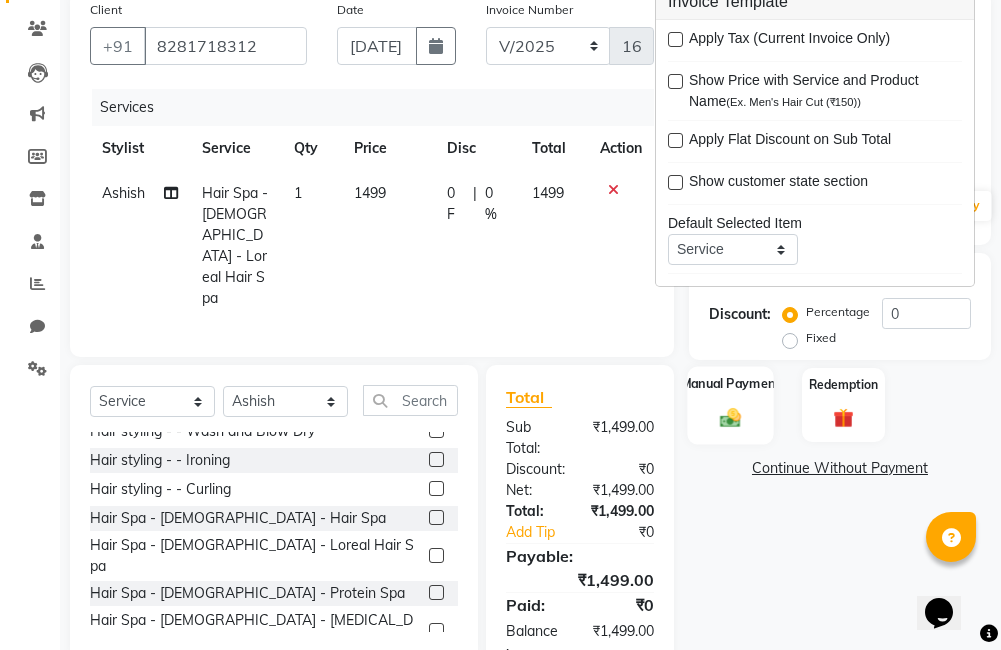 scroll, scrollTop: 222, scrollLeft: 0, axis: vertical 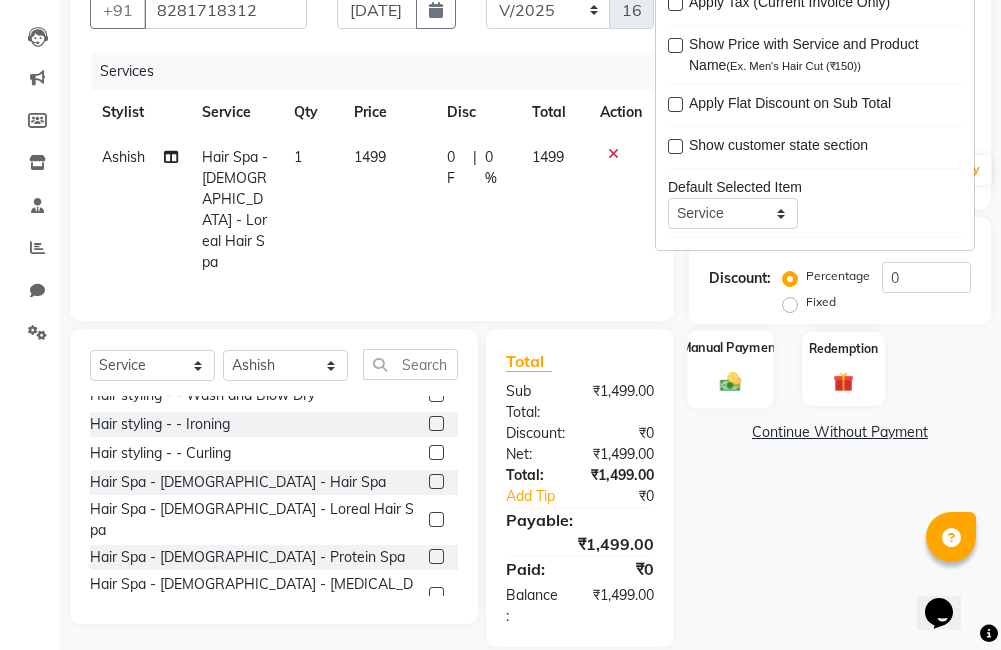 click on "Manual Payment" 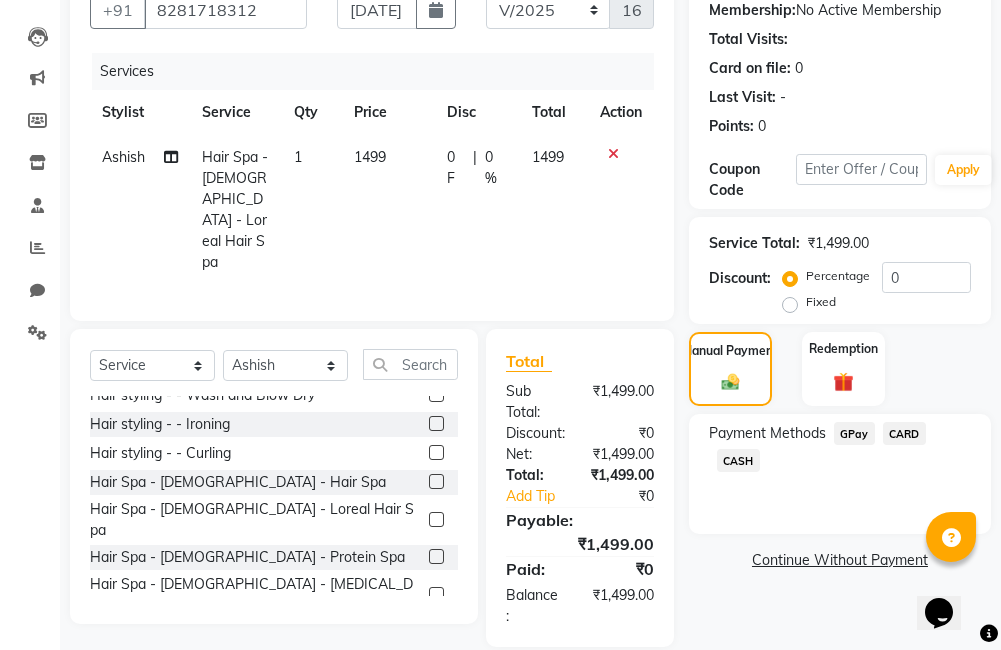 click on "1499" 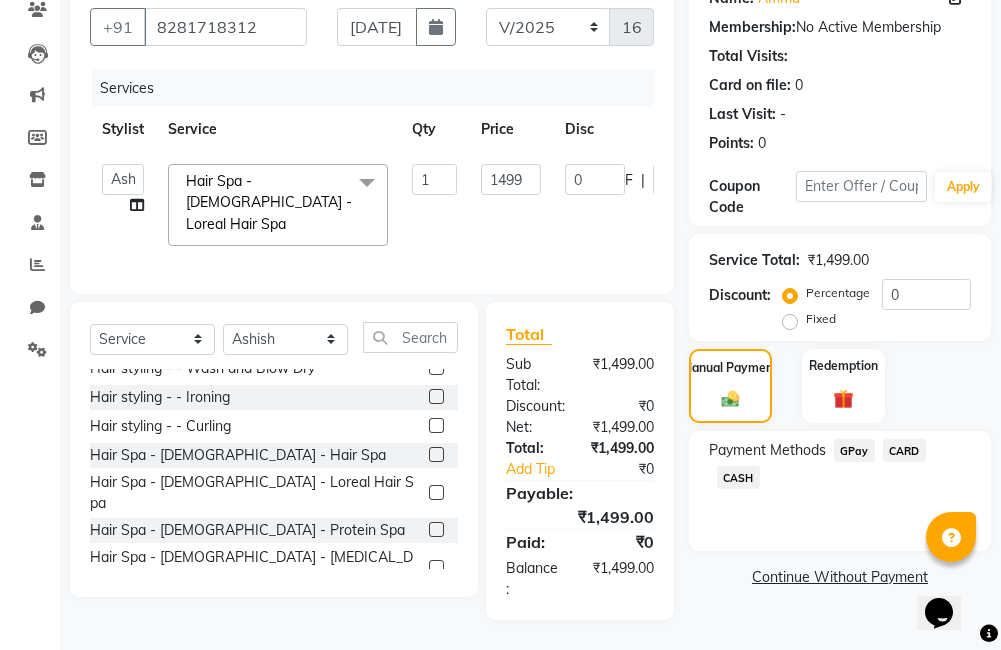 scroll, scrollTop: 201, scrollLeft: 0, axis: vertical 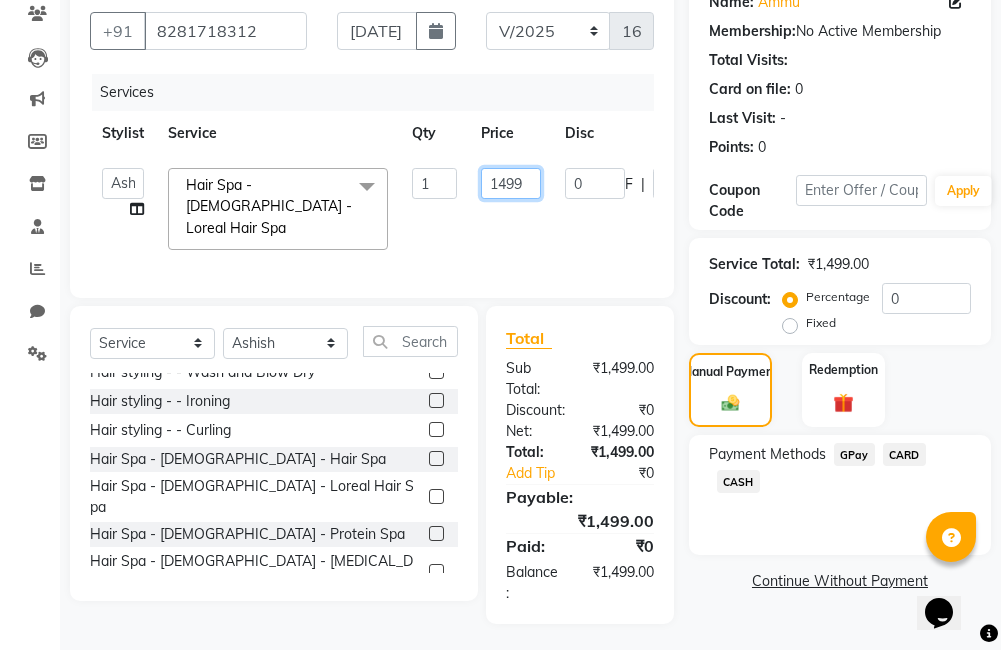 click on "1499" 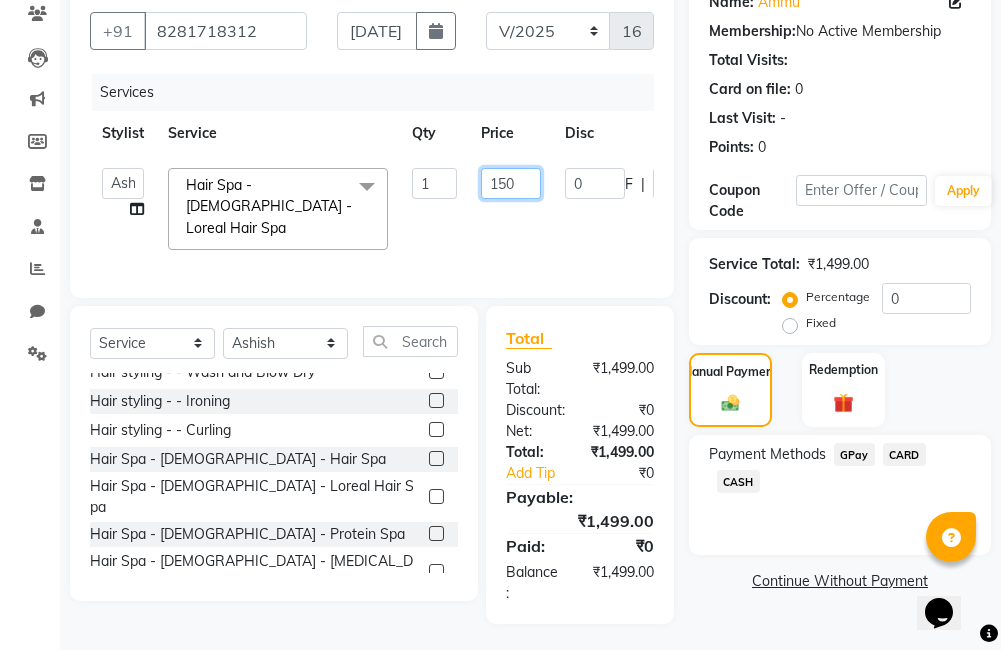 type on "1500" 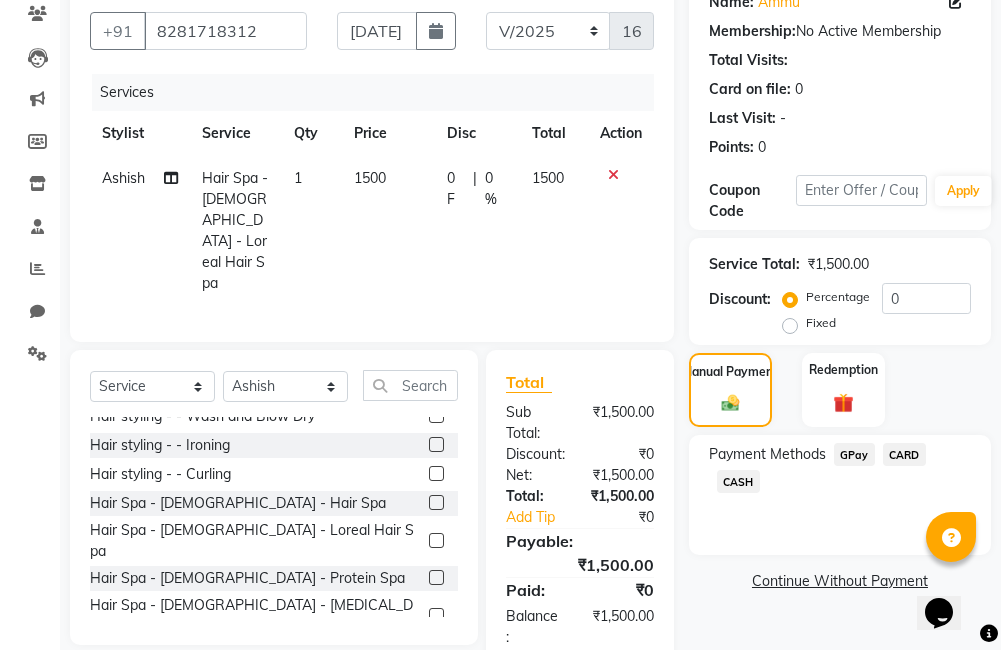 click on "Name: Ammu  Membership:  No Active Membership  Total Visits:   Card on file:  0 Last Visit:   - Points:   0  Coupon Code Apply Service Total:  ₹1,500.00  Discount:  Percentage   Fixed  0 Manual Payment Redemption Payment Methods  GPay   CARD   CASH   Continue Without Payment" 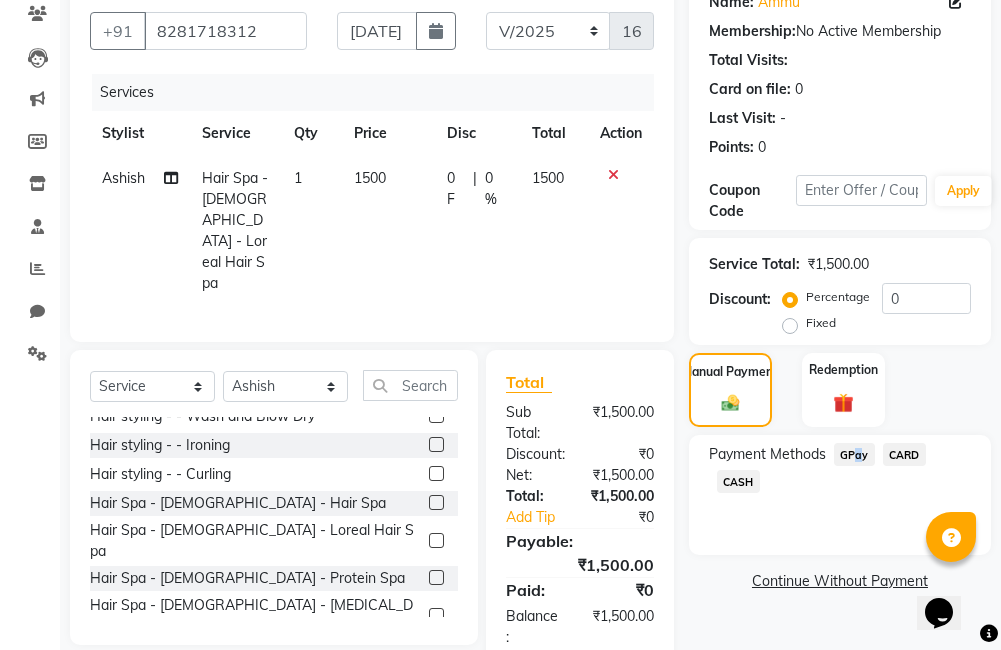 click on "GPay" 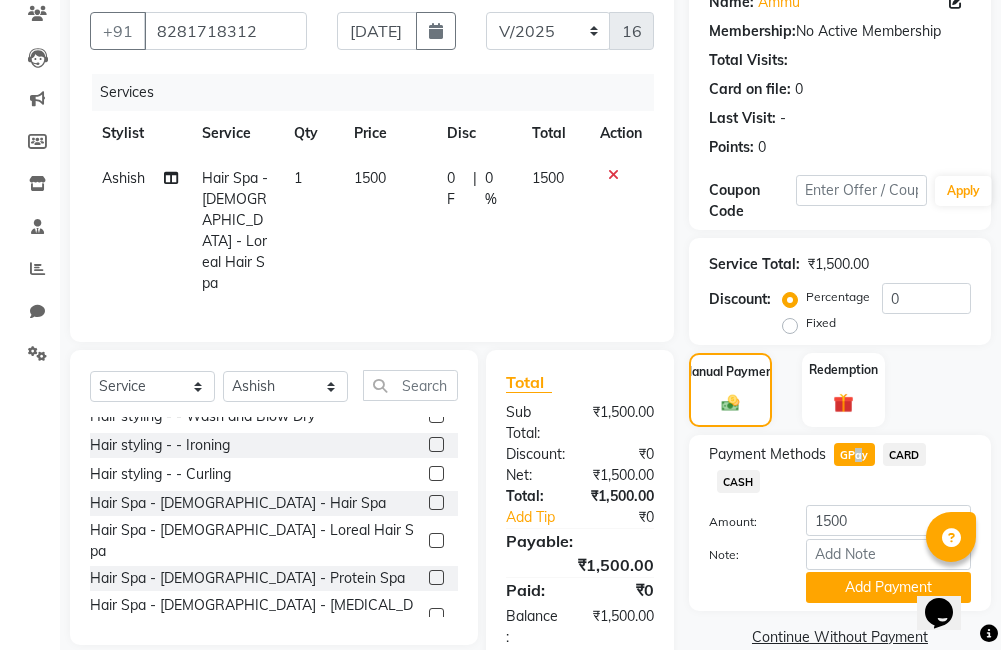 scroll, scrollTop: 233, scrollLeft: 0, axis: vertical 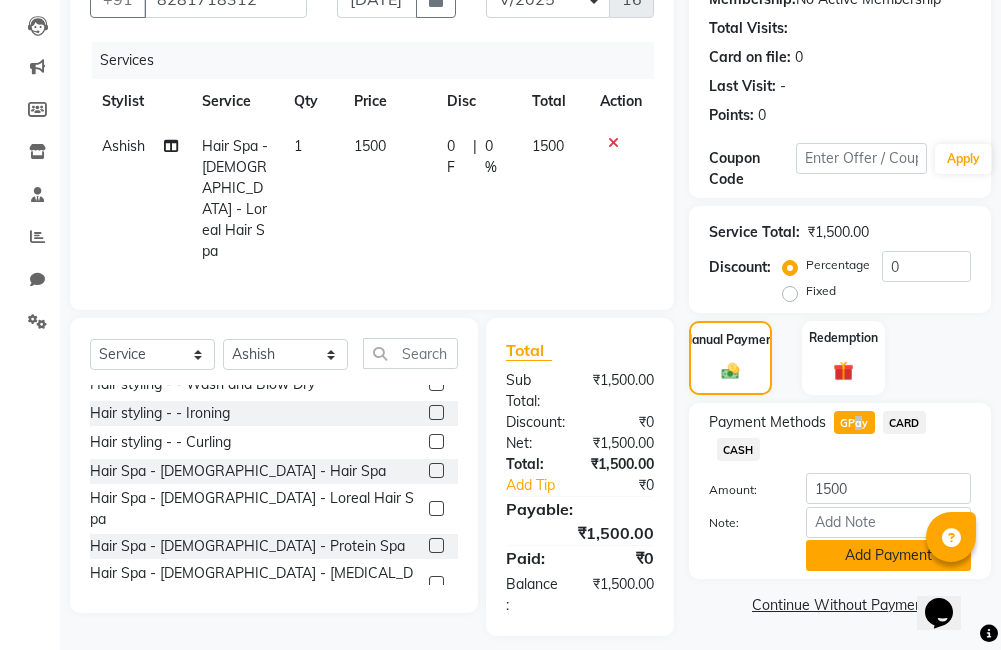 click on "Add Payment" 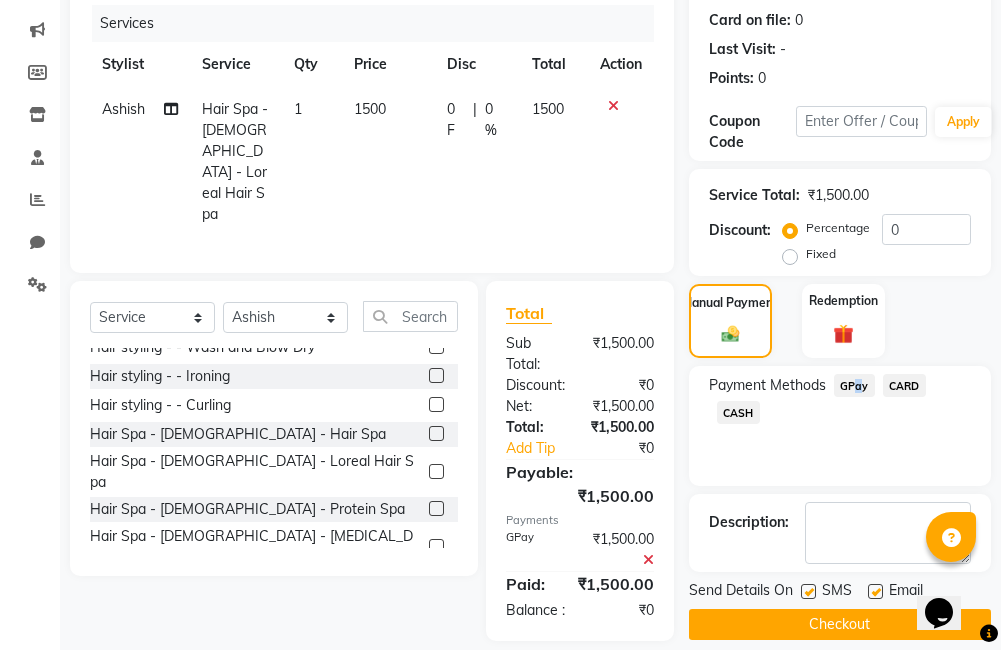 scroll, scrollTop: 290, scrollLeft: 0, axis: vertical 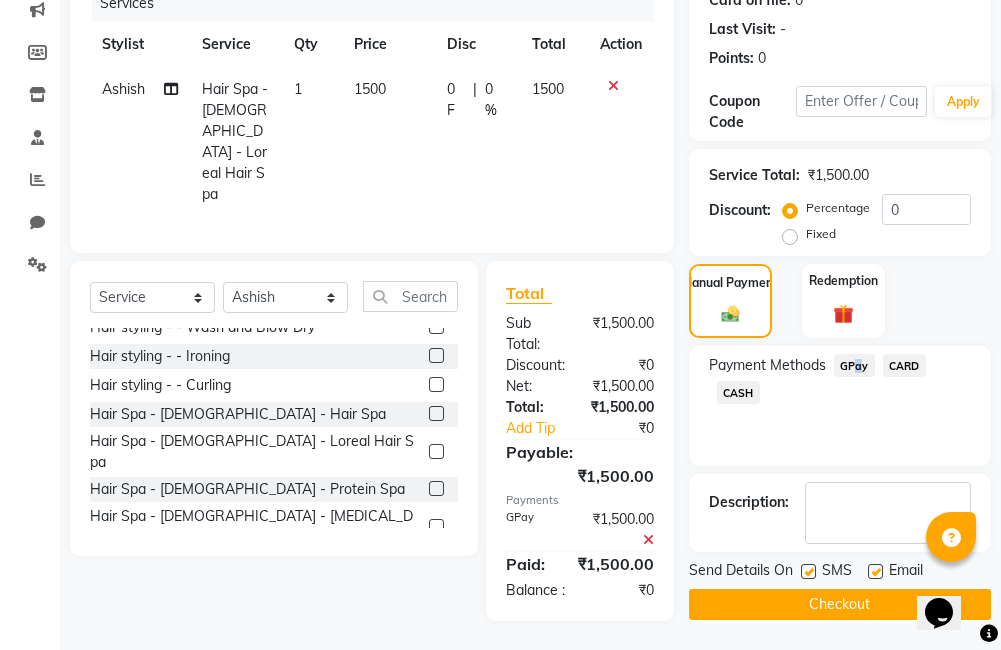 click on "Checkout" 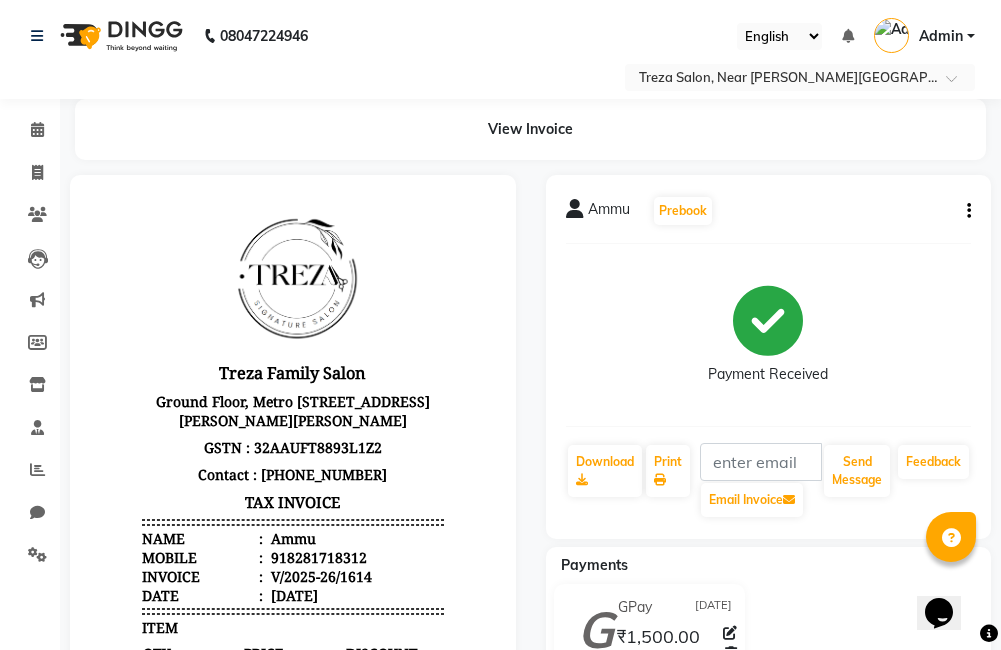 scroll, scrollTop: 16, scrollLeft: 0, axis: vertical 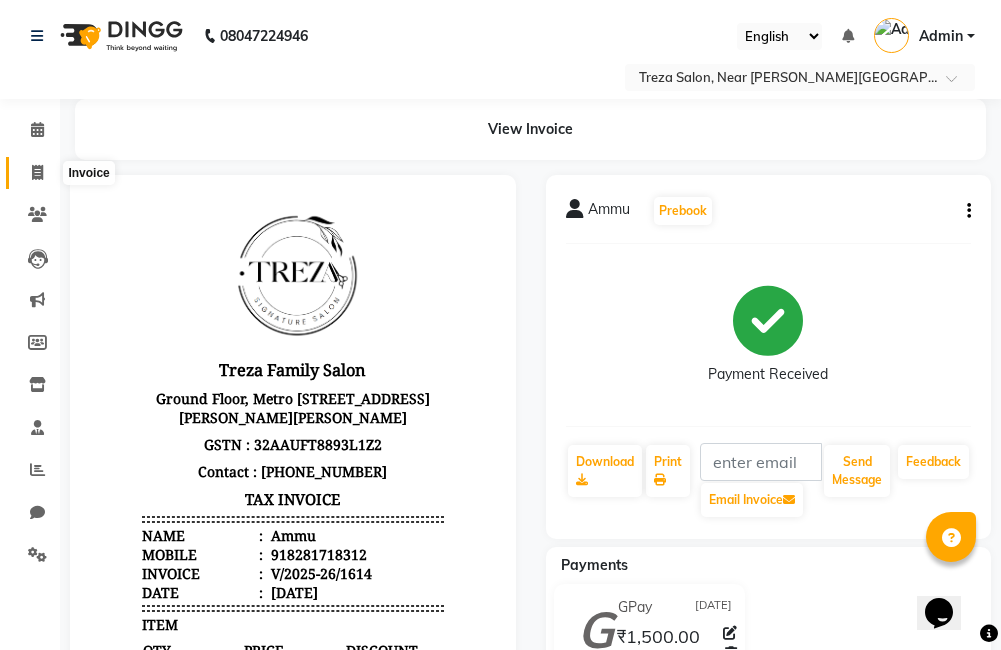 click 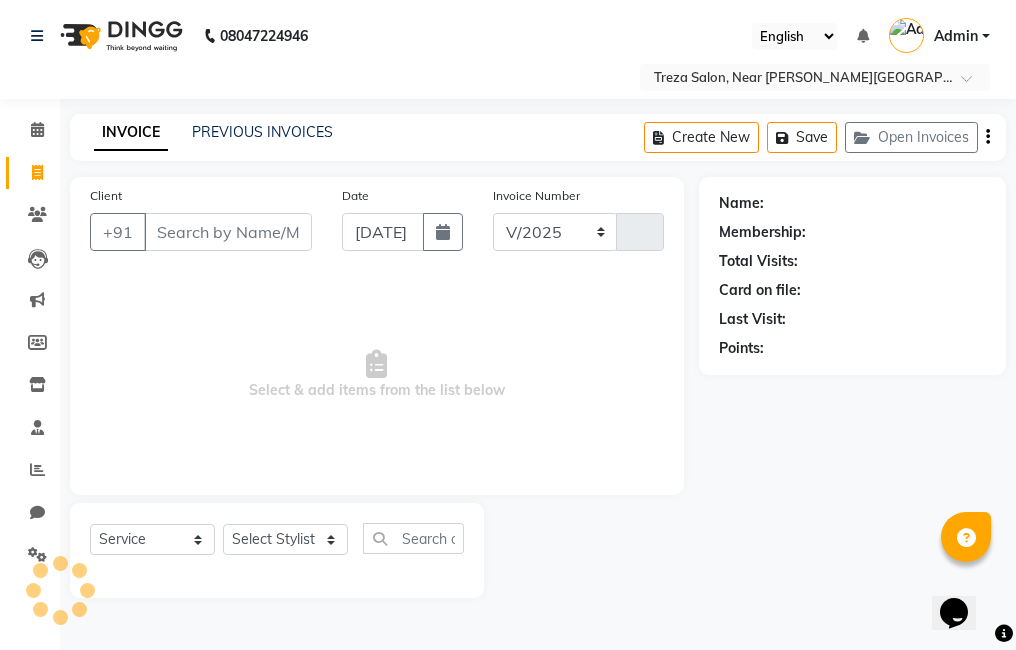 select on "7633" 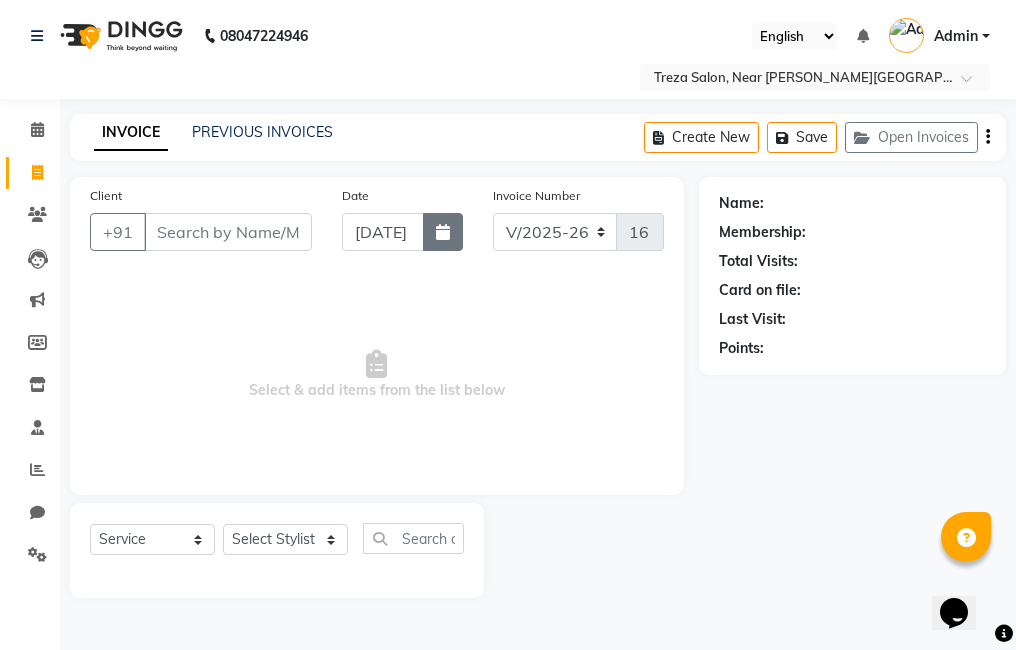 click 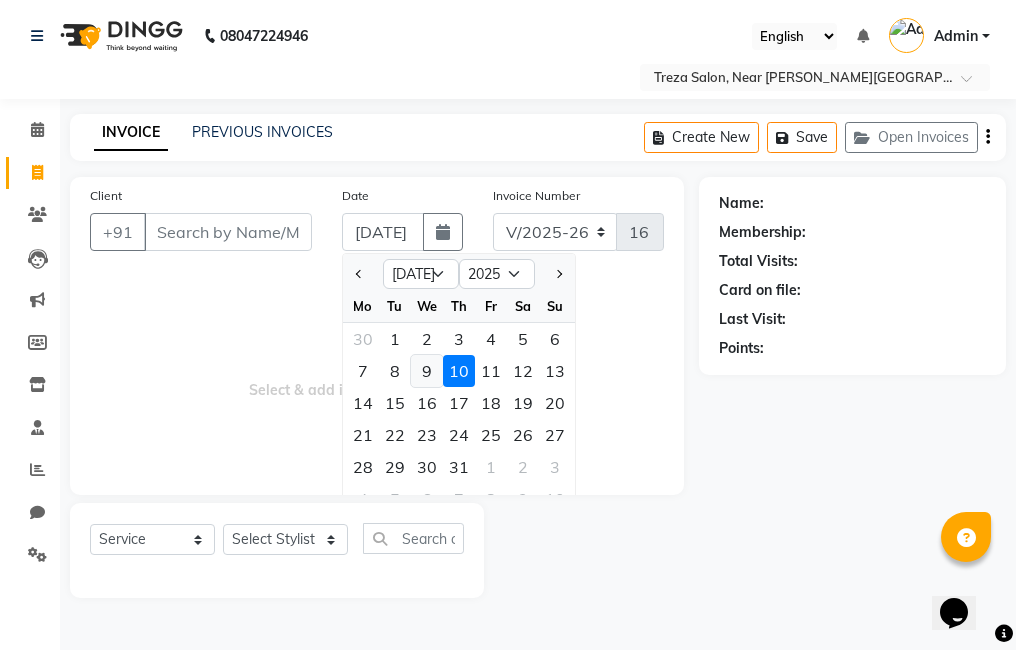click on "9" 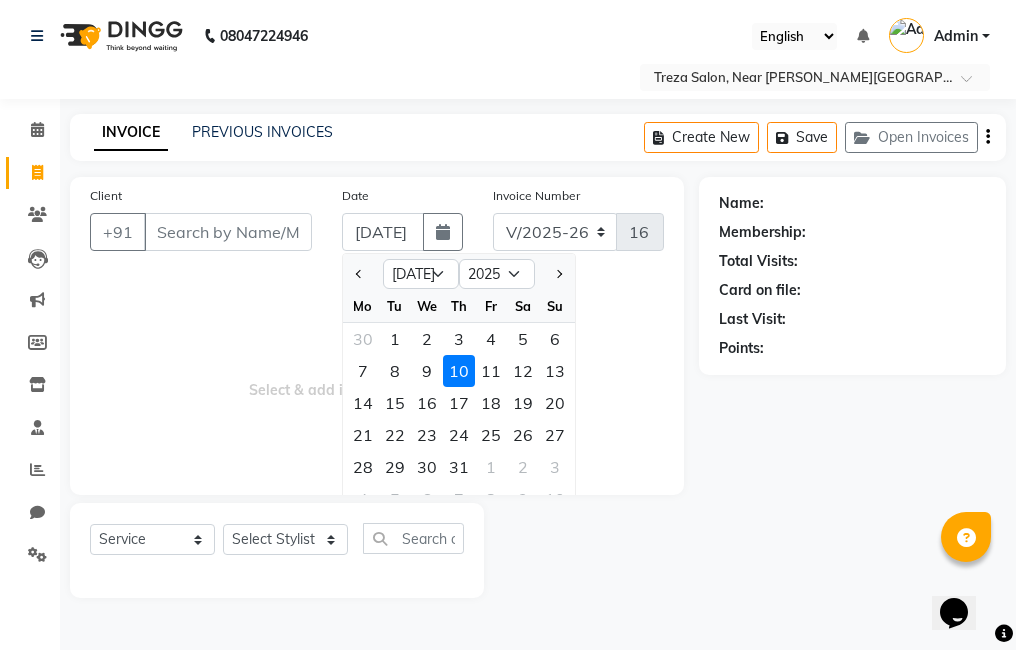 type on "[DATE]" 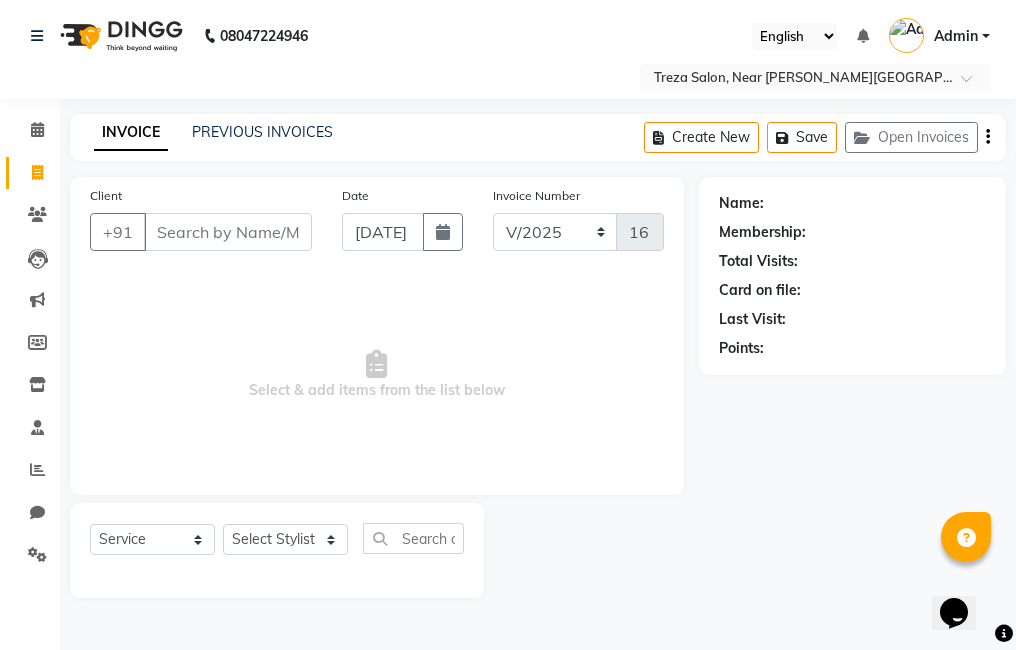 type 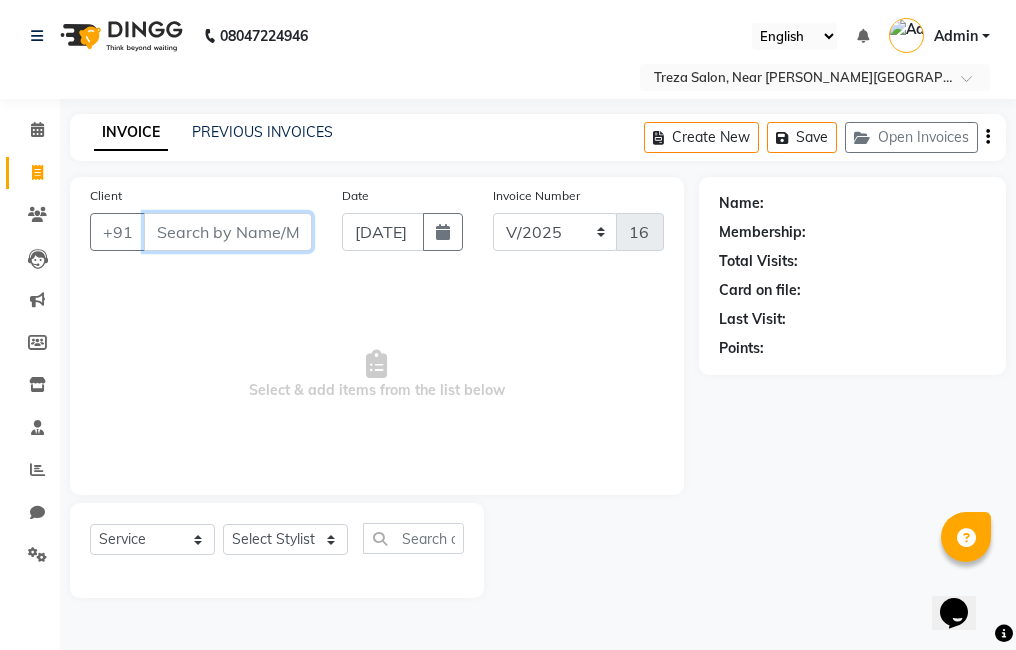 click on "Client" at bounding box center [228, 232] 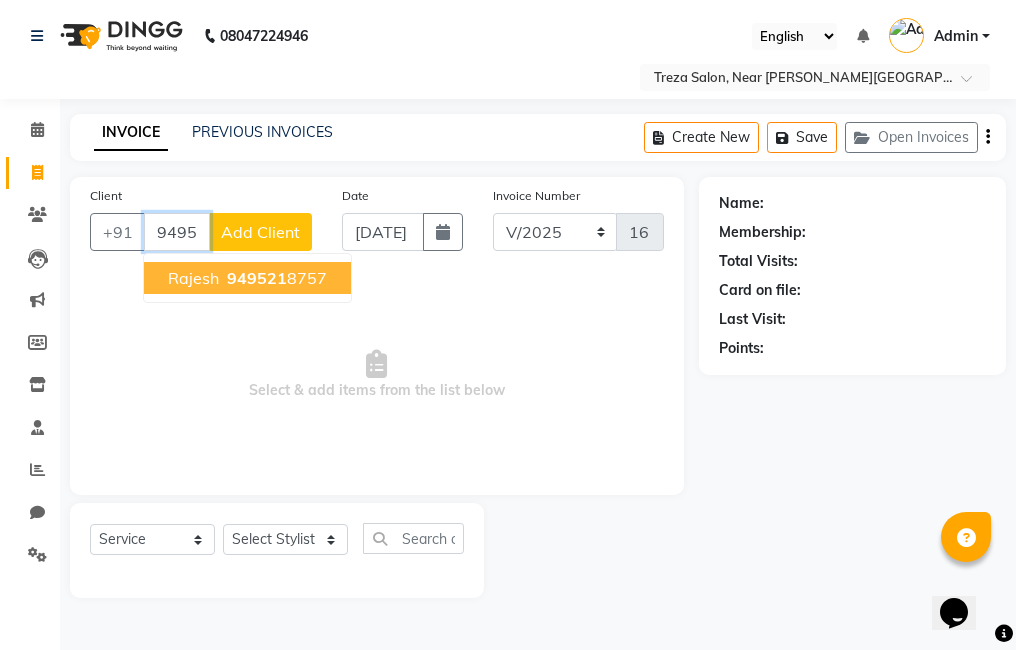click on "949521" at bounding box center (257, 278) 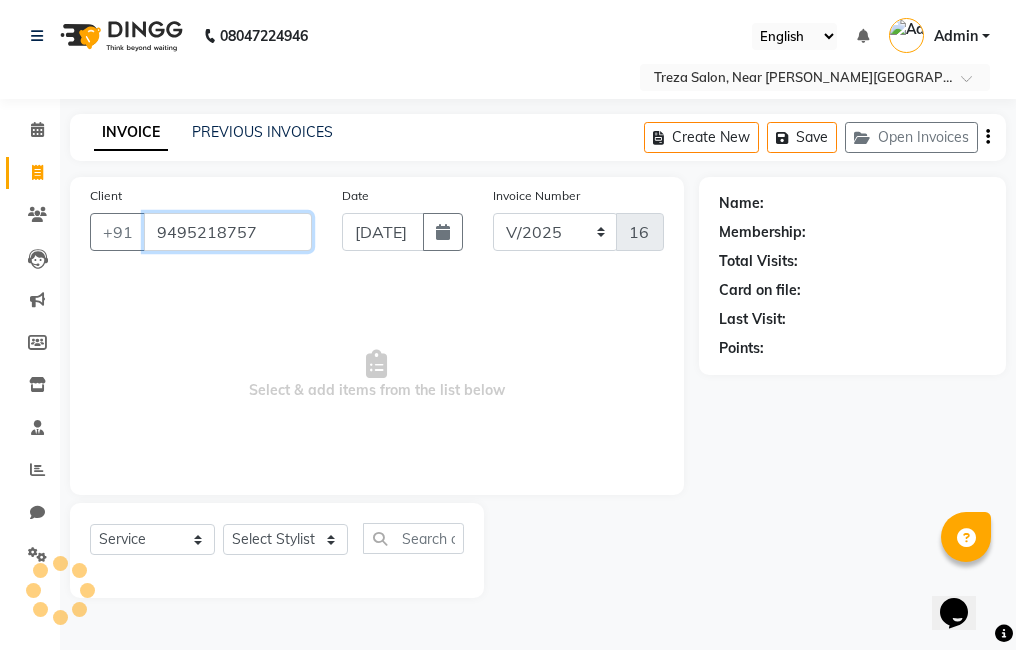 type on "9495218757" 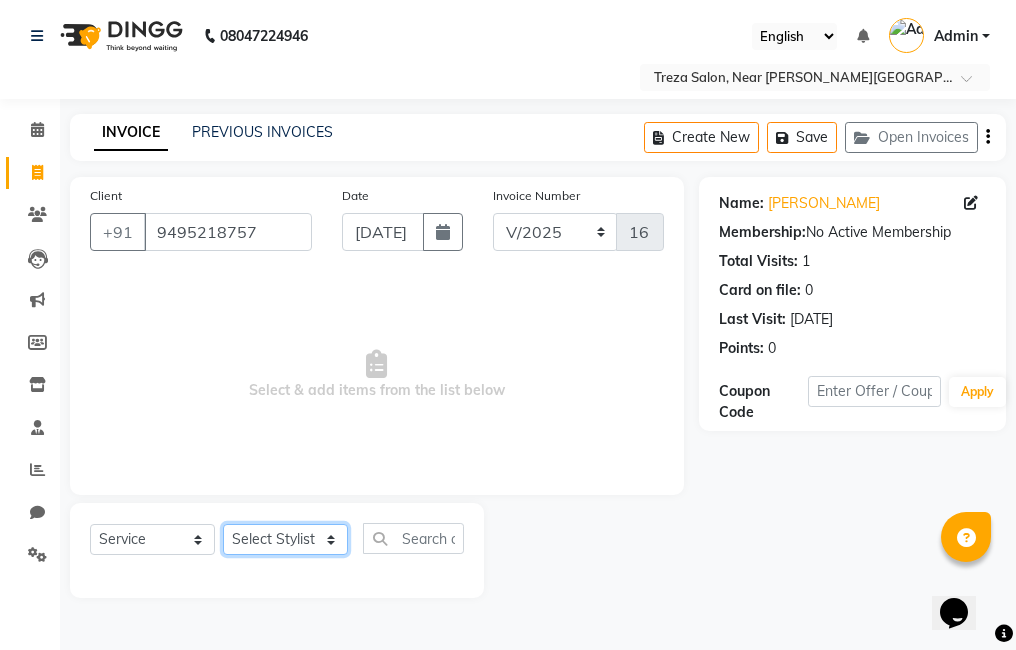 click on "Select Stylist [PERSON_NAME] Amulie Anju [PERSON_NAME] [PERSON_NAME] Shijo" 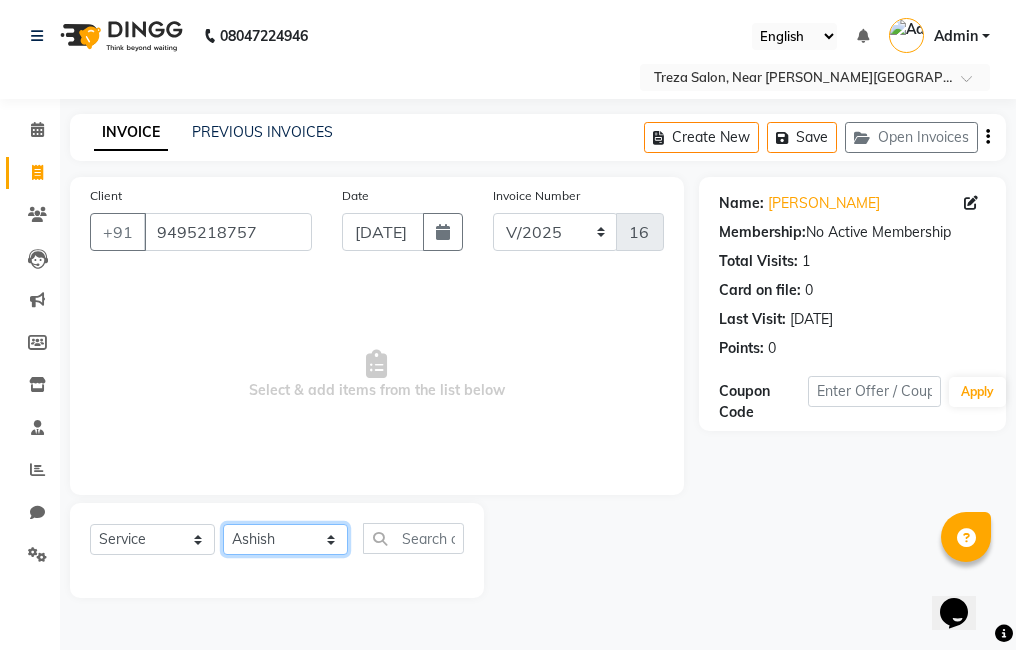 click on "Select Stylist [PERSON_NAME] Amulie Anju [PERSON_NAME] [PERSON_NAME] Shijo" 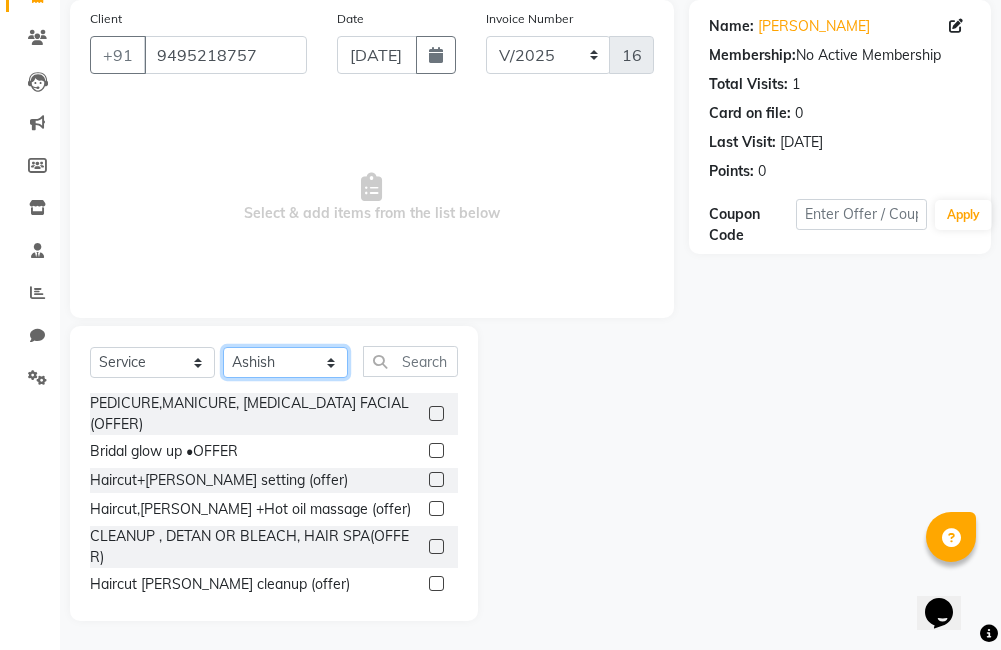 scroll, scrollTop: 178, scrollLeft: 0, axis: vertical 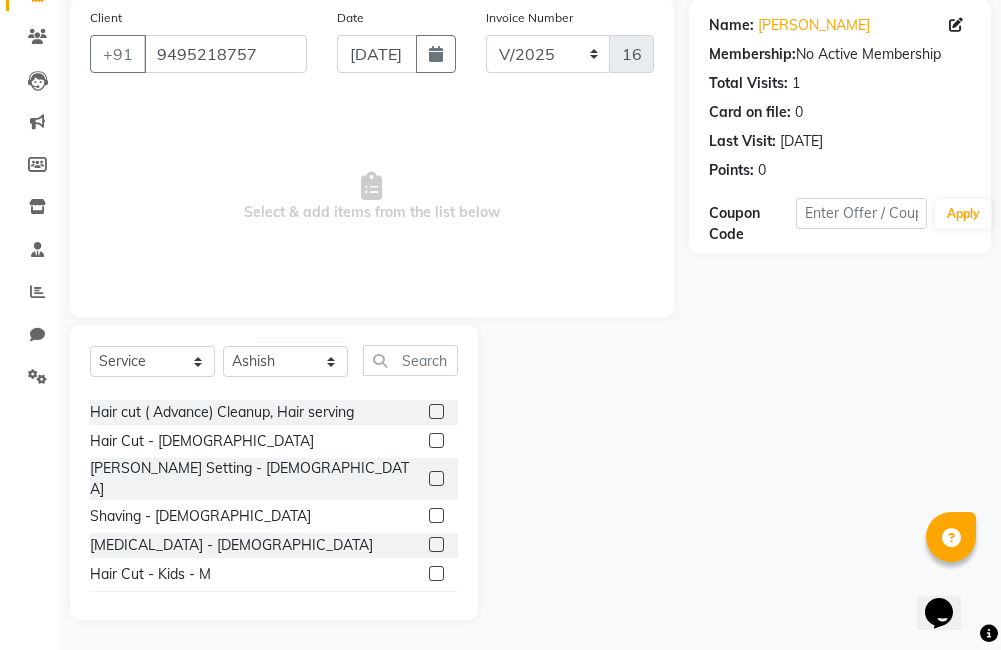 click 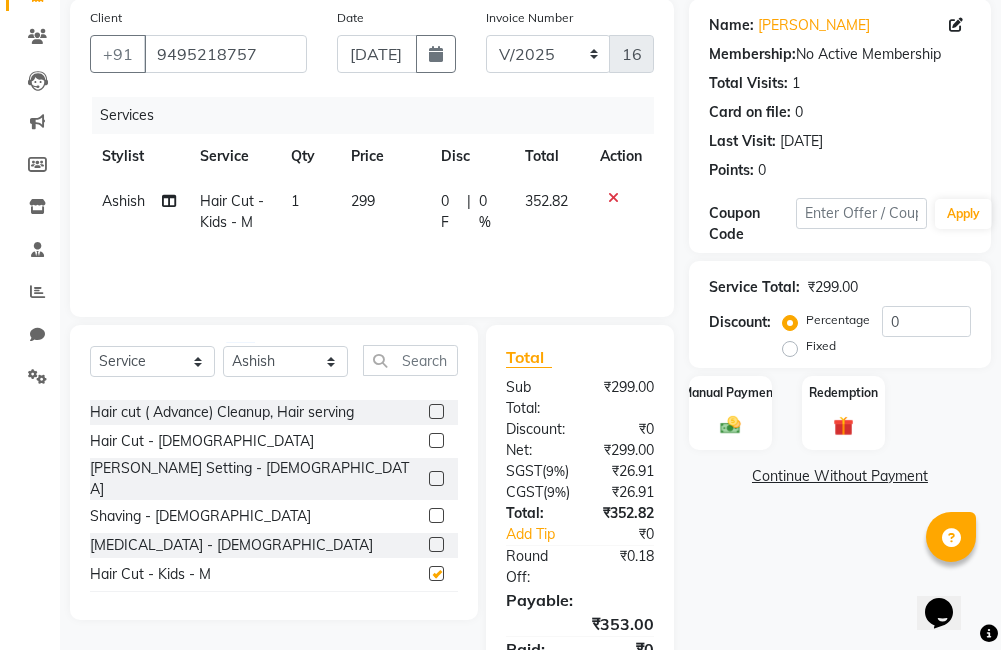 checkbox on "false" 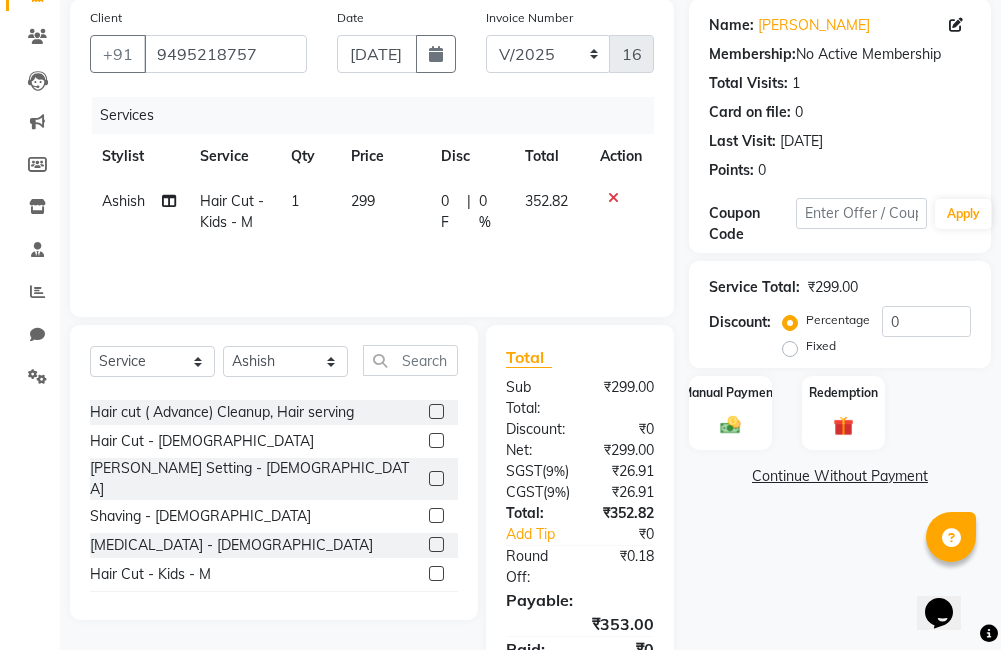 click 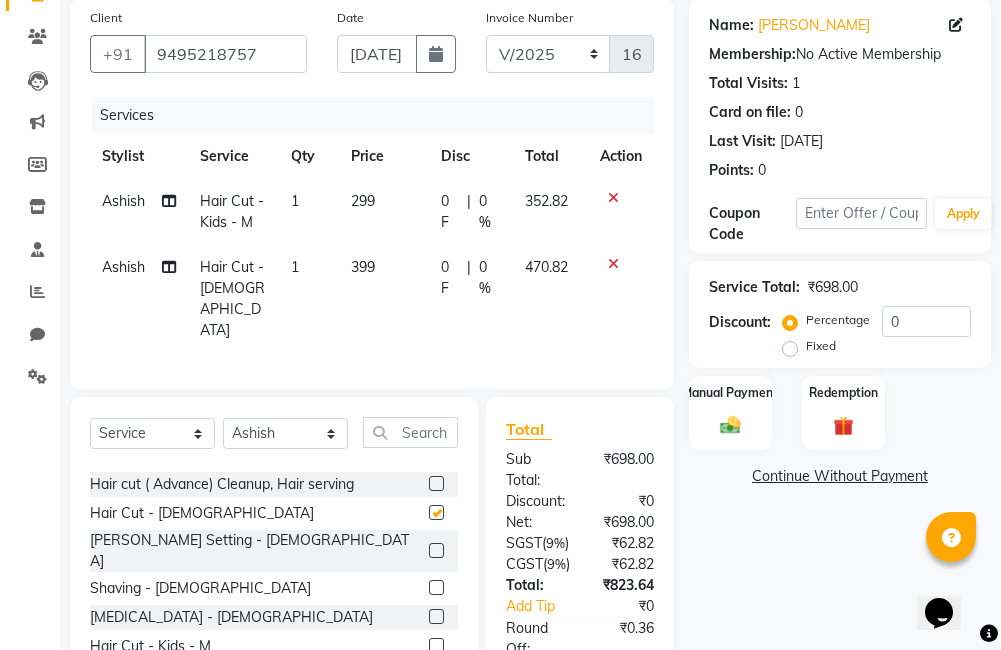 checkbox on "false" 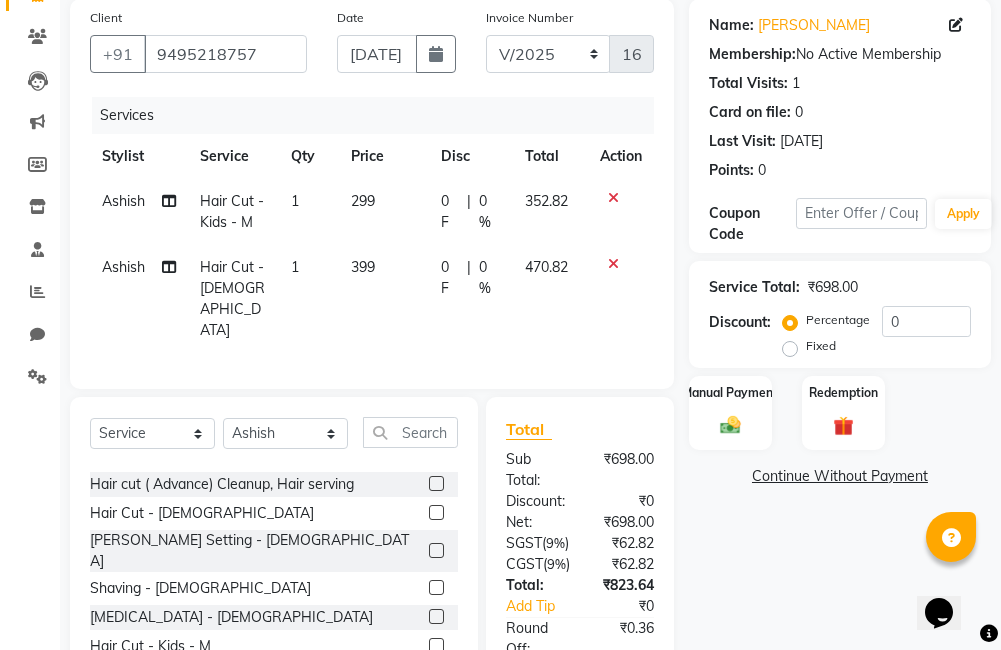 scroll, scrollTop: 0, scrollLeft: 0, axis: both 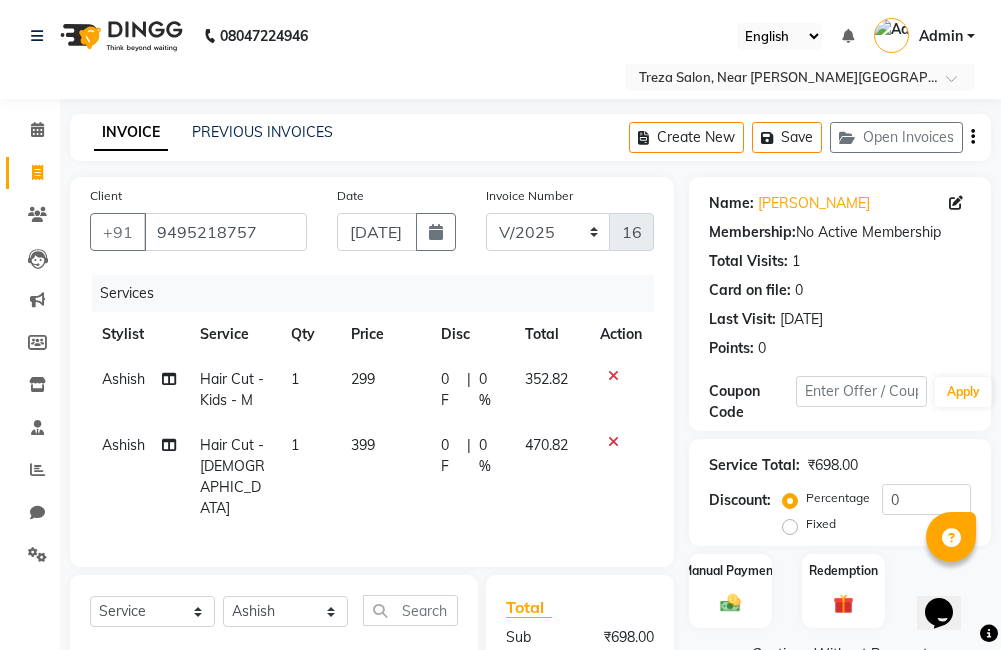 click on "Create New   Save   Open Invoices" 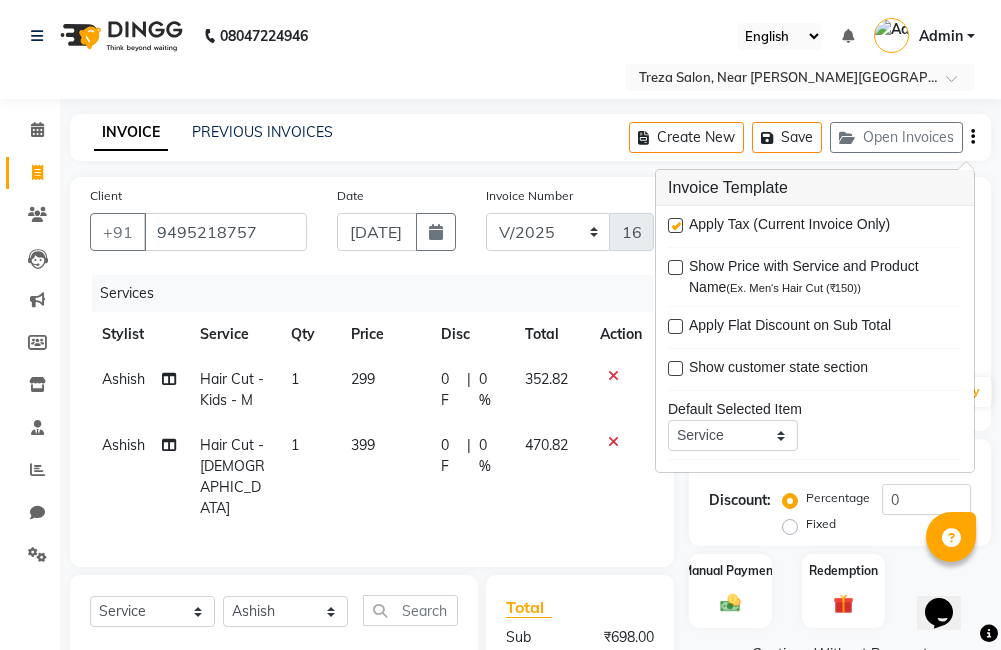 click at bounding box center [675, 225] 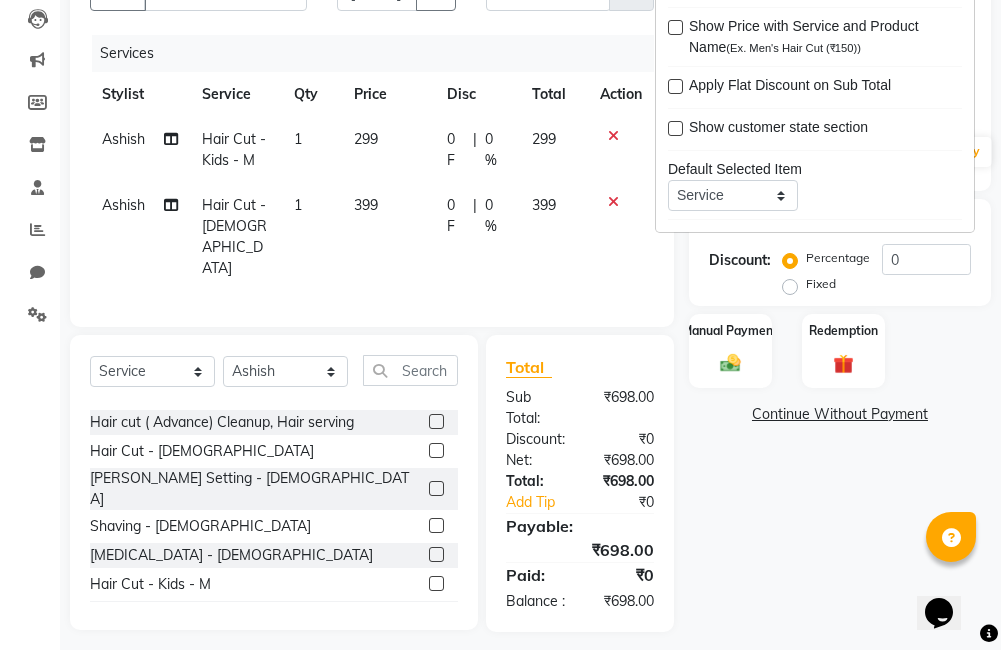 scroll, scrollTop: 246, scrollLeft: 0, axis: vertical 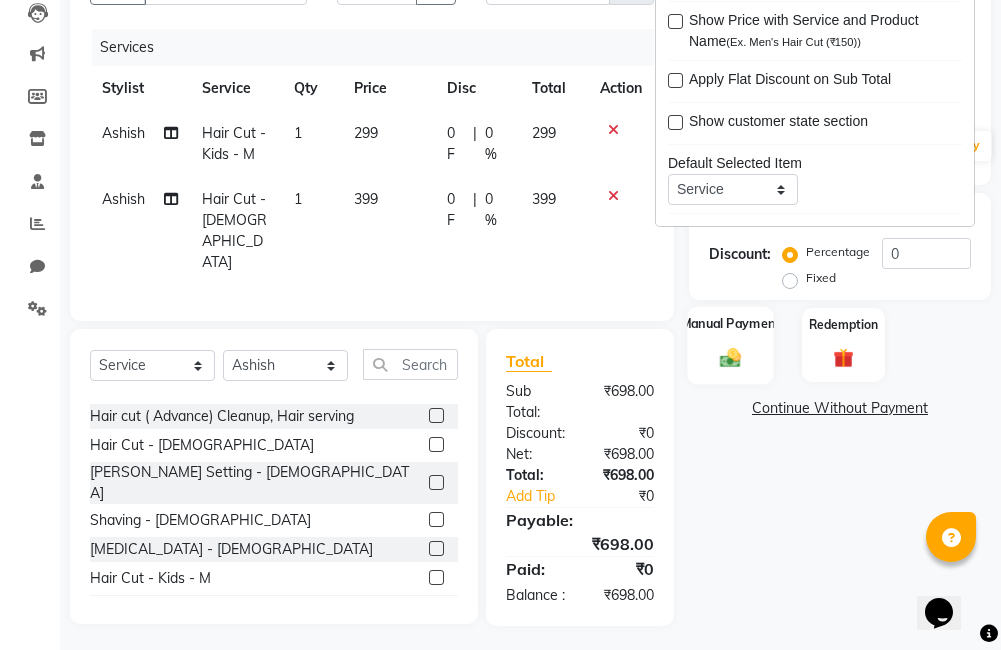 click 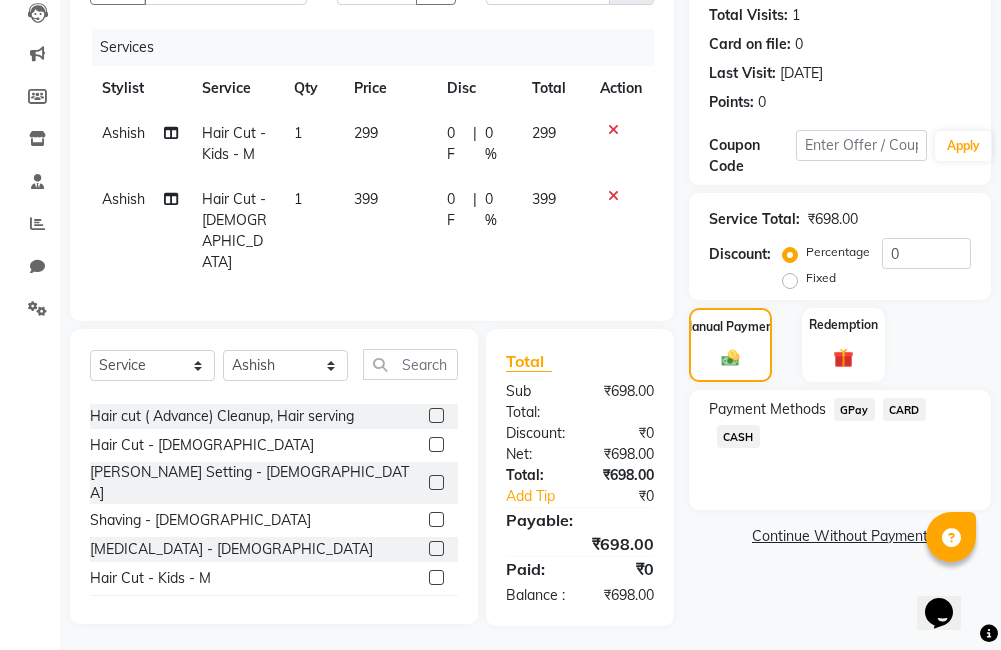 click on "CASH" 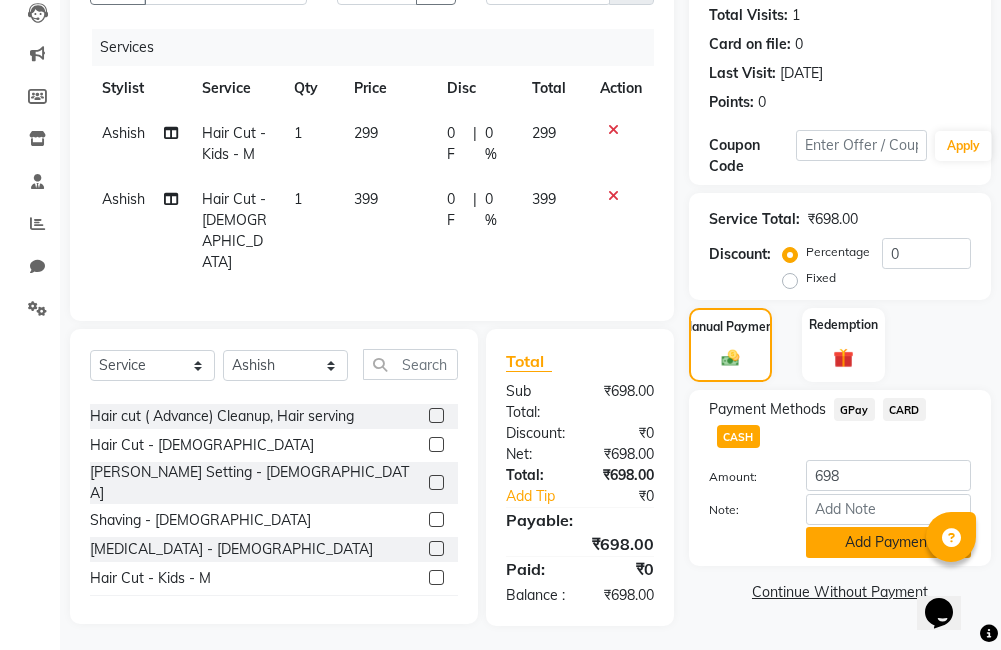 click on "Add Payment" 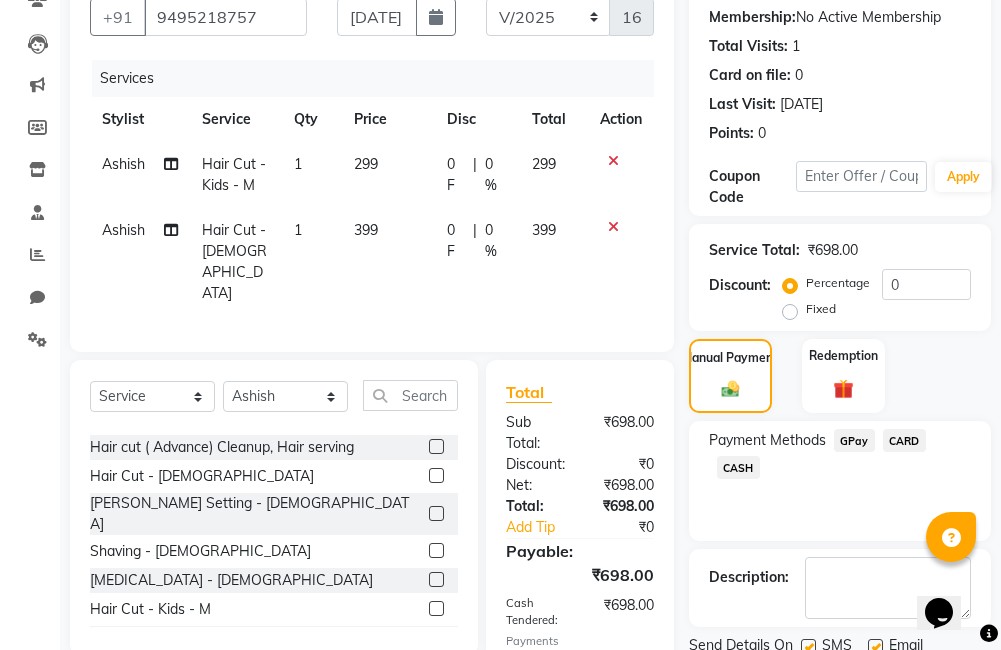 scroll, scrollTop: 350, scrollLeft: 0, axis: vertical 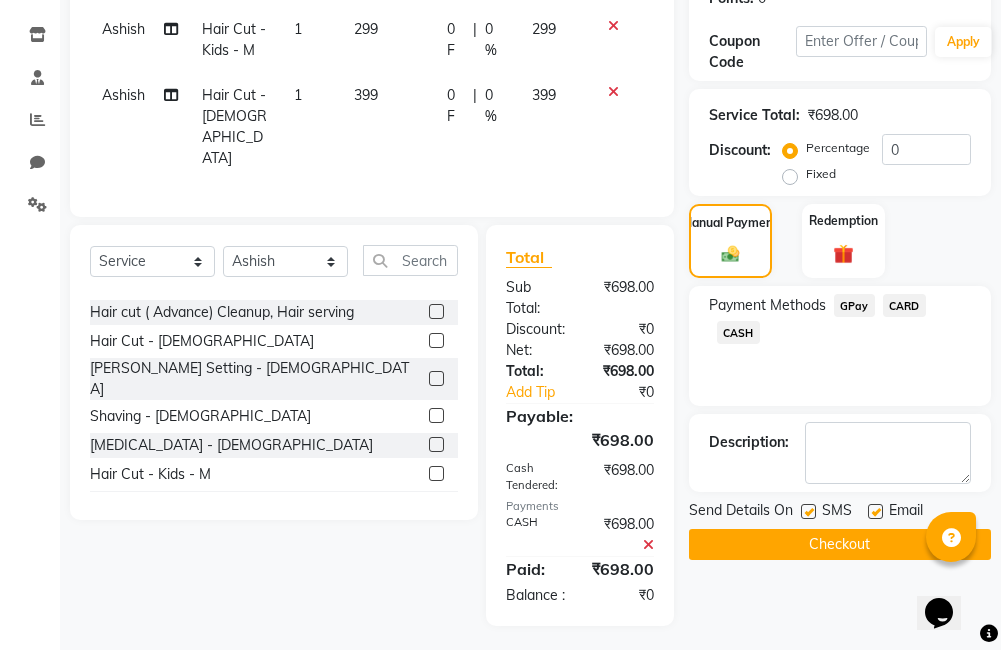 click on "Checkout" 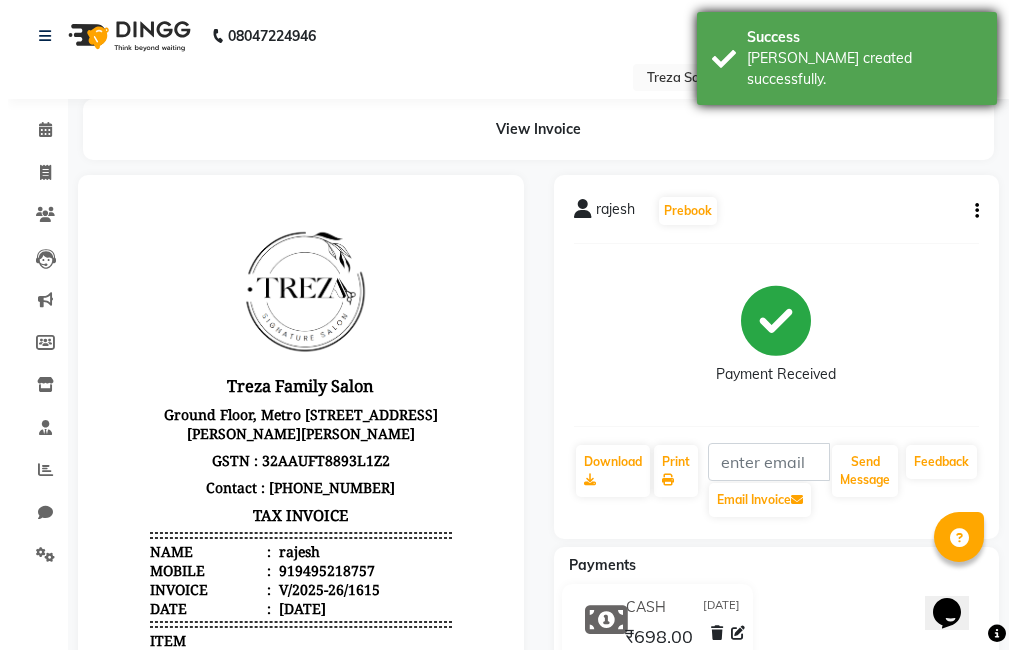 scroll, scrollTop: 0, scrollLeft: 0, axis: both 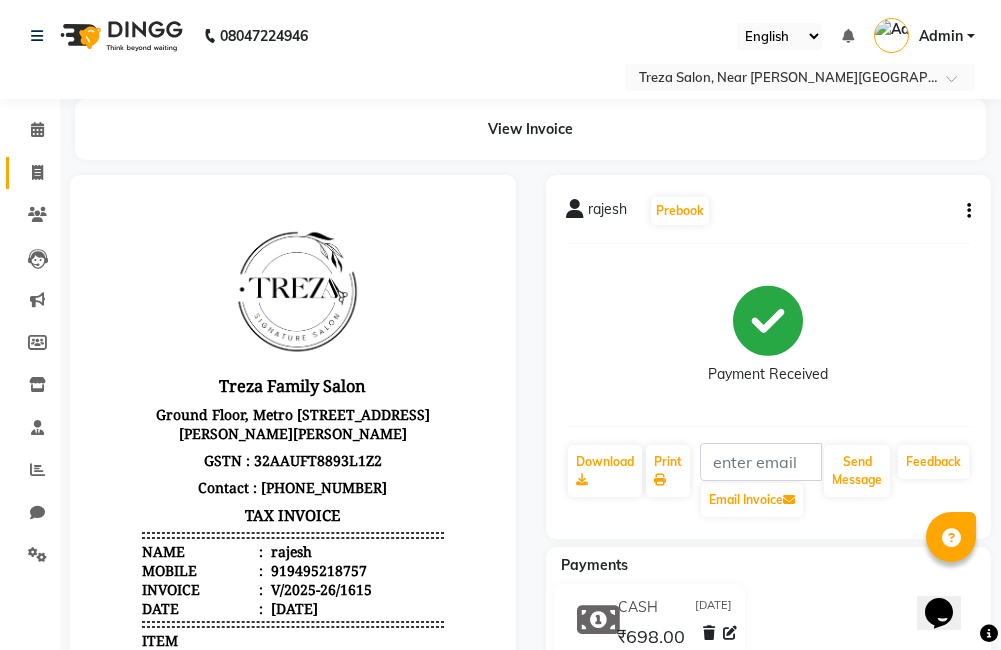 click on "Invoice" 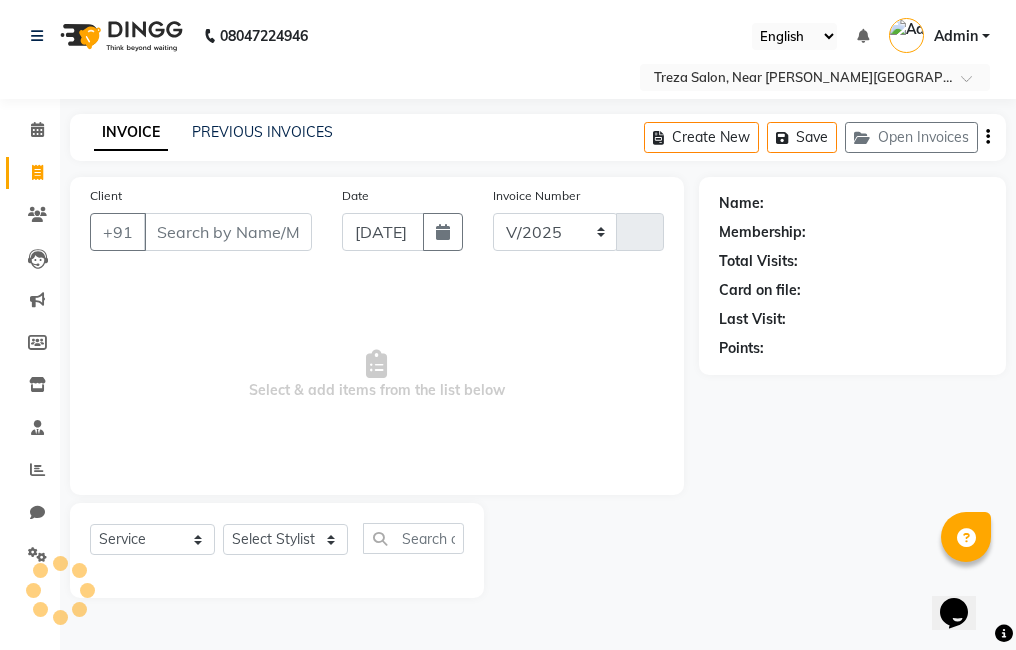 select on "7633" 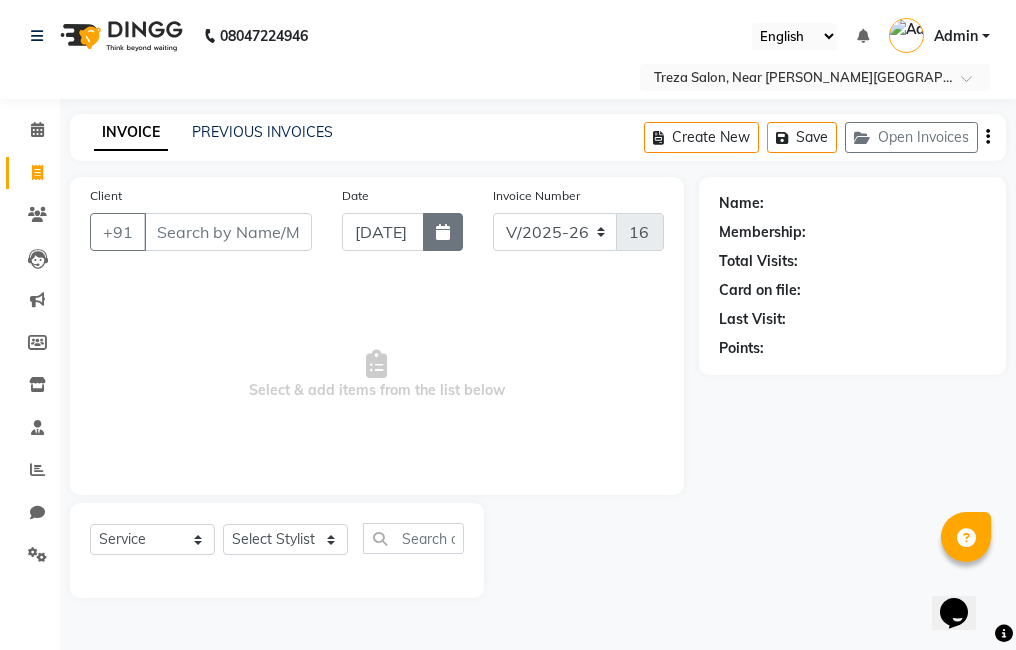 click 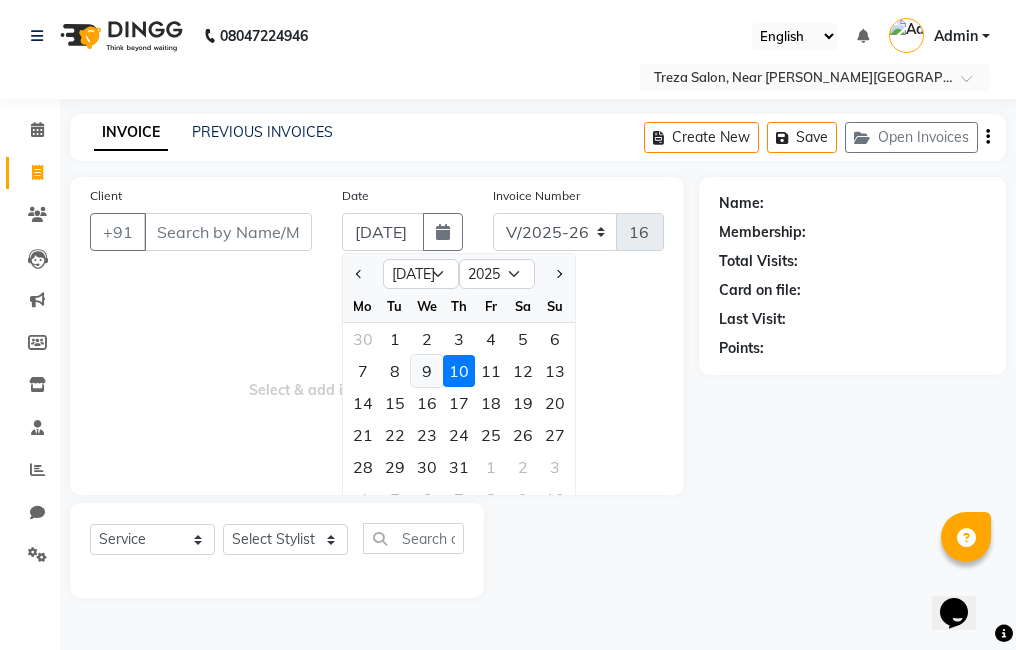 click on "9" 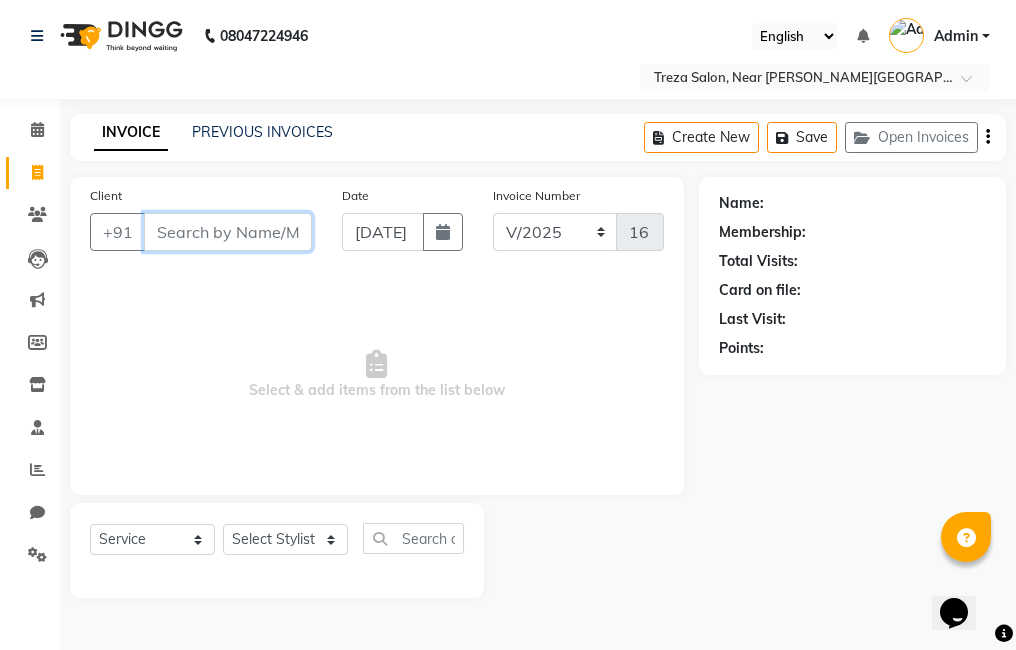 click on "Client" at bounding box center (228, 232) 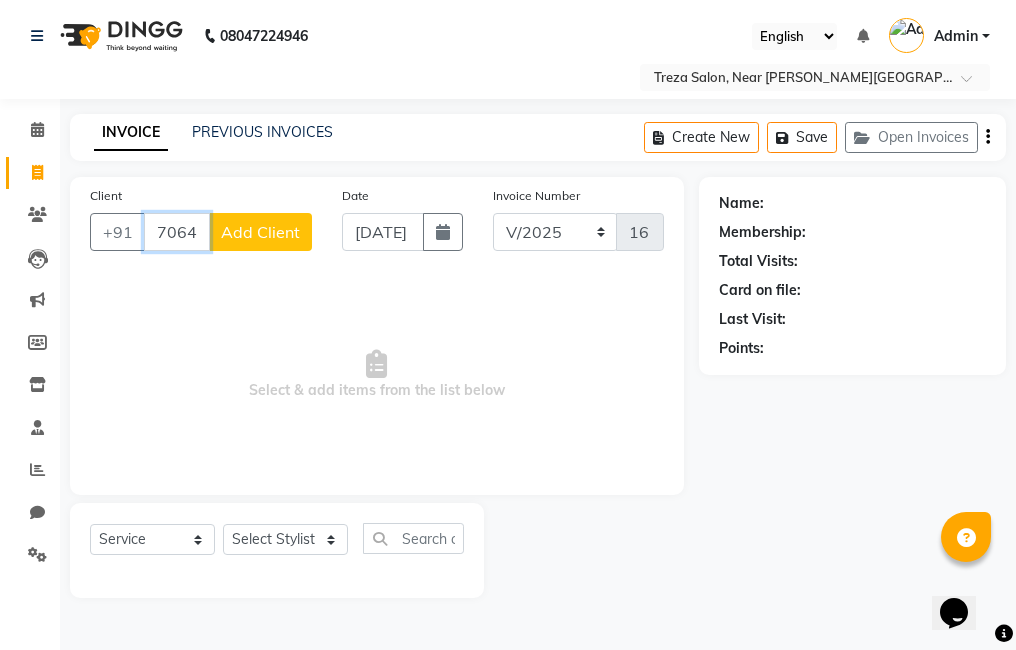 type on "7064343204" 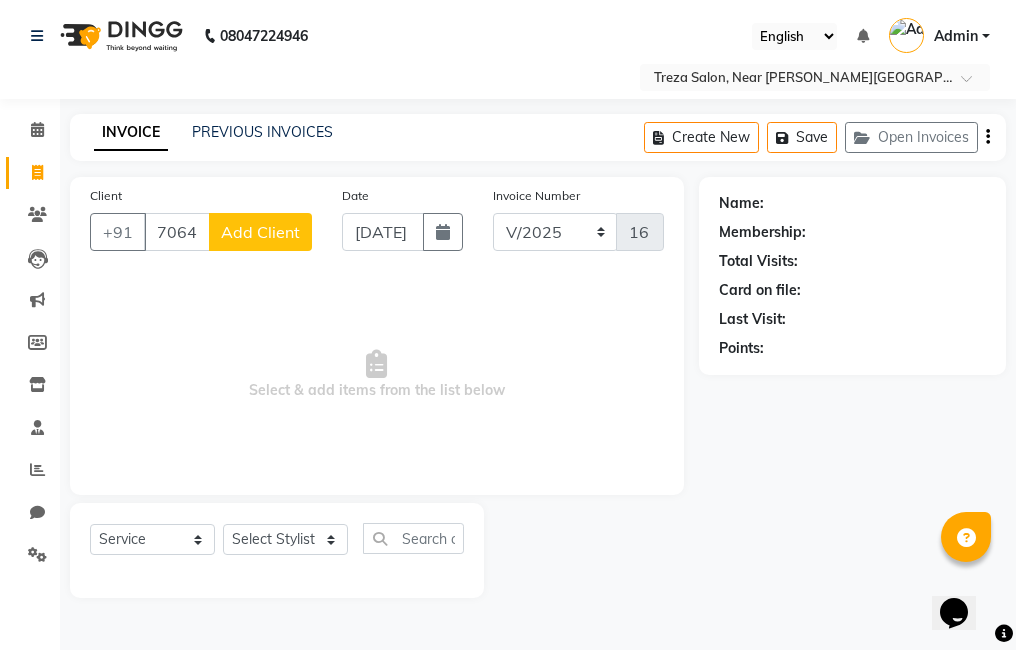 click on "Add Client" 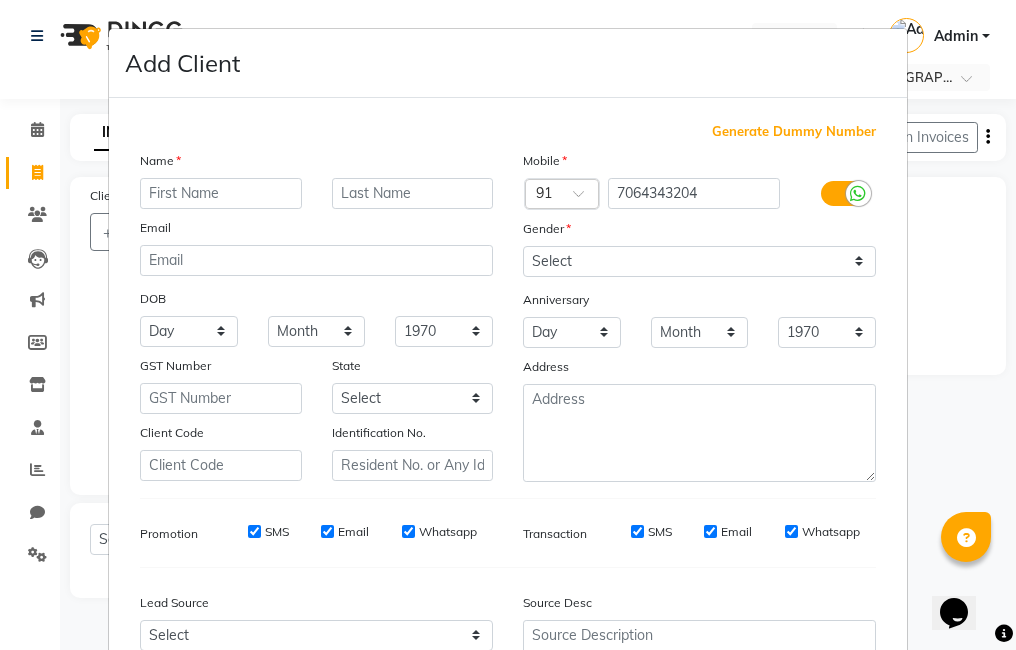 type on "n" 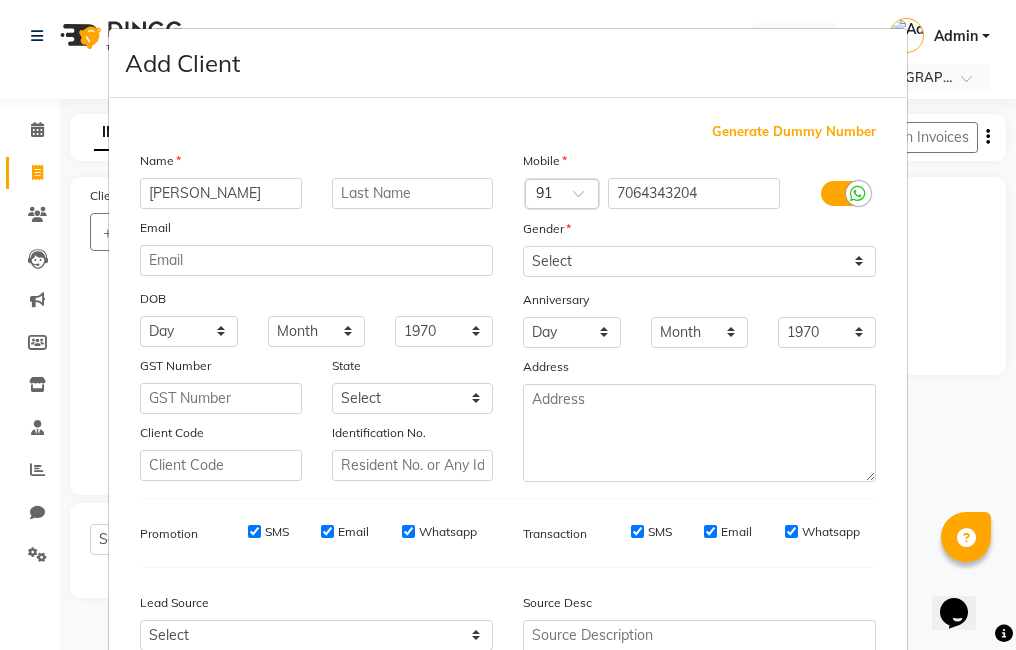 type on "[PERSON_NAME]" 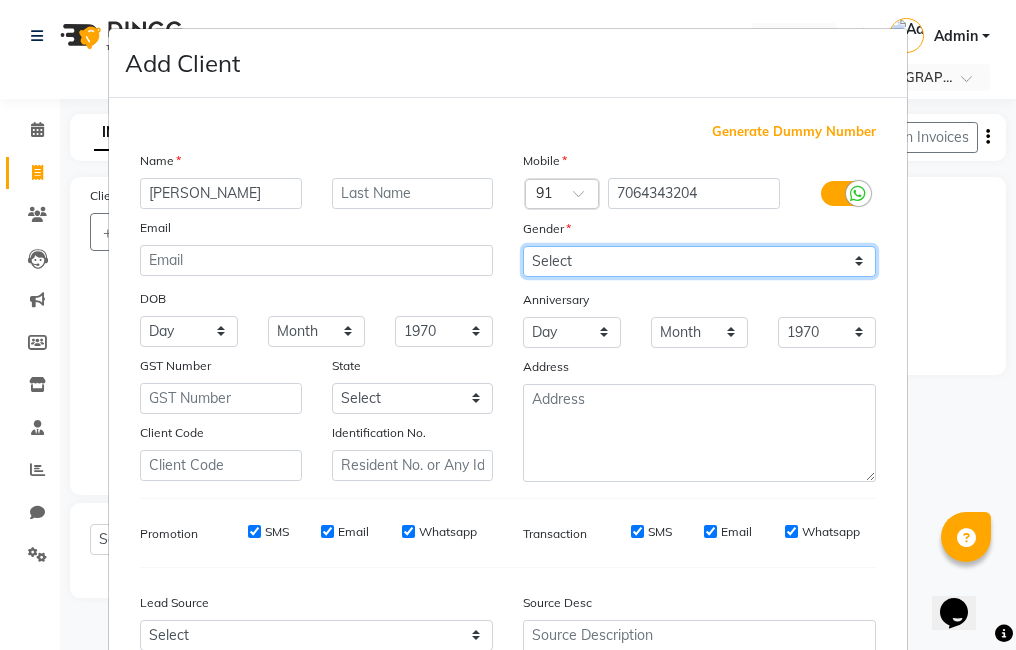 click on "Select [DEMOGRAPHIC_DATA] [DEMOGRAPHIC_DATA] Other Prefer Not To Say" at bounding box center (699, 261) 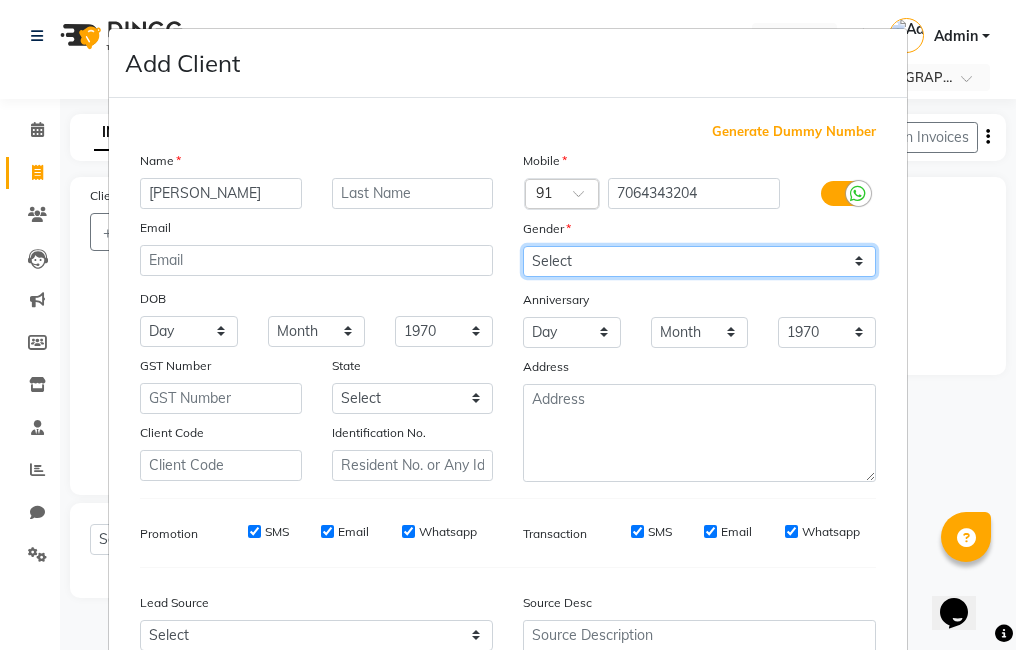 select on "[DEMOGRAPHIC_DATA]" 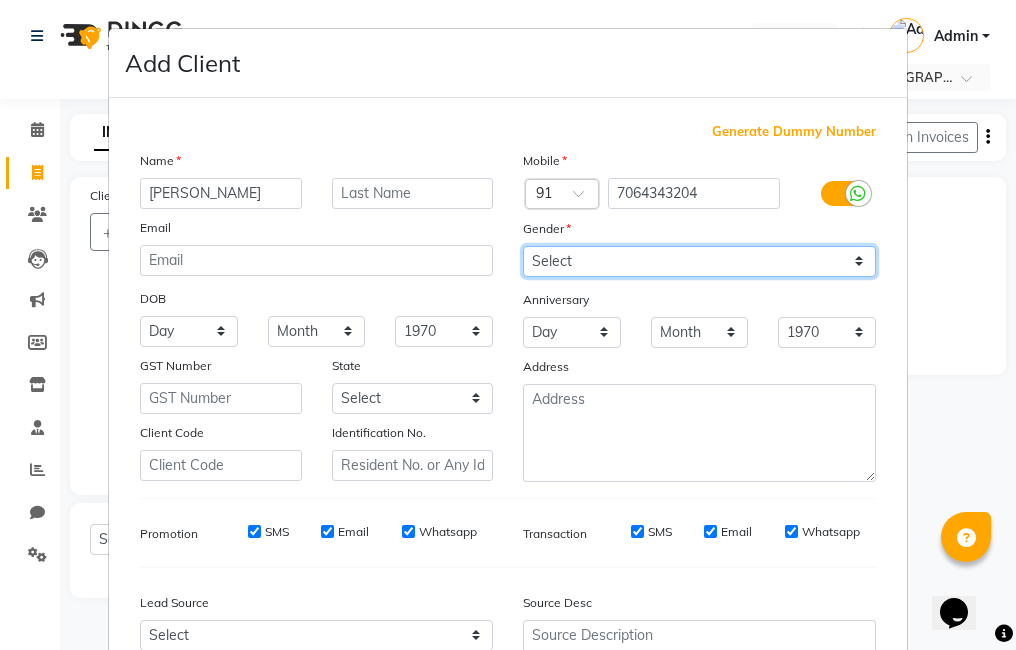 click on "Select [DEMOGRAPHIC_DATA] [DEMOGRAPHIC_DATA] Other Prefer Not To Say" at bounding box center [699, 261] 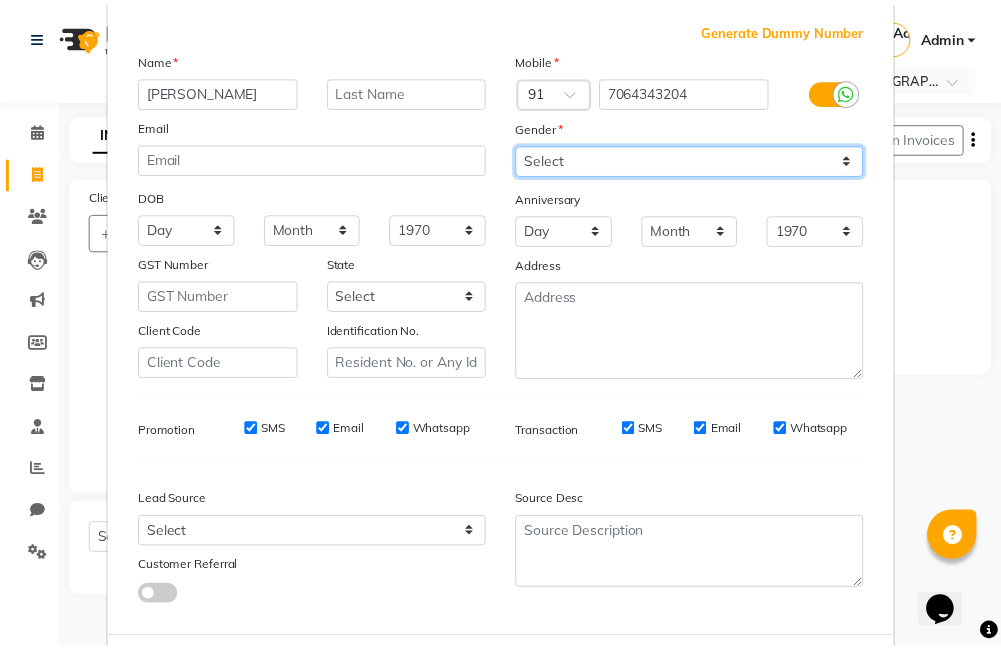 scroll, scrollTop: 199, scrollLeft: 0, axis: vertical 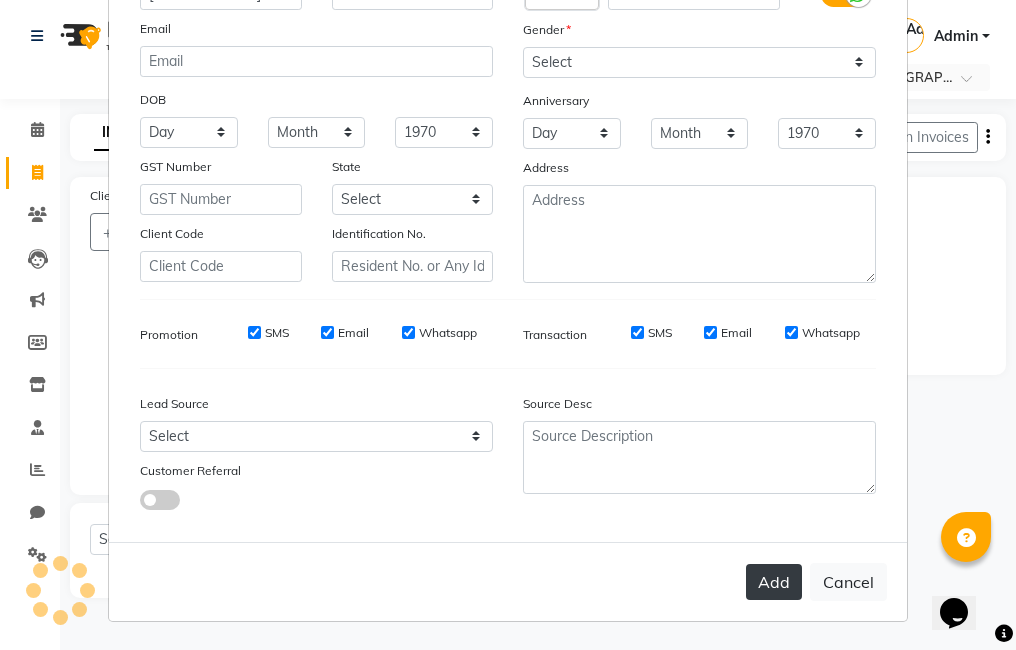 click on "Add" at bounding box center [774, 582] 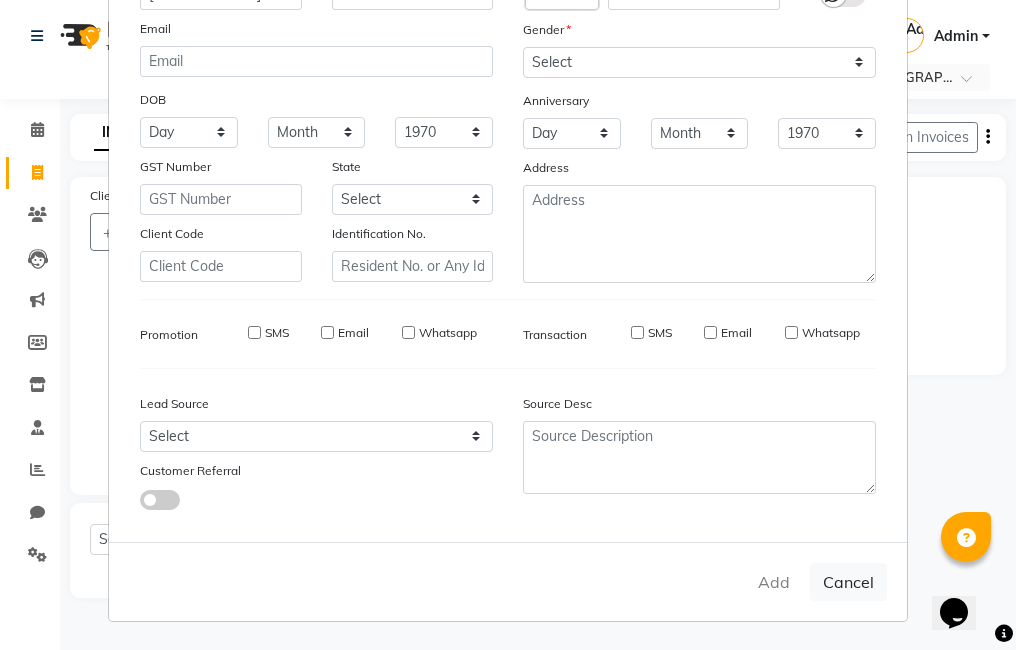 type 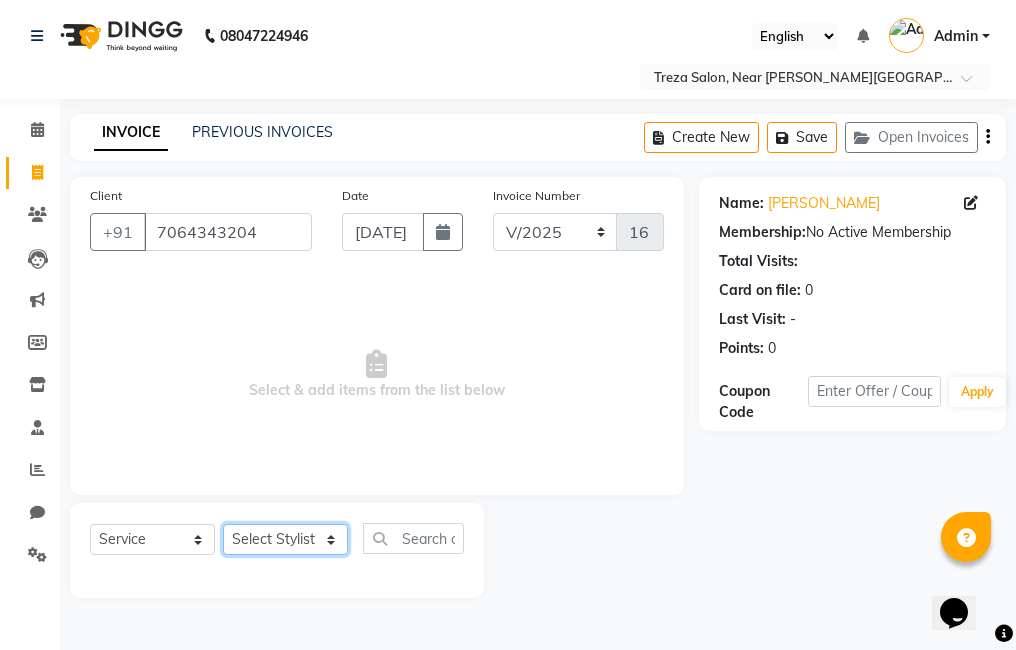 click on "Select Stylist [PERSON_NAME] Amulie Anju [PERSON_NAME] [PERSON_NAME] Shijo" 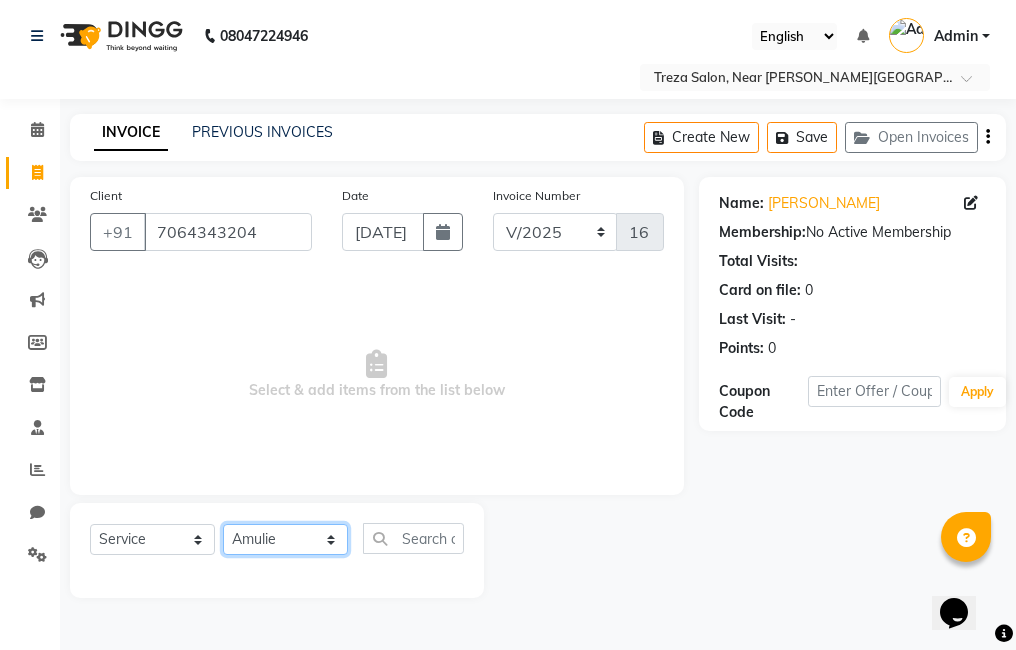 click on "Select Stylist [PERSON_NAME] Amulie Anju [PERSON_NAME] [PERSON_NAME] Shijo" 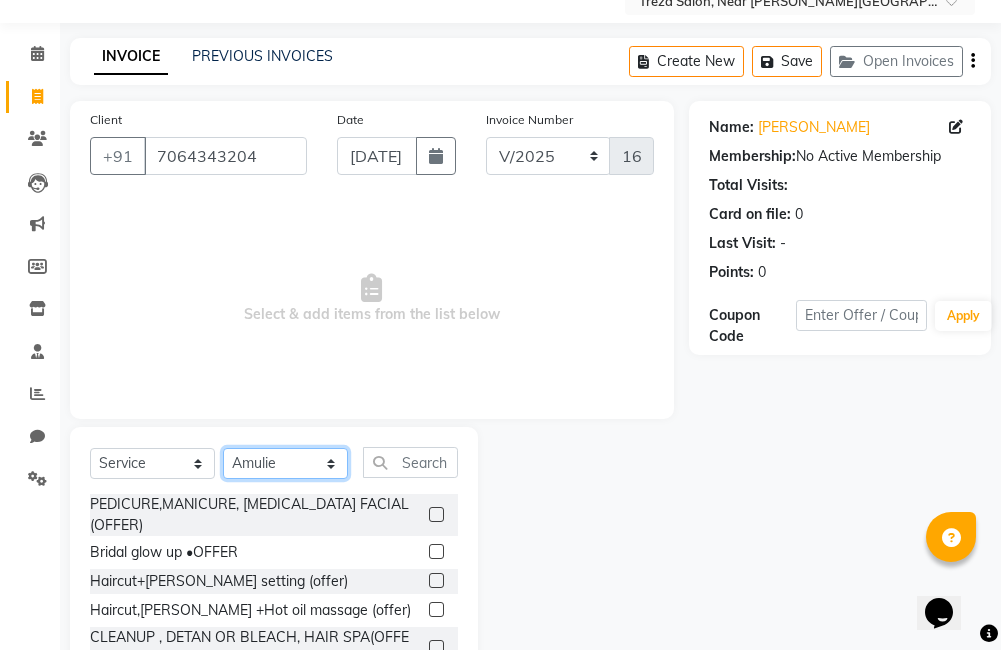 scroll, scrollTop: 178, scrollLeft: 0, axis: vertical 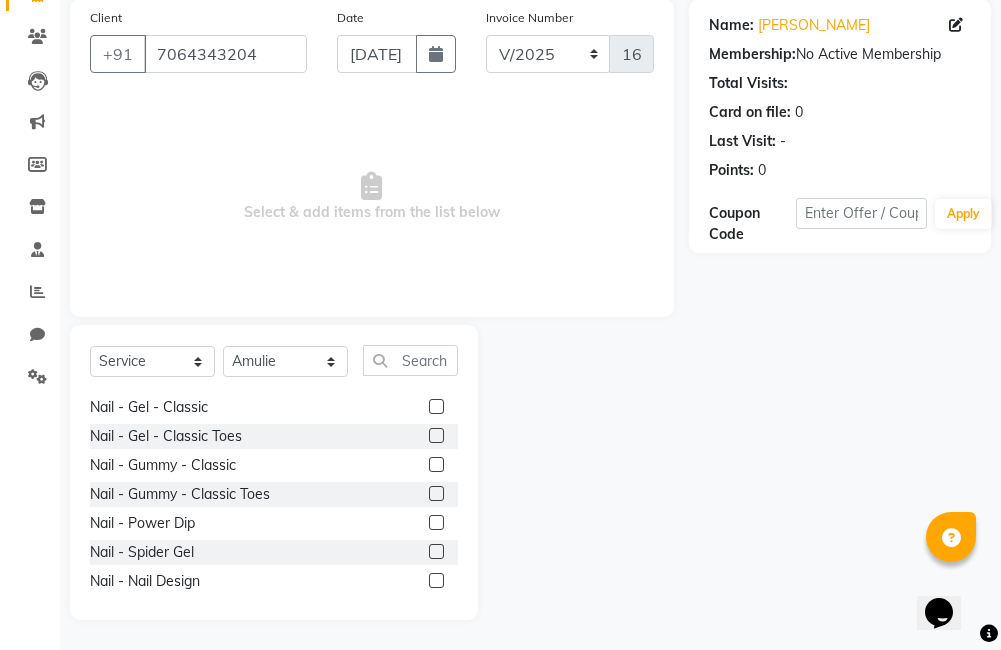 click 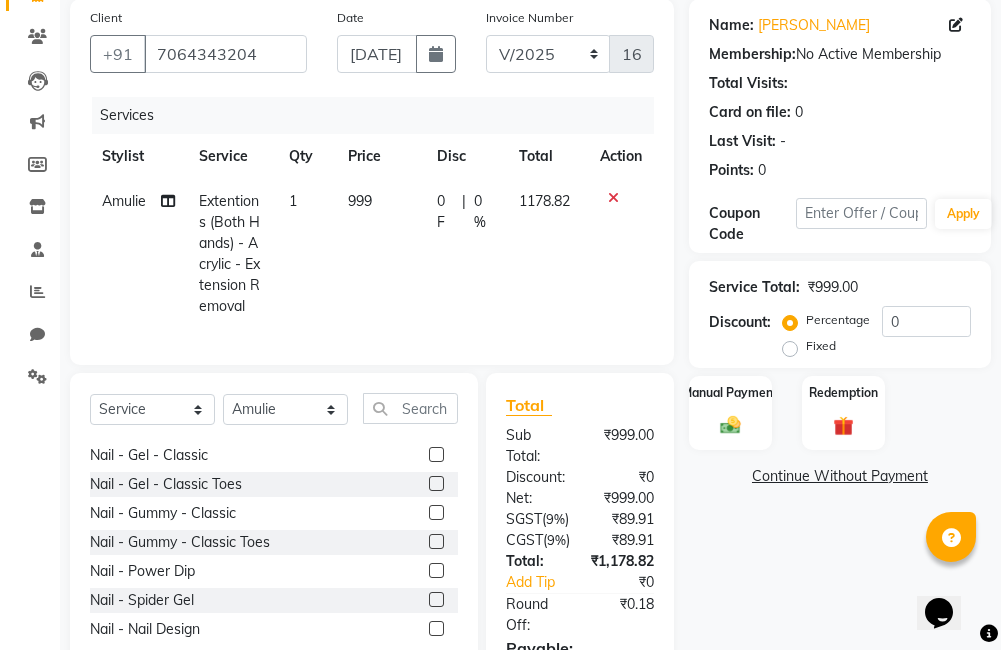 checkbox on "false" 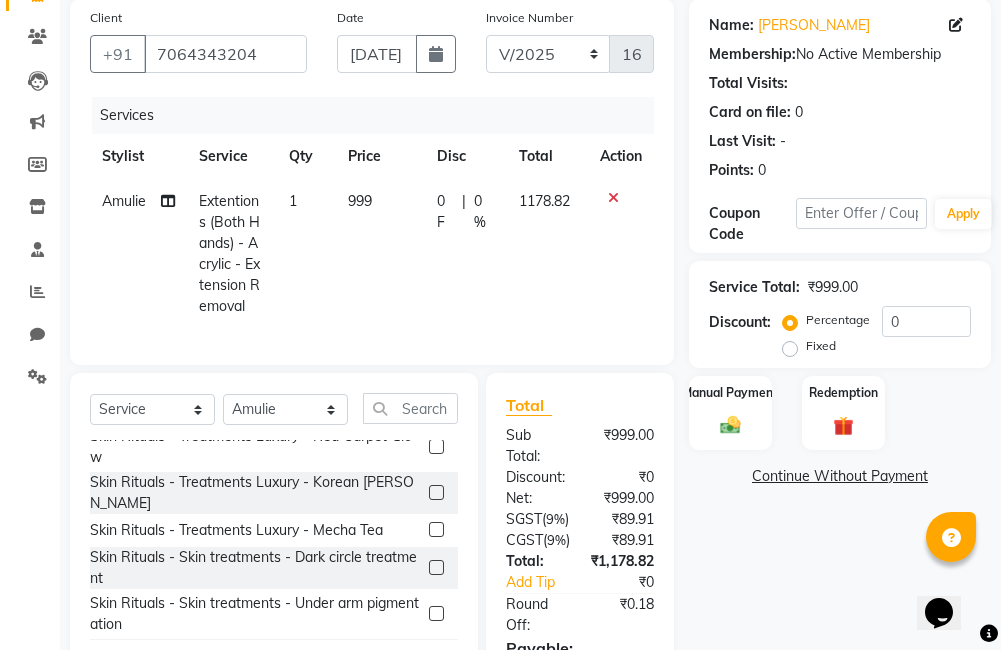 scroll, scrollTop: 4800, scrollLeft: 0, axis: vertical 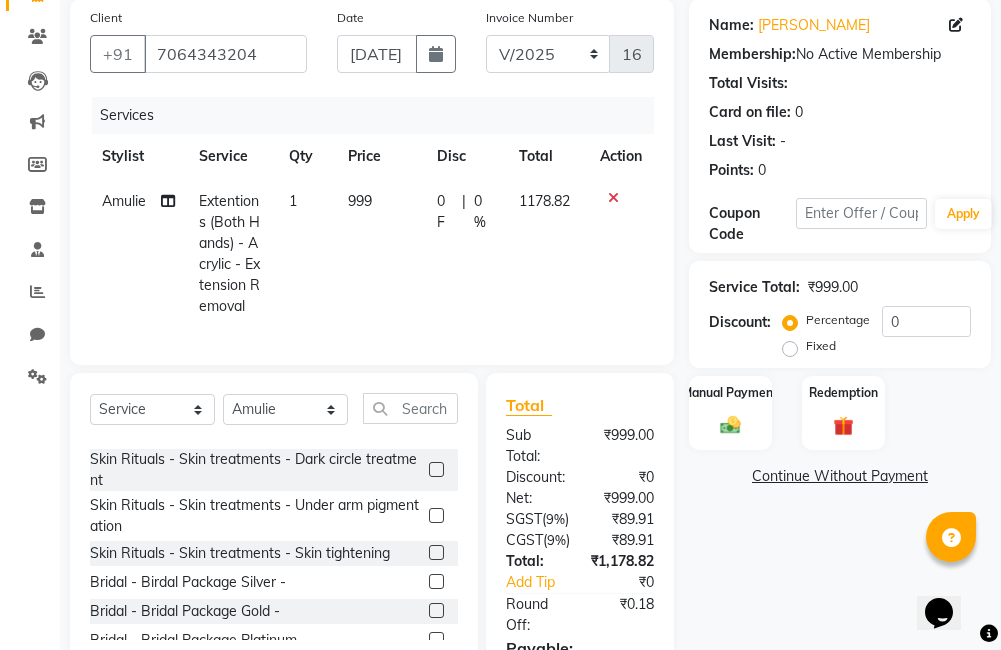 click 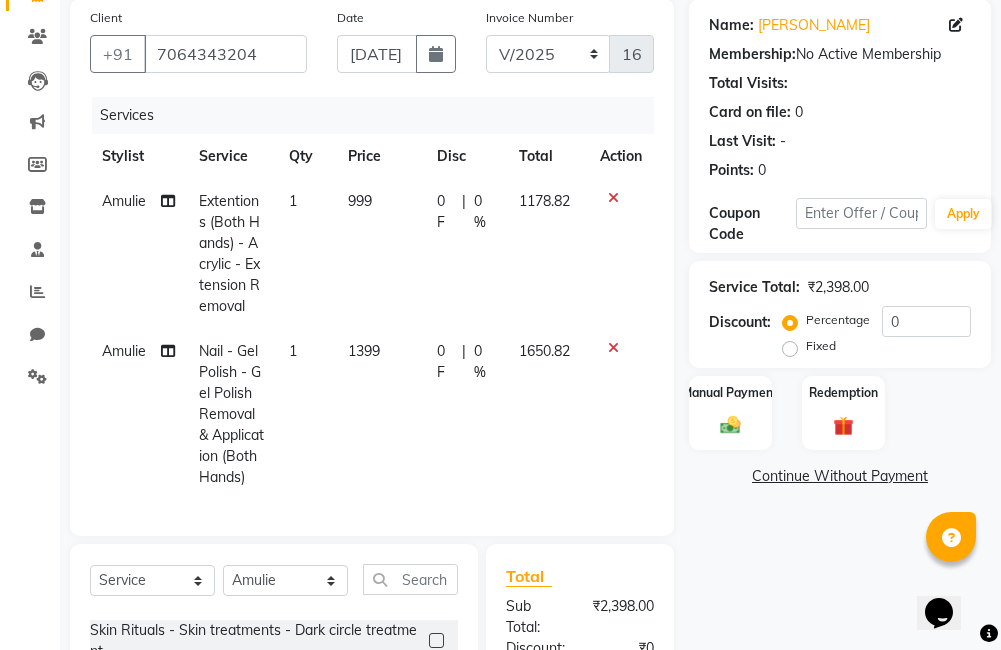 checkbox on "false" 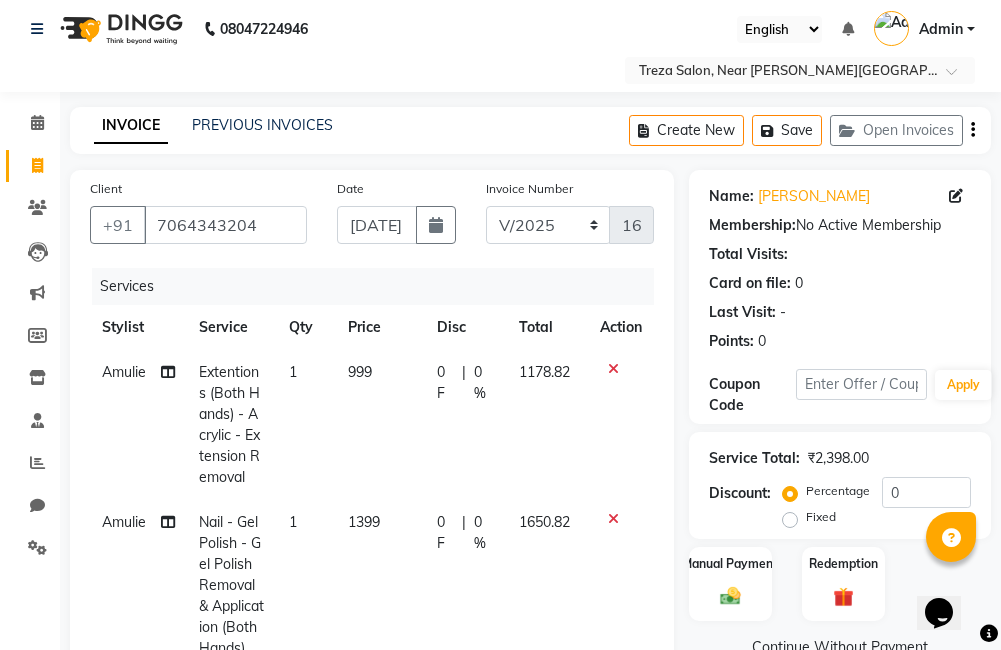 scroll, scrollTop: 0, scrollLeft: 0, axis: both 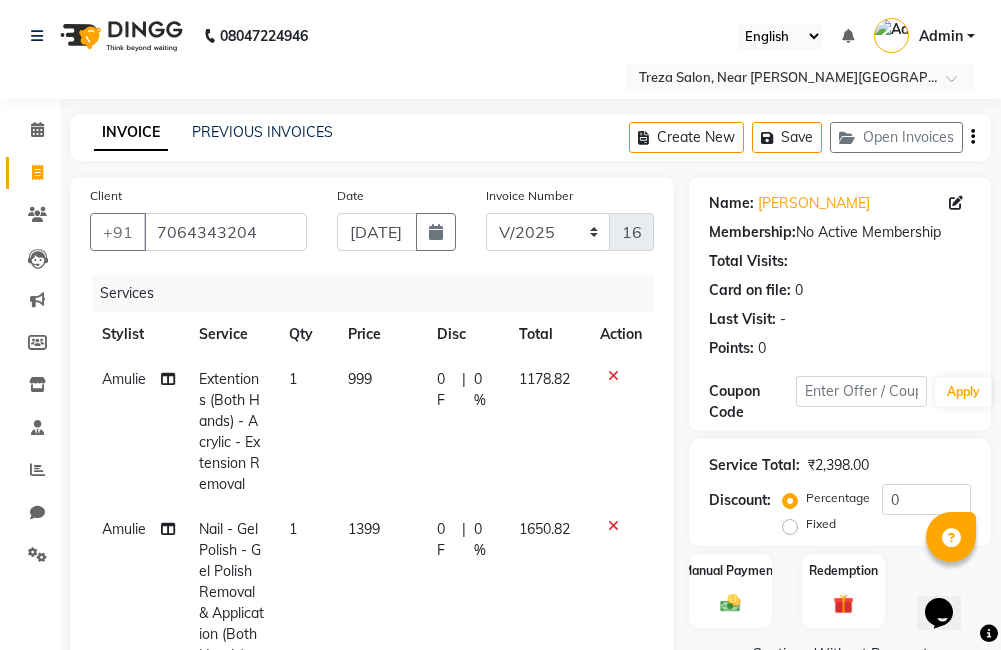 click 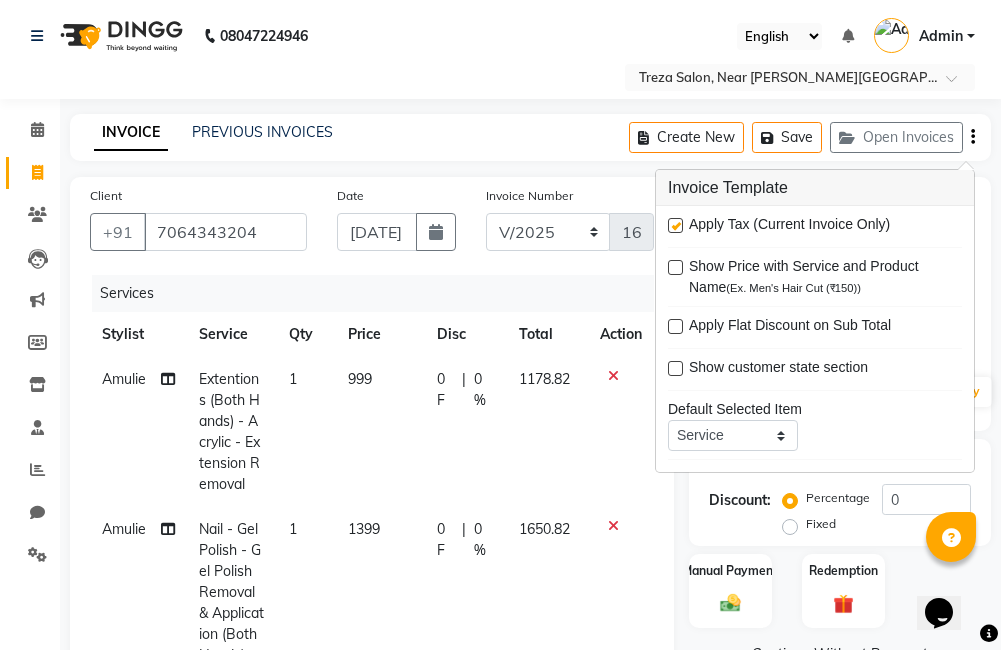 click at bounding box center [675, 225] 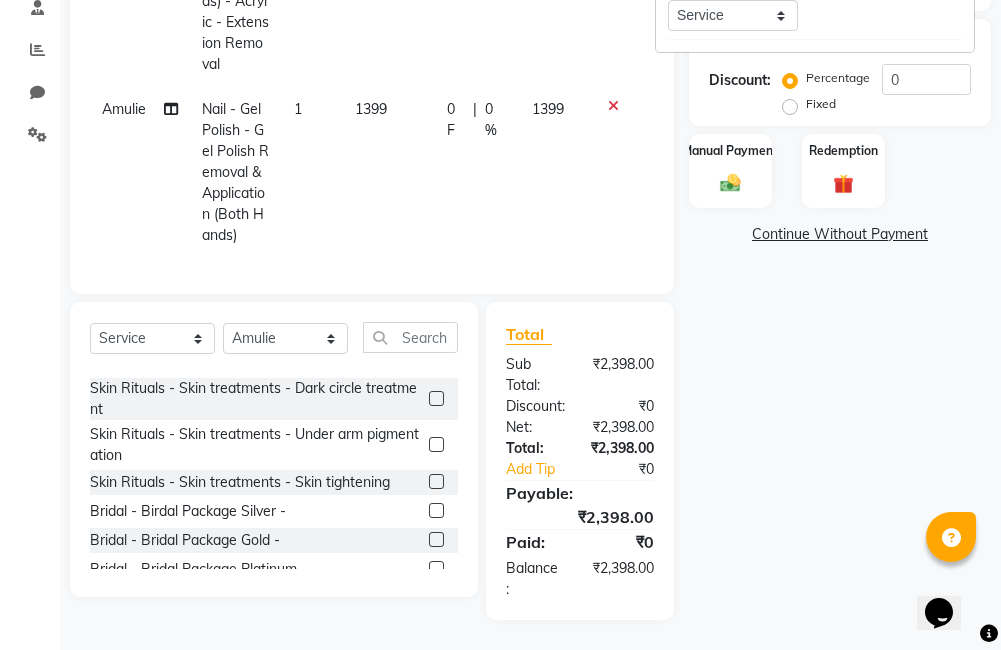 scroll, scrollTop: 435, scrollLeft: 0, axis: vertical 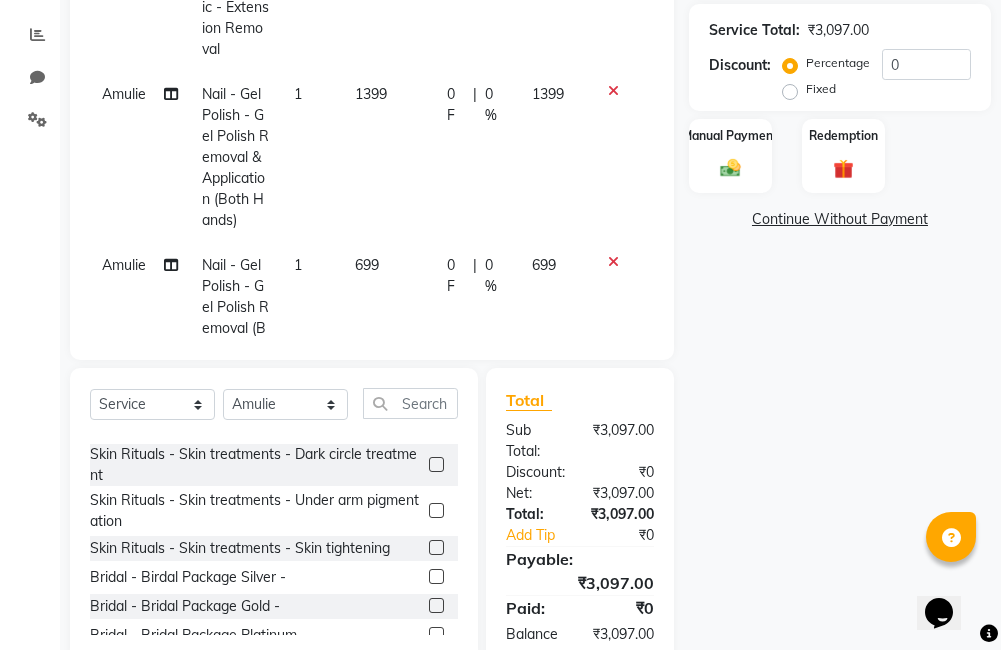 checkbox on "false" 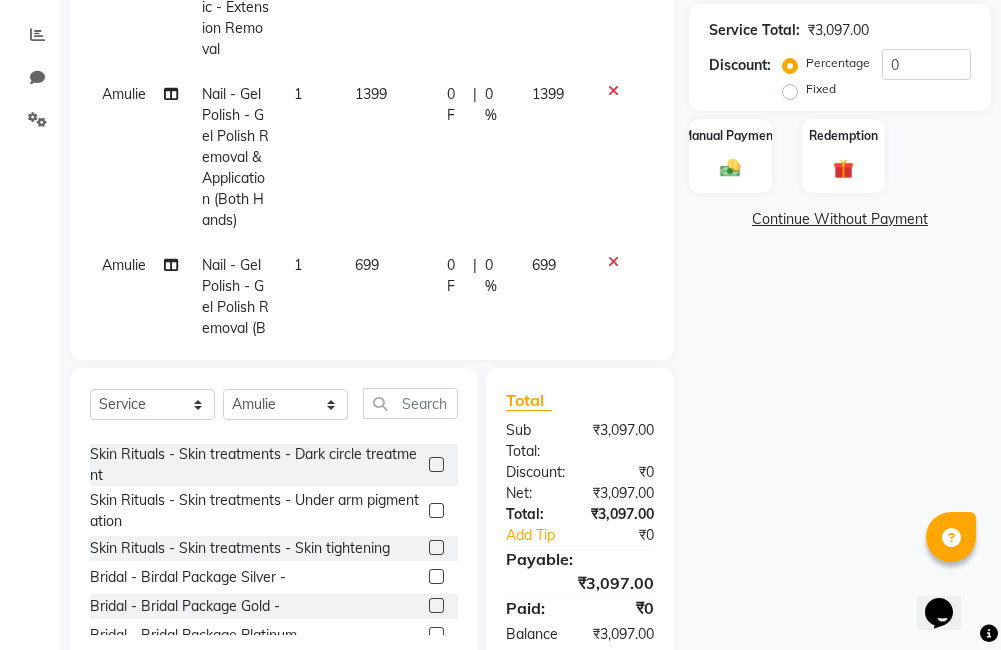 click 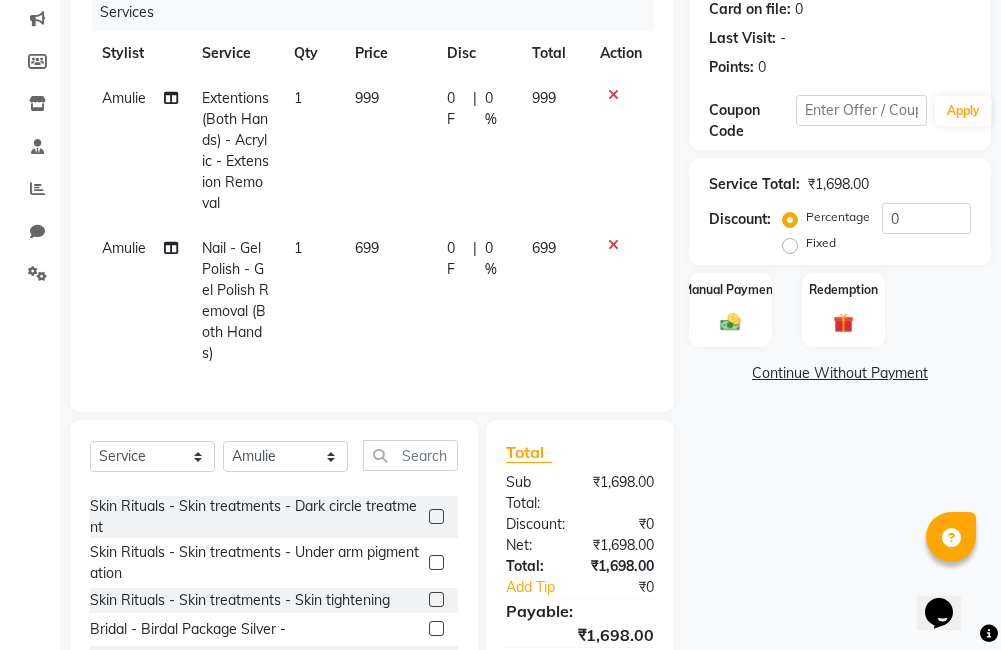 scroll, scrollTop: 199, scrollLeft: 0, axis: vertical 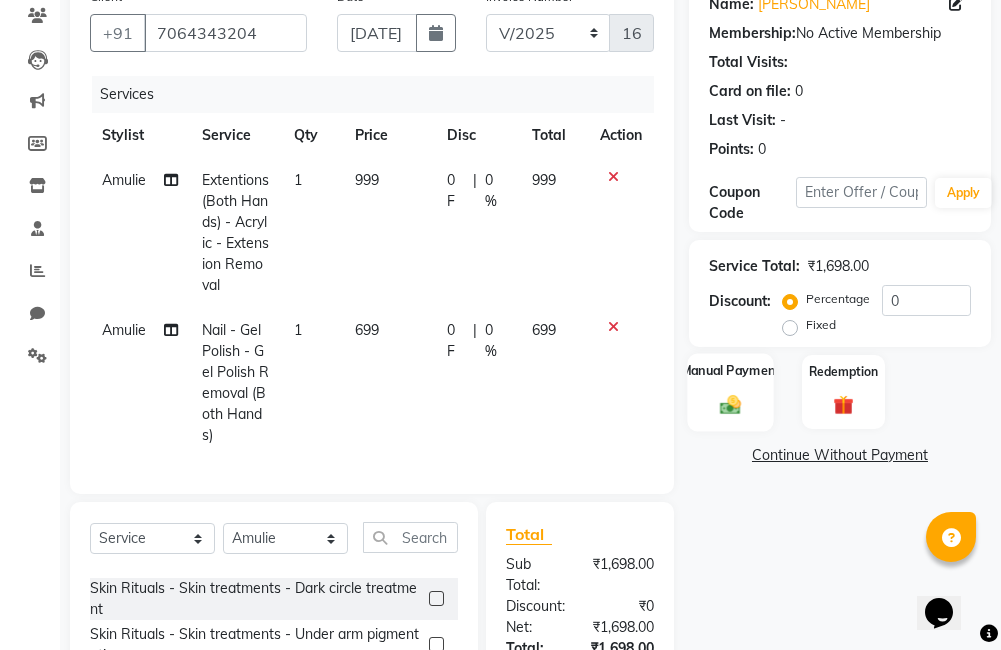 click on "Manual Payment" 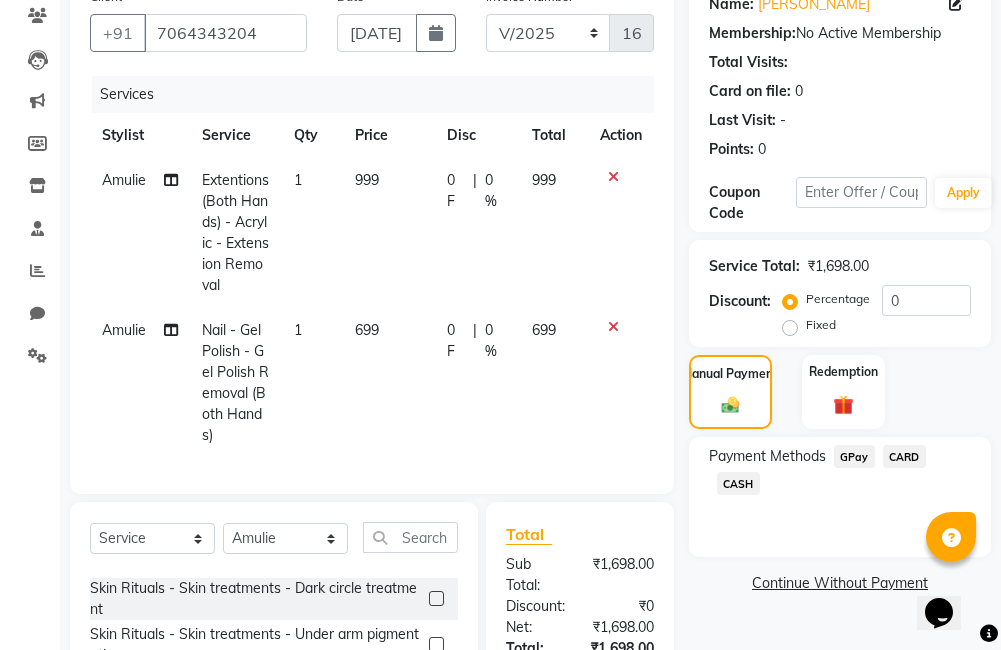 click on "CARD" 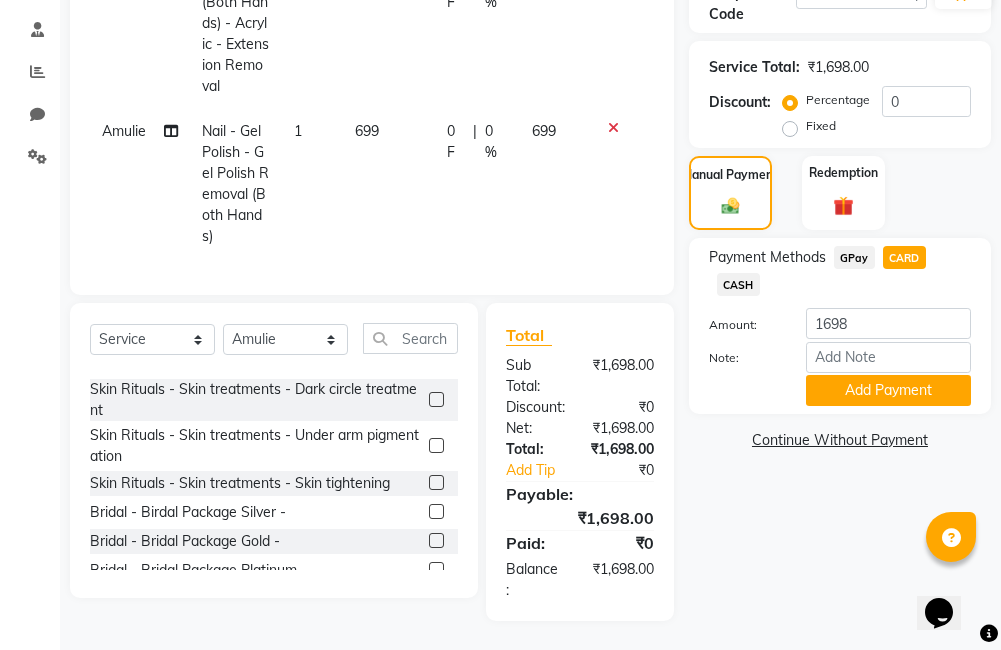 scroll, scrollTop: 399, scrollLeft: 0, axis: vertical 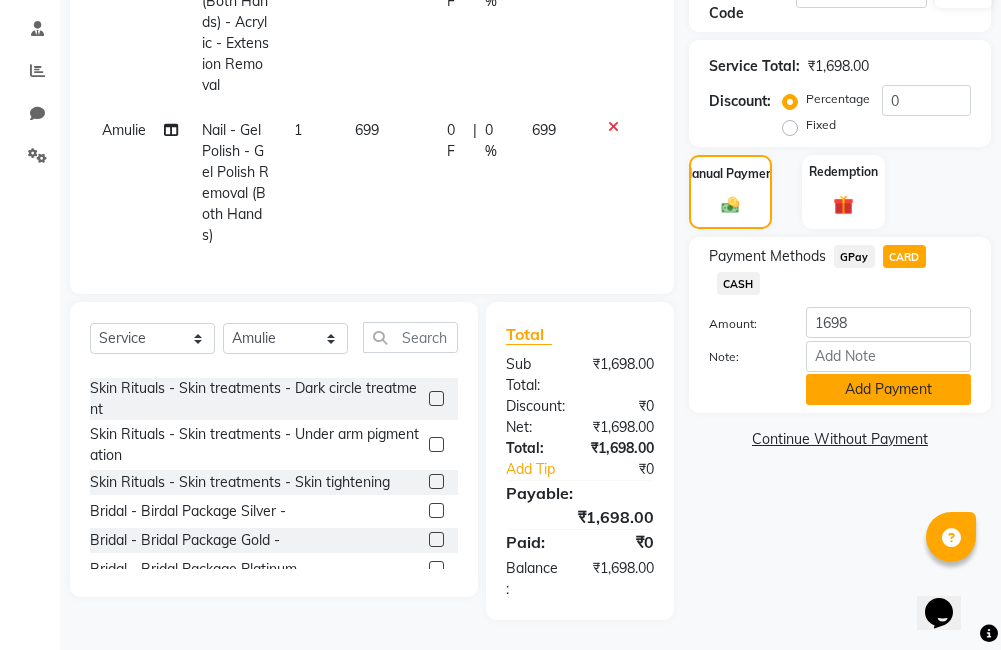 click on "Add Payment" 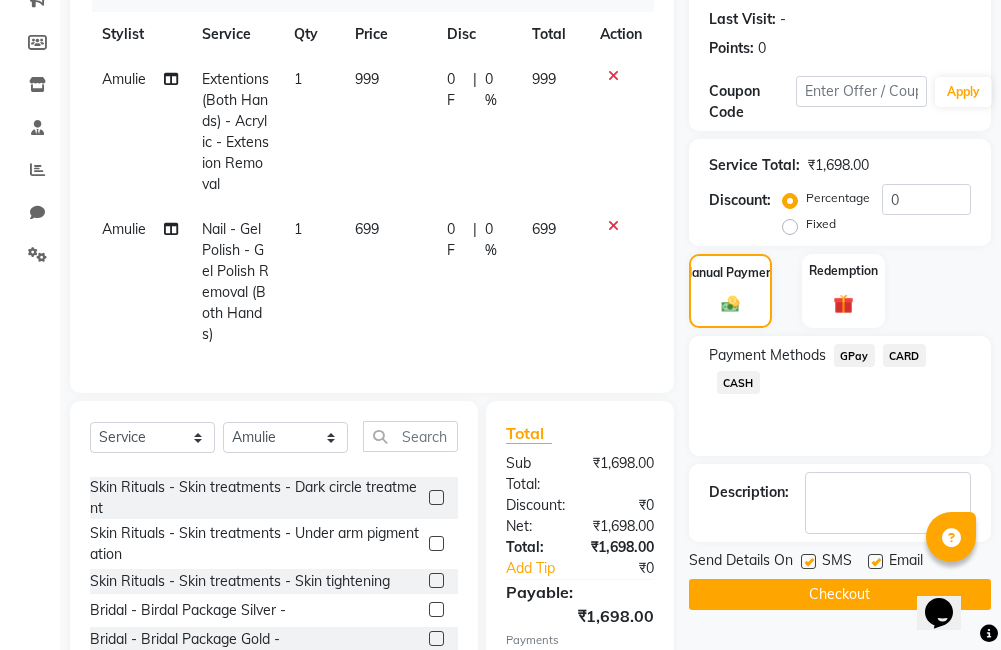 scroll, scrollTop: 400, scrollLeft: 0, axis: vertical 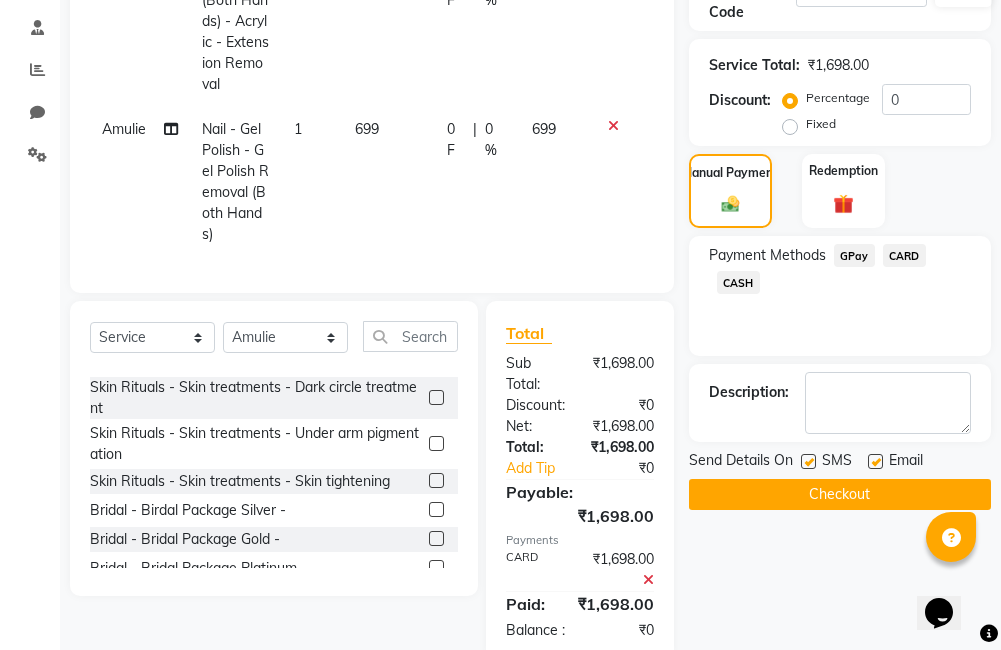 click on "Checkout" 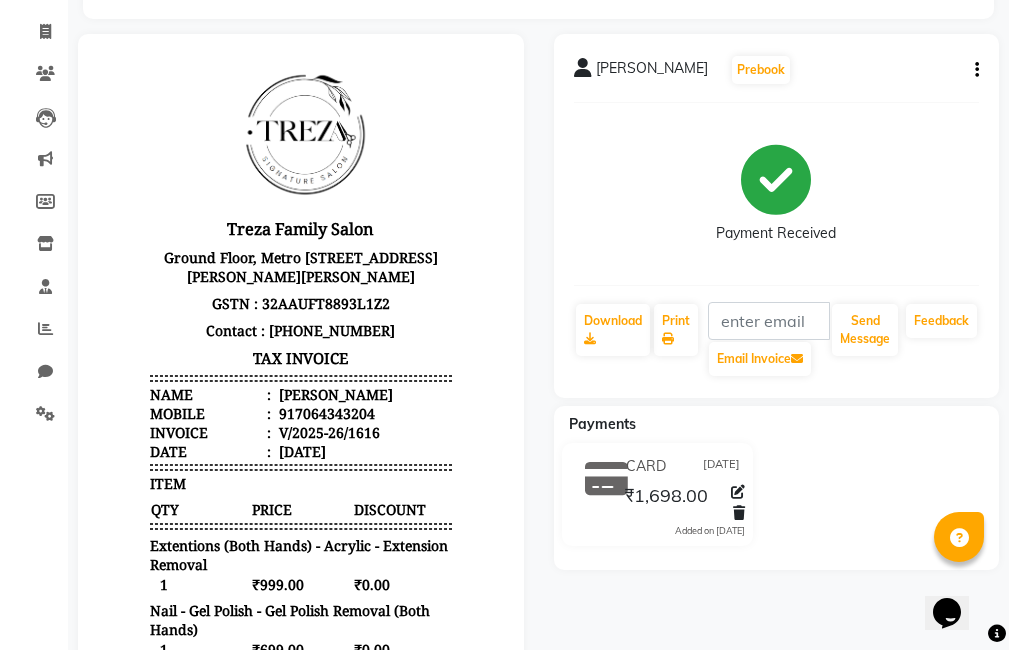 scroll, scrollTop: 0, scrollLeft: 0, axis: both 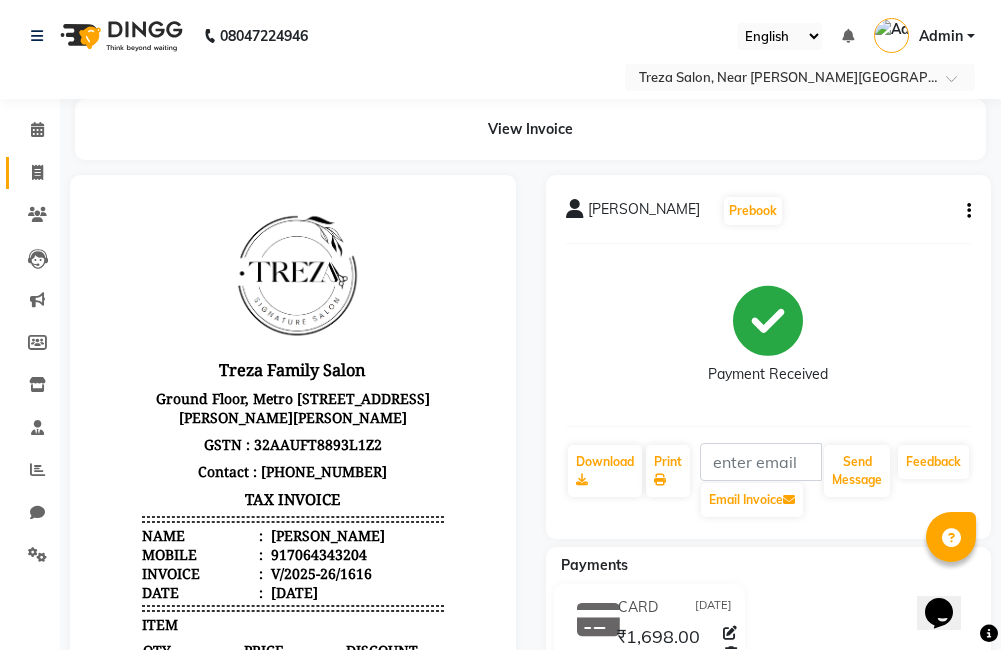 click 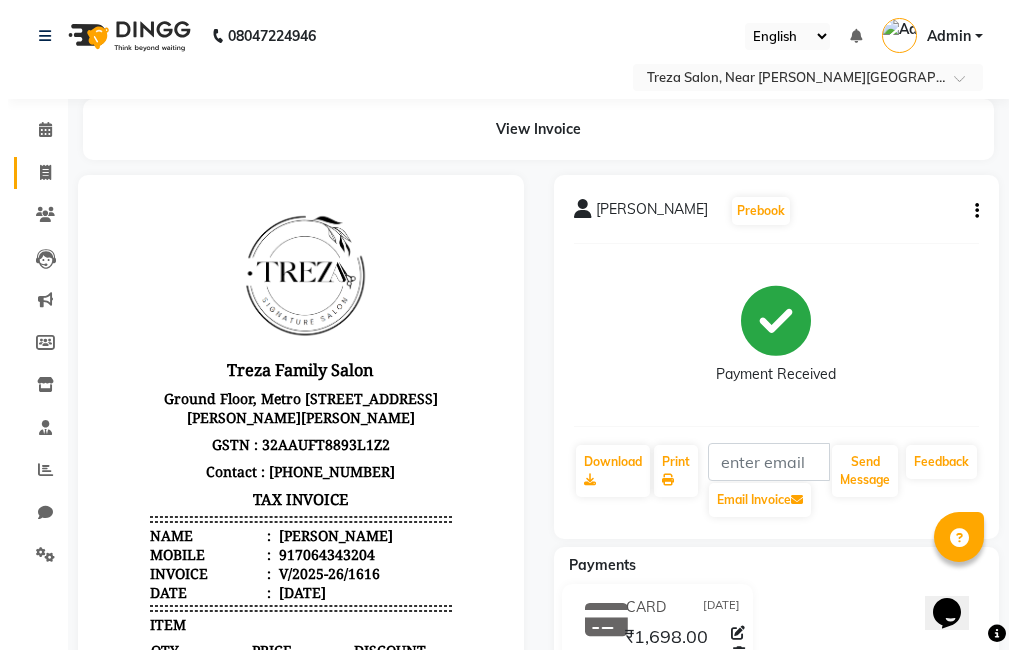 select on "service" 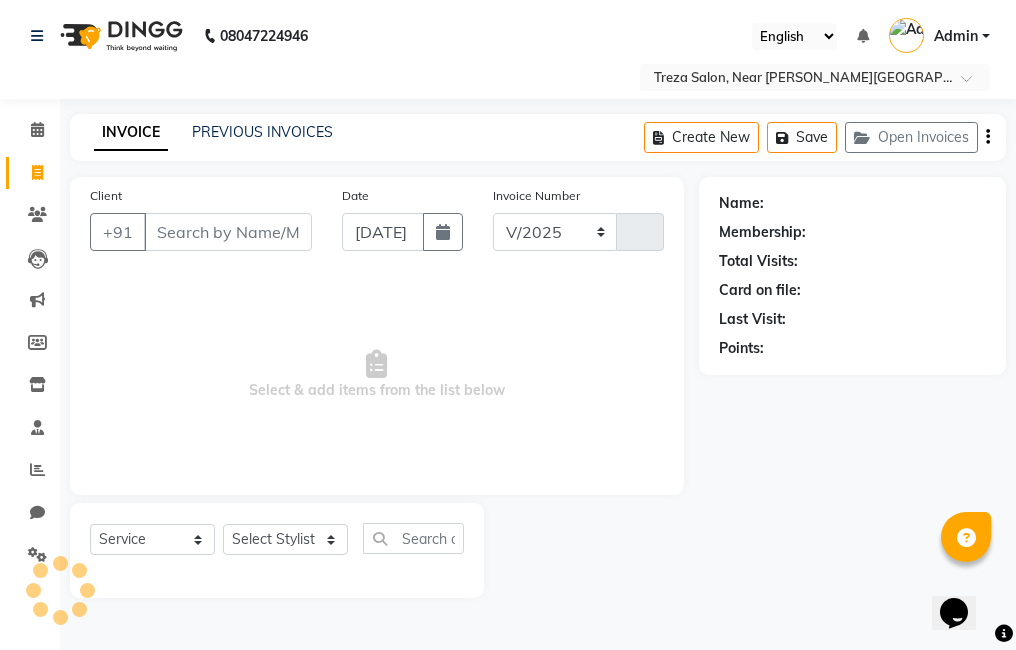 select on "7633" 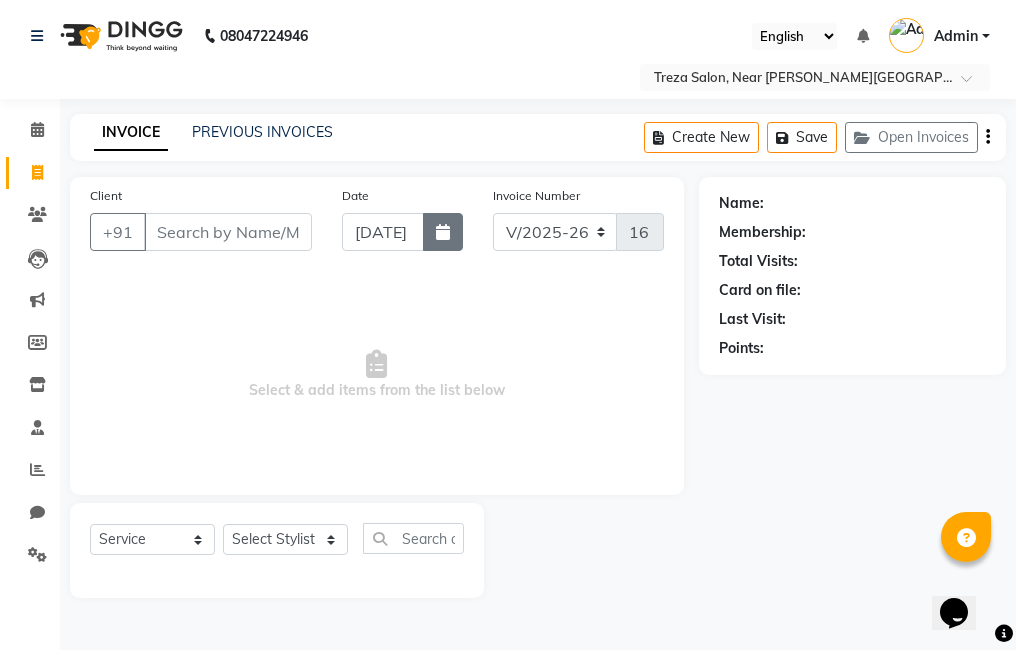 click 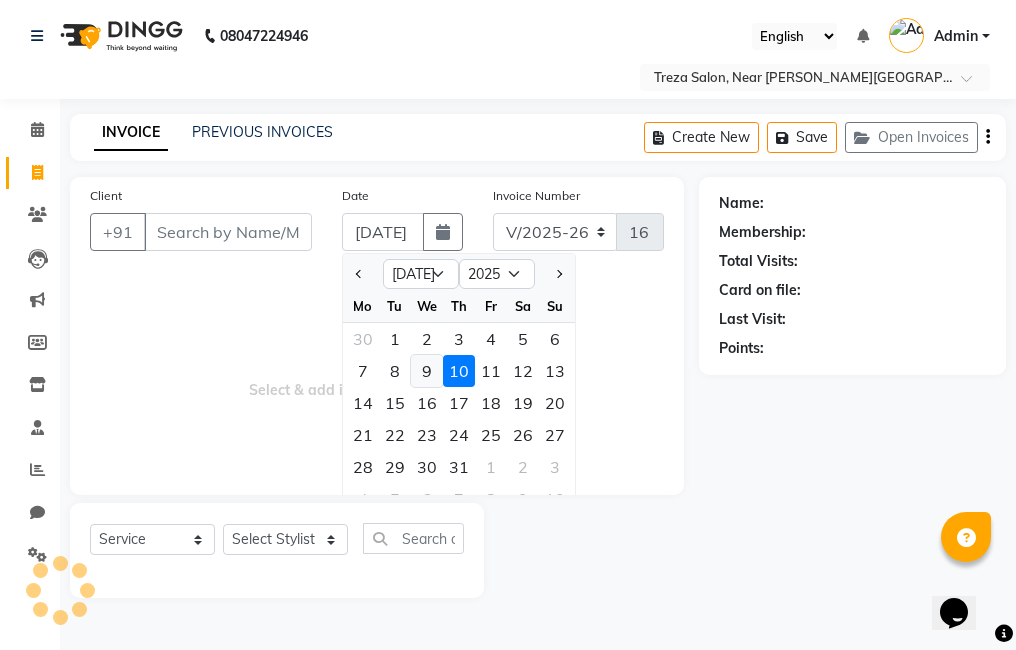 click on "9" 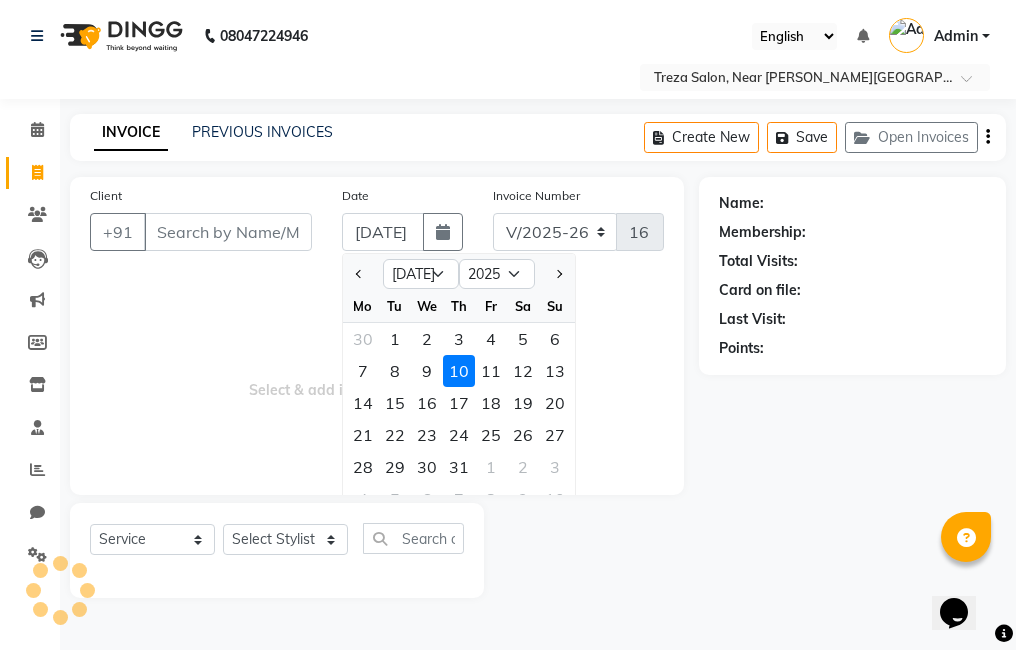 type on "[DATE]" 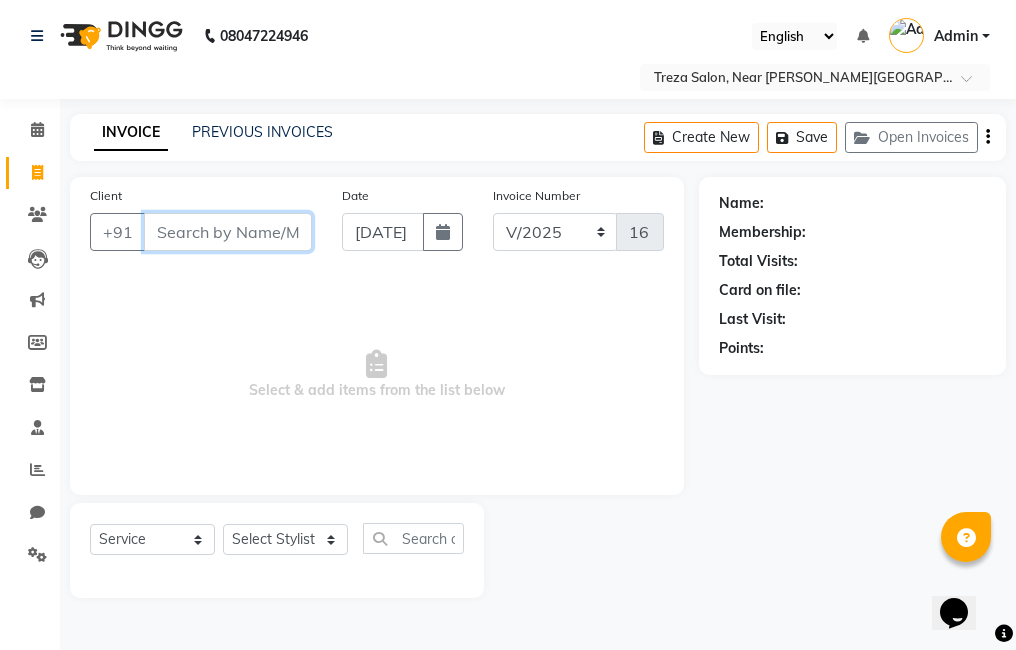 click on "Client" at bounding box center (228, 232) 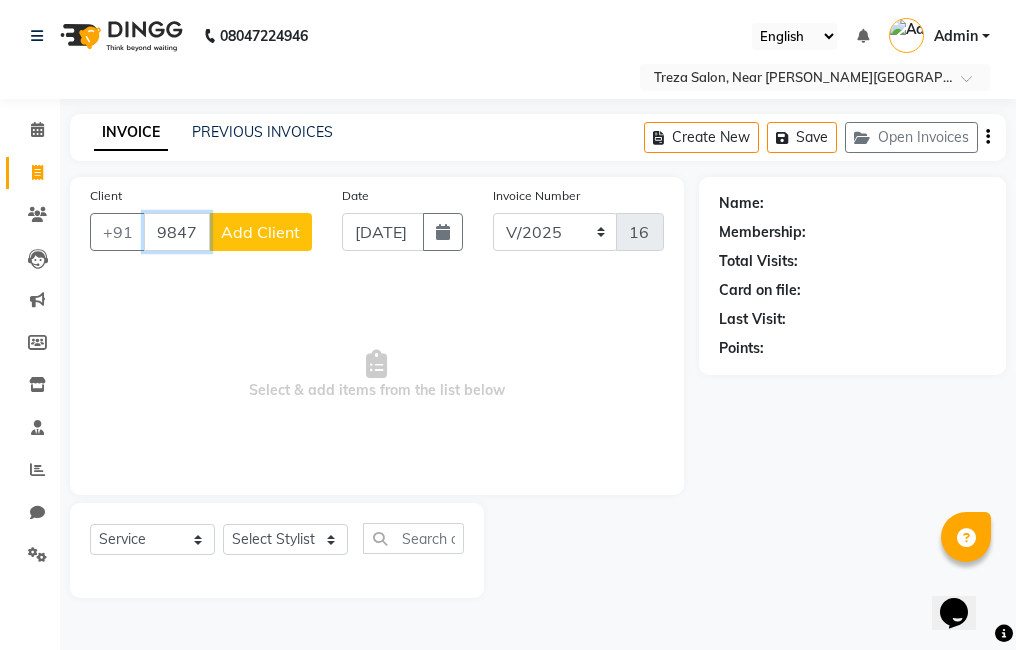 type on "98474129111" 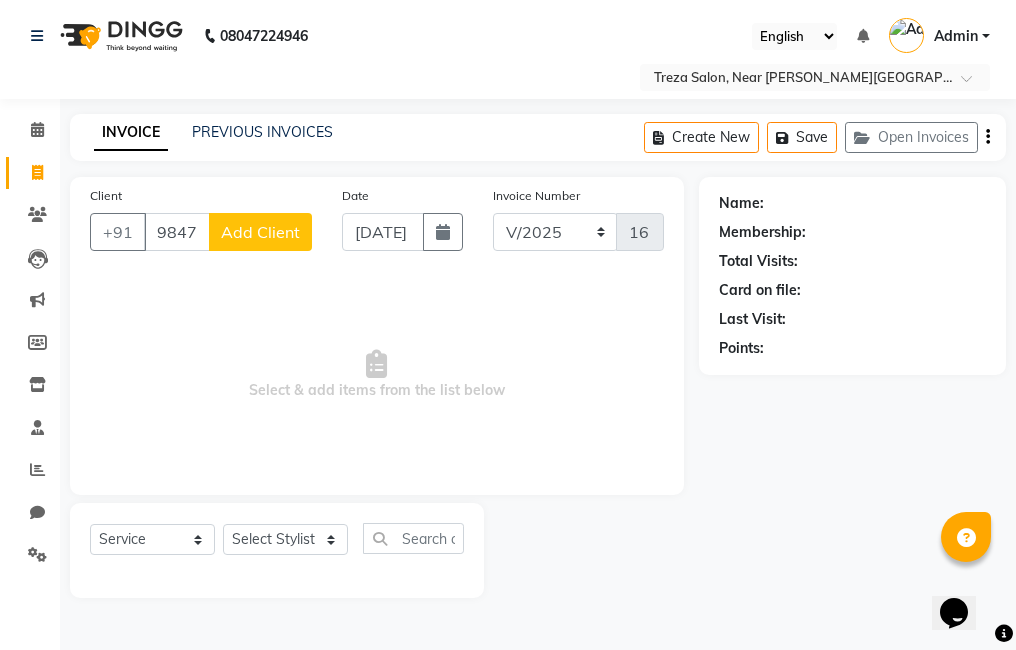 click on "Add Client" 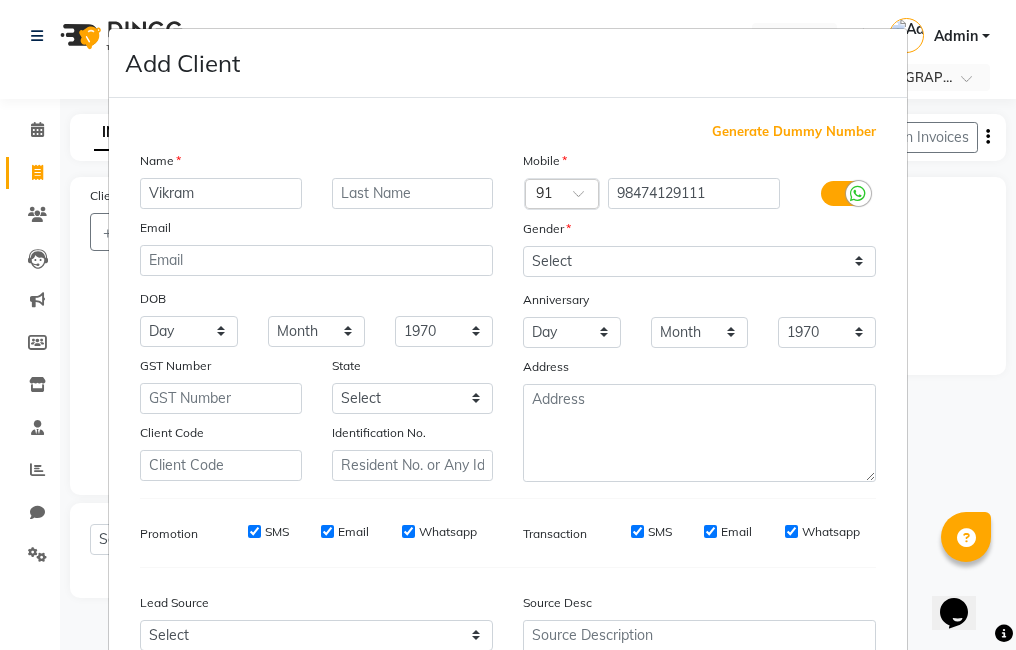 type on "Vikram" 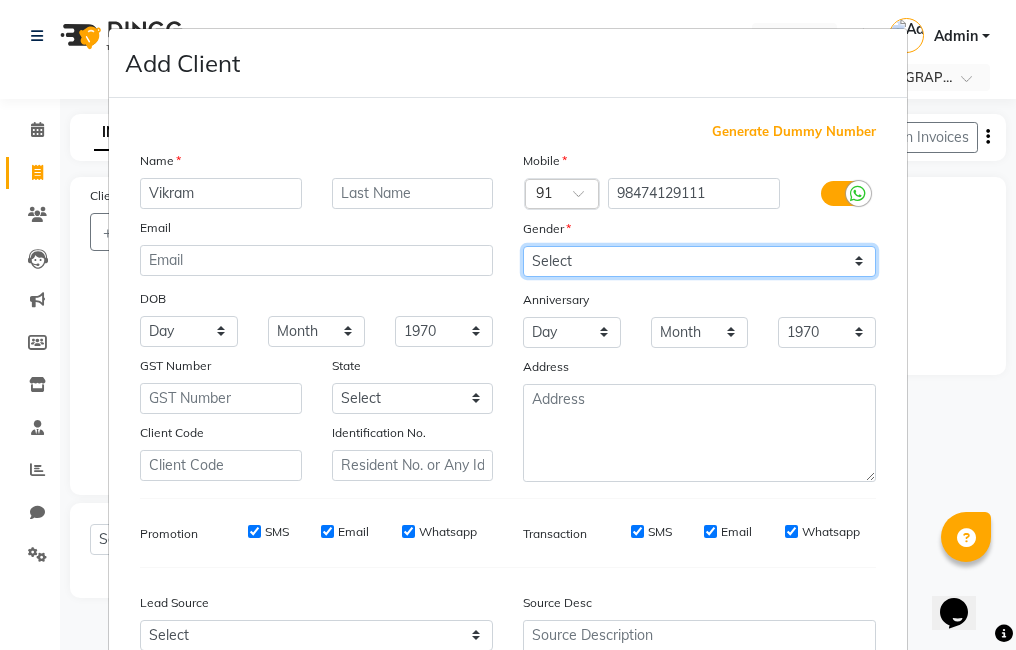 drag, startPoint x: 596, startPoint y: 249, endPoint x: 594, endPoint y: 280, distance: 31.06445 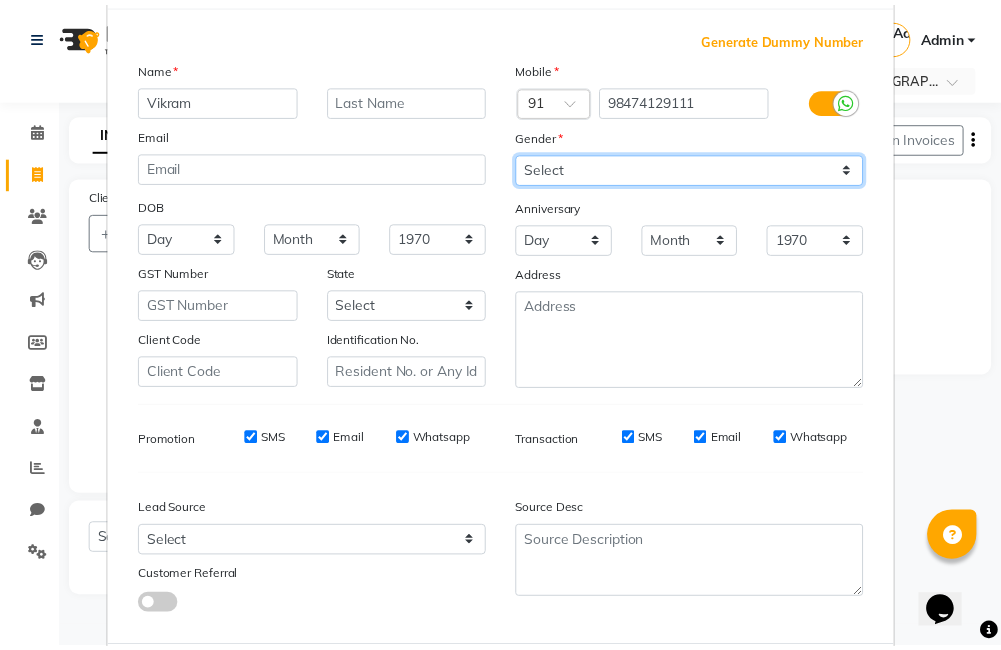 scroll, scrollTop: 199, scrollLeft: 0, axis: vertical 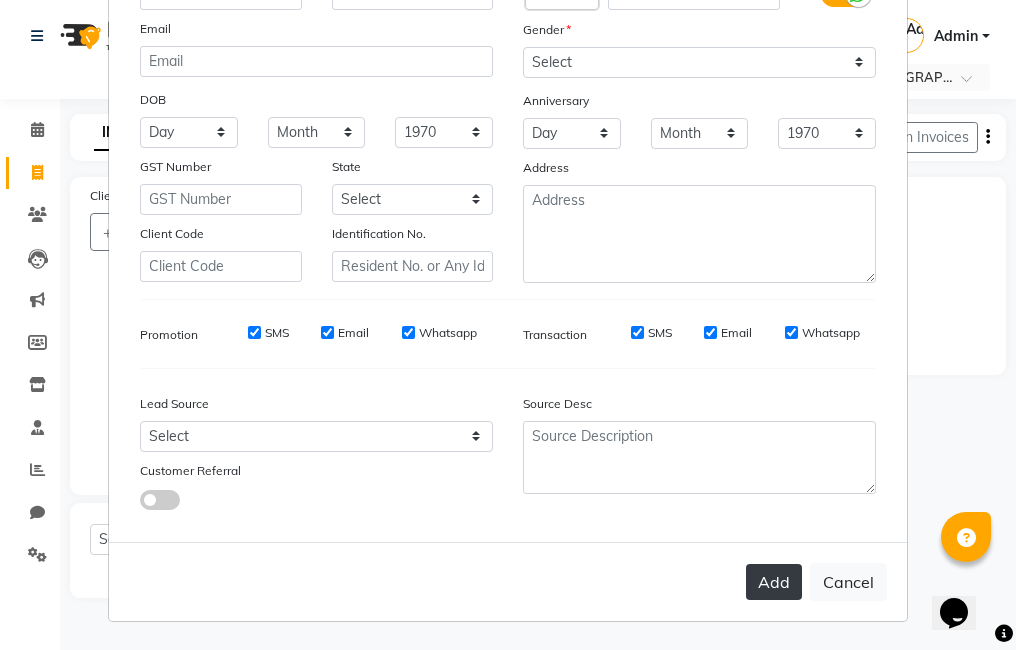 click on "Add" at bounding box center (774, 582) 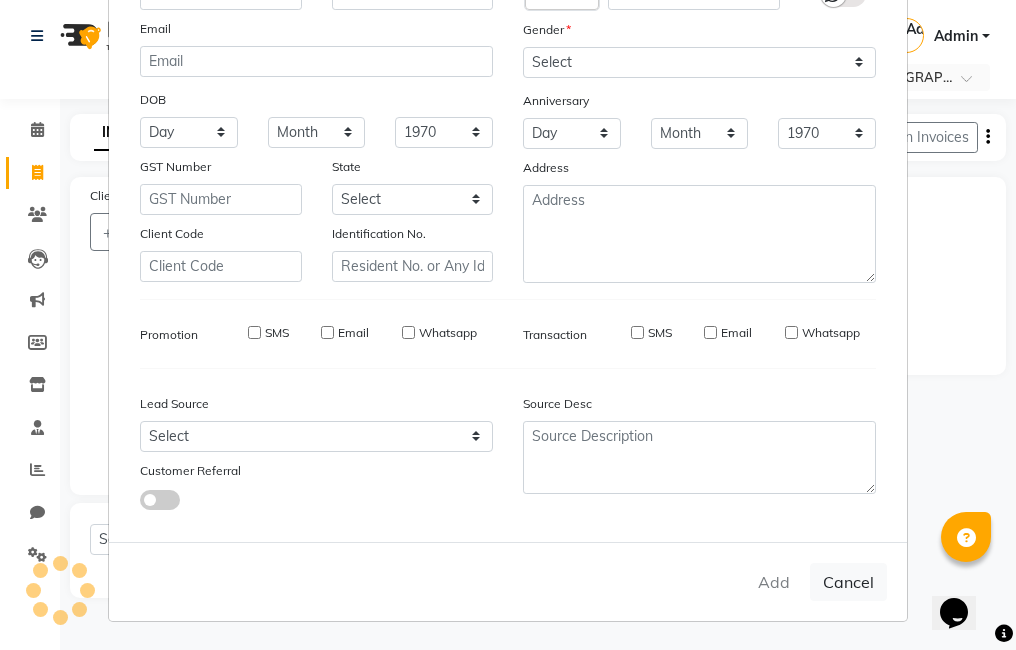 type 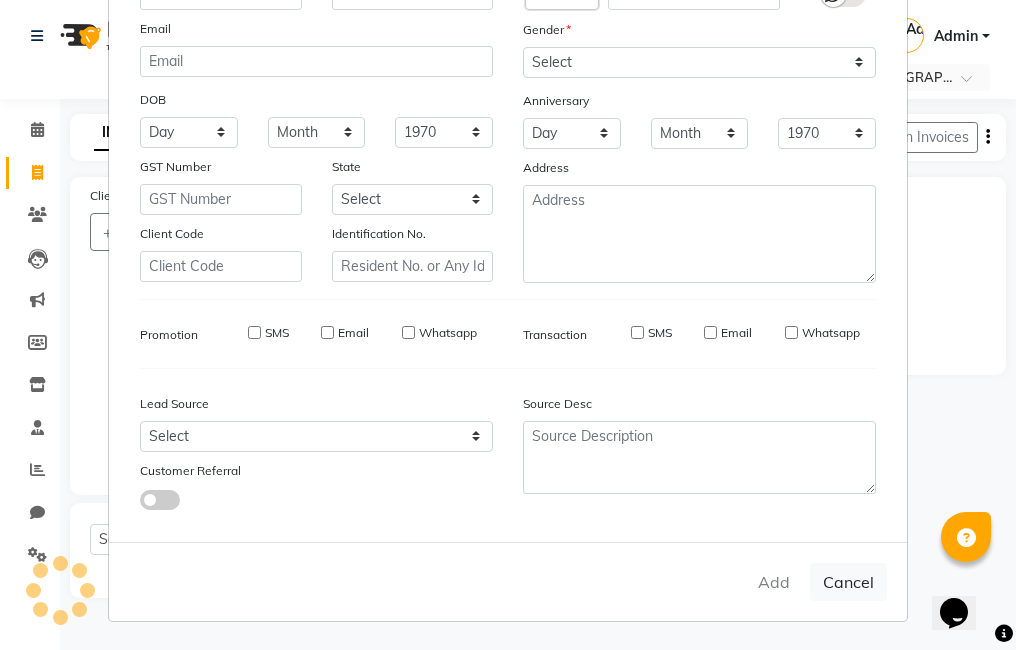 select 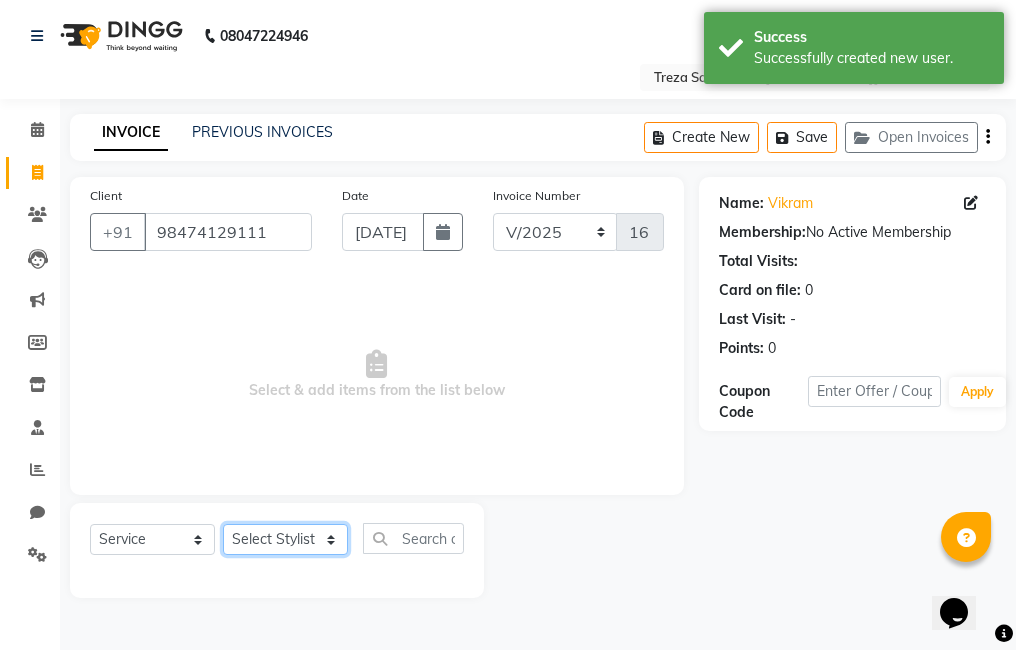 click on "Select Stylist [PERSON_NAME] Amulie Anju [PERSON_NAME] [PERSON_NAME] Shijo" 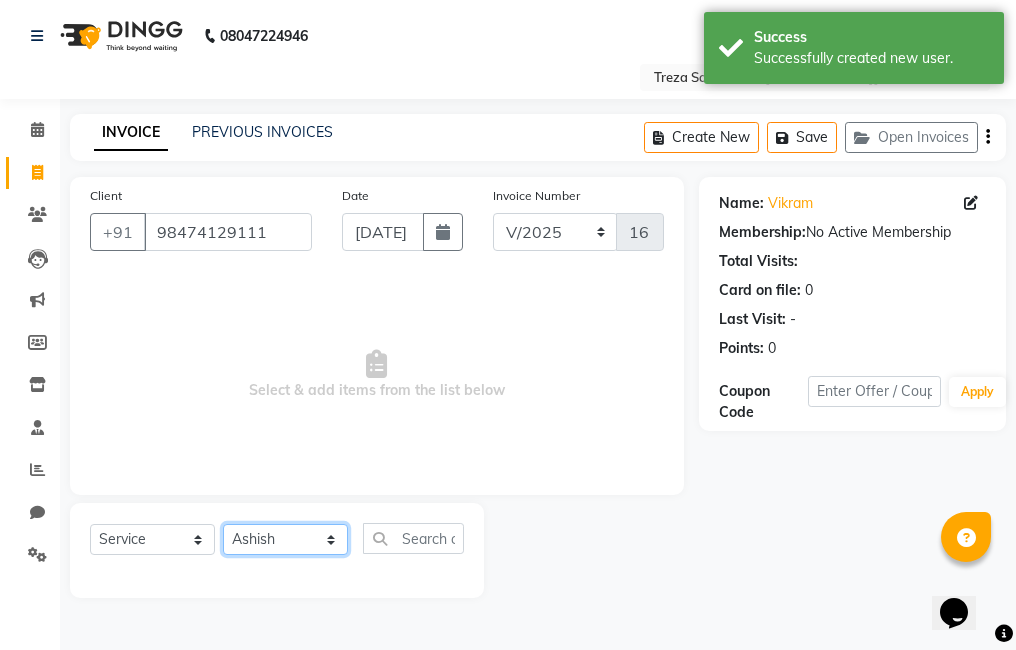 click on "Select Stylist [PERSON_NAME] Amulie Anju [PERSON_NAME] [PERSON_NAME] Shijo" 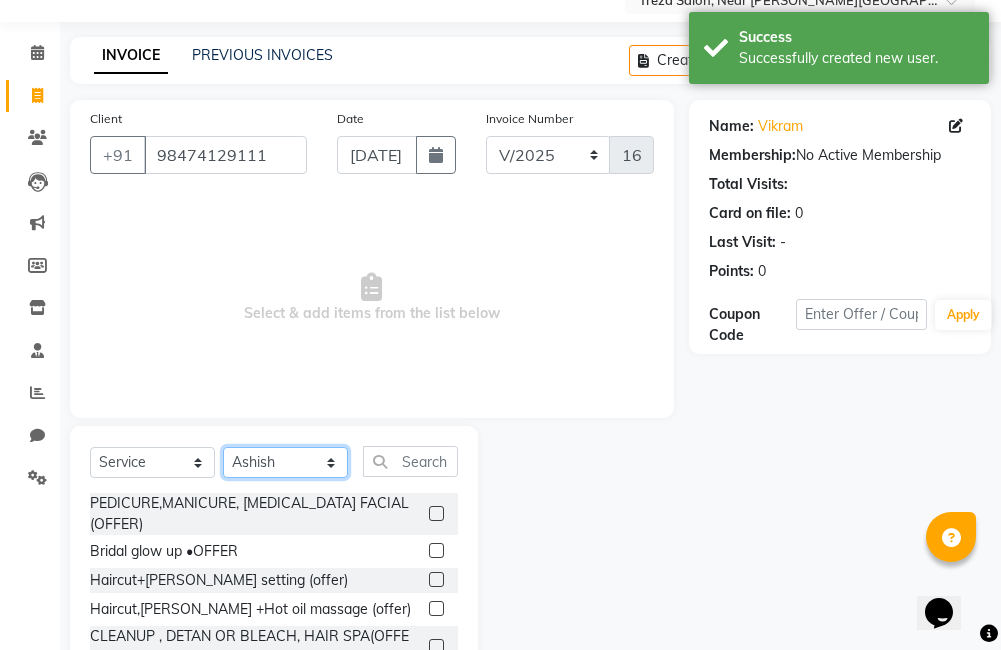 scroll, scrollTop: 178, scrollLeft: 0, axis: vertical 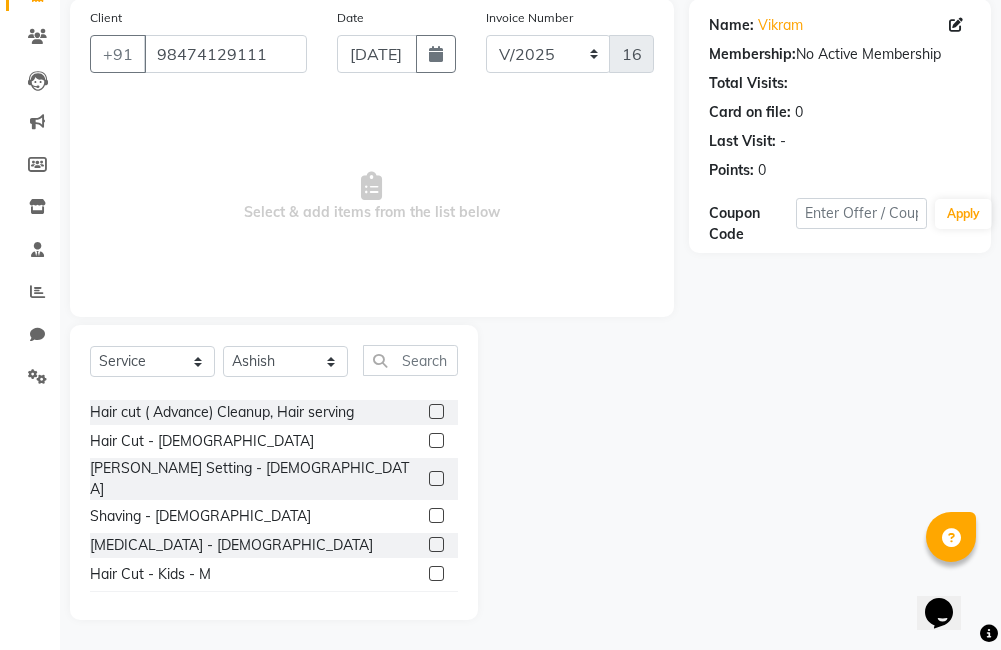 click 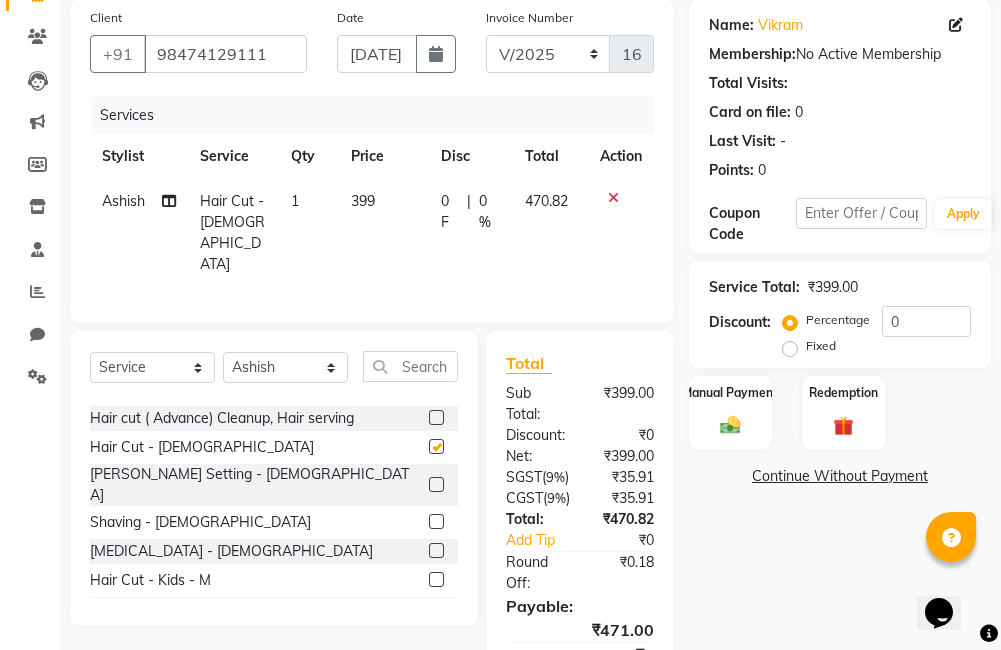 checkbox on "false" 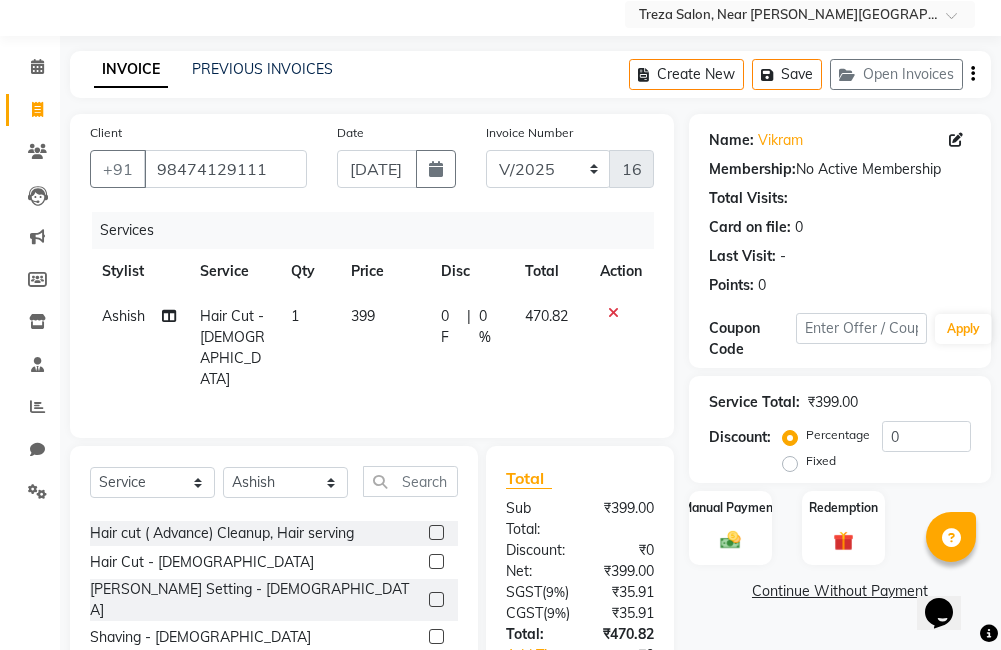 scroll, scrollTop: 0, scrollLeft: 0, axis: both 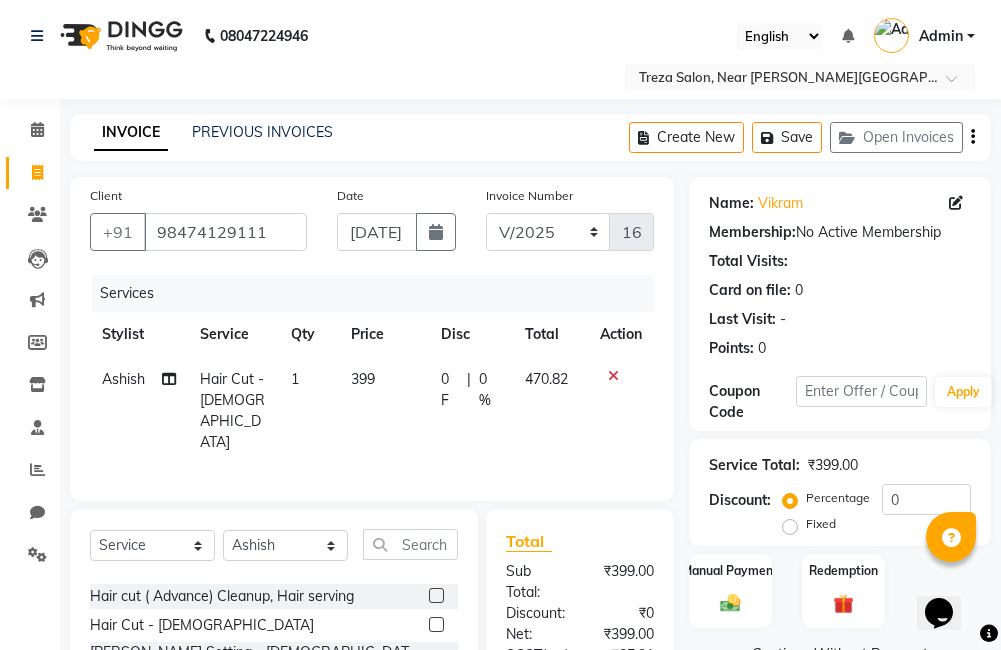 click 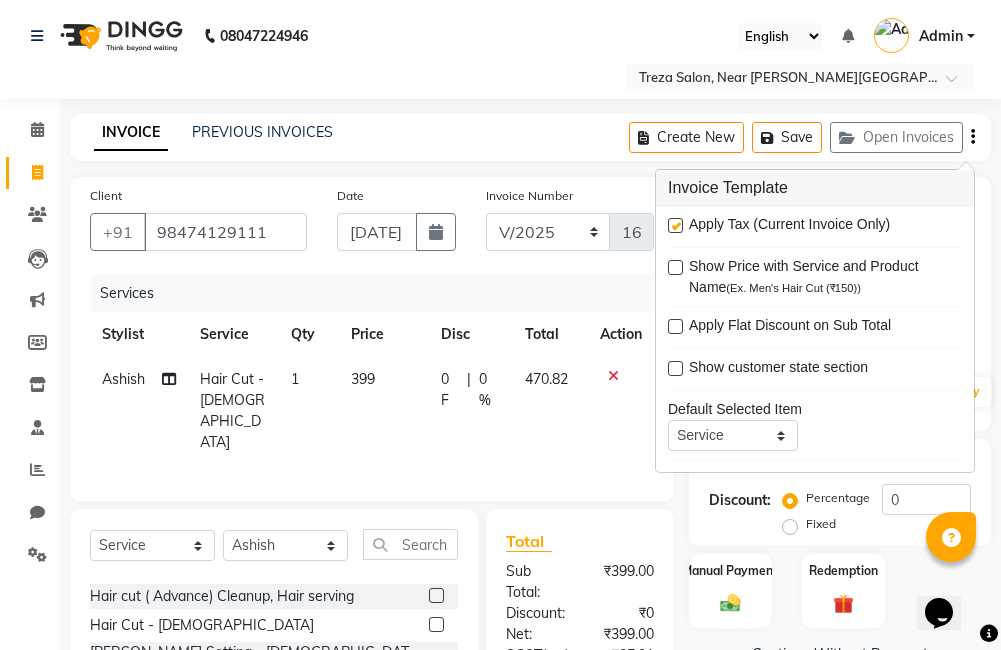 click at bounding box center (675, 225) 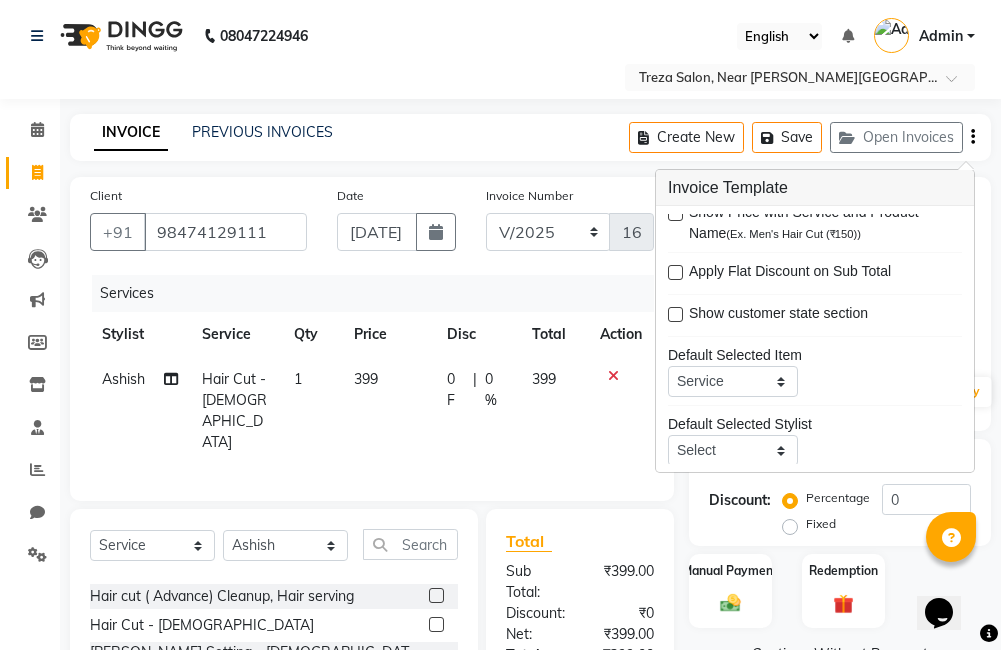 scroll, scrollTop: 98, scrollLeft: 0, axis: vertical 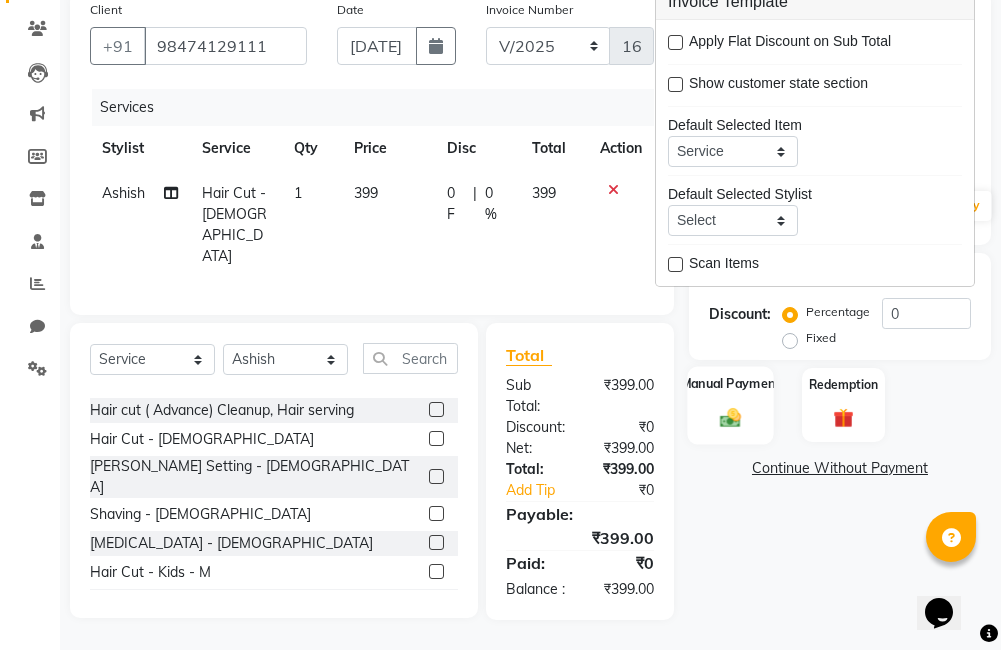 click on "Manual Payment" 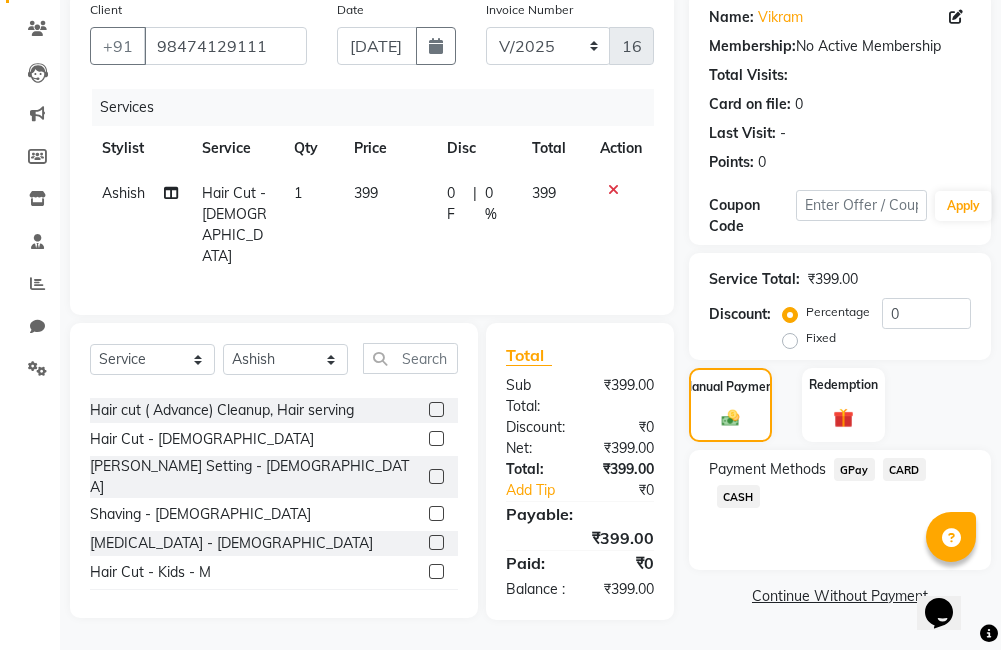click on "GPay" 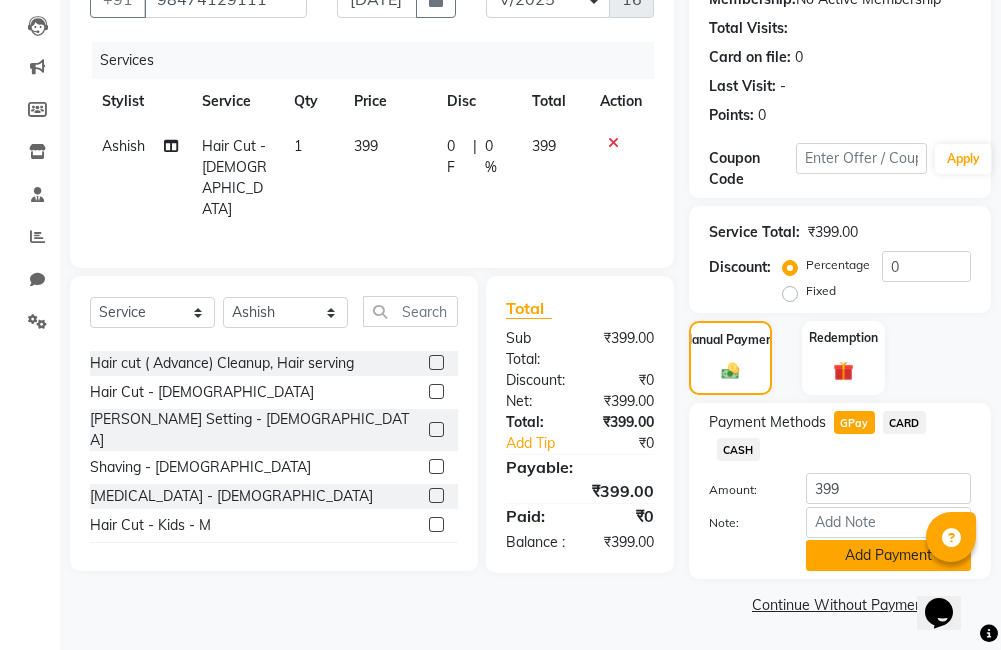 click on "Add Payment" 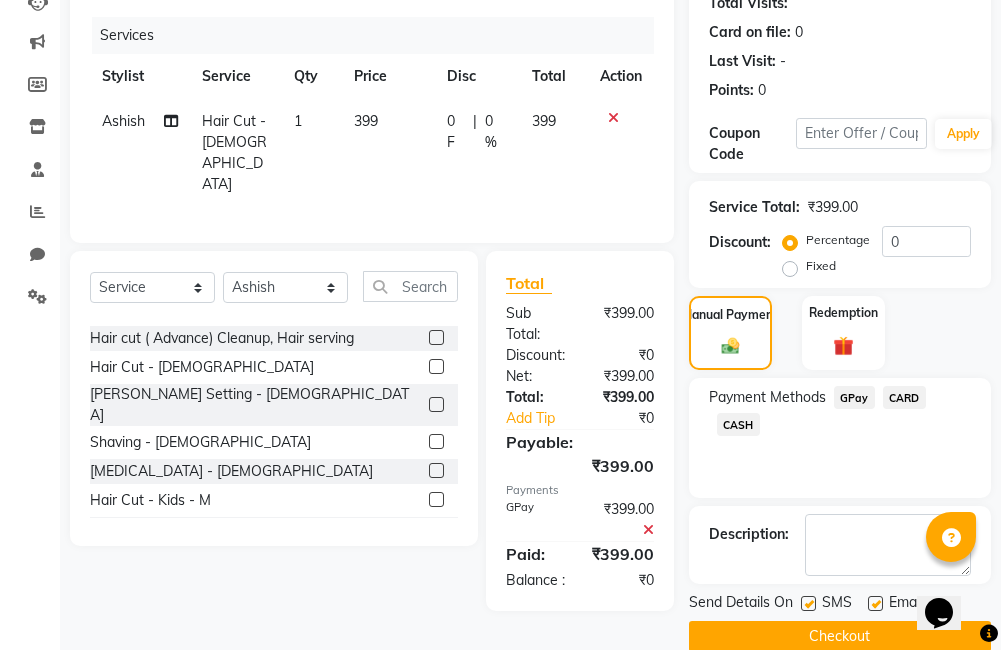scroll, scrollTop: 290, scrollLeft: 0, axis: vertical 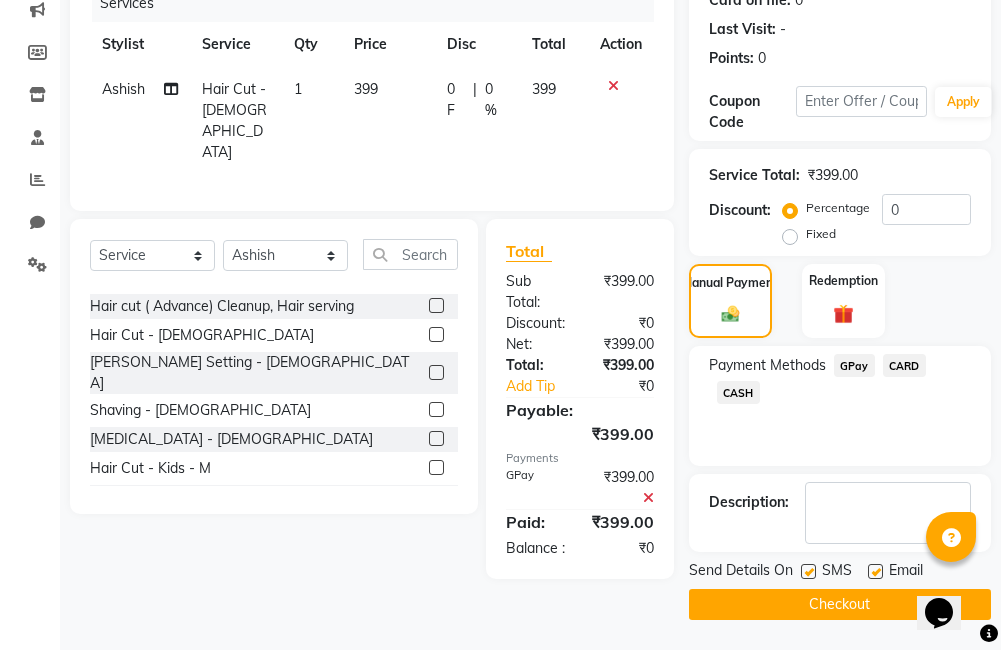 click on "Checkout" 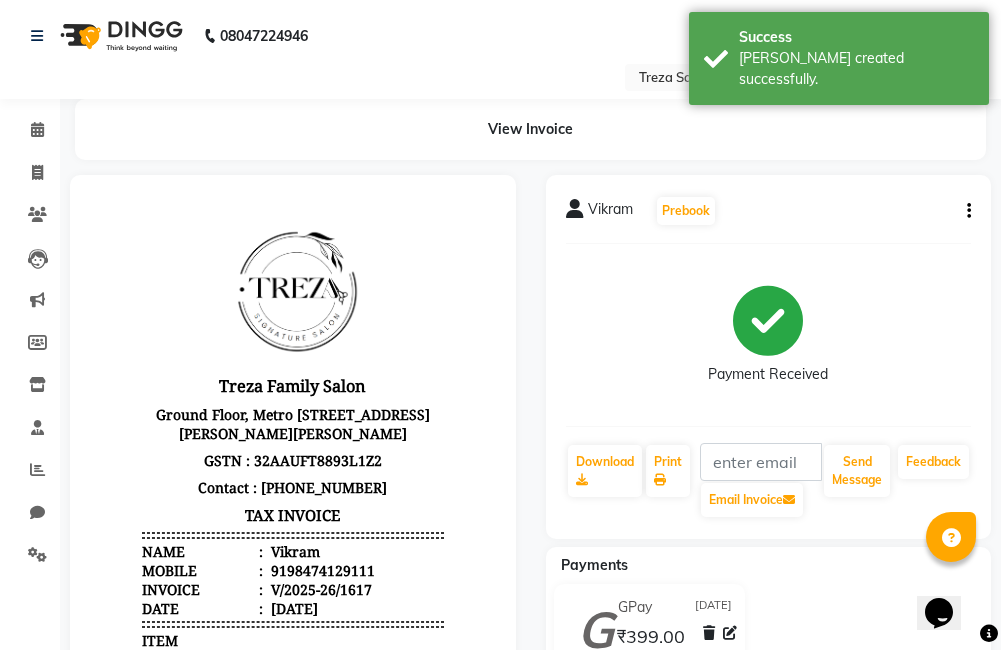 scroll, scrollTop: 0, scrollLeft: 0, axis: both 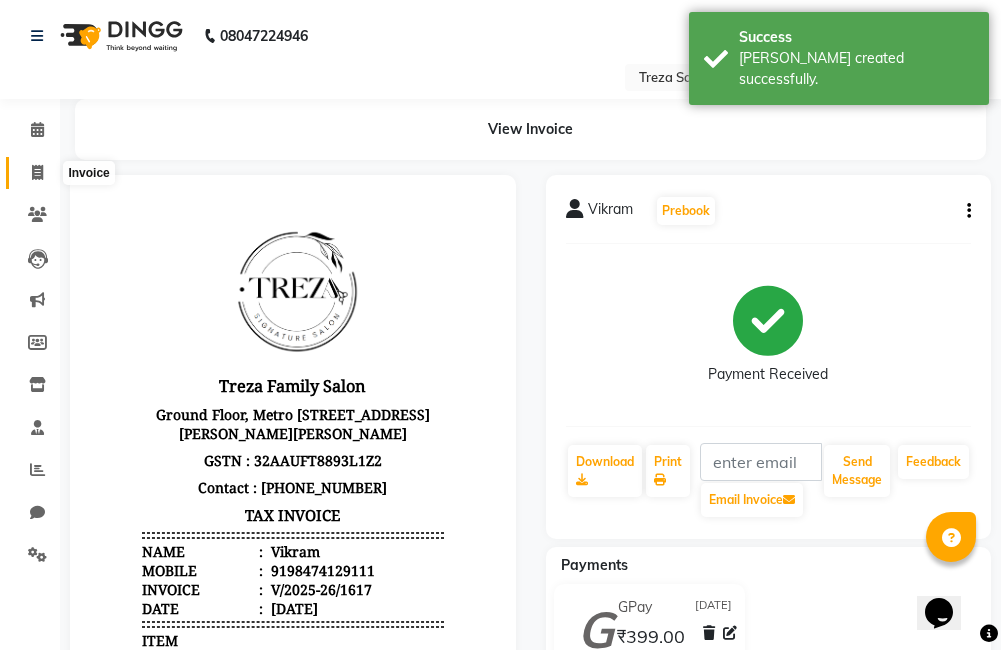 click 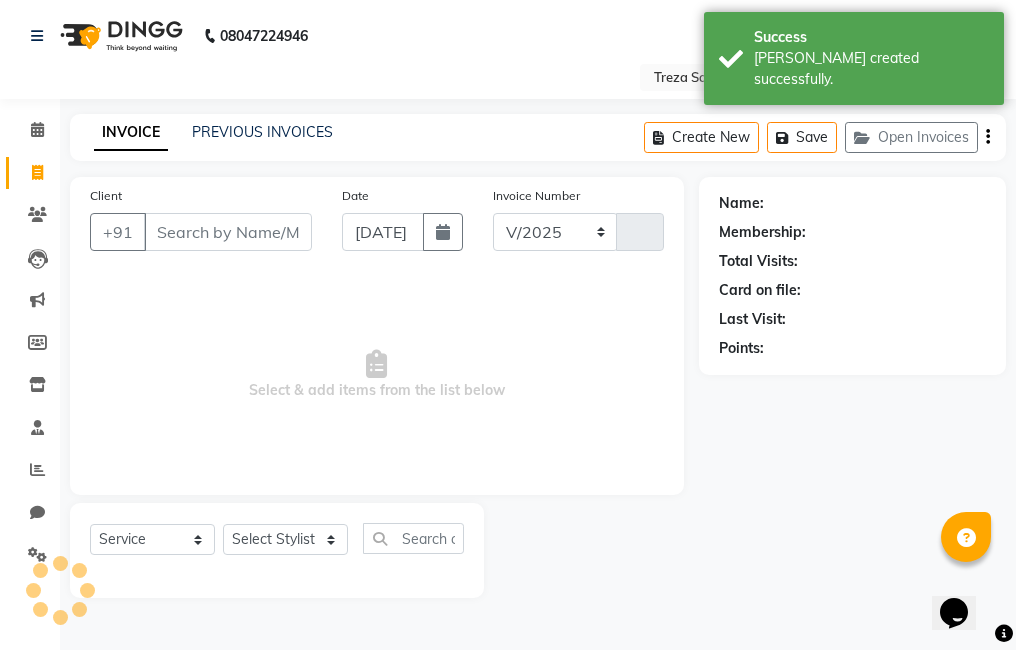 select on "7633" 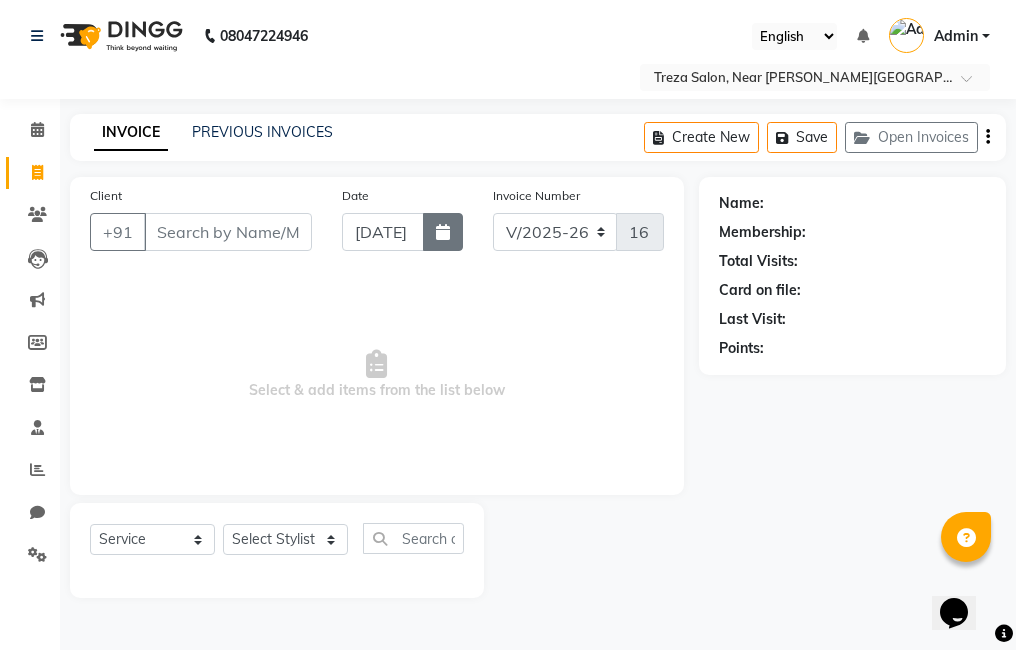 click 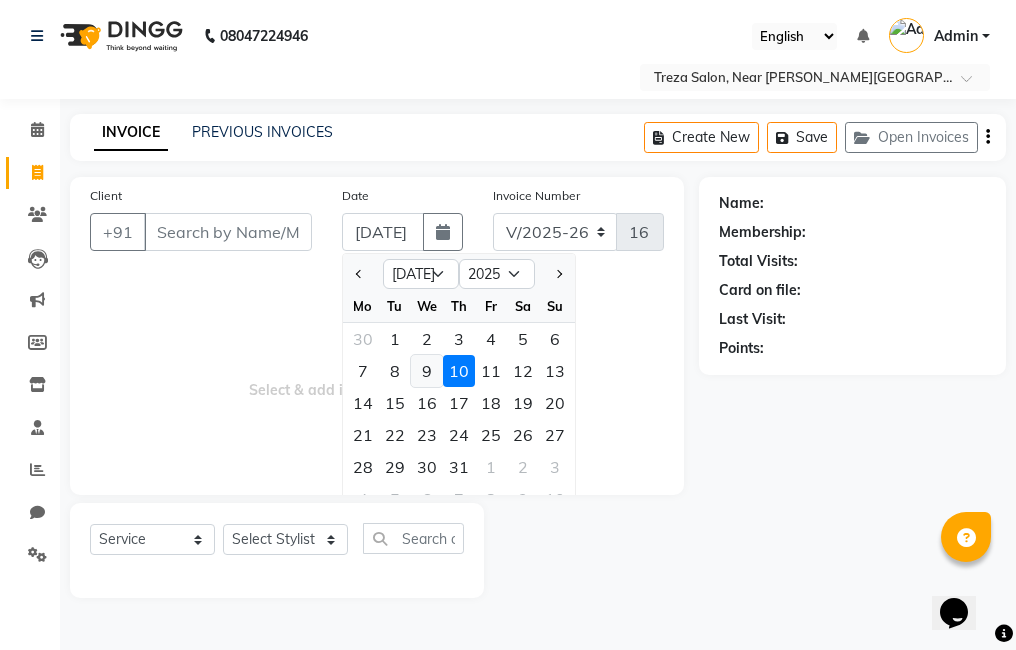 click on "9" 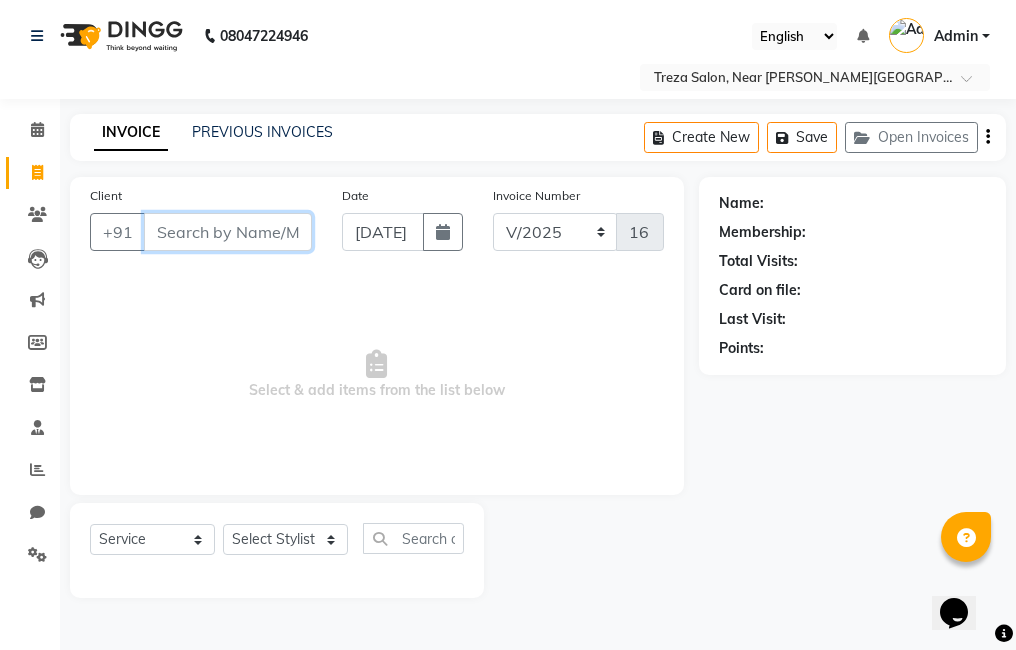 click on "Client" at bounding box center (228, 232) 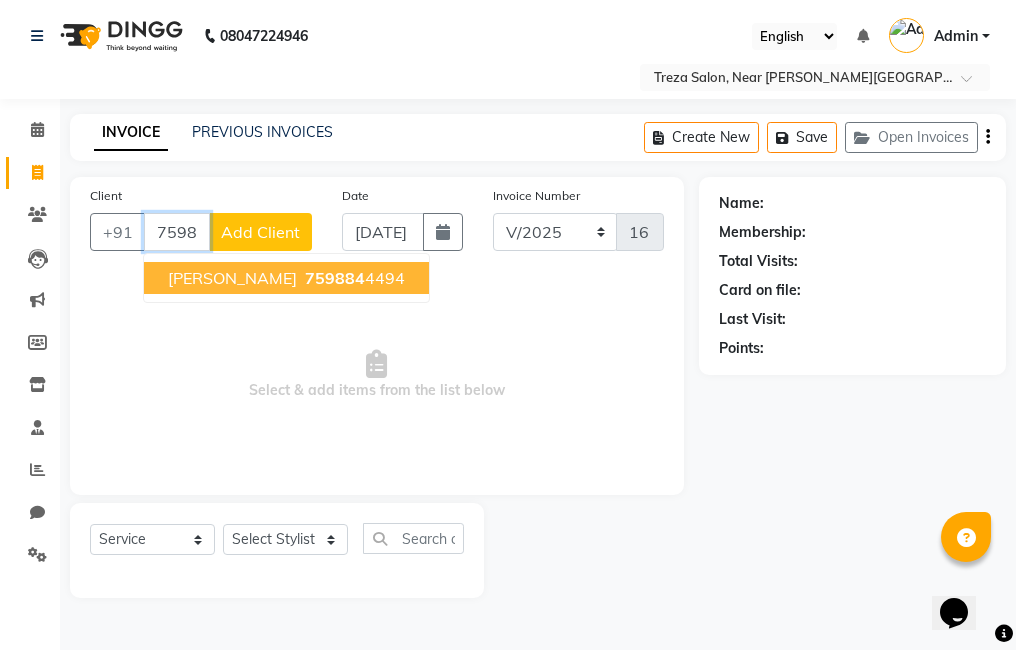click on "759884 4494" at bounding box center [353, 278] 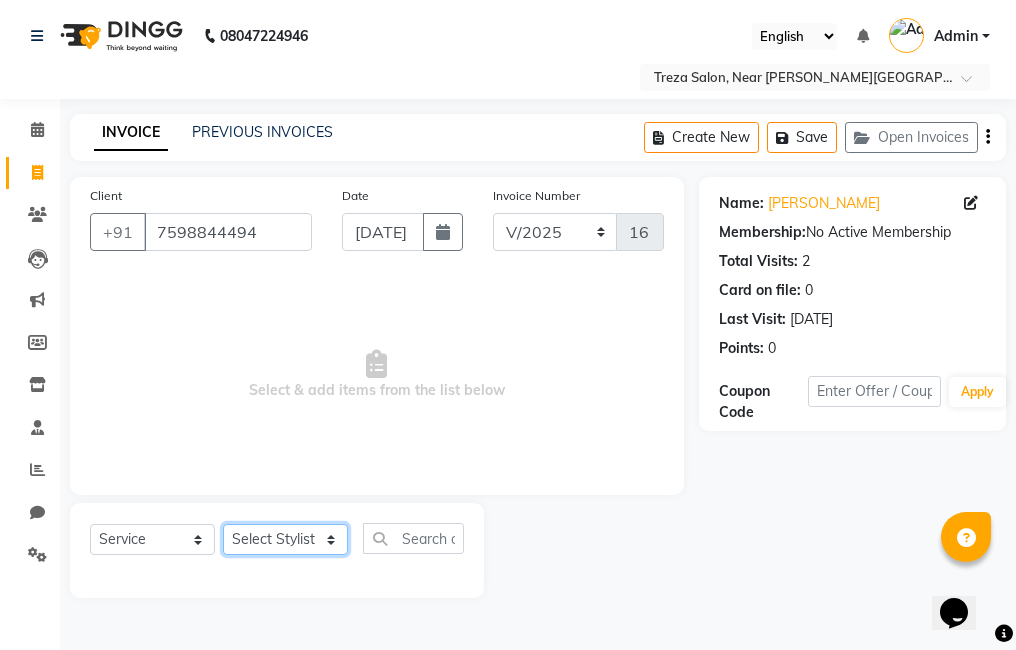 click on "Select Stylist [PERSON_NAME] Amulie Anju [PERSON_NAME] [PERSON_NAME] Shijo" 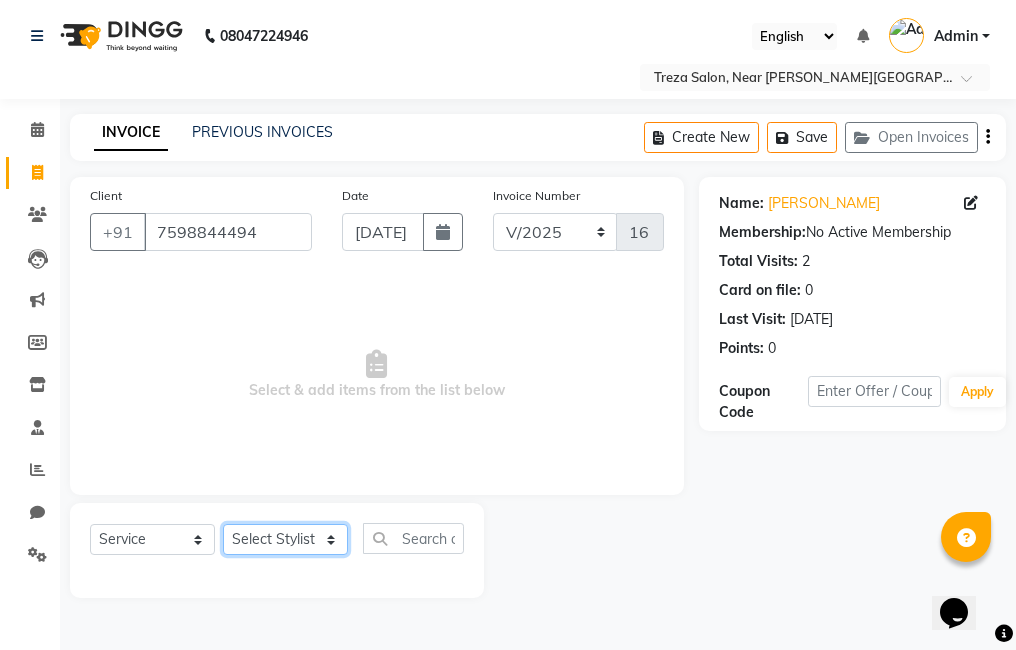 select on "81285" 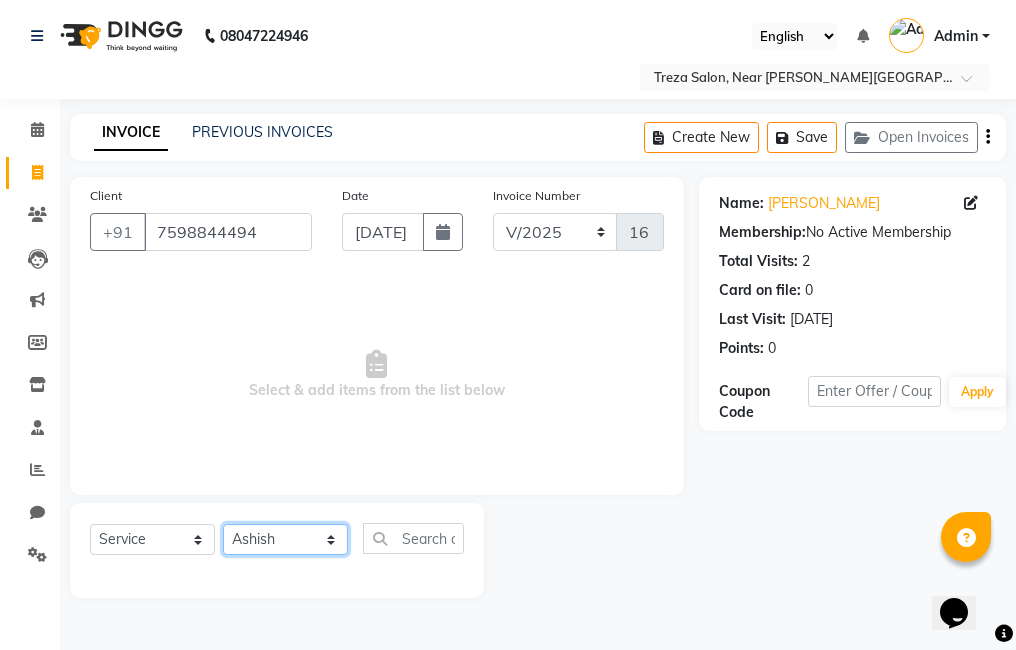 click on "Select Stylist [PERSON_NAME] Amulie Anju [PERSON_NAME] [PERSON_NAME] Shijo" 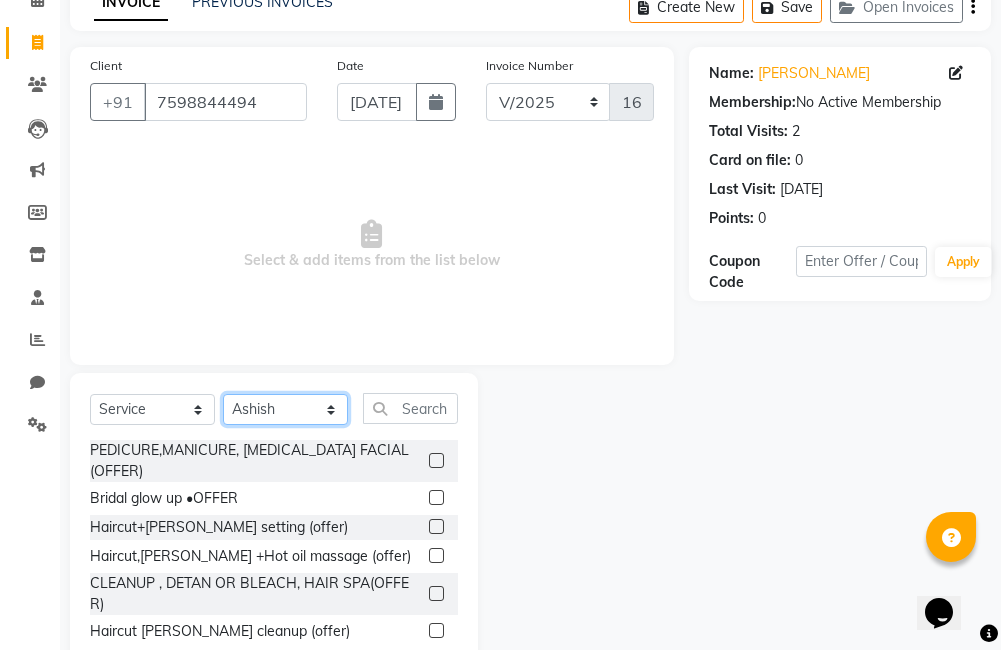 scroll, scrollTop: 178, scrollLeft: 0, axis: vertical 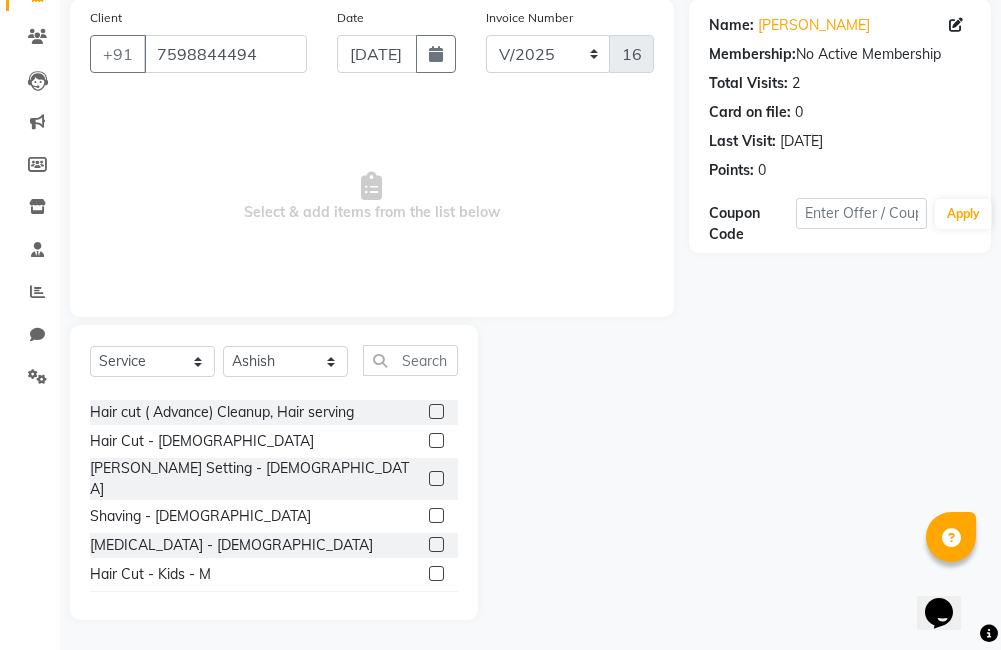 click 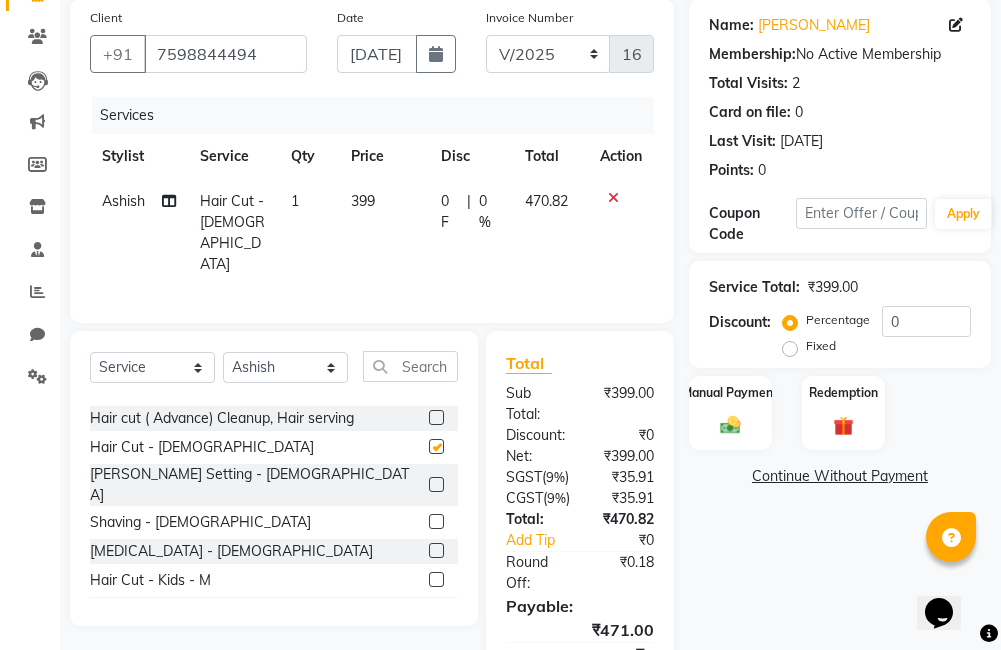 checkbox on "false" 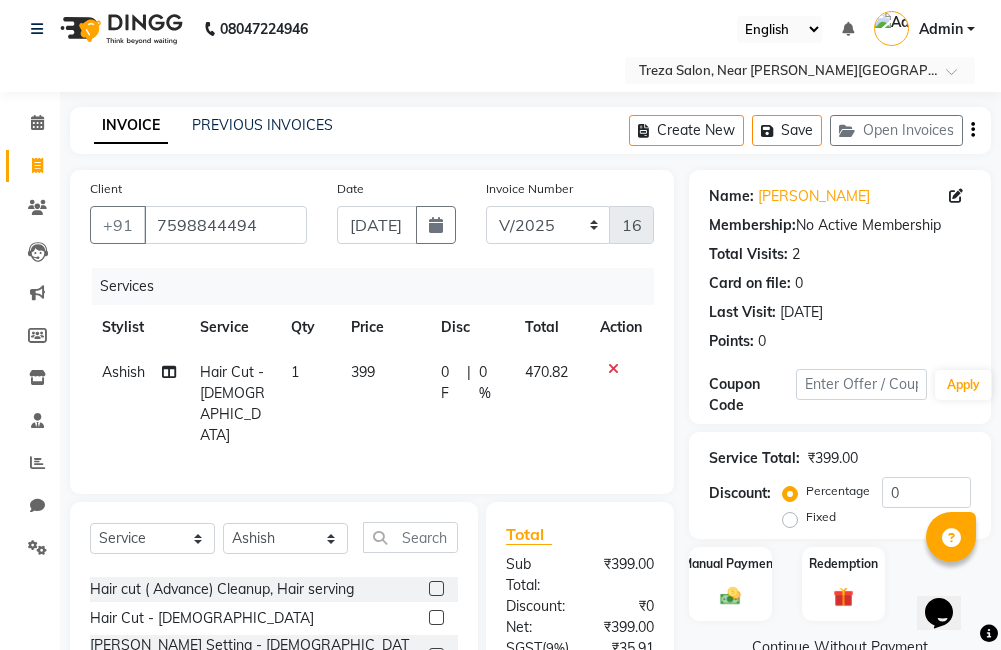 scroll, scrollTop: 0, scrollLeft: 0, axis: both 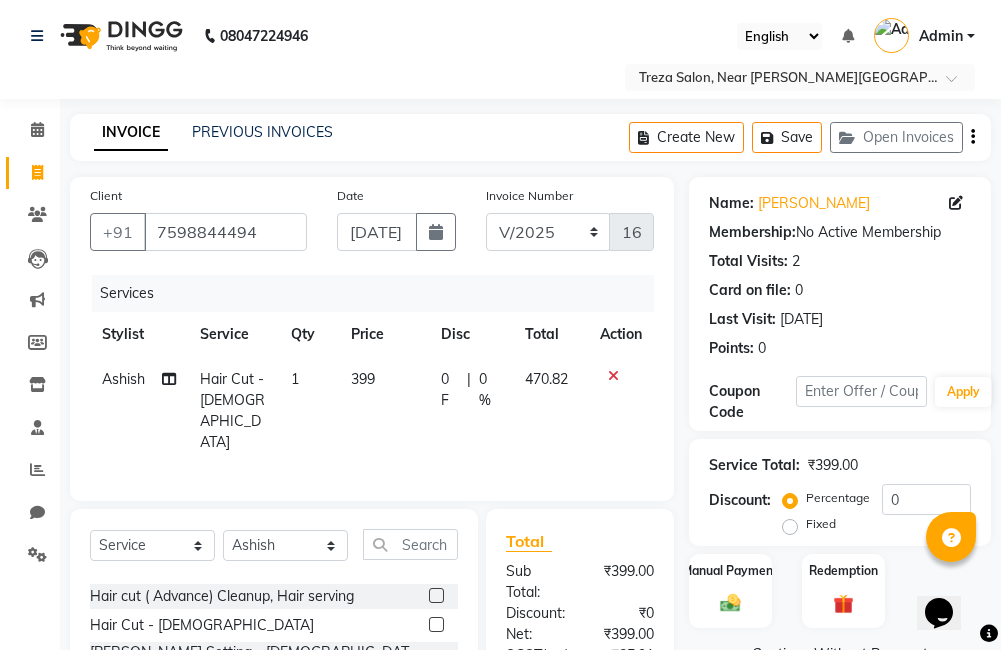 click 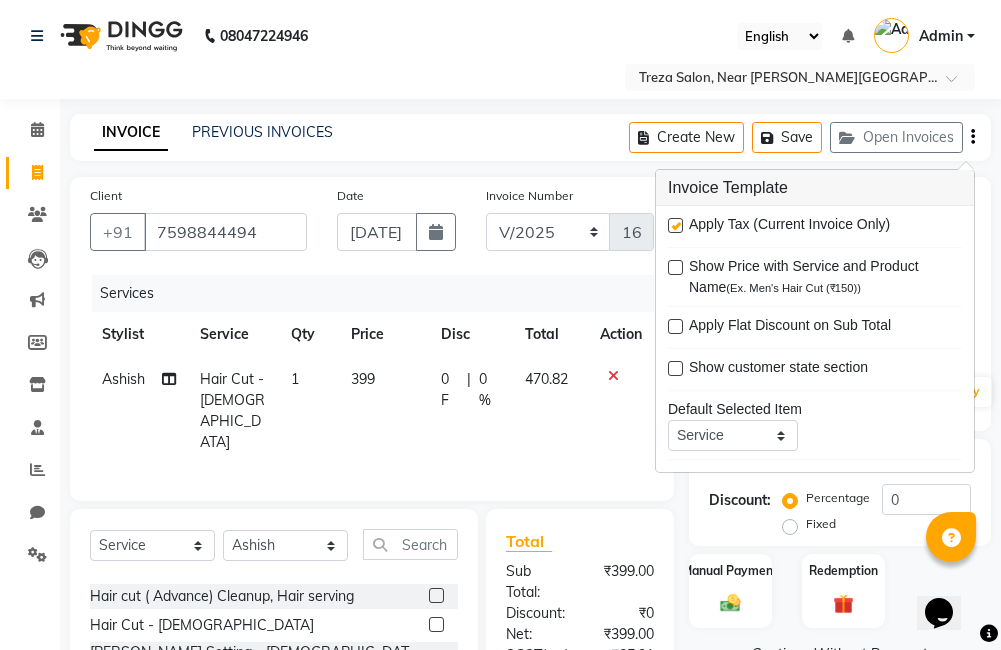 click at bounding box center [675, 225] 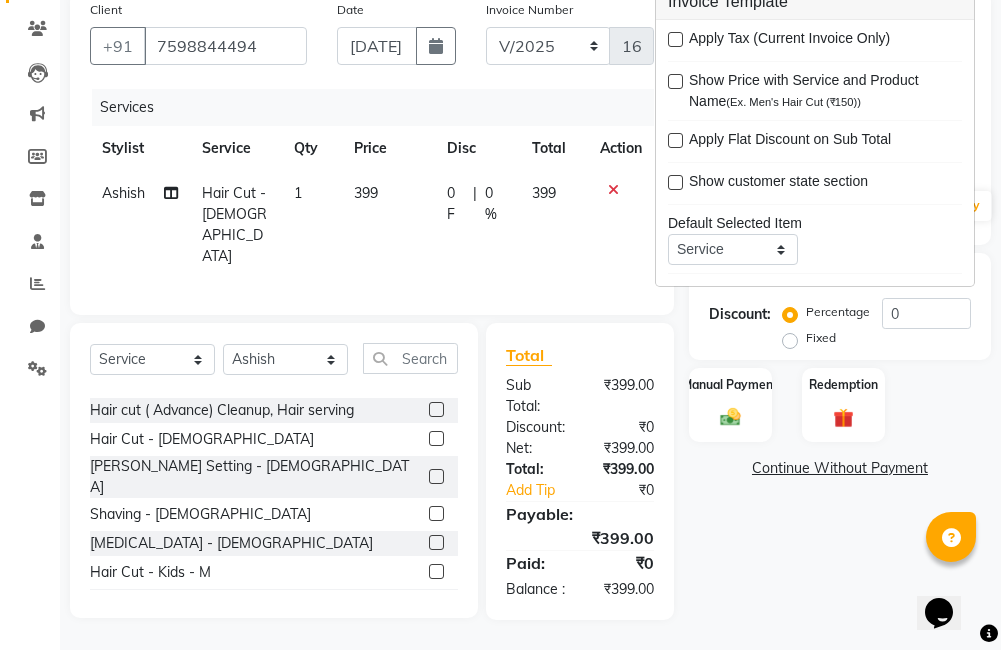 scroll, scrollTop: 201, scrollLeft: 0, axis: vertical 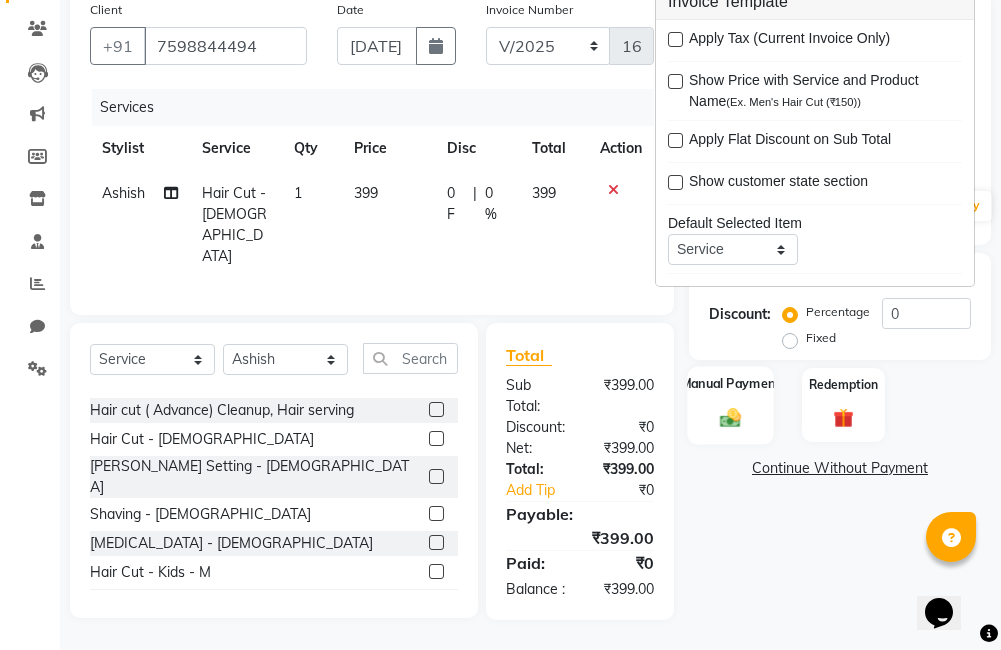 click on "Manual Payment" 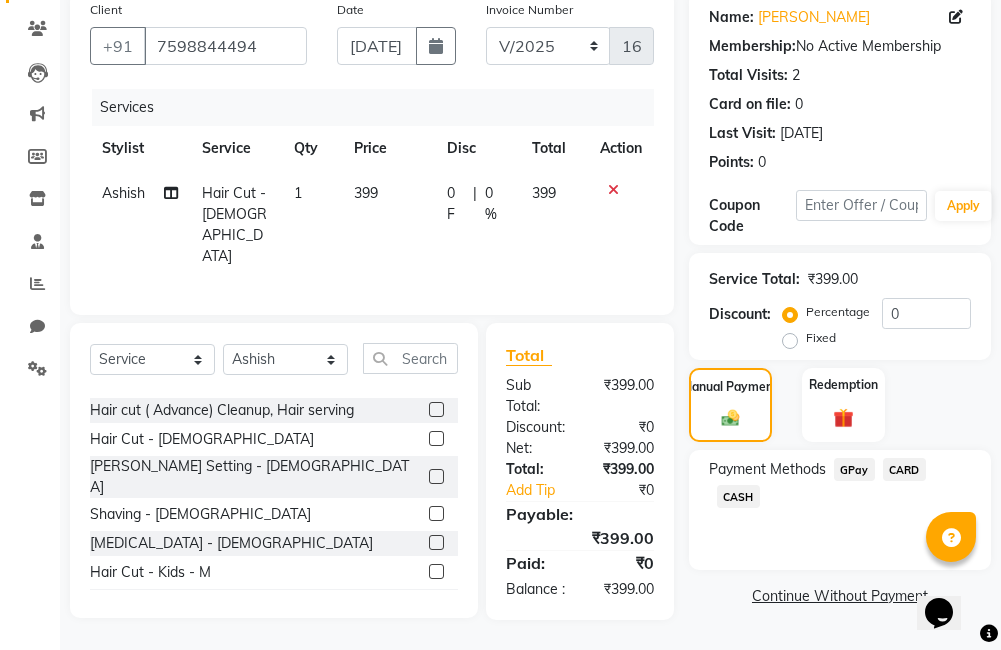 click on "GPay" 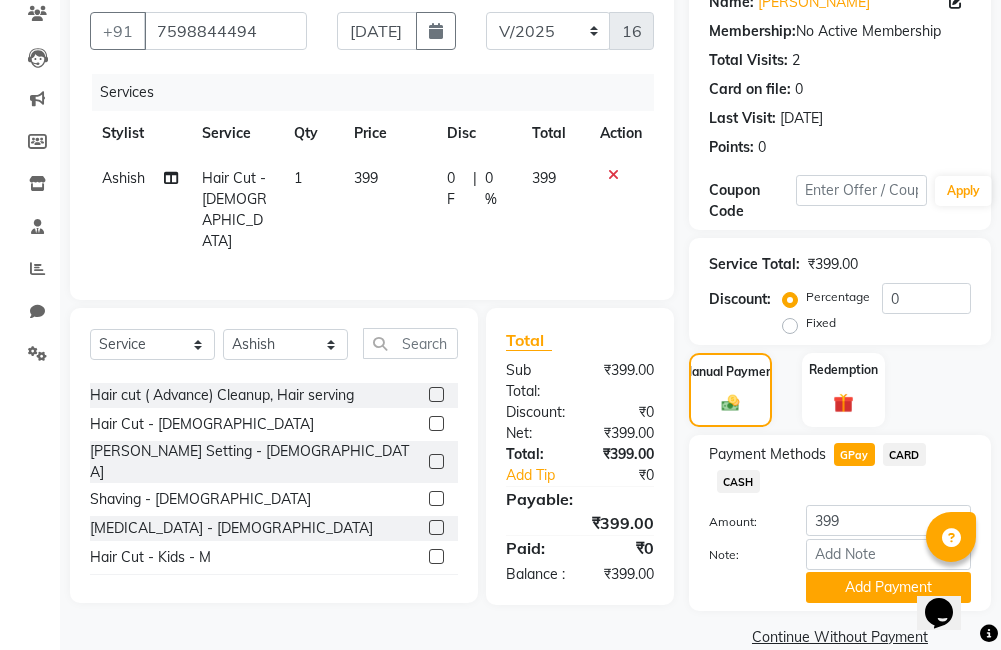 scroll, scrollTop: 233, scrollLeft: 0, axis: vertical 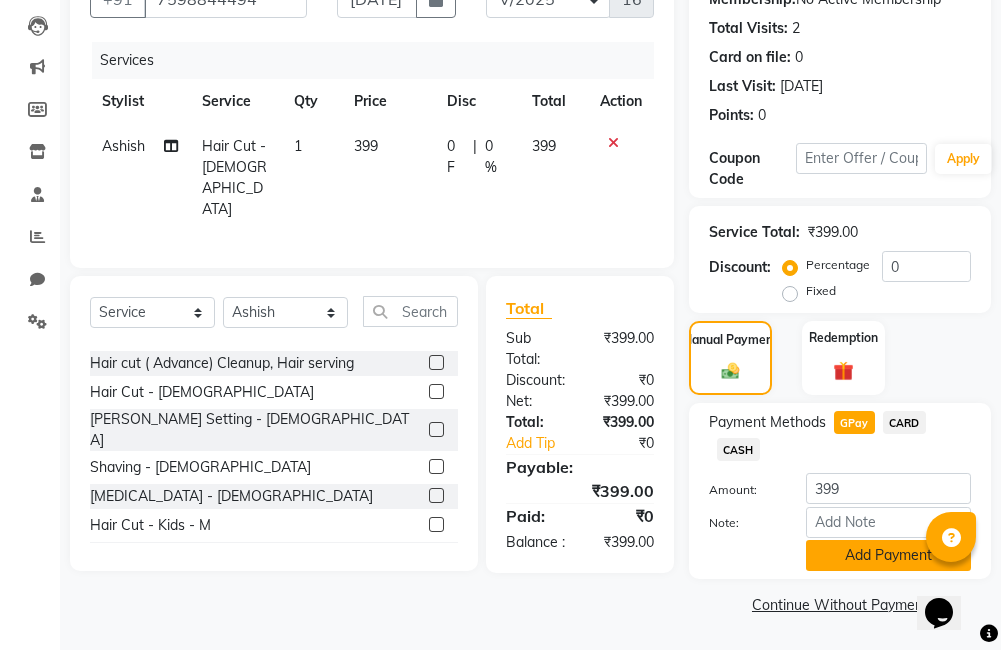 click on "Add Payment" 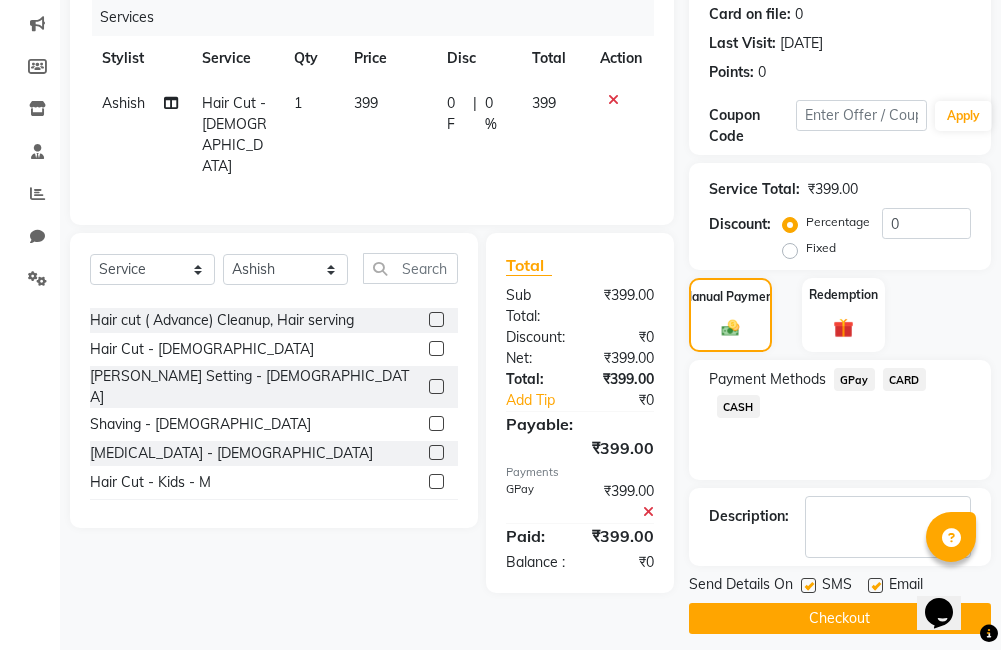scroll, scrollTop: 290, scrollLeft: 0, axis: vertical 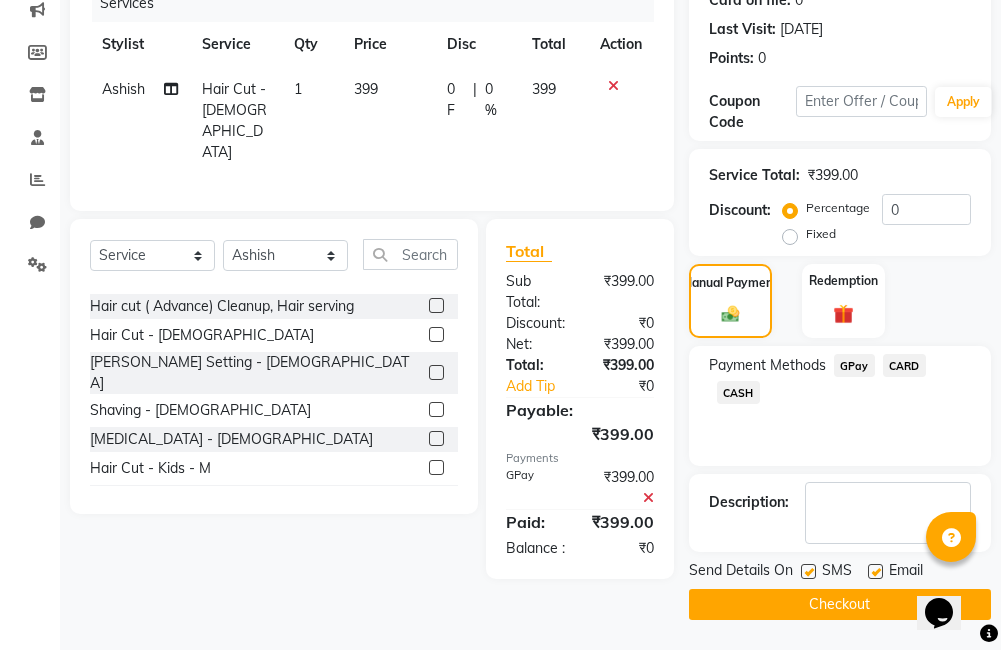 click on "Checkout" 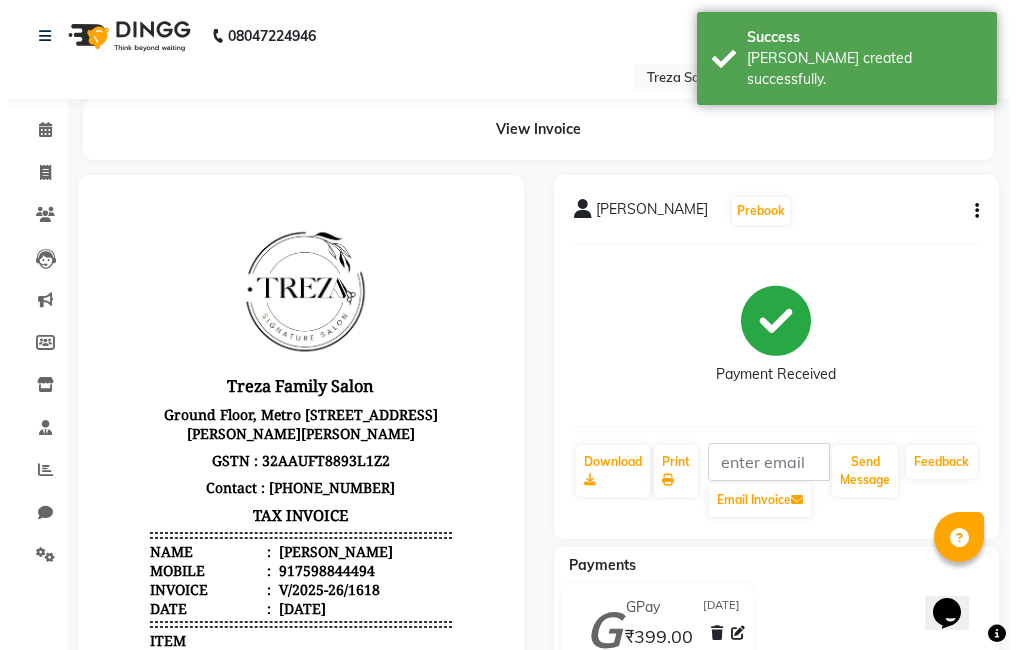 scroll, scrollTop: 0, scrollLeft: 0, axis: both 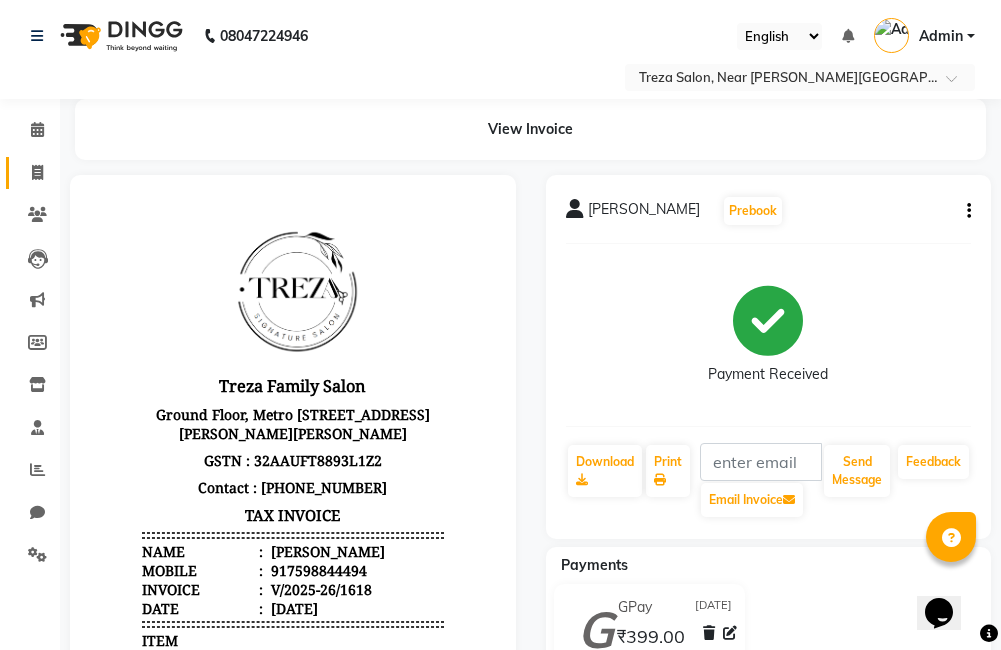 click 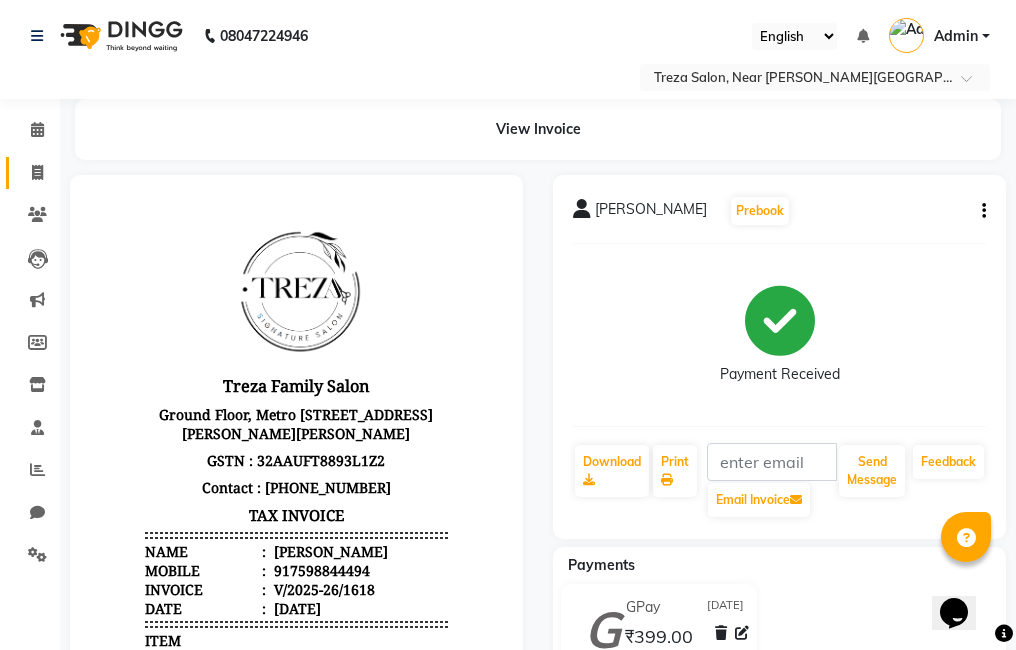 select on "service" 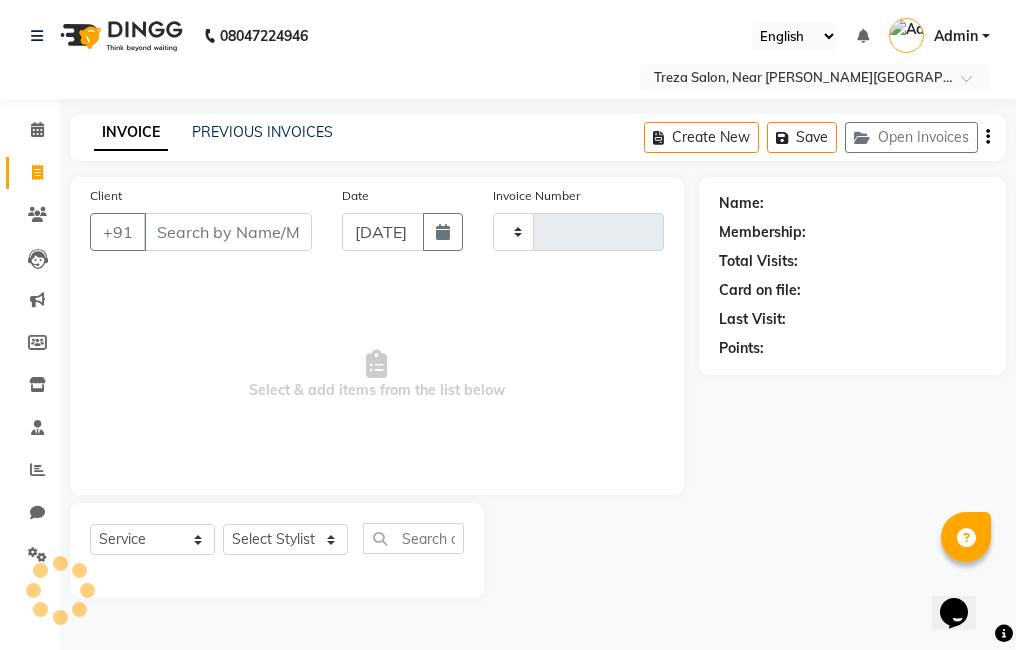 type on "1619" 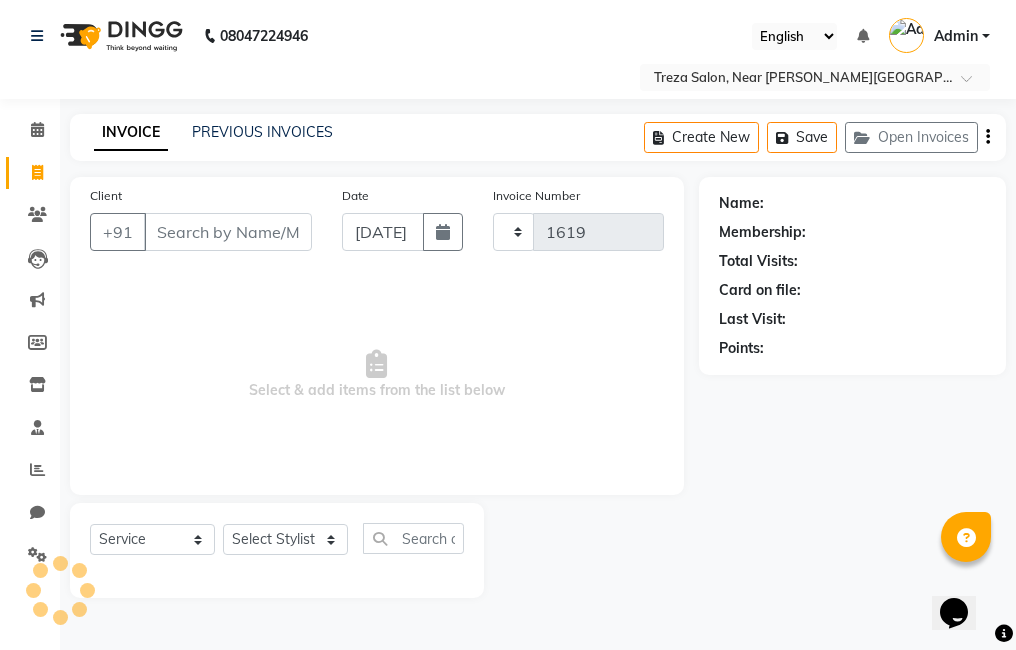 type 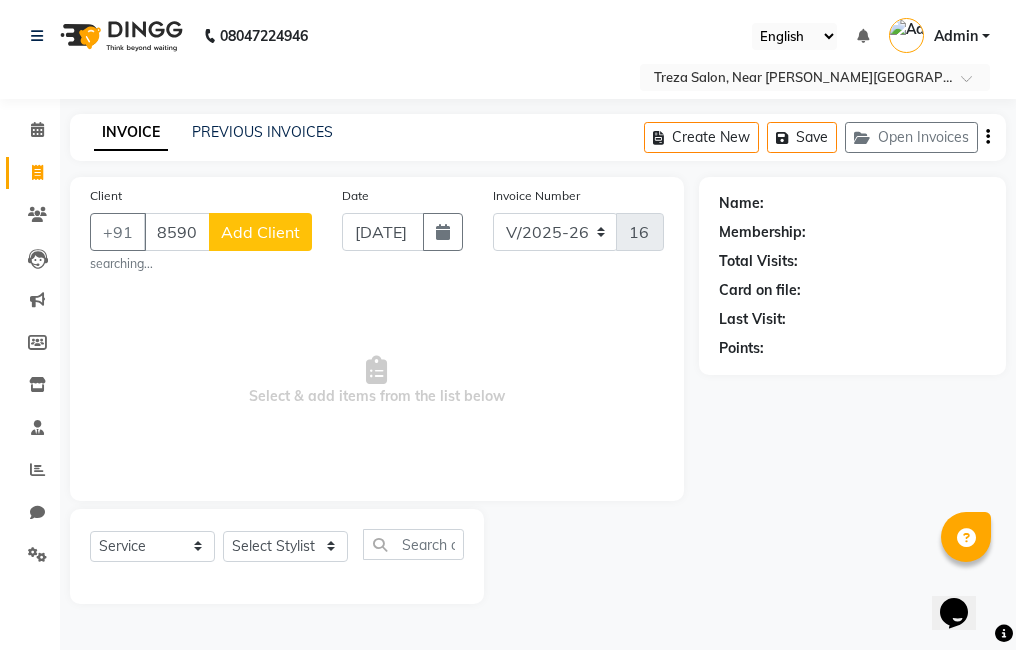 click on "Add Client" 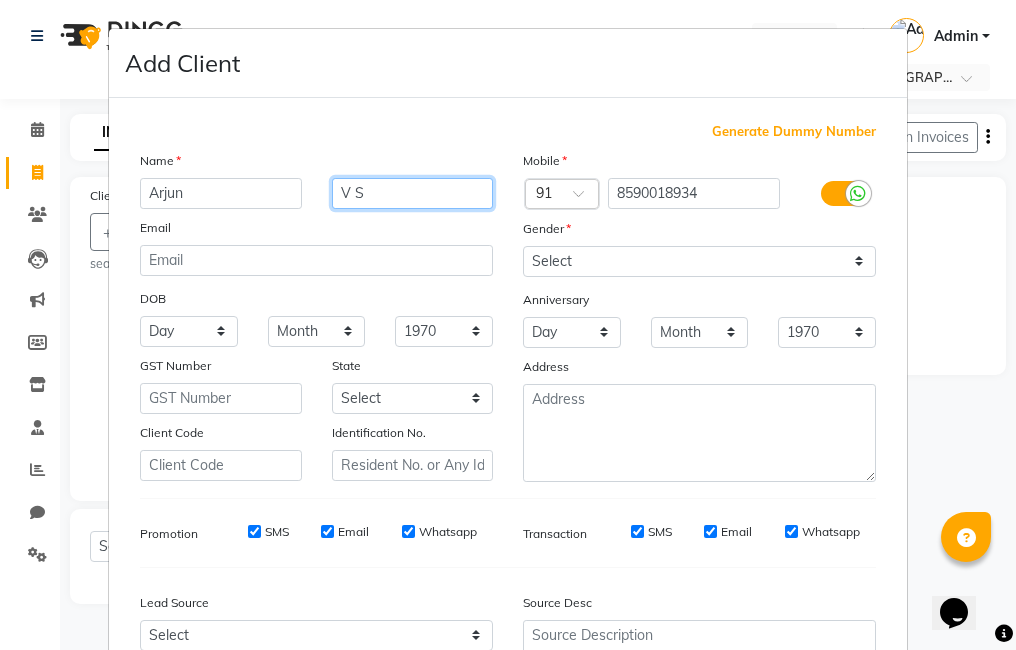 click on "V S" at bounding box center (413, 193) 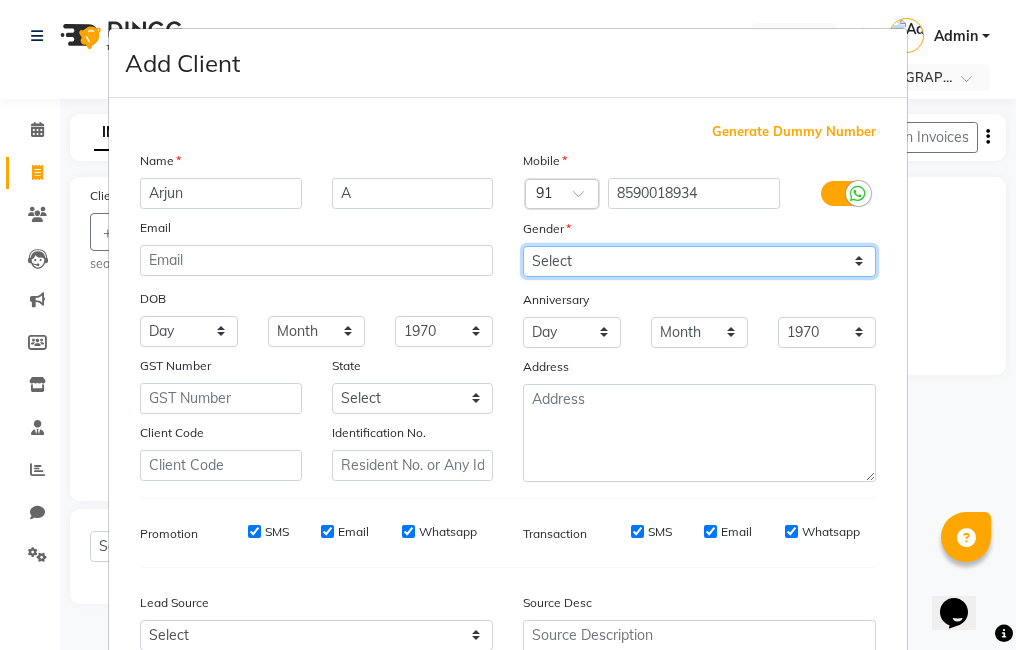 click on "Select [DEMOGRAPHIC_DATA] [DEMOGRAPHIC_DATA] Other Prefer Not To Say" at bounding box center [699, 261] 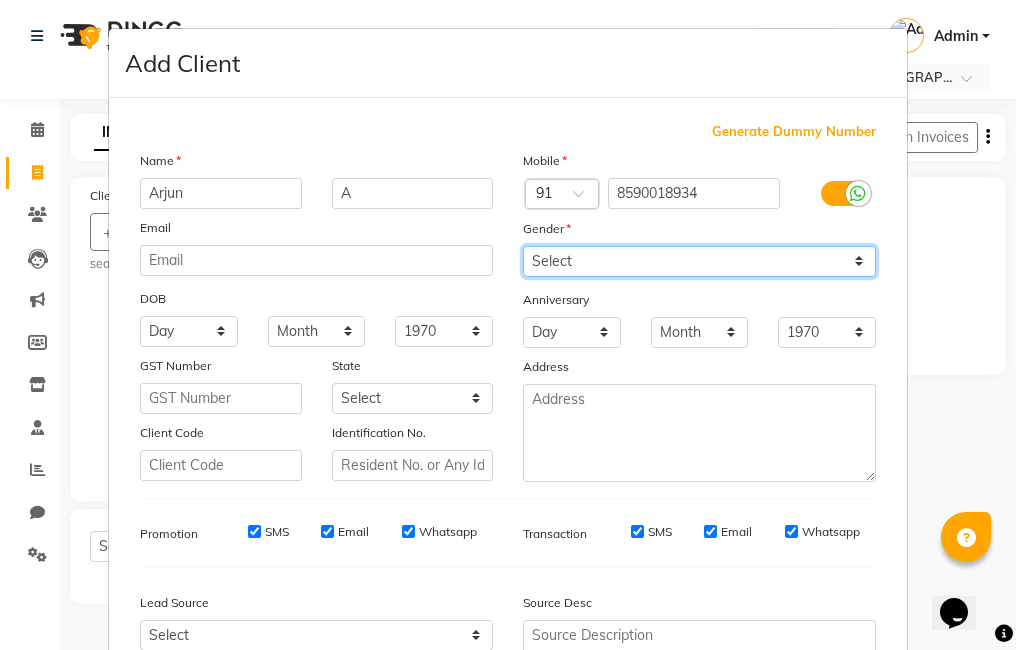 click on "Select [DEMOGRAPHIC_DATA] [DEMOGRAPHIC_DATA] Other Prefer Not To Say" at bounding box center (699, 261) 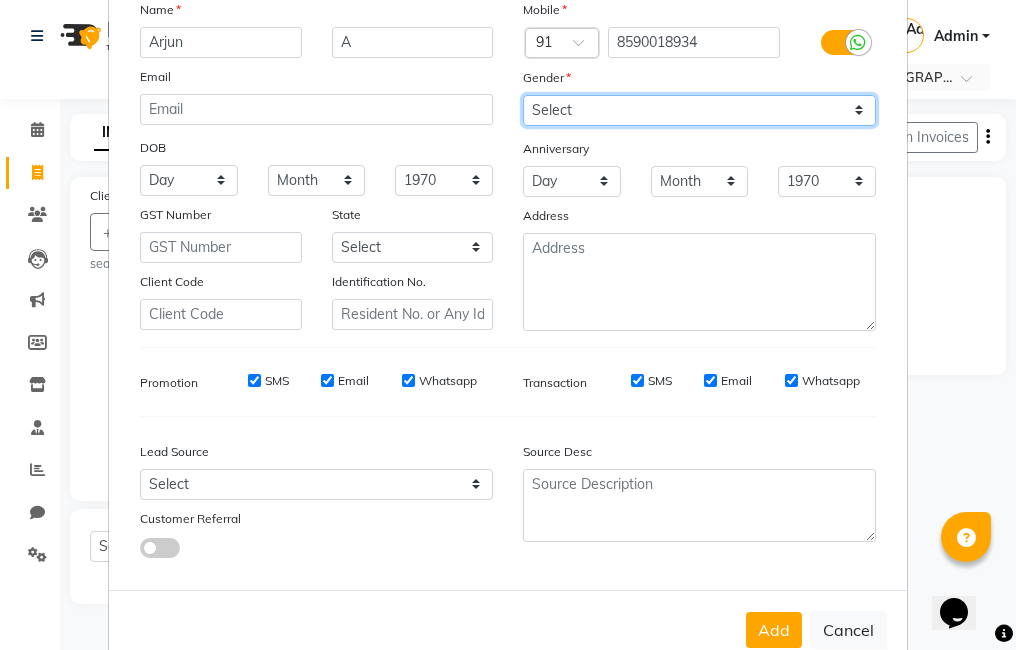scroll, scrollTop: 161, scrollLeft: 0, axis: vertical 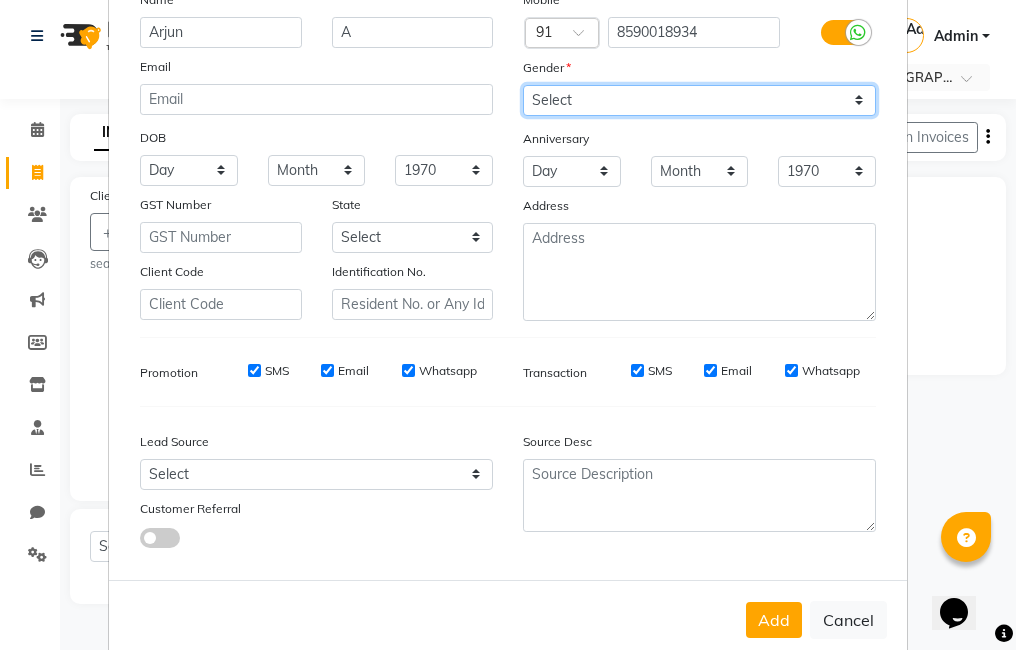 click on "Select [DEMOGRAPHIC_DATA] [DEMOGRAPHIC_DATA] Other Prefer Not To Say" at bounding box center [699, 100] 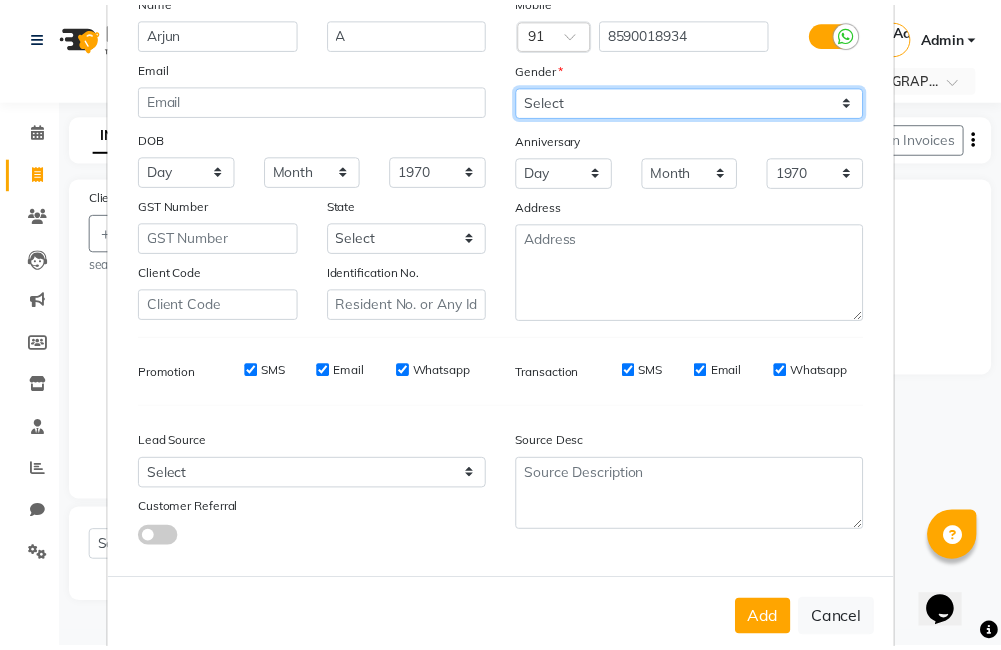 scroll, scrollTop: 199, scrollLeft: 0, axis: vertical 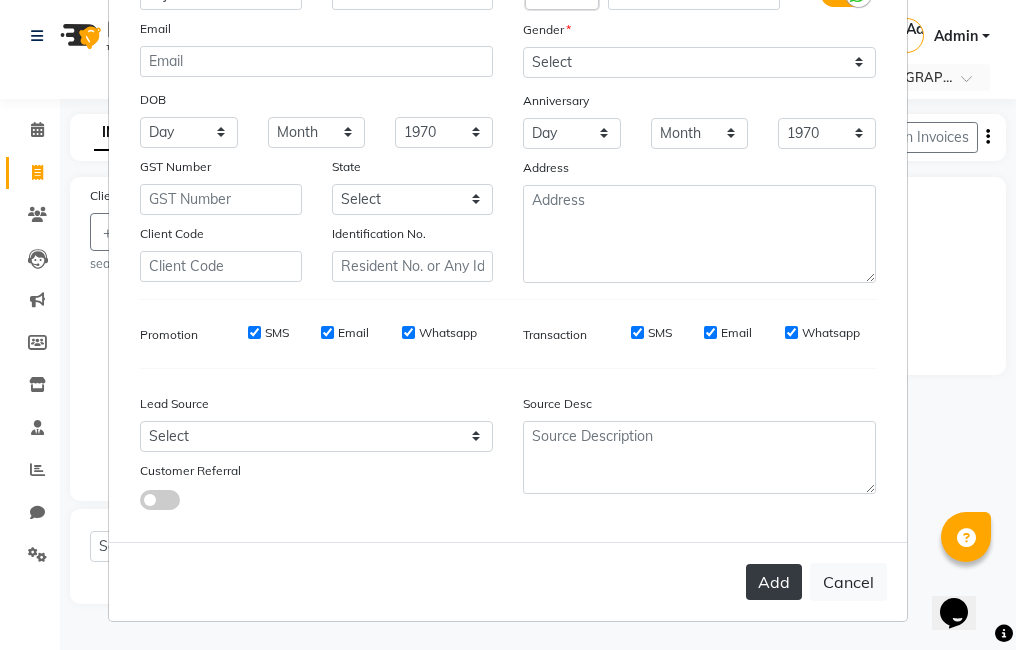 click on "Add" at bounding box center [774, 582] 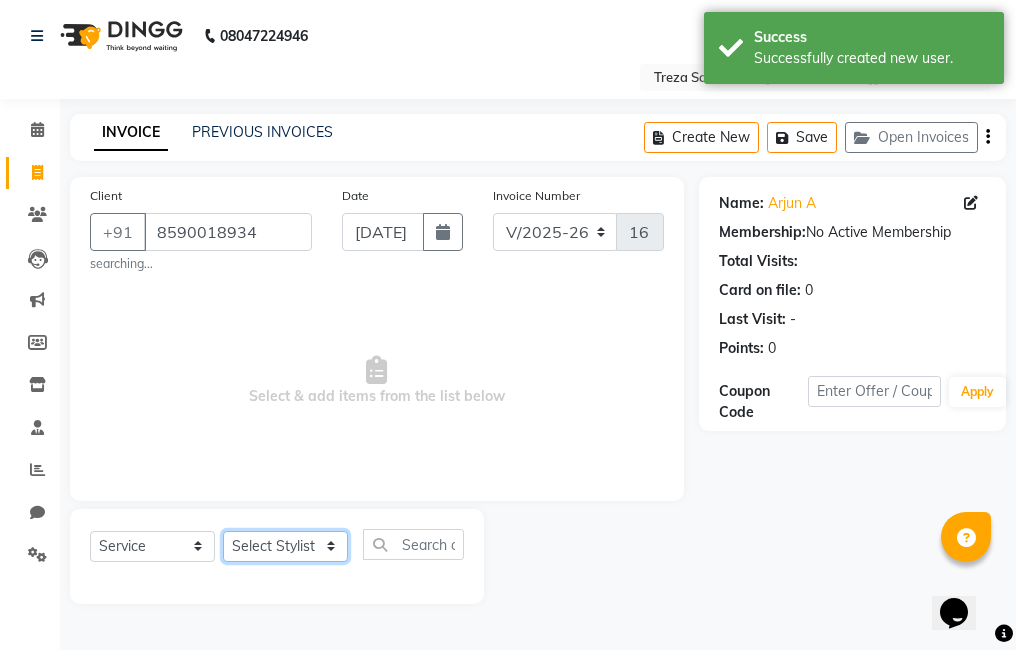 click on "Select Stylist [PERSON_NAME] Amulie Anju [PERSON_NAME] [PERSON_NAME] Shijo" 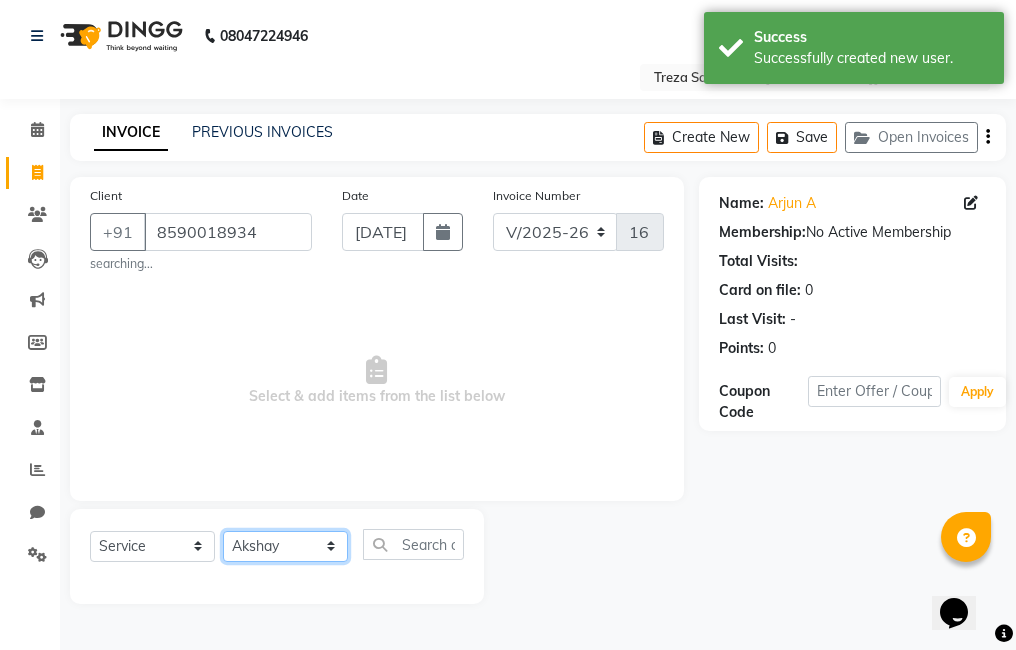 click on "Select Stylist [PERSON_NAME] Amulie Anju [PERSON_NAME] [PERSON_NAME] Shijo" 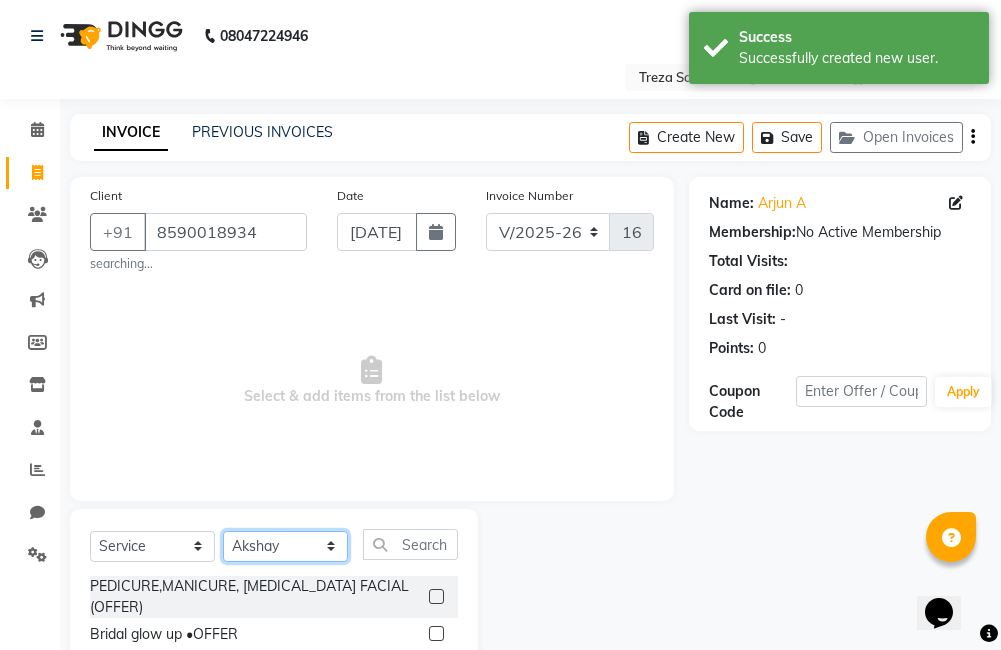 scroll, scrollTop: 184, scrollLeft: 0, axis: vertical 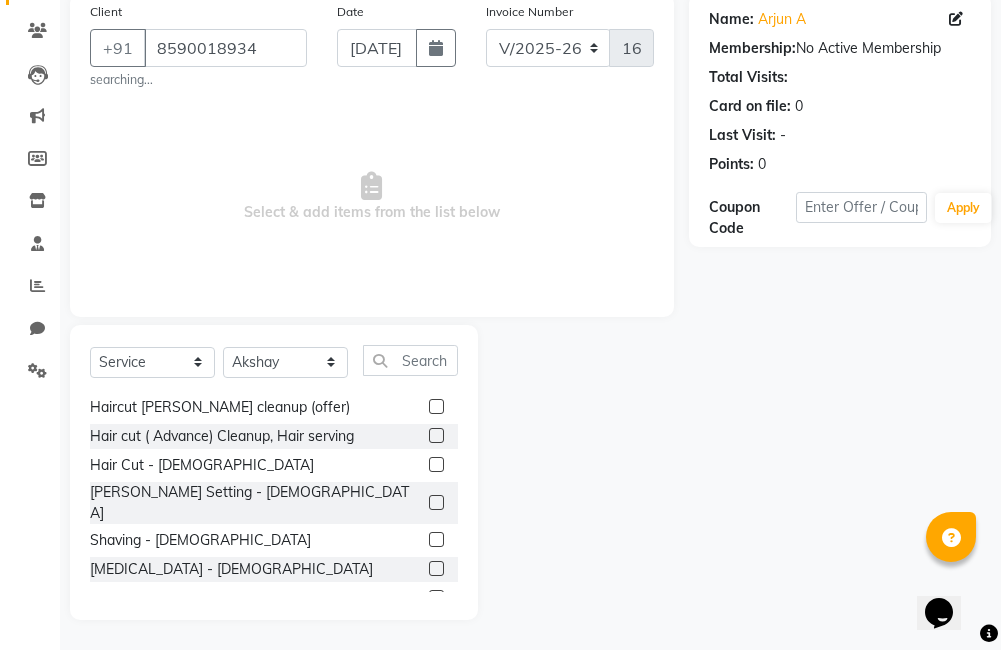 click 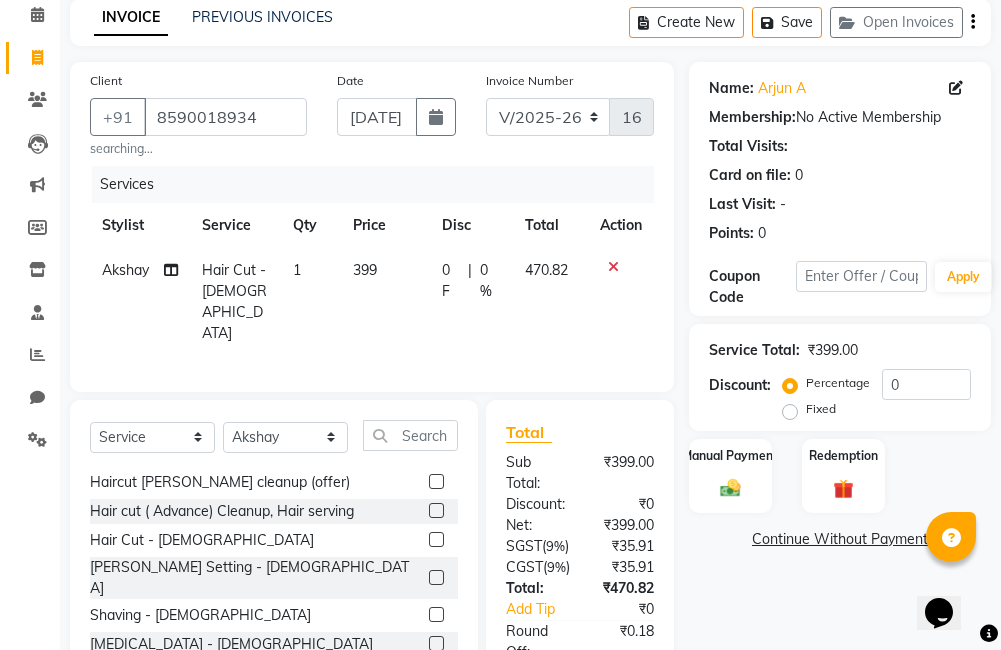 scroll, scrollTop: 0, scrollLeft: 0, axis: both 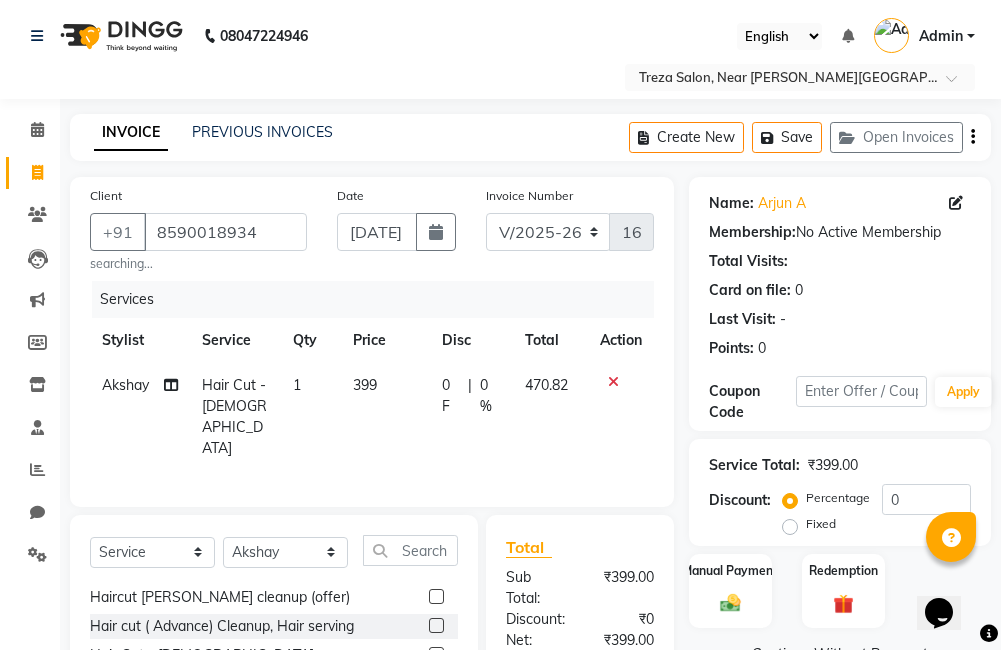 click 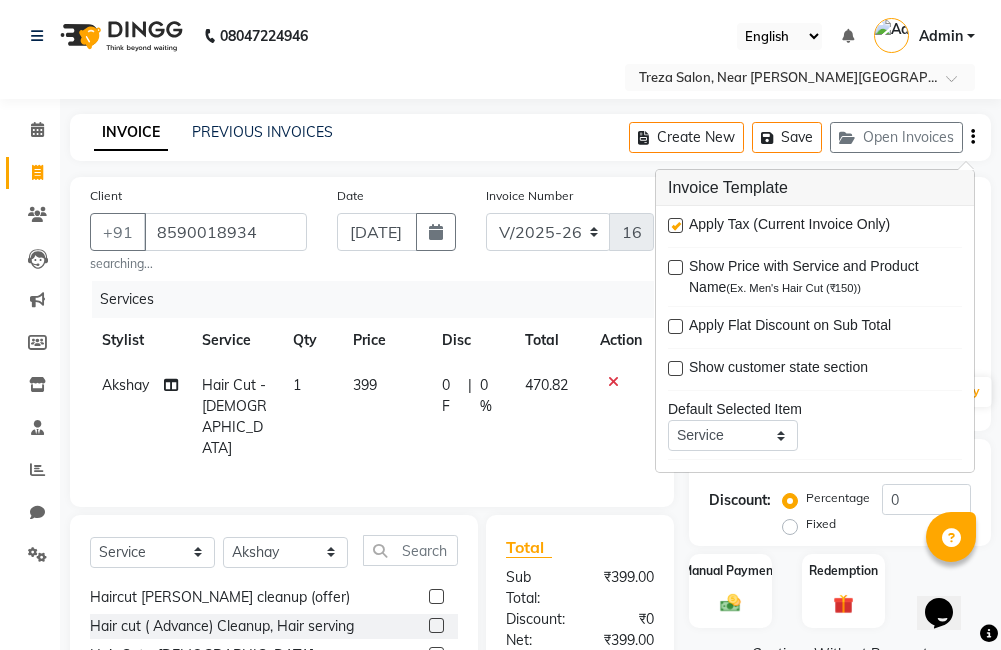 click at bounding box center (675, 225) 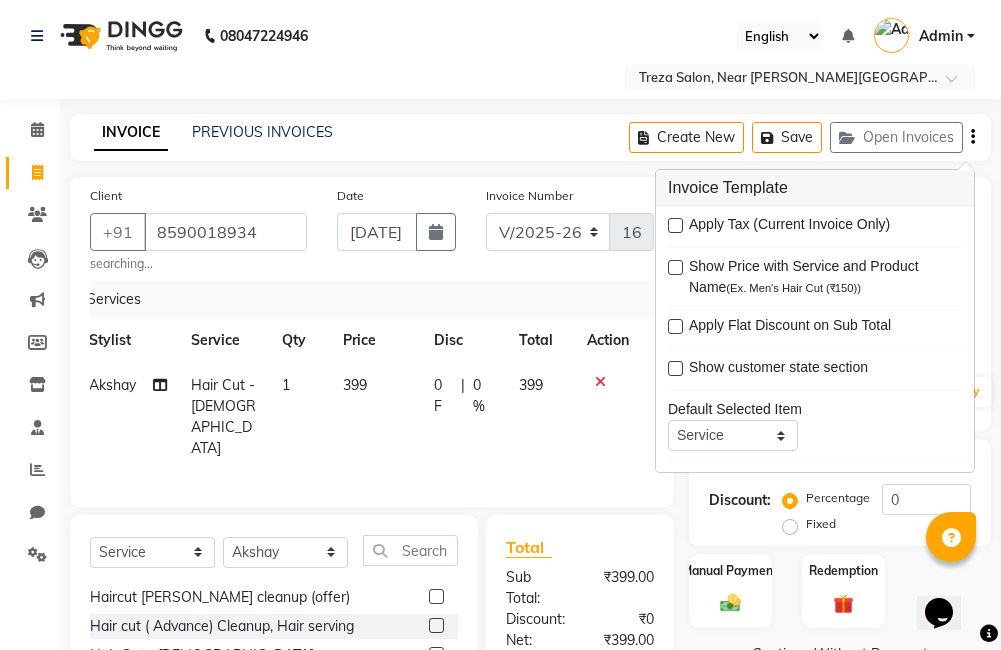 scroll, scrollTop: 0, scrollLeft: 15, axis: horizontal 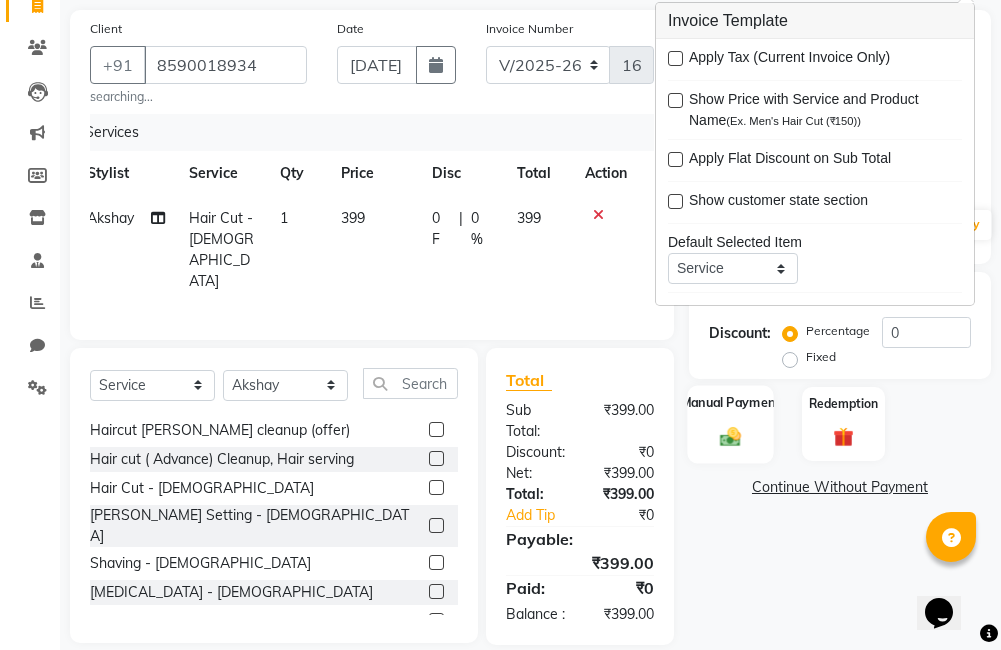 click 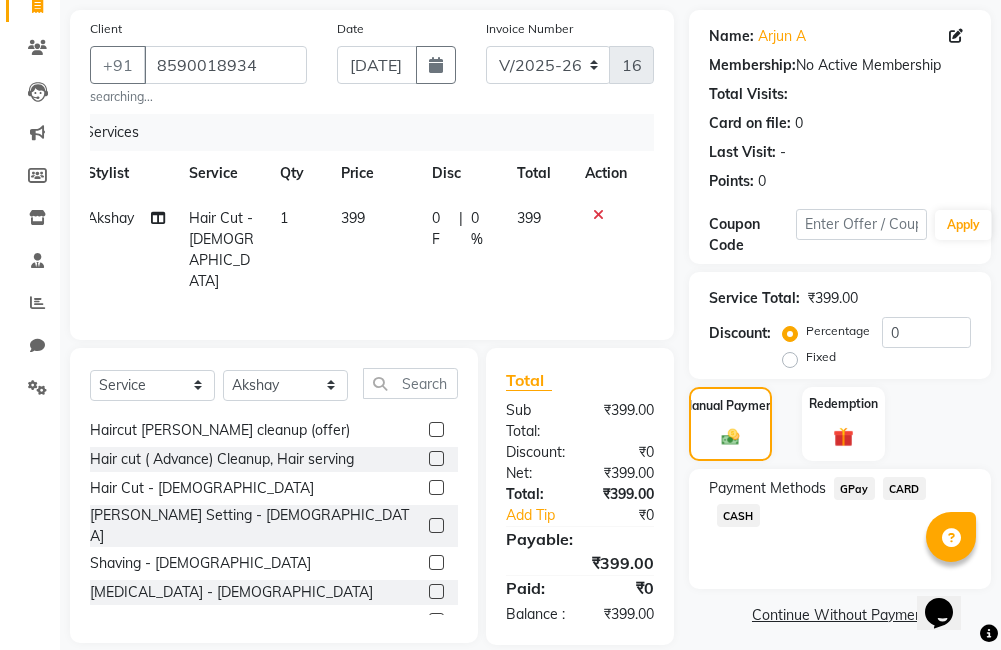 click on "GPay" 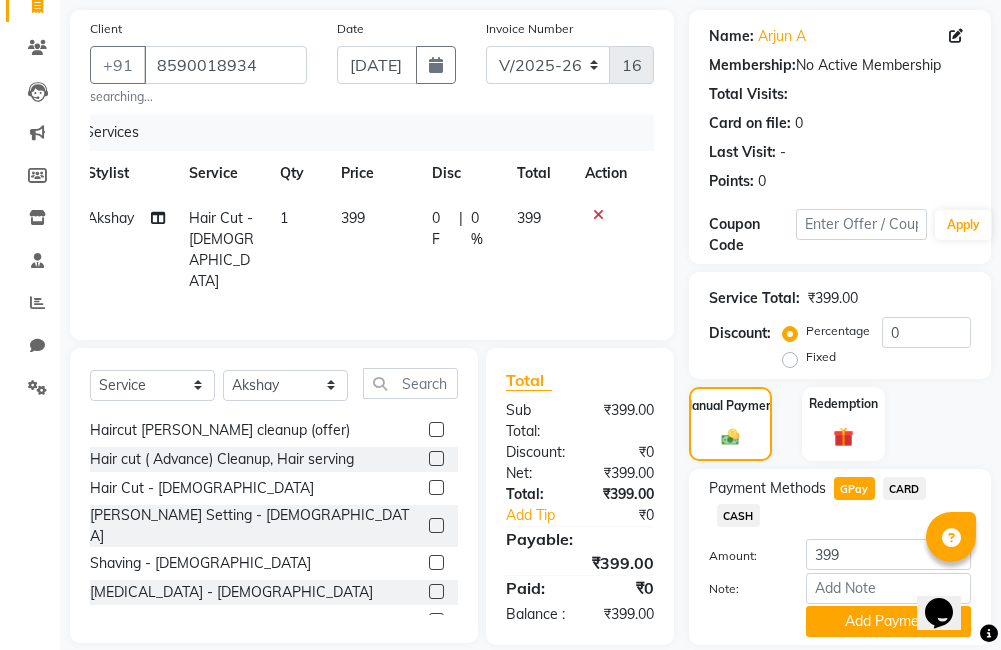 scroll, scrollTop: 233, scrollLeft: 0, axis: vertical 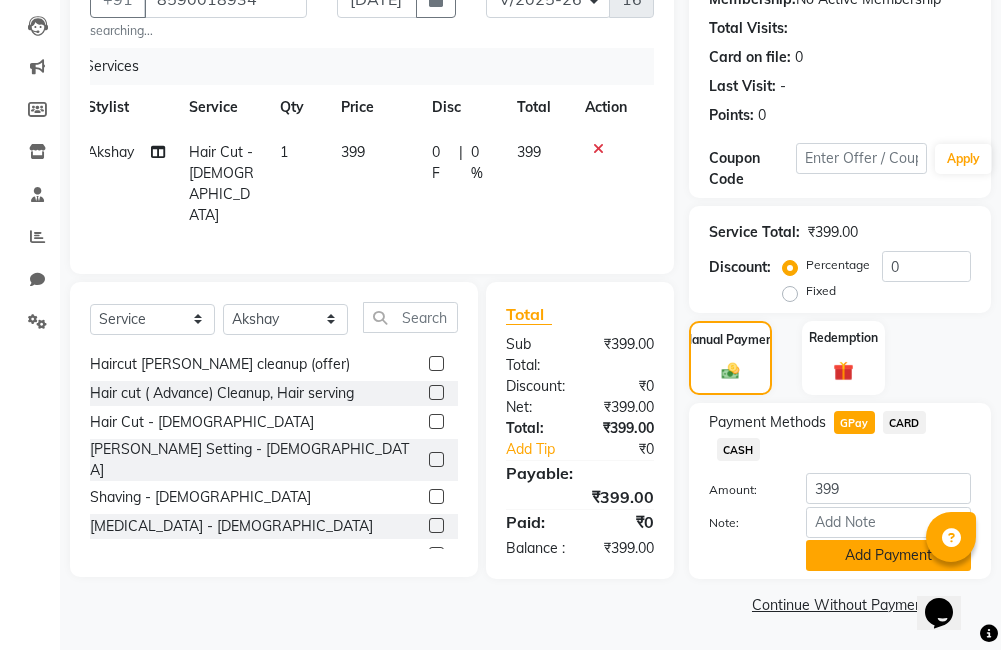 click on "Add Payment" 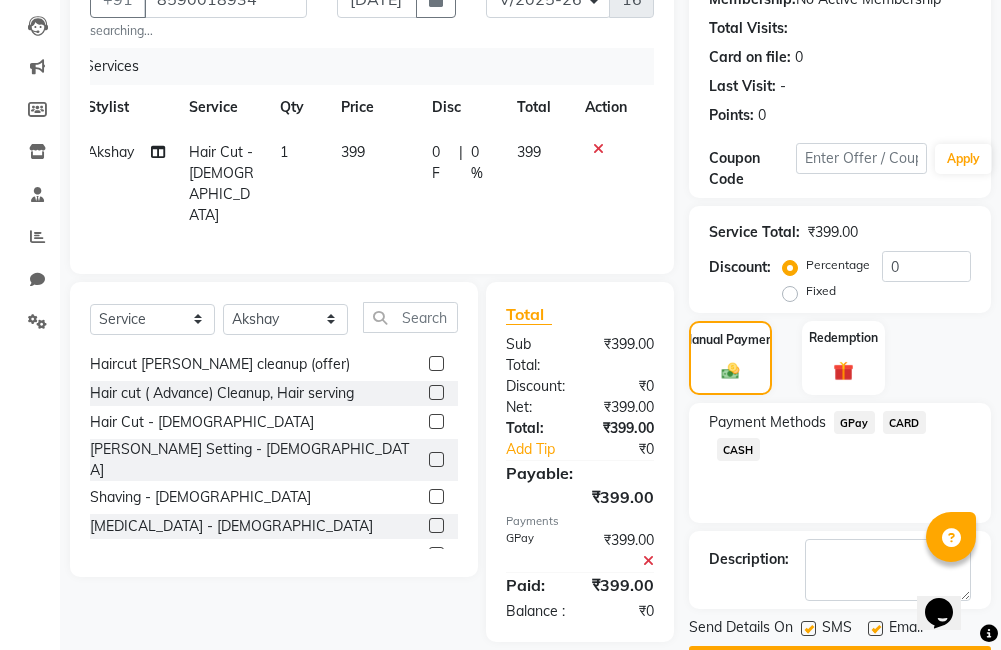 scroll, scrollTop: 290, scrollLeft: 0, axis: vertical 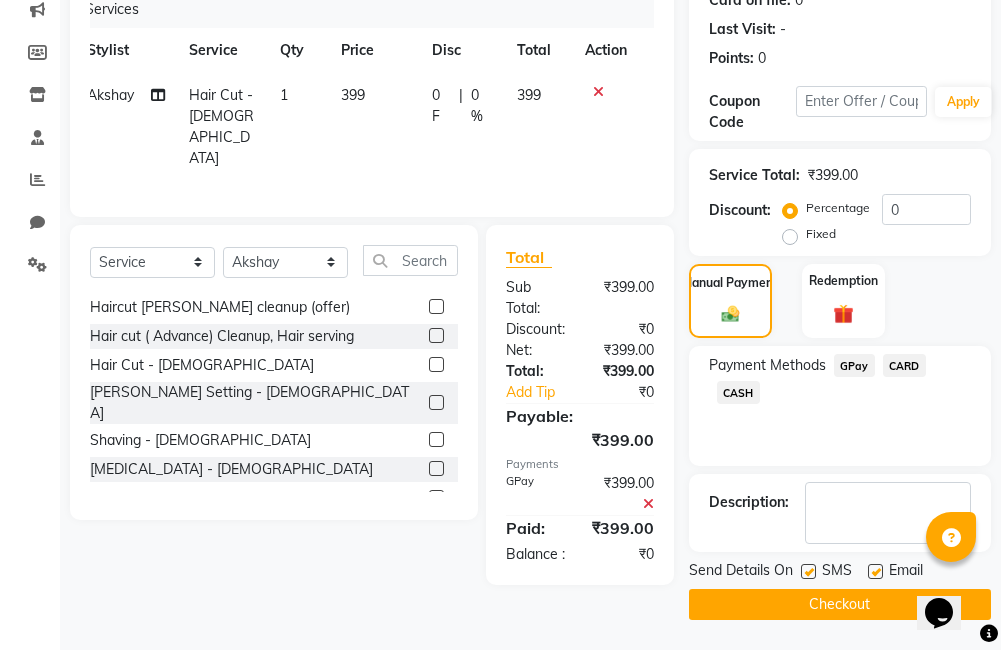 click on "Checkout" 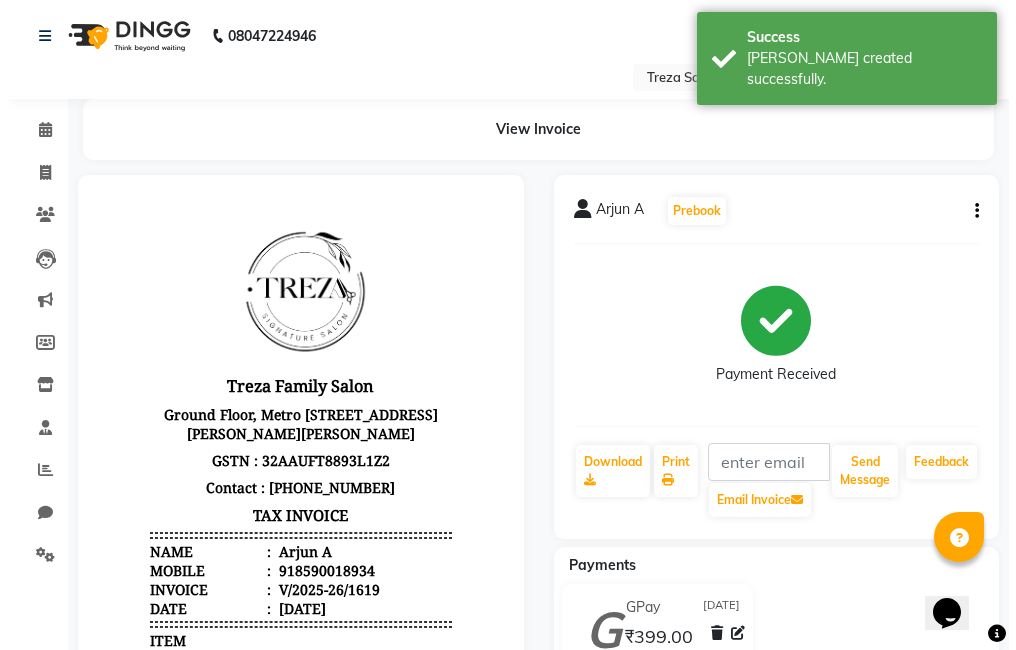 scroll, scrollTop: 0, scrollLeft: 0, axis: both 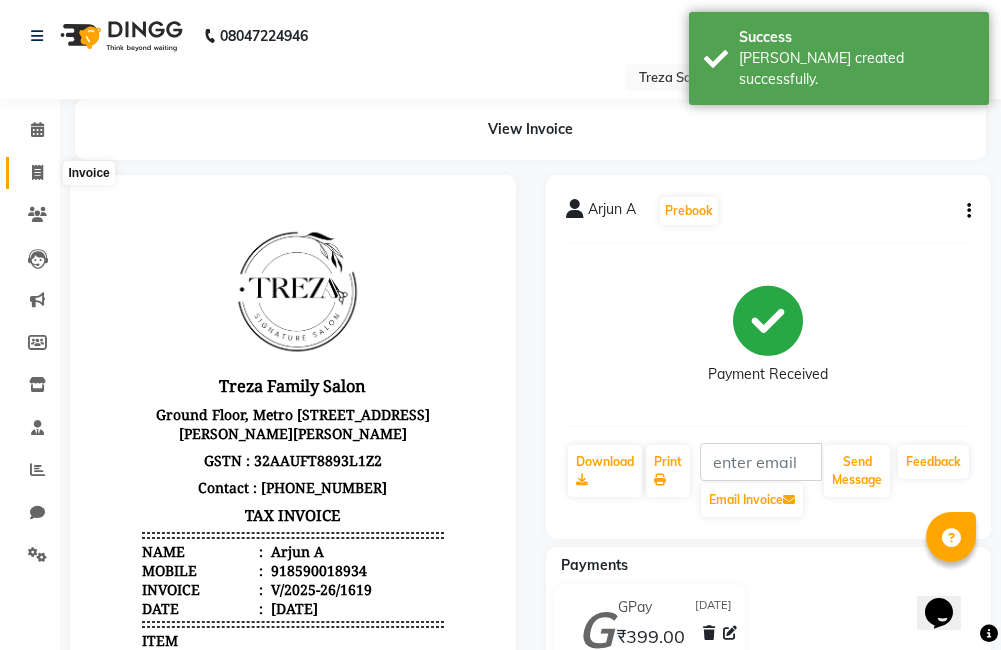 click 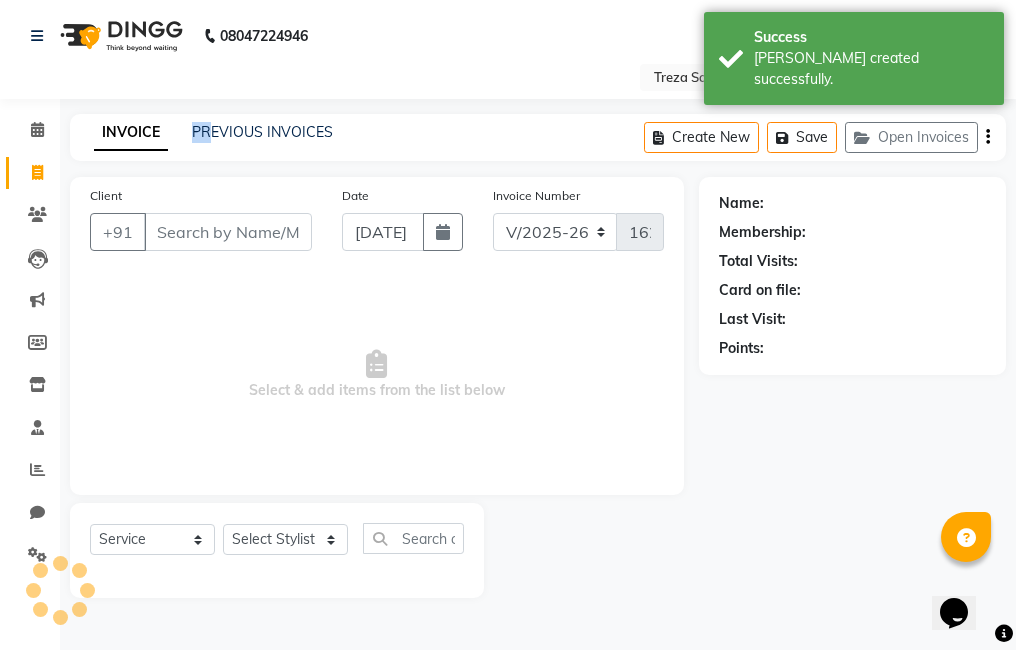 click on "INVOICE PREVIOUS INVOICES Create New   Save   Open Invoices" 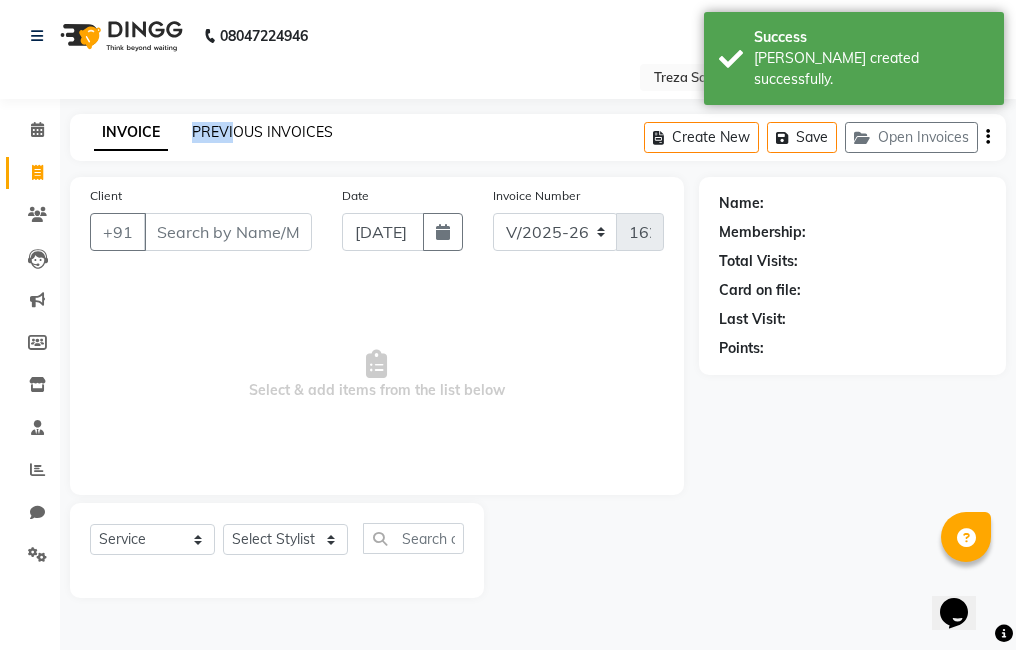 click on "PREVIOUS INVOICES" 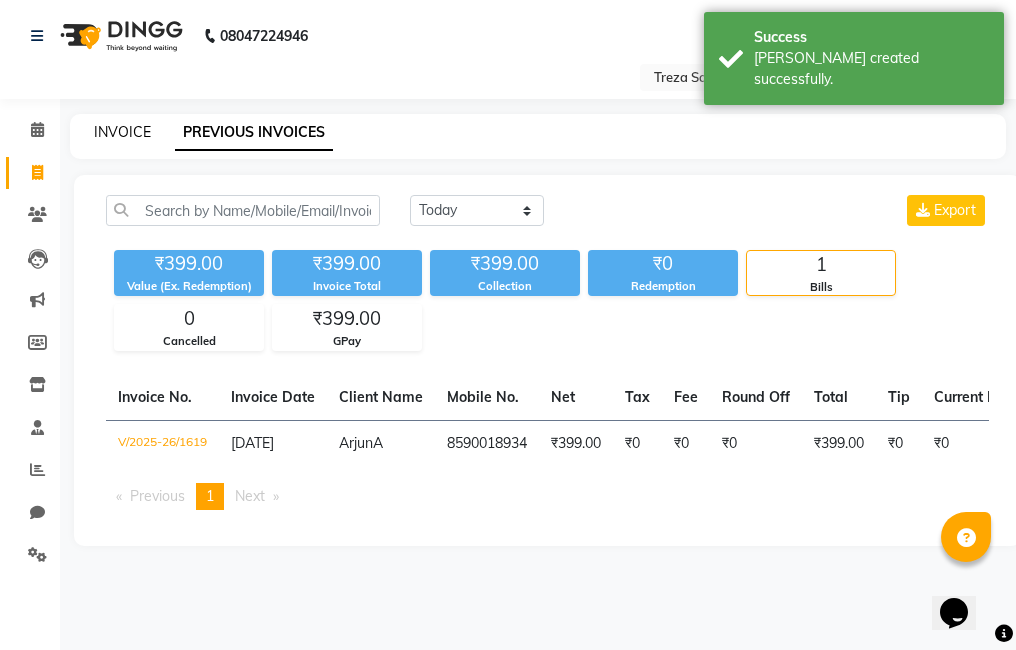 click on "INVOICE" 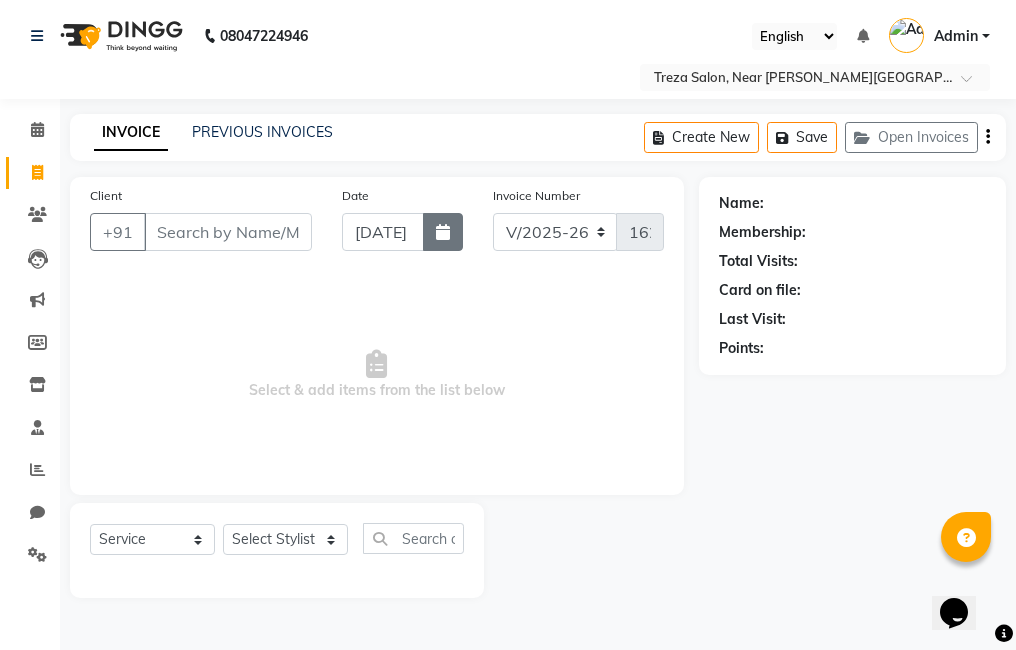 click 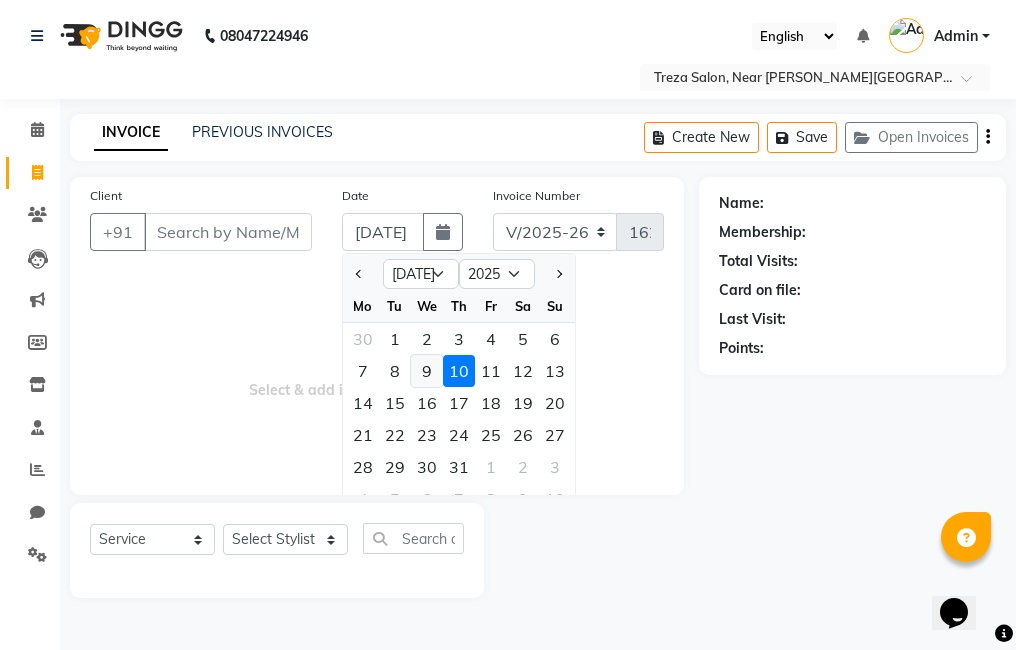 click on "9" 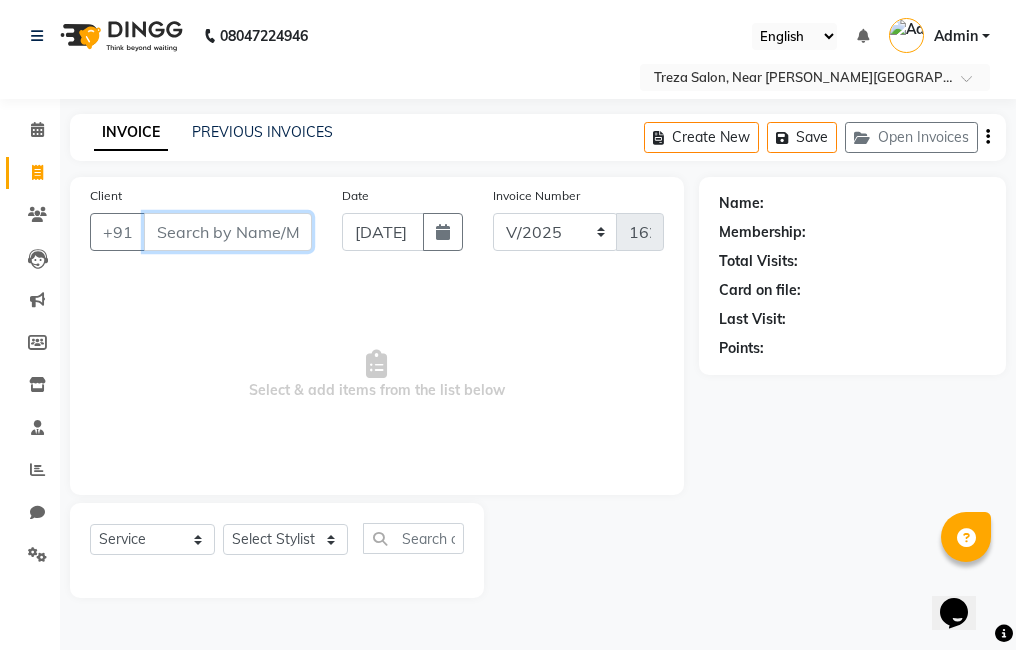 click on "Client" at bounding box center (228, 232) 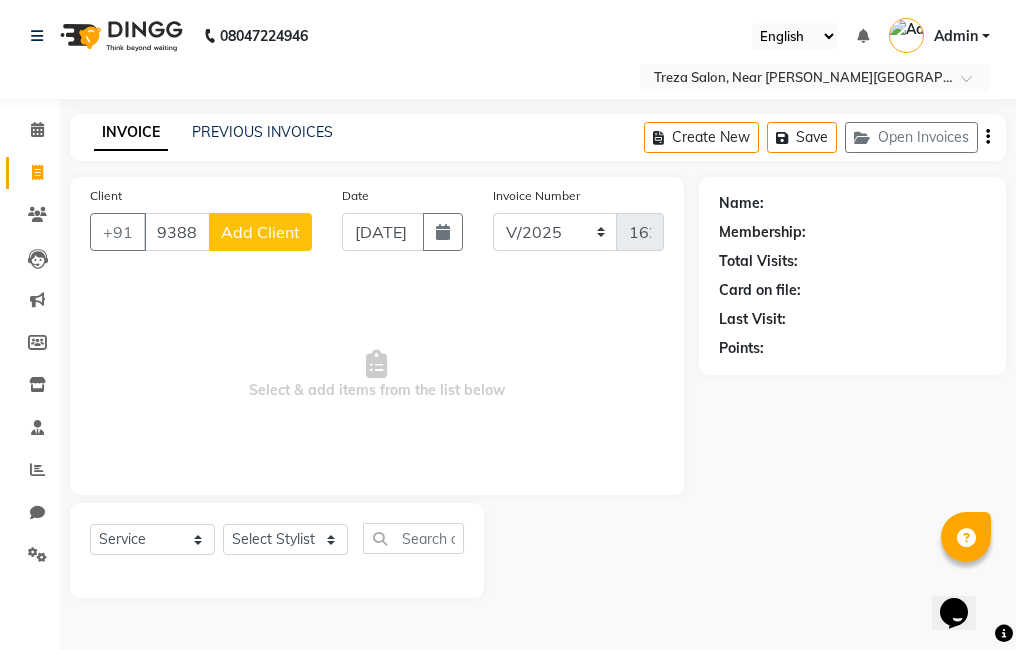 click on "Add Client" 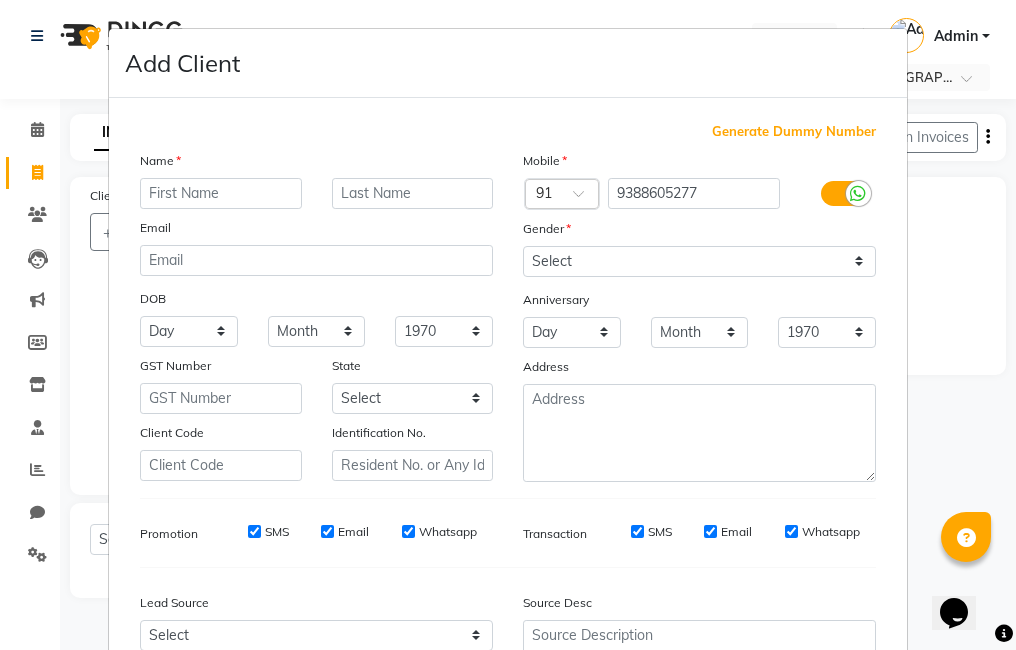 click at bounding box center (221, 193) 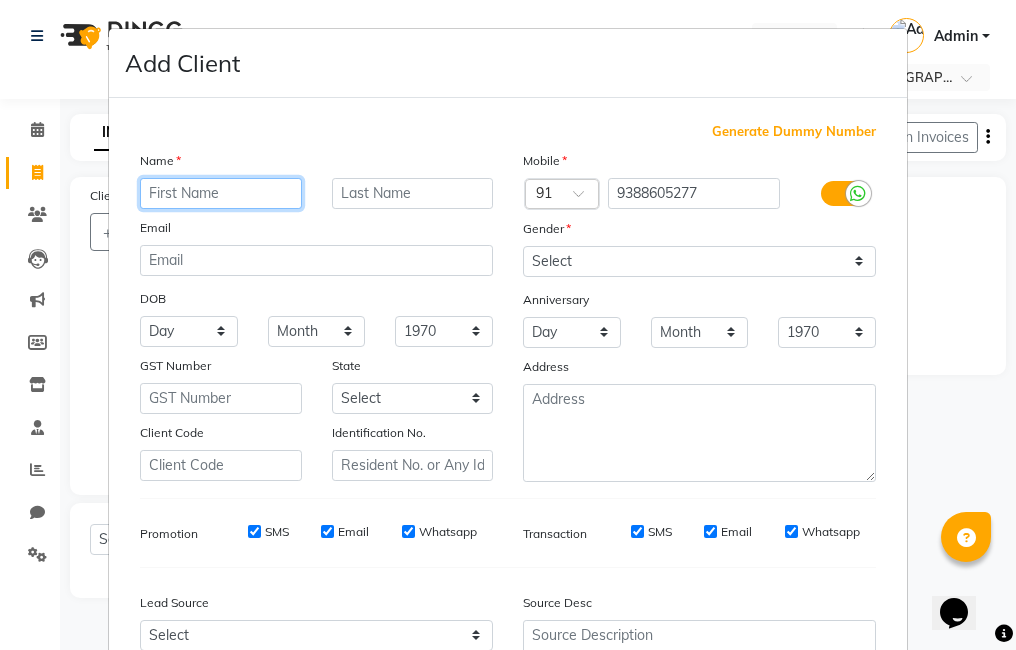 click at bounding box center [221, 193] 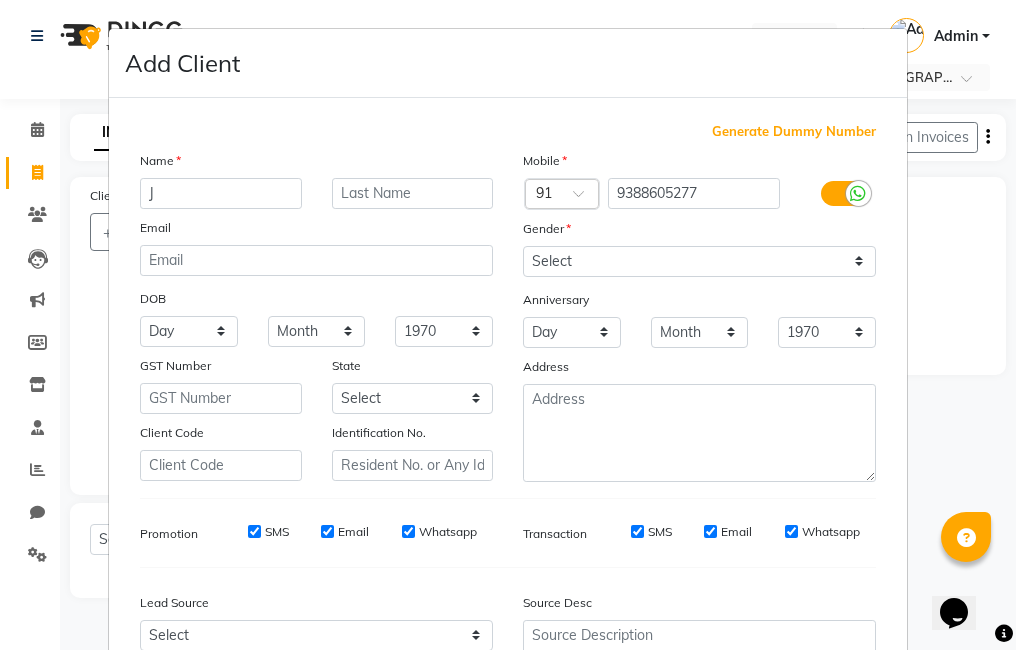 click on "Gender" at bounding box center (540, 232) 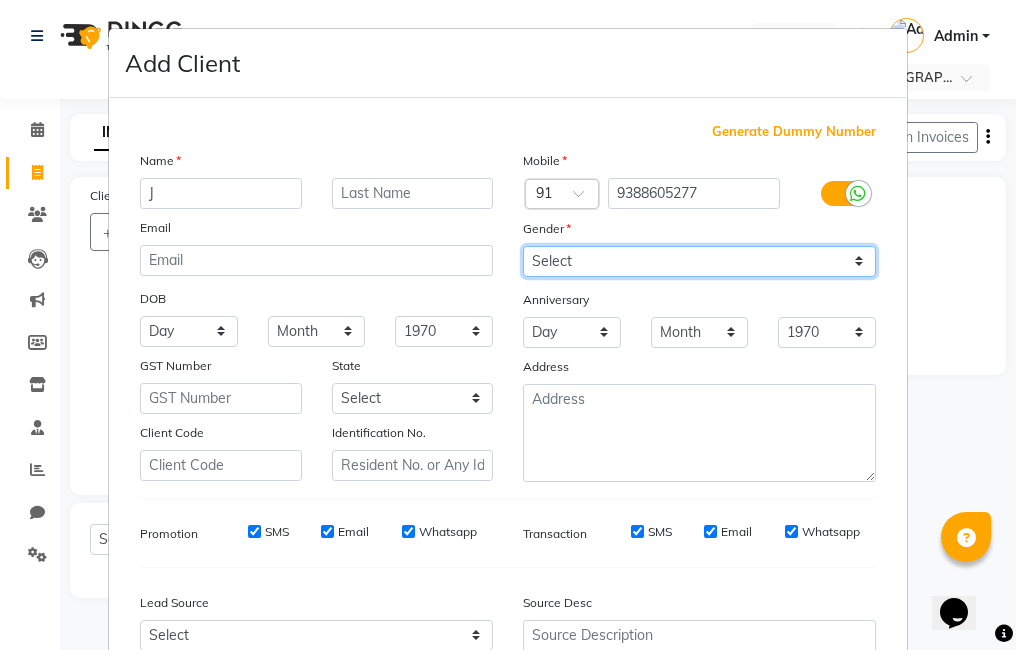 click on "Select [DEMOGRAPHIC_DATA] [DEMOGRAPHIC_DATA] Other Prefer Not To Say" at bounding box center [699, 261] 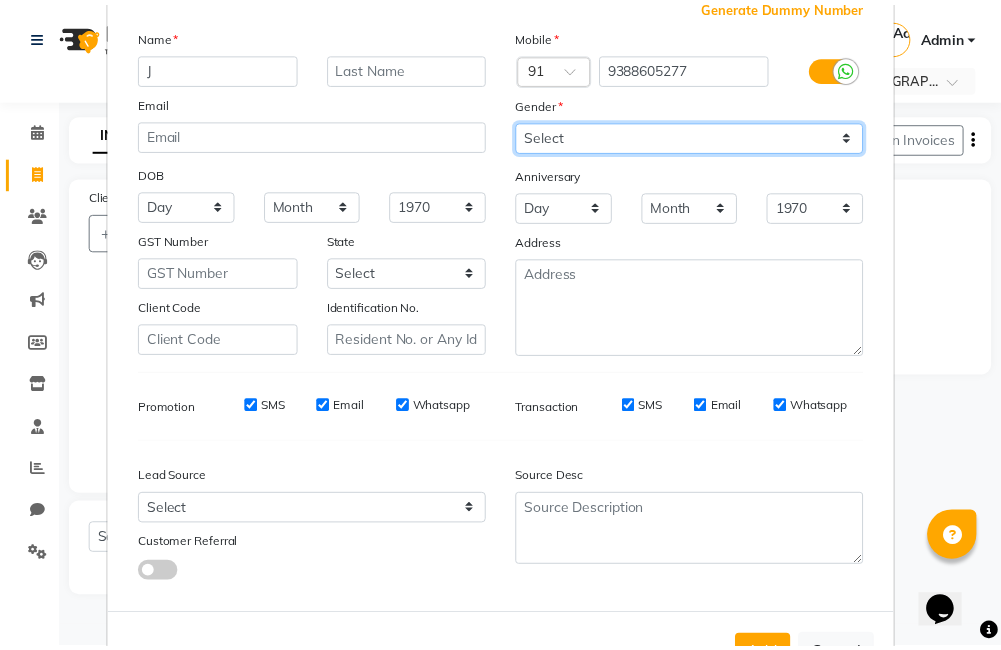 scroll, scrollTop: 199, scrollLeft: 0, axis: vertical 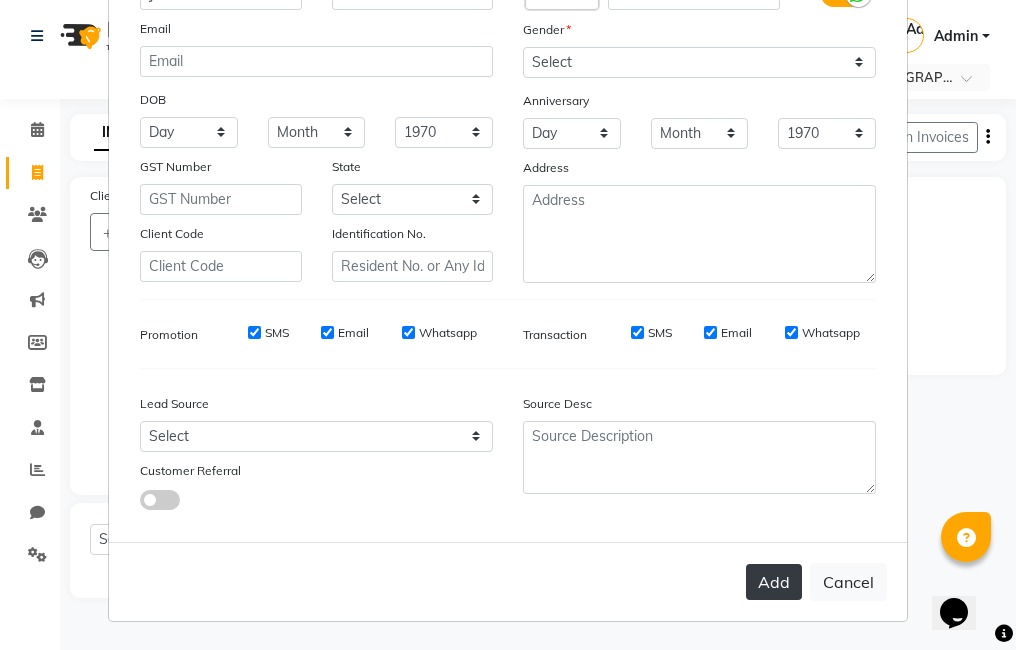 click on "Add" at bounding box center (774, 582) 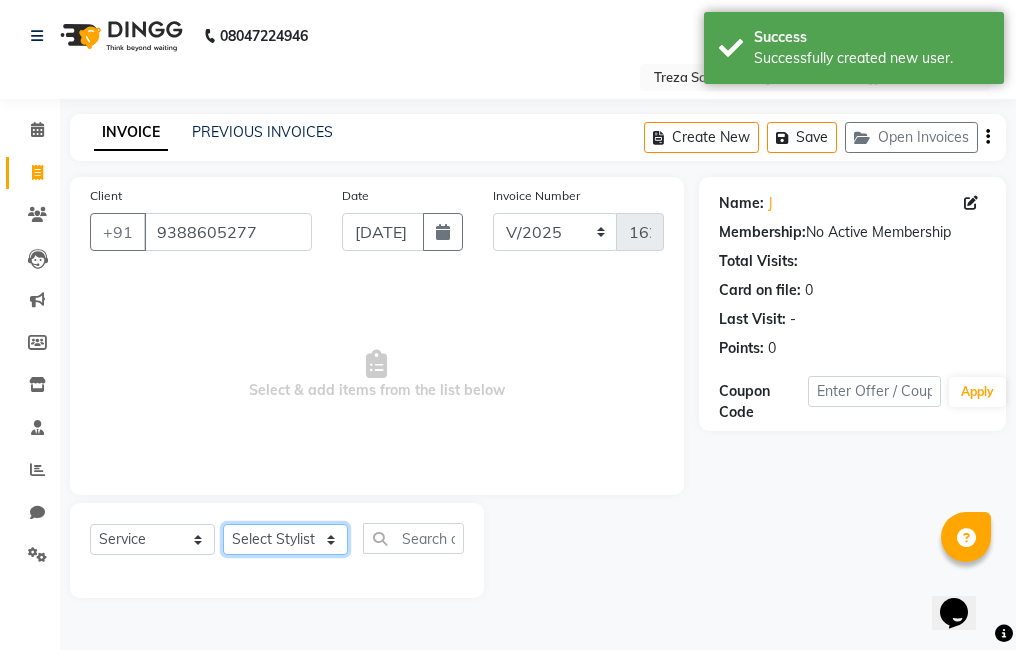 click on "Select Stylist [PERSON_NAME] Amulie Anju [PERSON_NAME] [PERSON_NAME] Shijo" 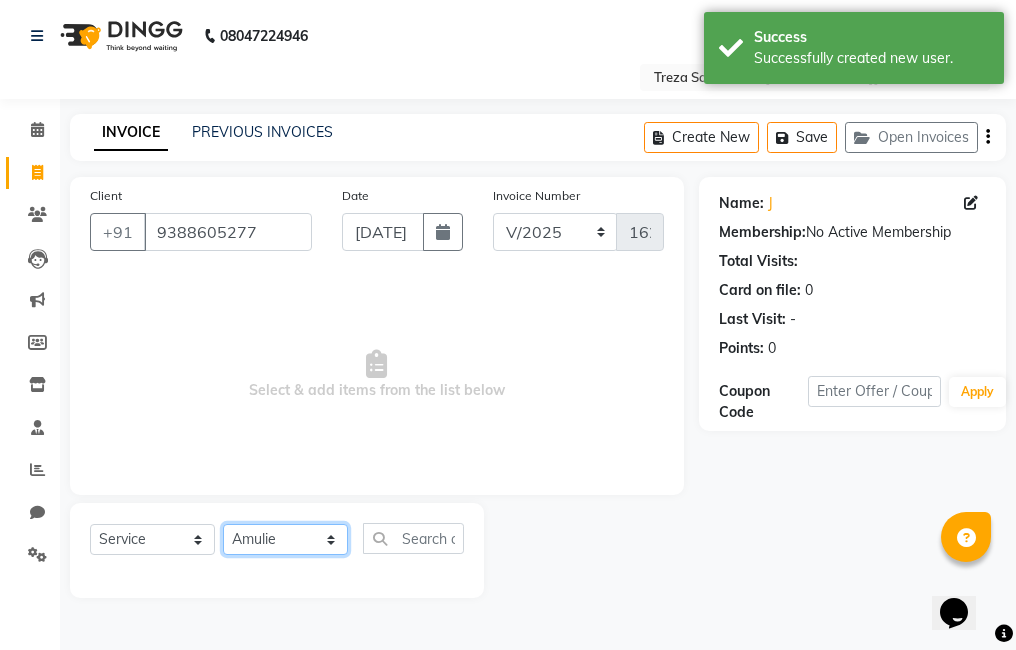 click on "Select Stylist [PERSON_NAME] Amulie Anju [PERSON_NAME] [PERSON_NAME] Shijo" 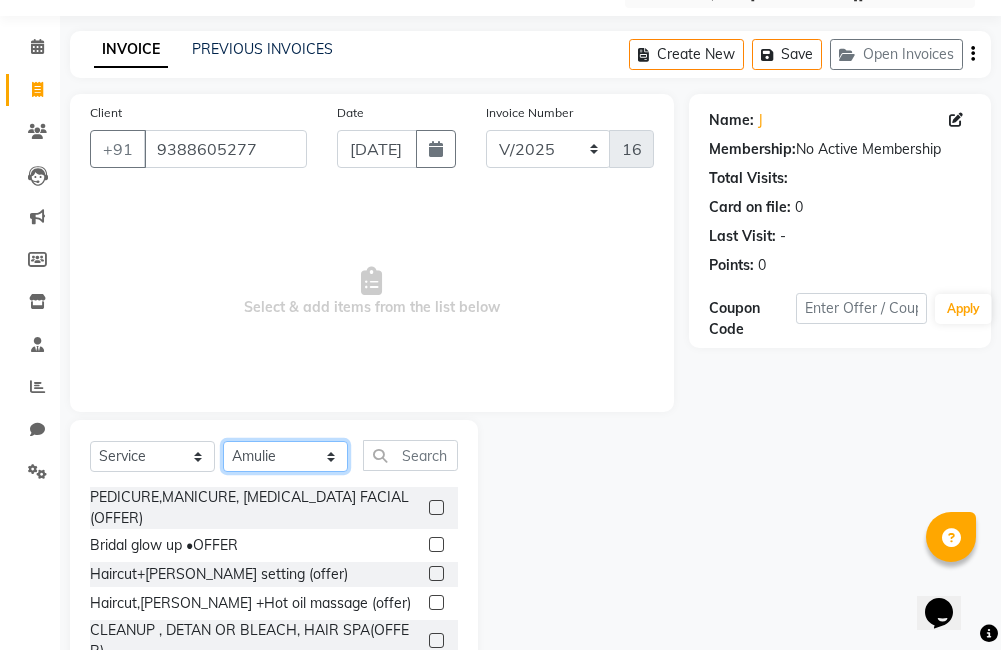 scroll, scrollTop: 178, scrollLeft: 0, axis: vertical 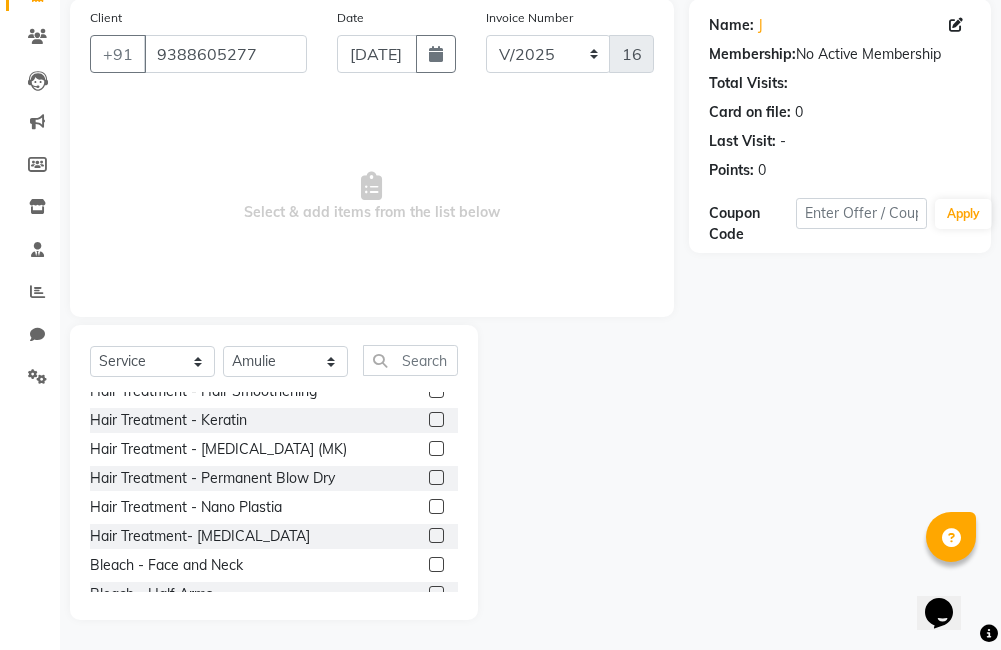 click 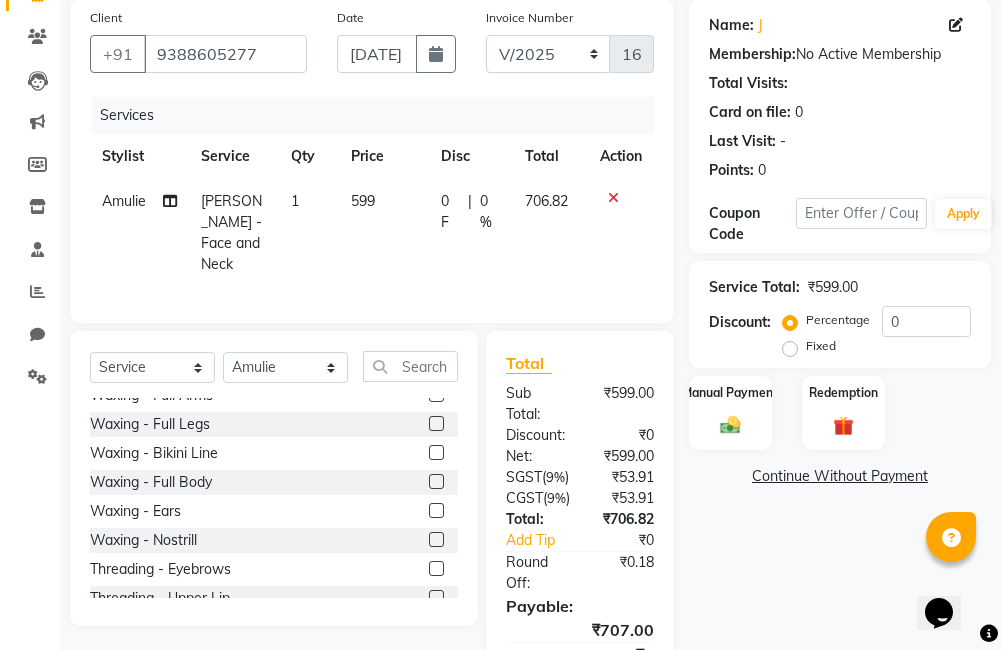 scroll, scrollTop: 3000, scrollLeft: 0, axis: vertical 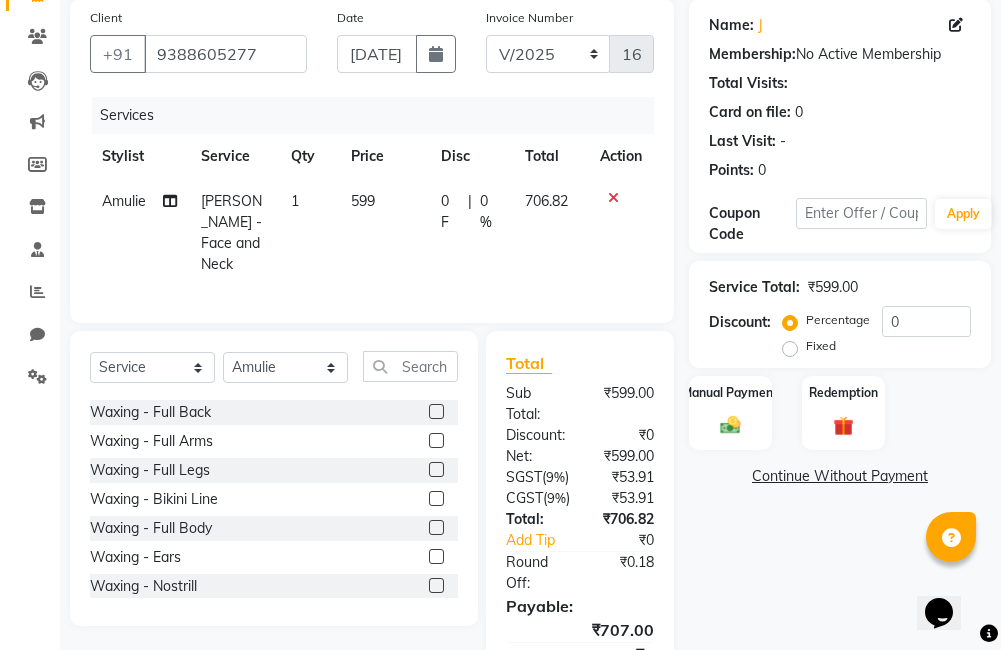 click 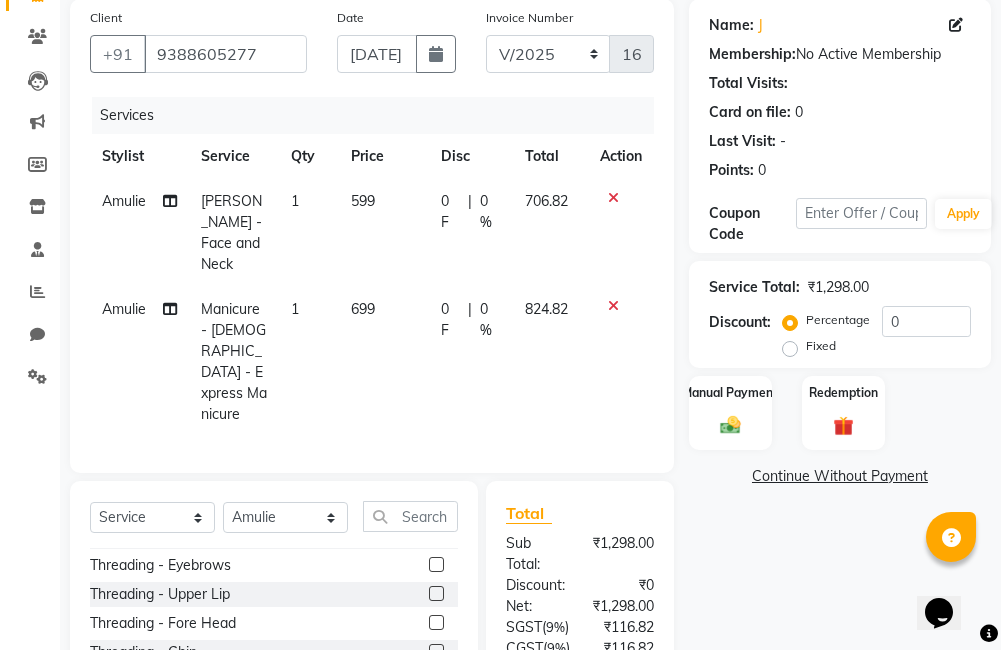 scroll, scrollTop: 3300, scrollLeft: 0, axis: vertical 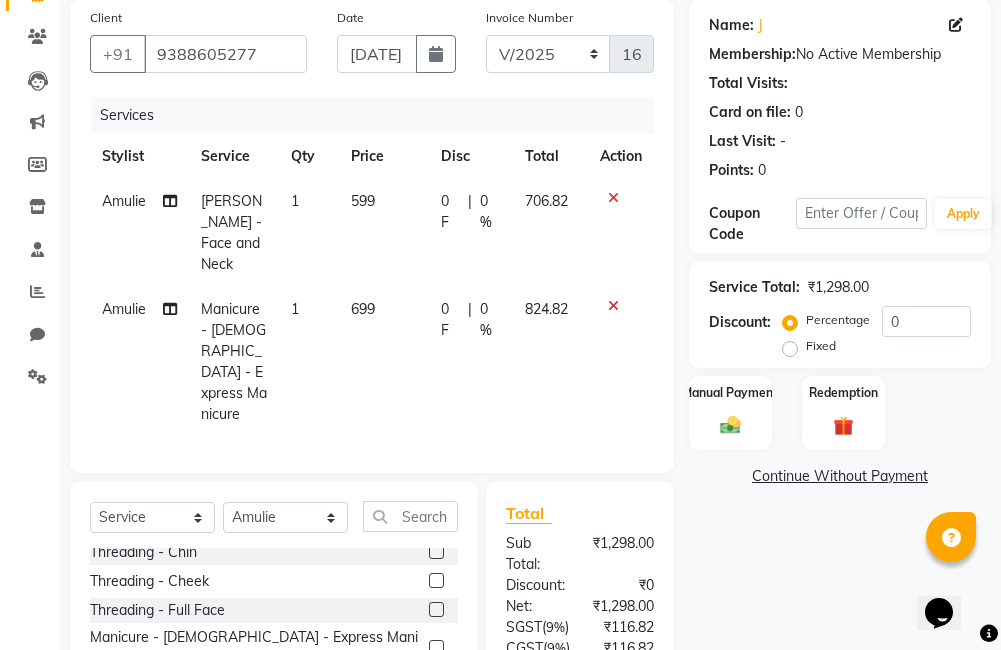 click 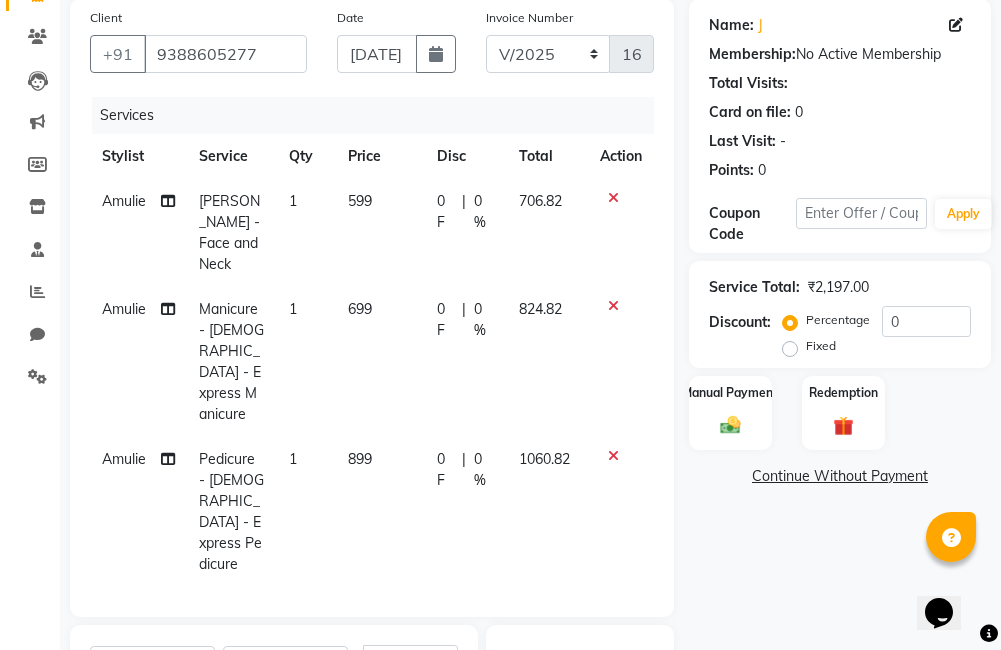 scroll, scrollTop: 0, scrollLeft: 0, axis: both 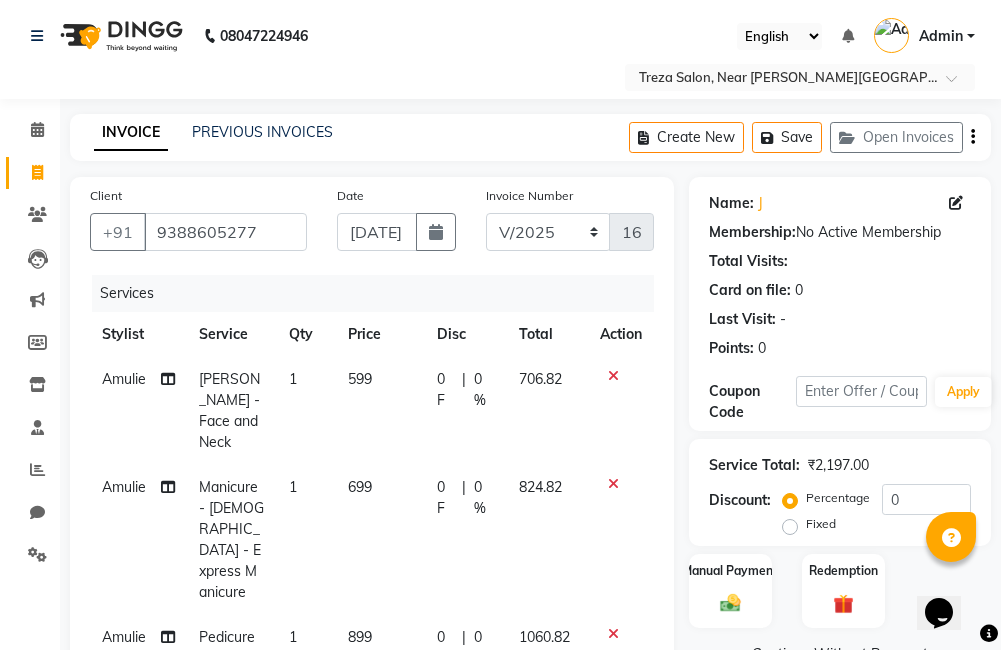 click 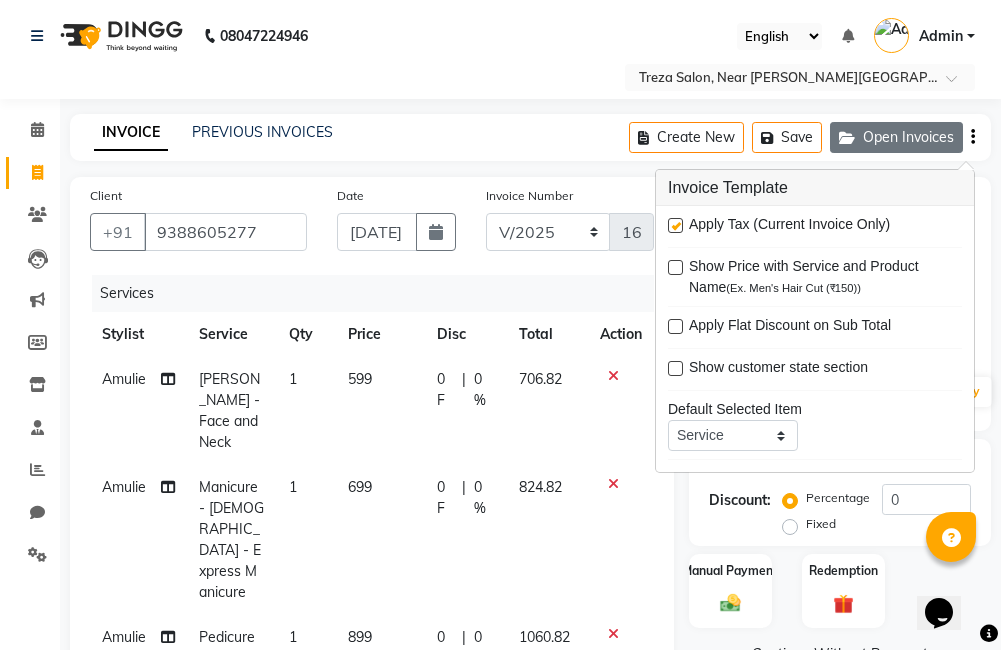 drag, startPoint x: 974, startPoint y: 140, endPoint x: 961, endPoint y: 147, distance: 14.764823 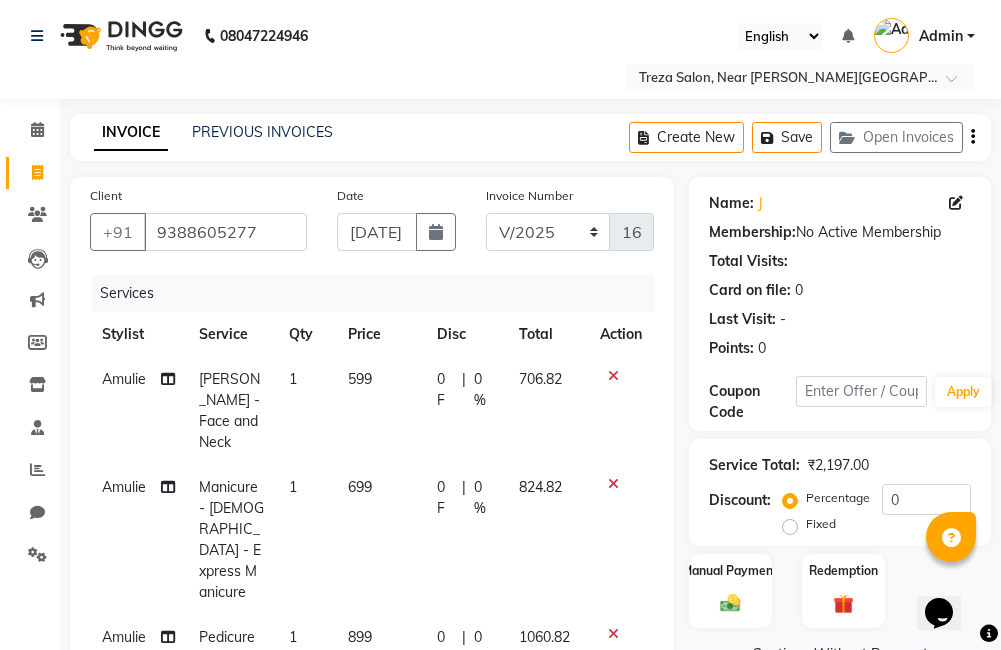 click 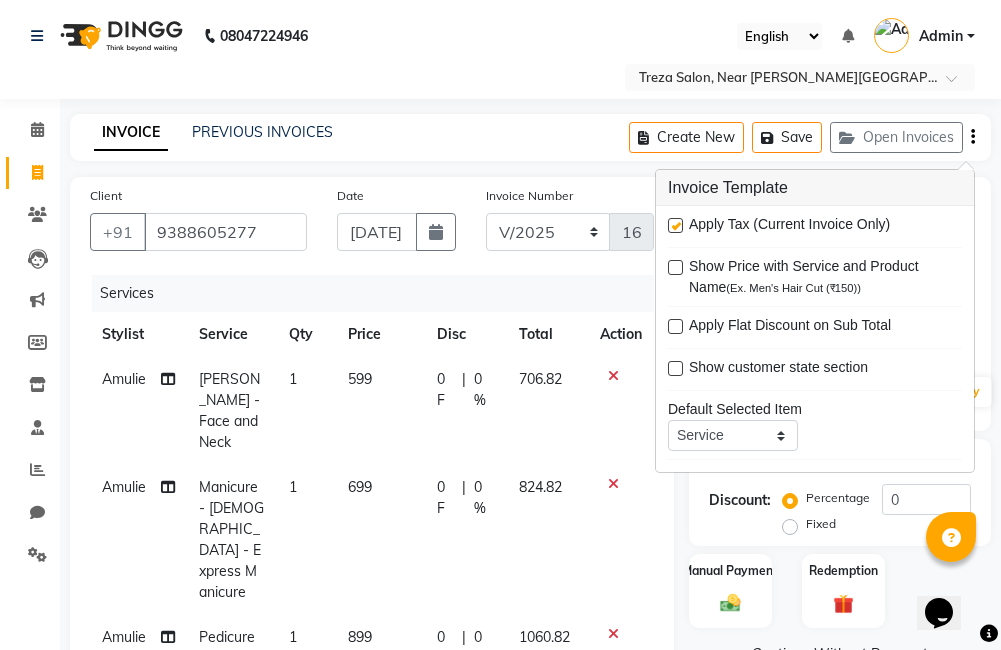 click at bounding box center [675, 225] 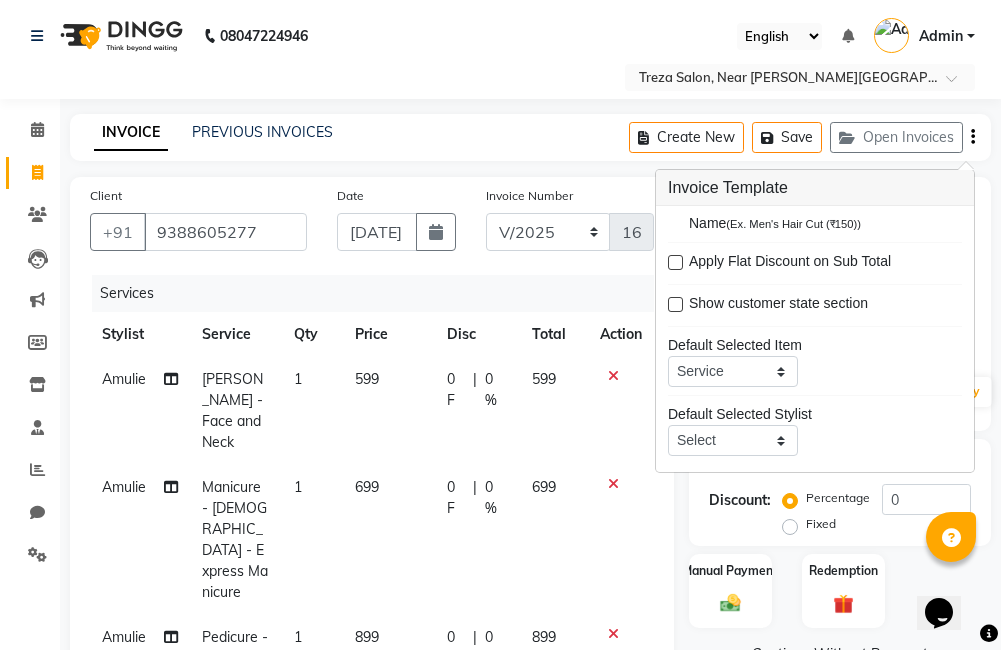 scroll, scrollTop: 98, scrollLeft: 0, axis: vertical 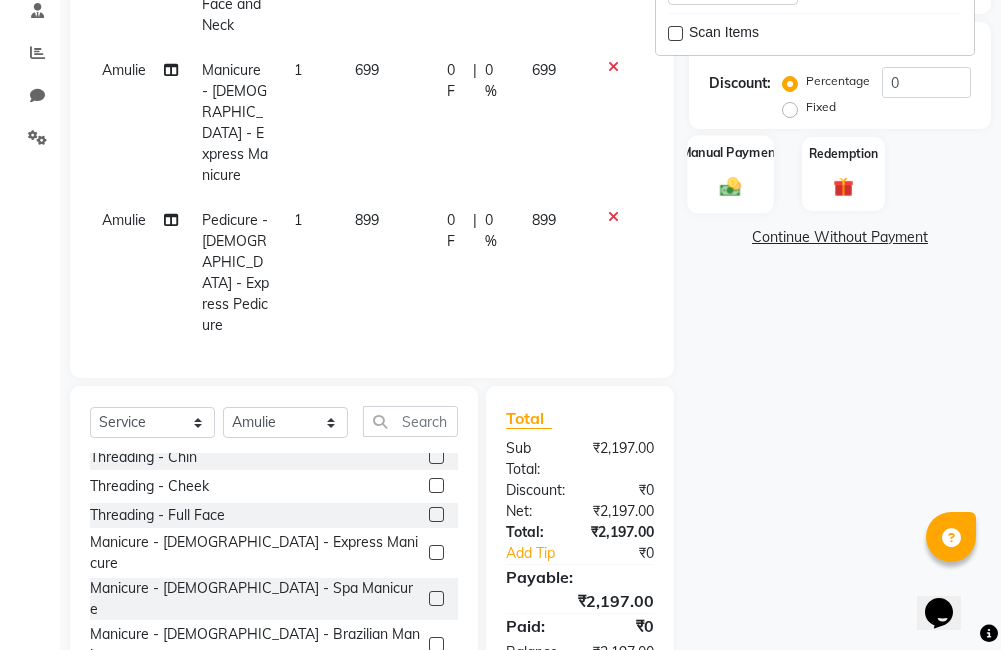 click 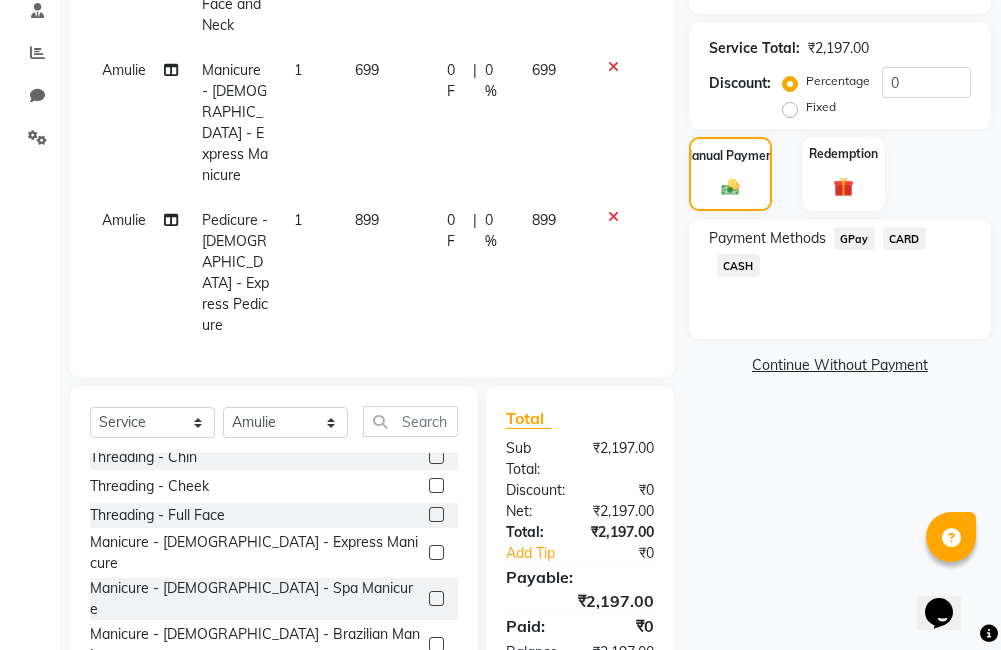 click on "CASH" 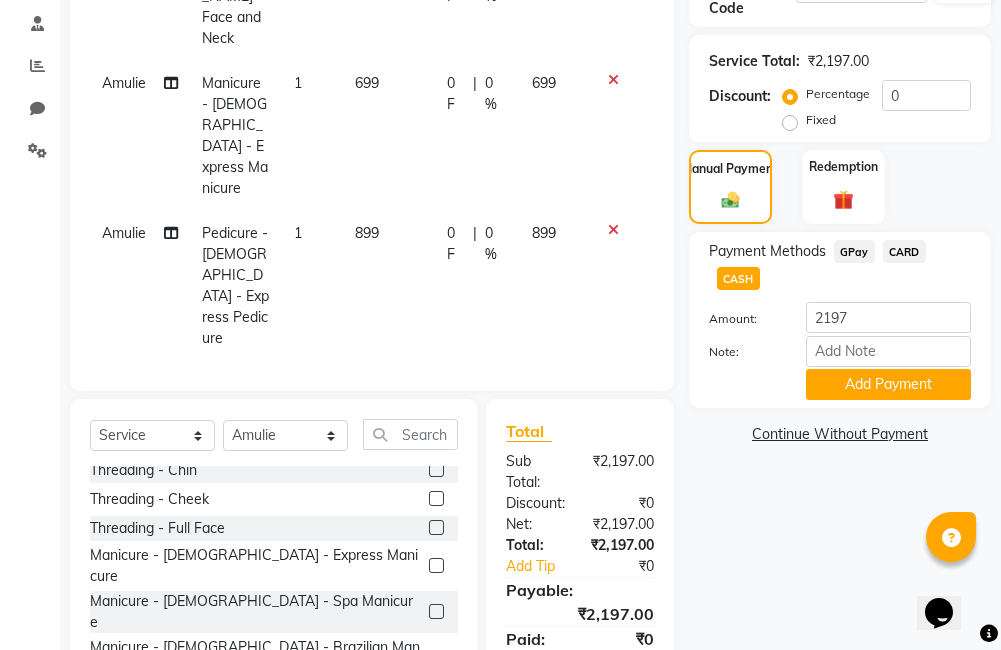 scroll, scrollTop: 417, scrollLeft: 0, axis: vertical 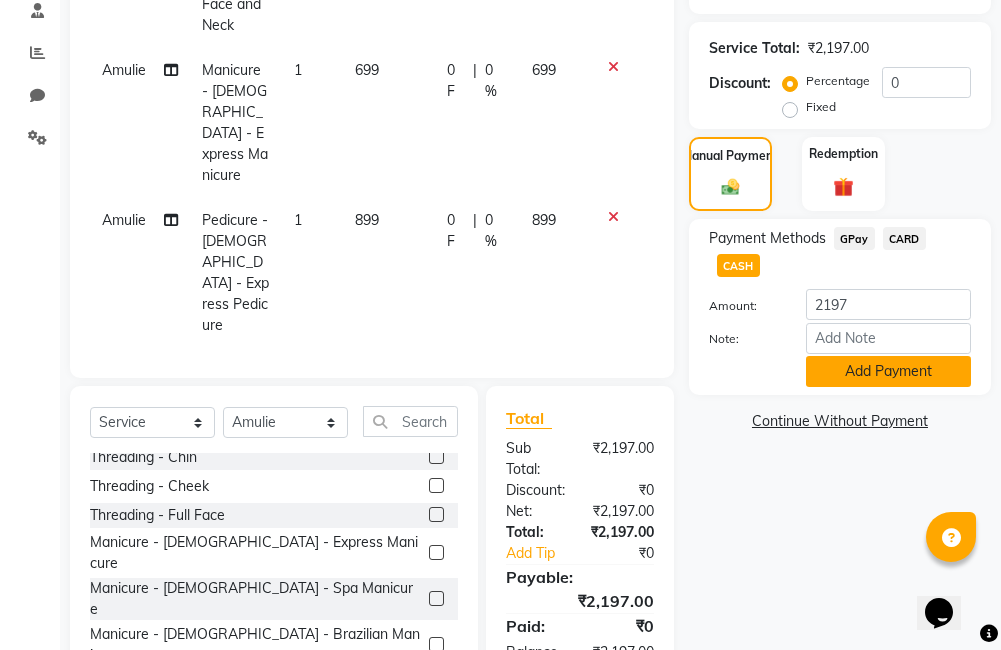 click on "Add Payment" 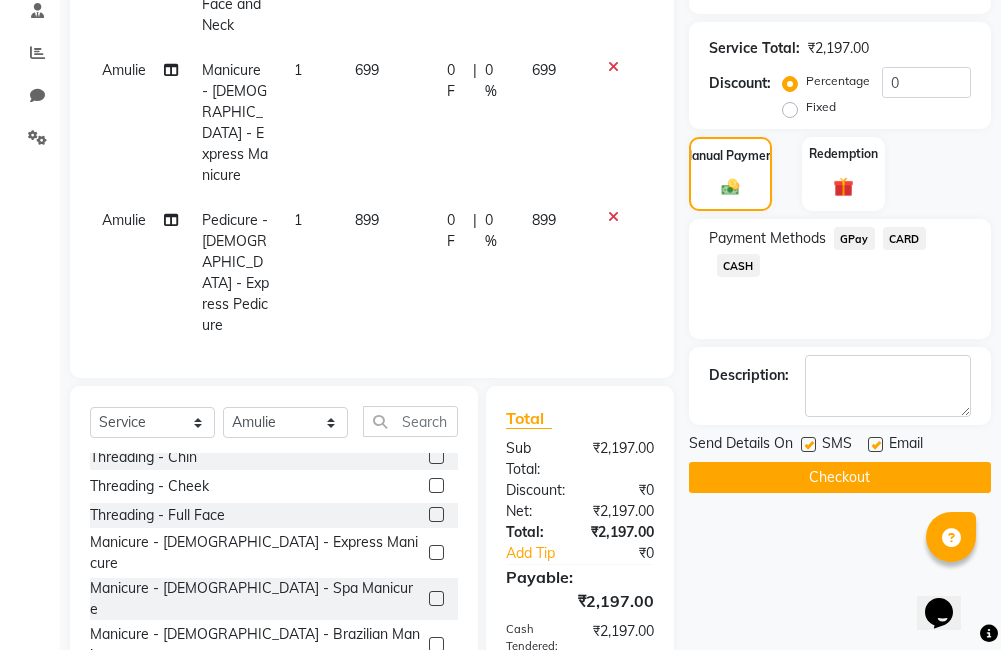 click on "Checkout" 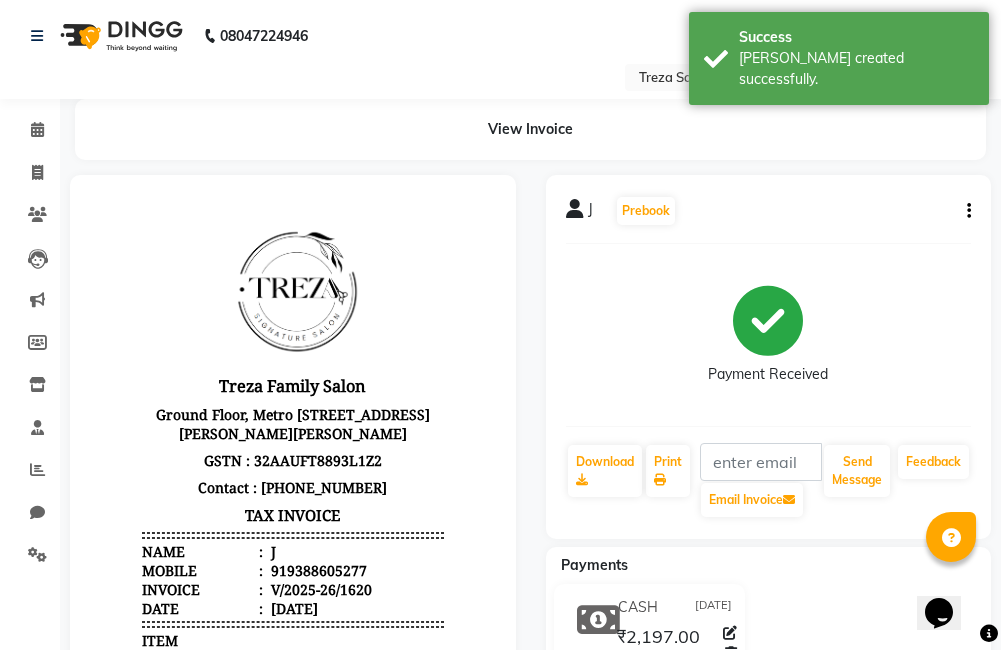 scroll, scrollTop: 0, scrollLeft: 0, axis: both 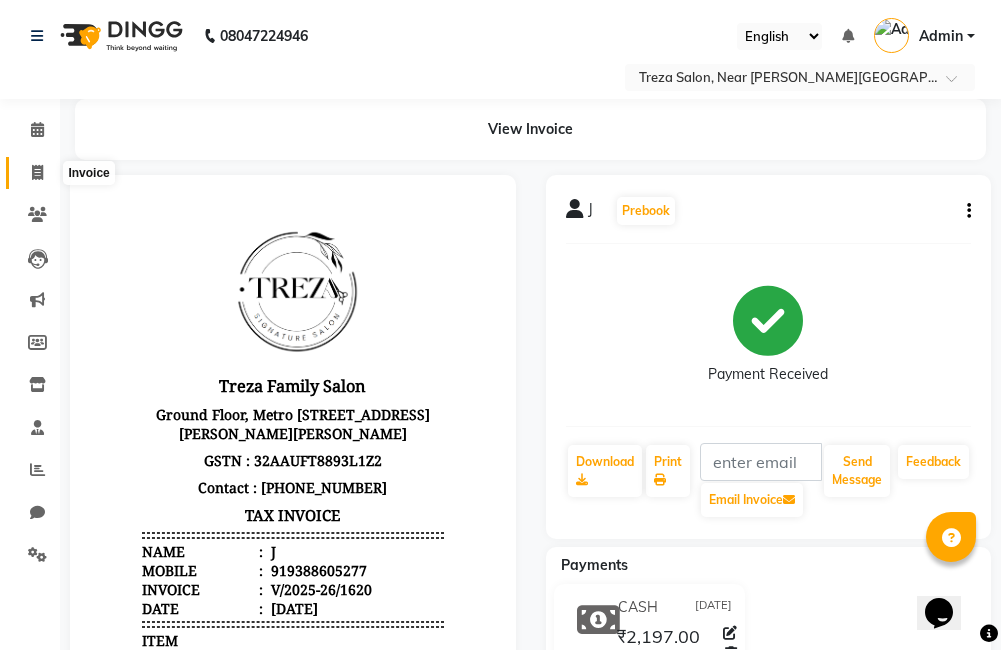 click 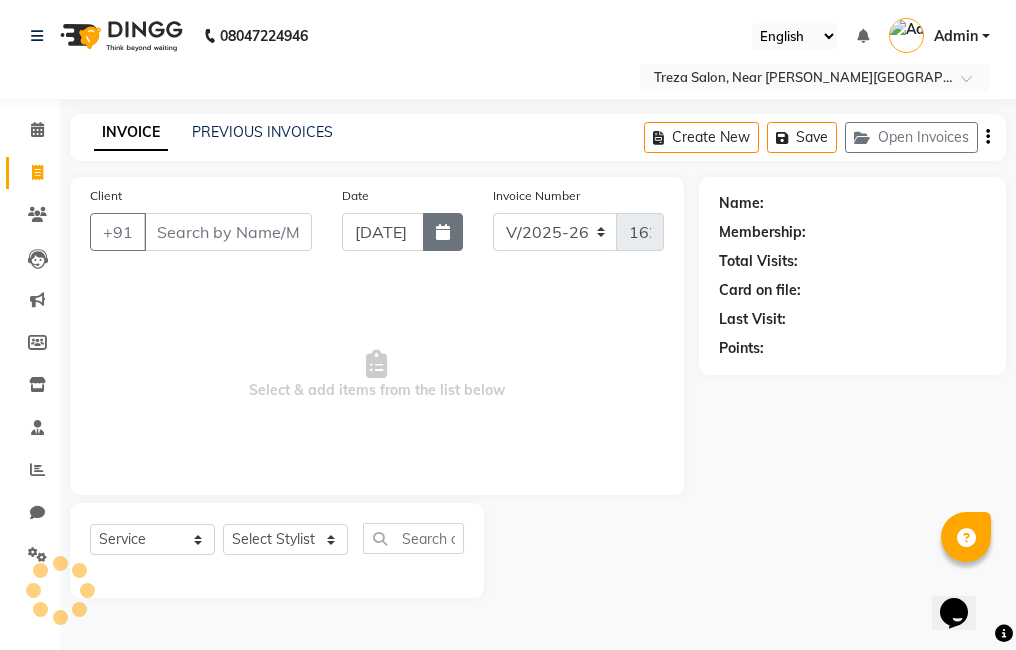 click 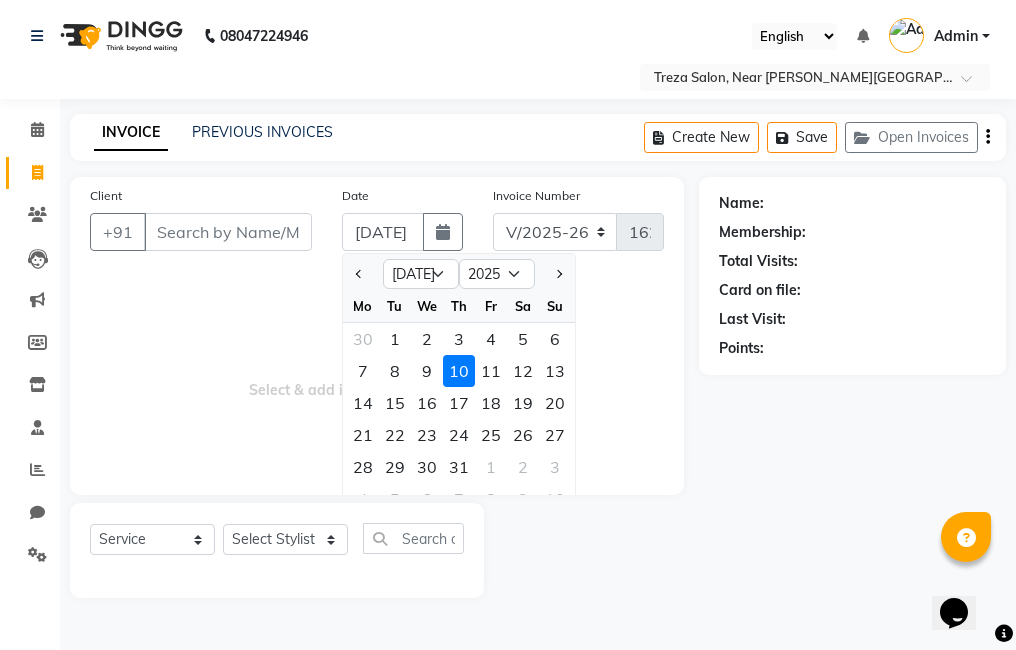 drag, startPoint x: 430, startPoint y: 371, endPoint x: 168, endPoint y: 141, distance: 348.63162 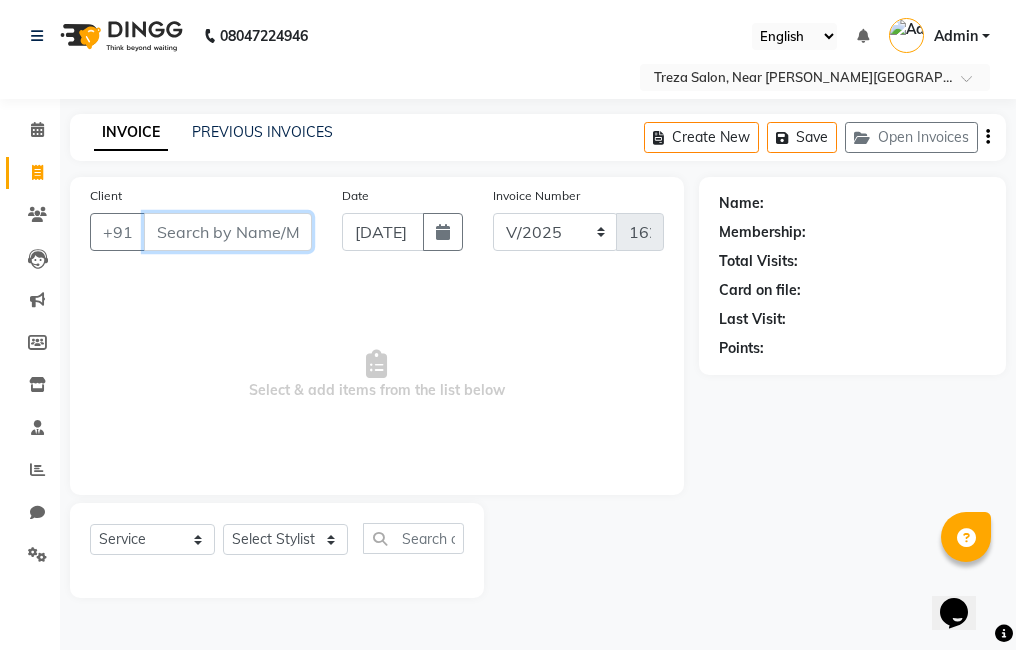 click on "Client" at bounding box center (228, 232) 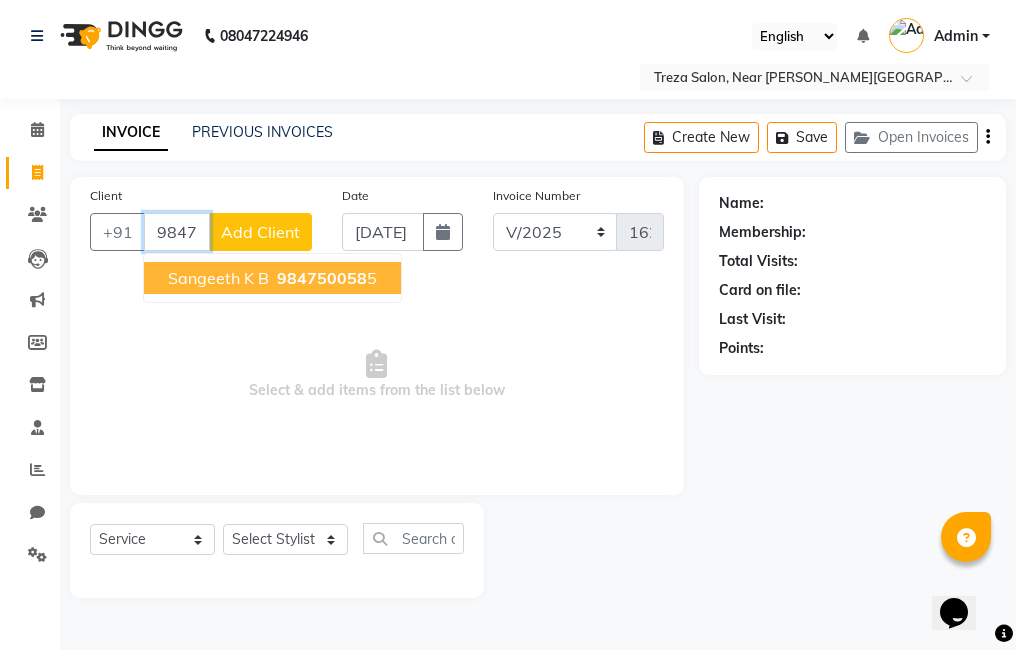 click on "984750058" at bounding box center [322, 278] 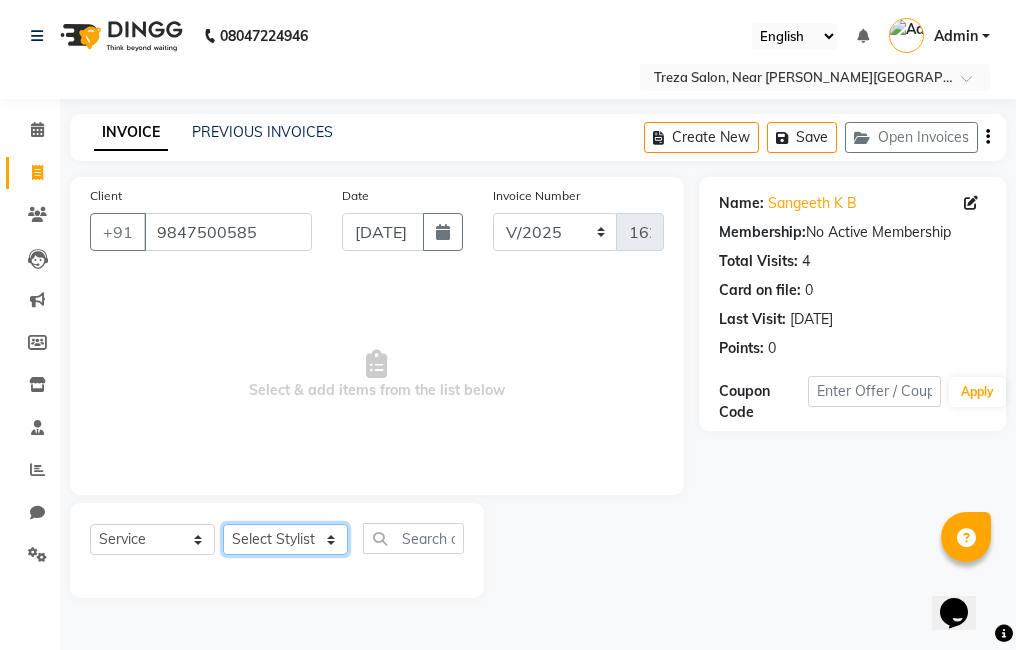 click on "Select Stylist [PERSON_NAME] Amulie Anju [PERSON_NAME] [PERSON_NAME] Shijo" 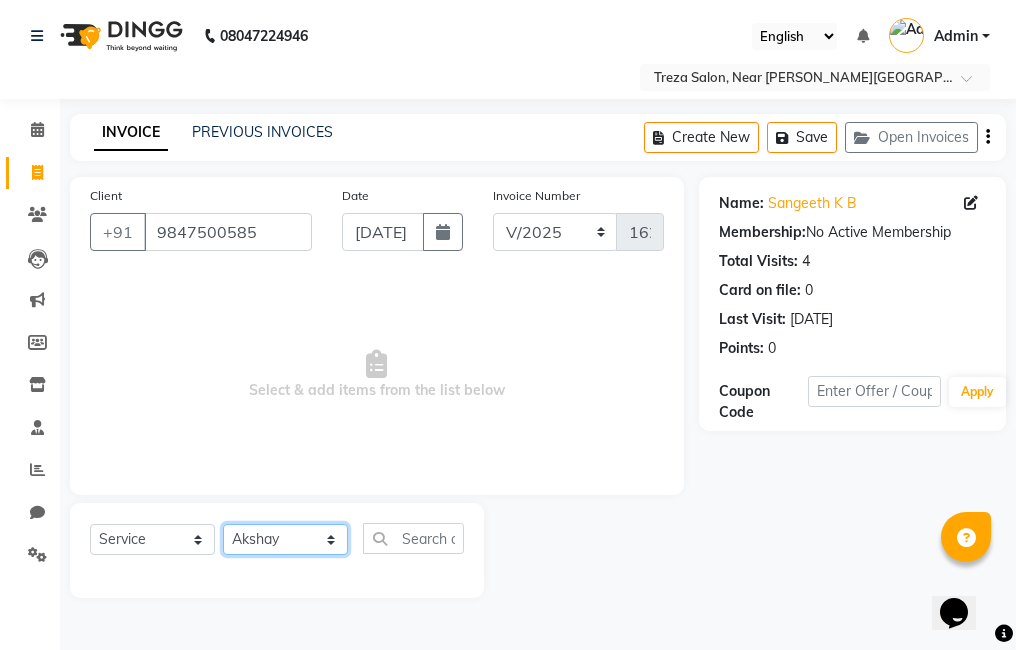 click on "Select Stylist [PERSON_NAME] Amulie Anju [PERSON_NAME] [PERSON_NAME] Shijo" 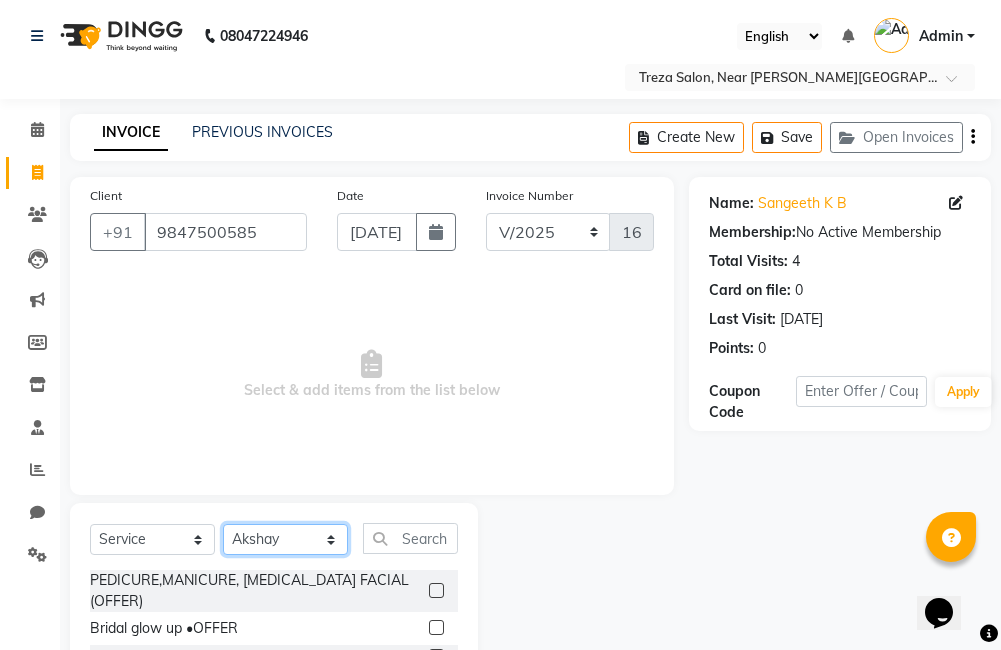 click on "Select Stylist [PERSON_NAME] Amulie Anju [PERSON_NAME] [PERSON_NAME] Shijo" 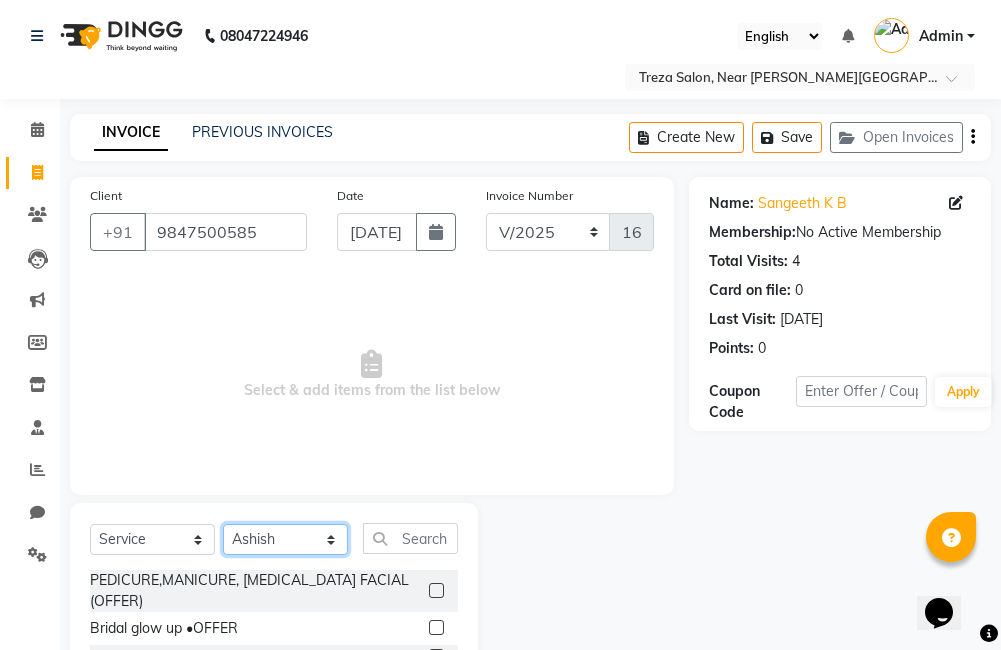 click on "Select Stylist [PERSON_NAME] Amulie Anju [PERSON_NAME] [PERSON_NAME] Shijo" 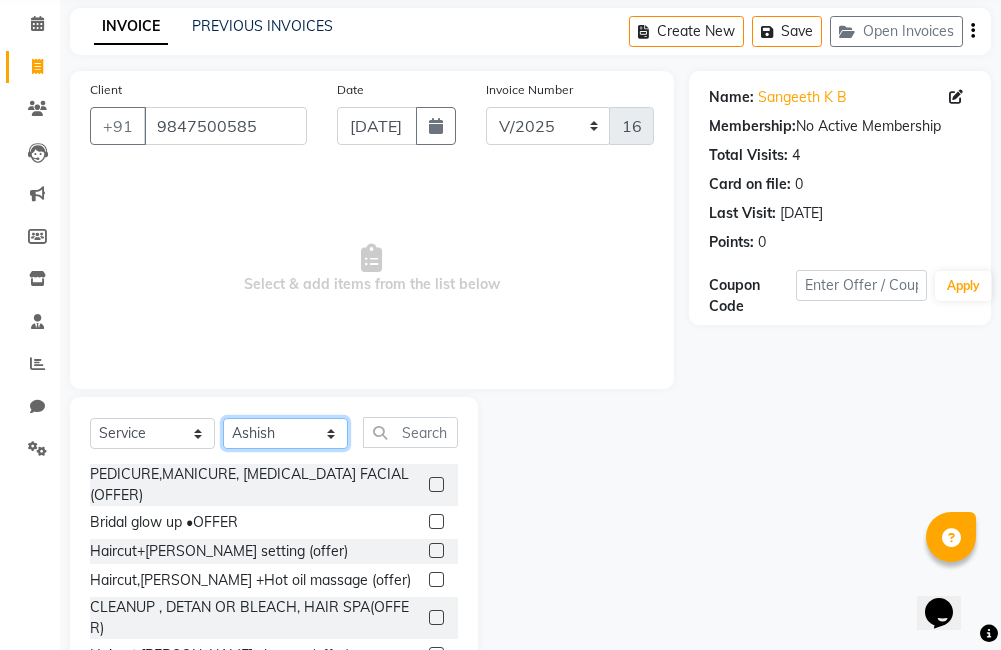scroll, scrollTop: 178, scrollLeft: 0, axis: vertical 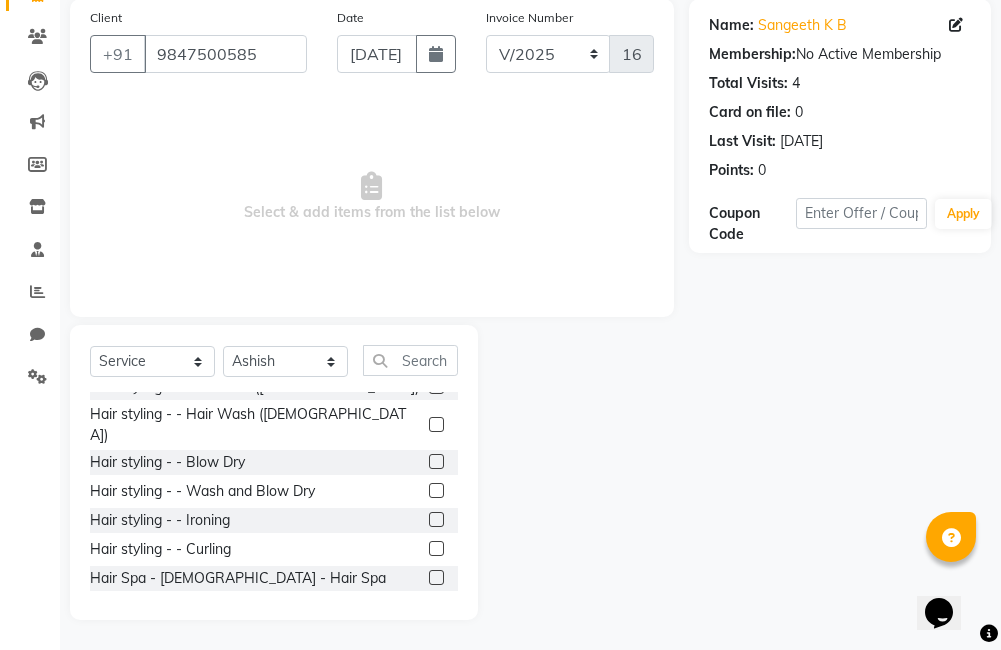 click 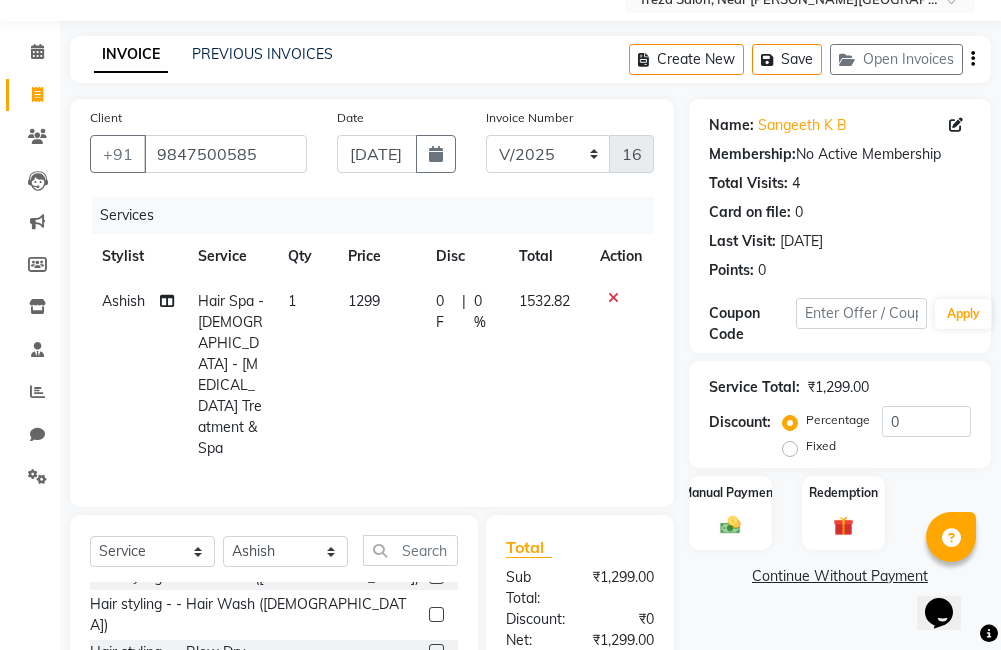 scroll, scrollTop: 178, scrollLeft: 0, axis: vertical 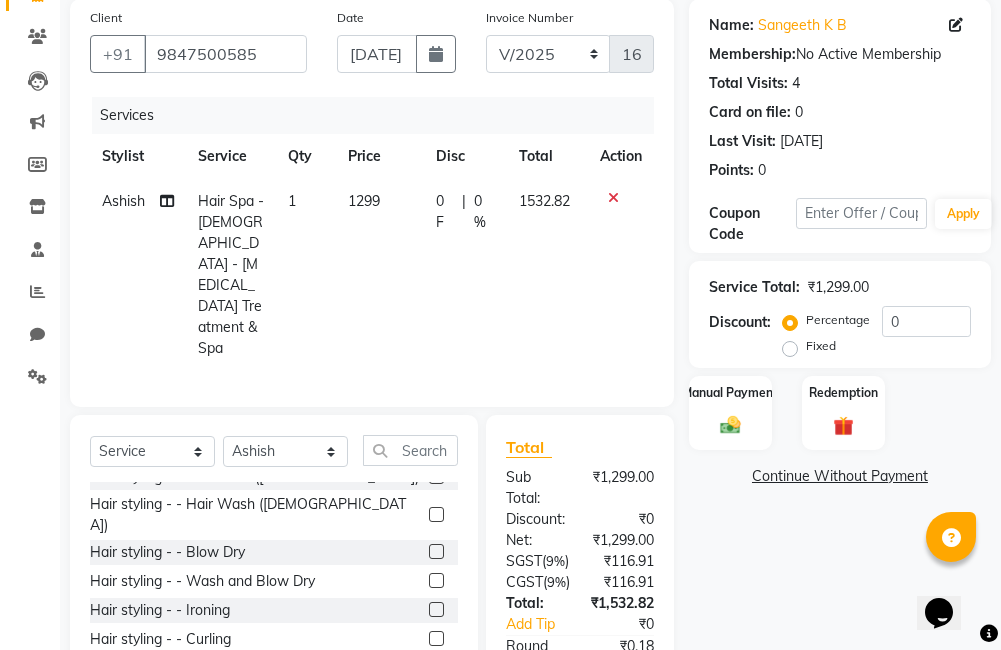 click 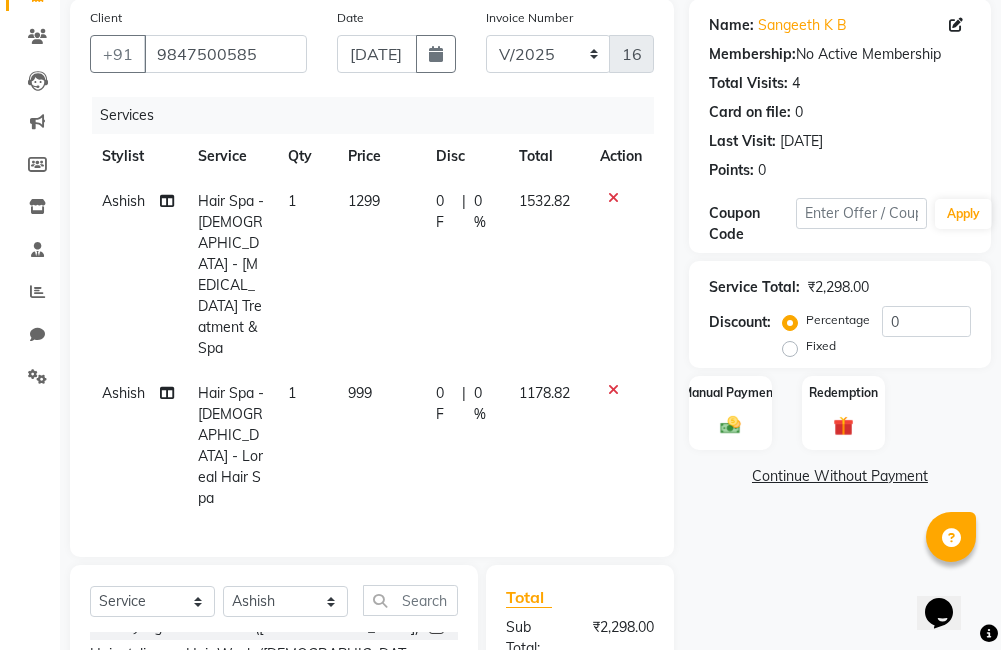click 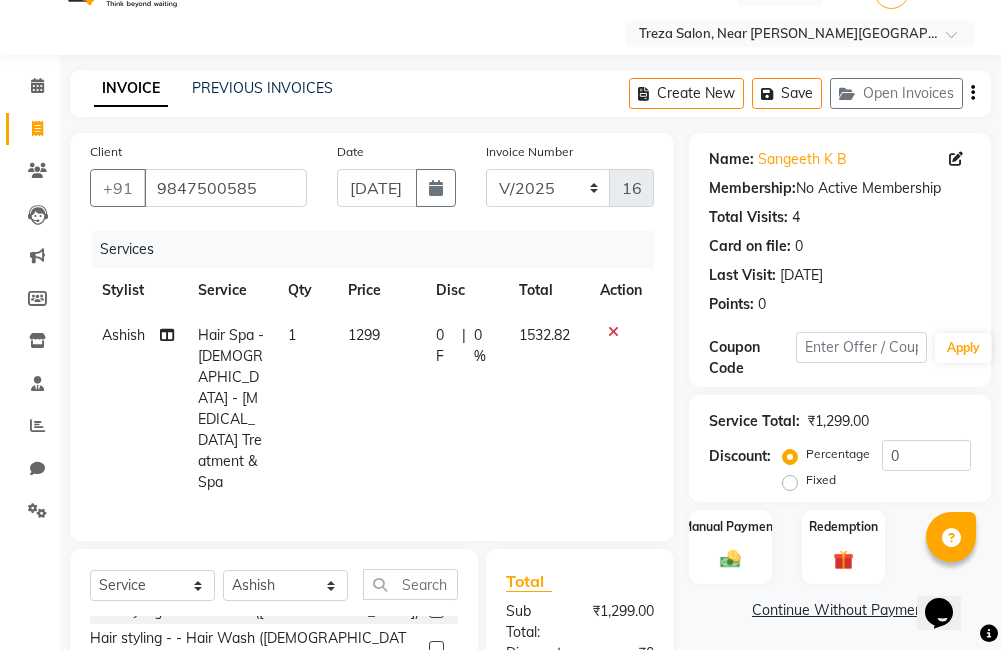 scroll, scrollTop: 0, scrollLeft: 0, axis: both 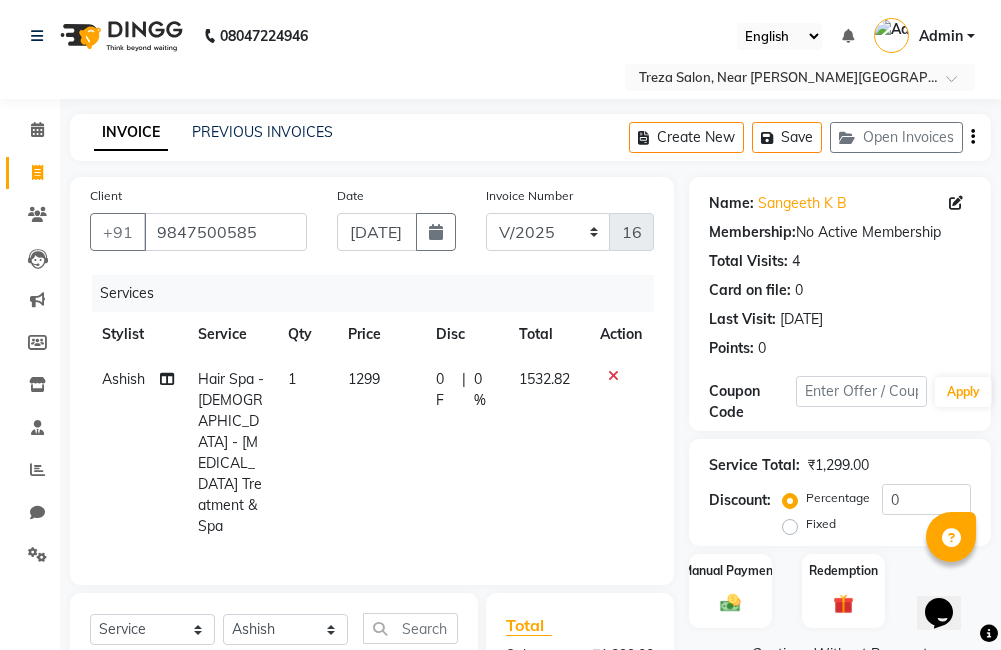 click on "Create New   Save   Open Invoices" 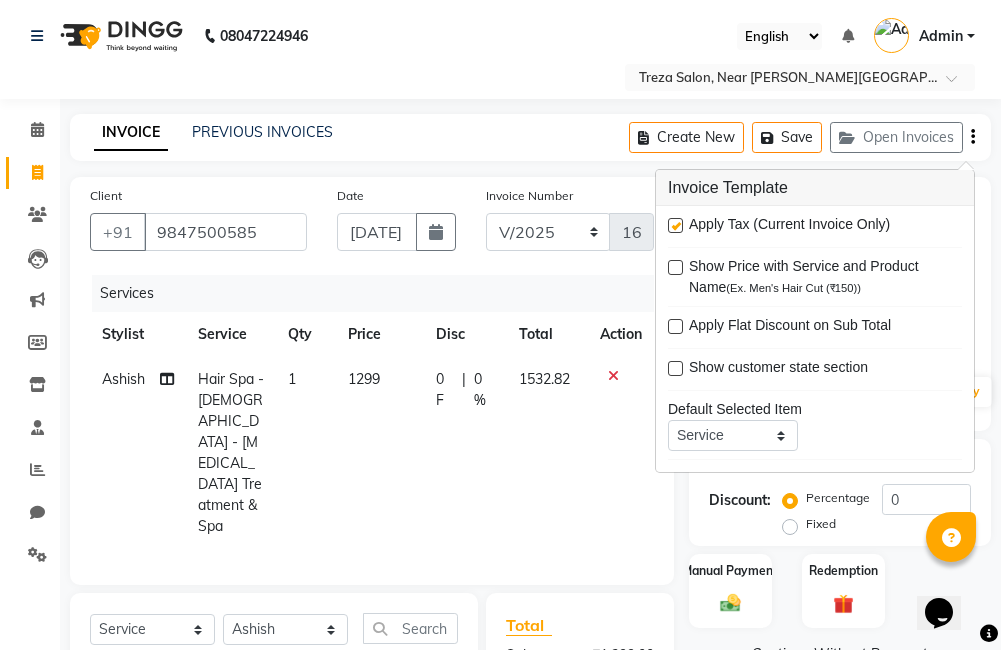 click at bounding box center [675, 225] 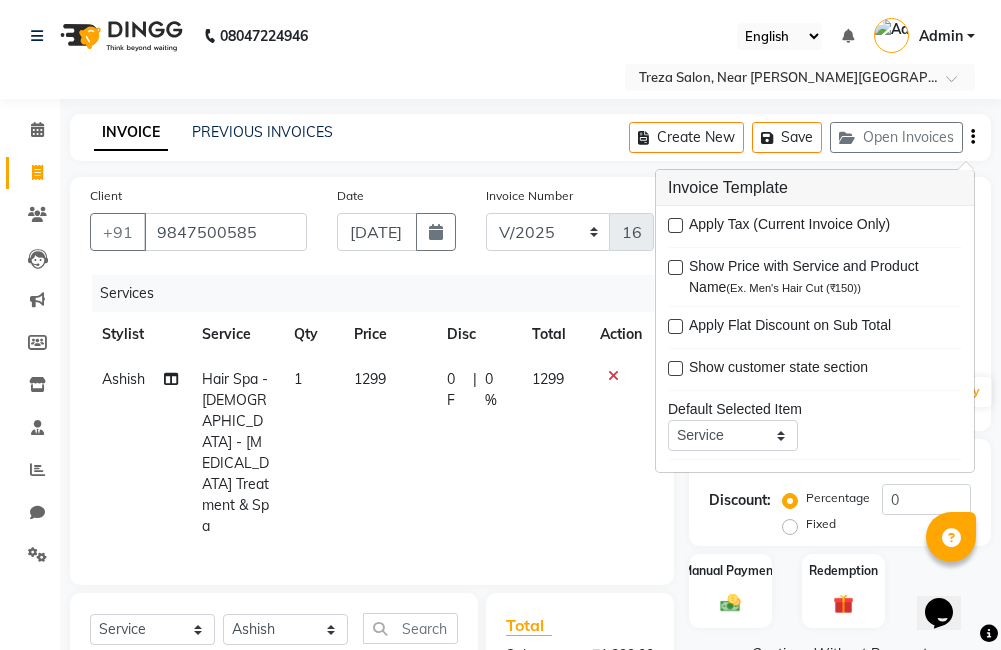 click on "1299" 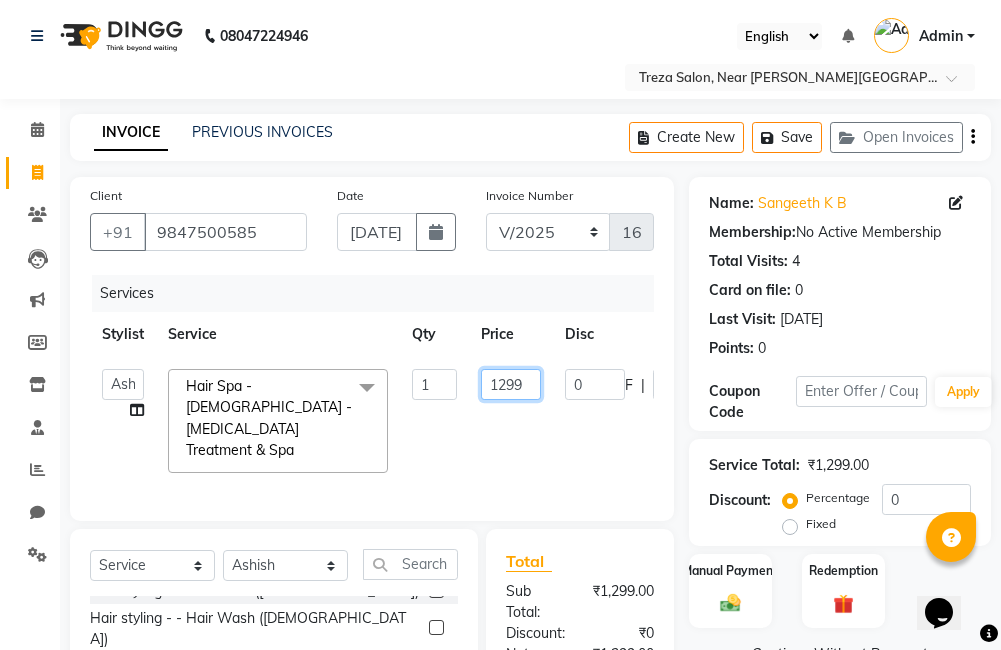 click on "1299" 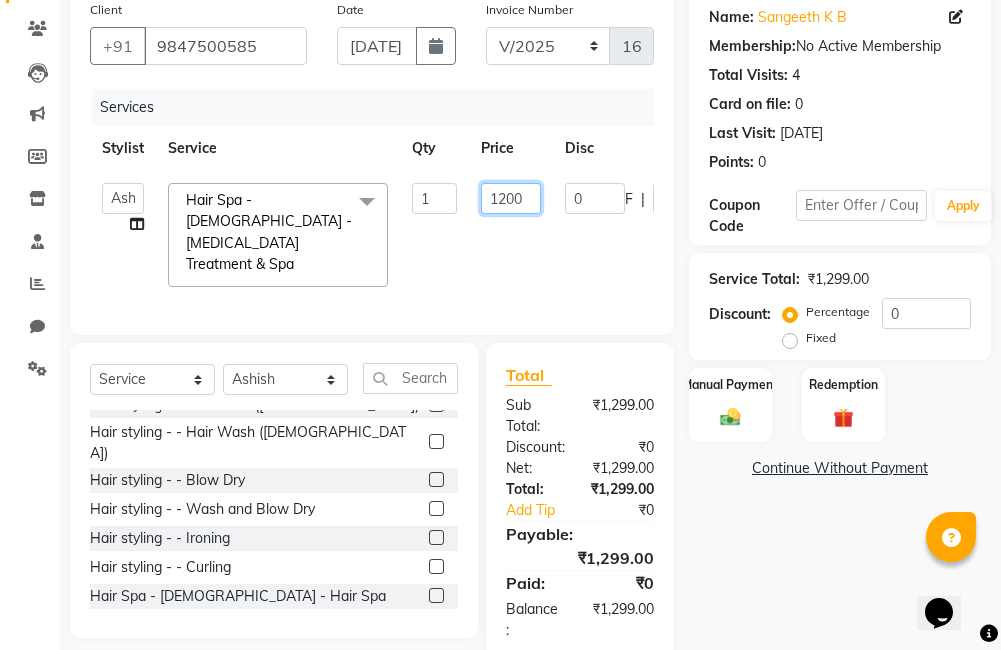 scroll, scrollTop: 220, scrollLeft: 0, axis: vertical 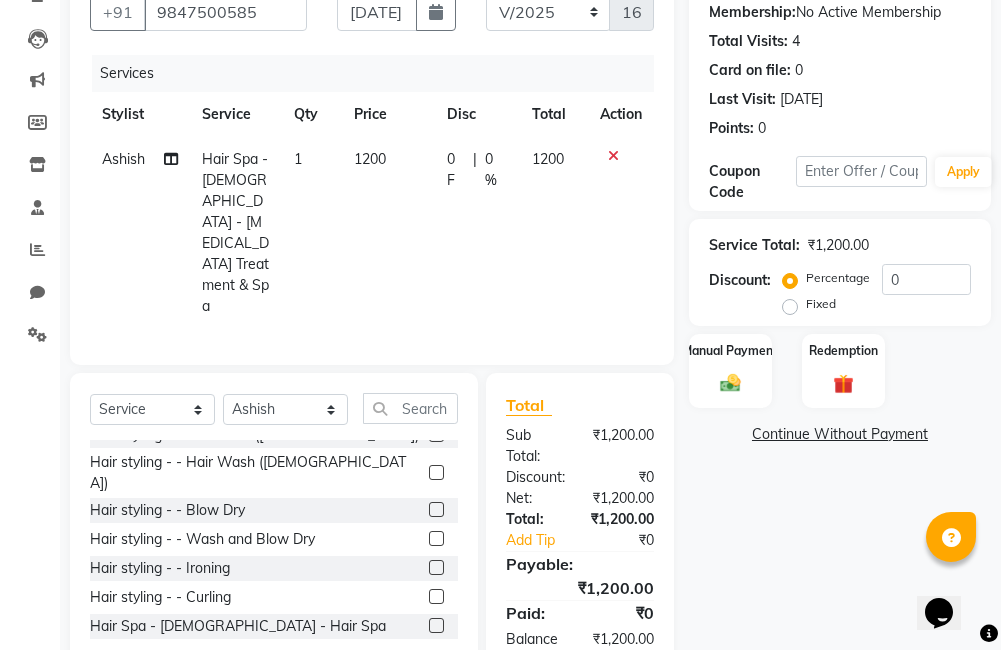 click on "Name: [PERSON_NAME] Membership:  No Active Membership  Total Visits:  4 Card on file:  0 Last Visit:   [DATE] Points:   0  Coupon Code Apply Service Total:  ₹1,200.00  Discount:  Percentage   Fixed  0 Manual Payment Redemption  Continue Without Payment" 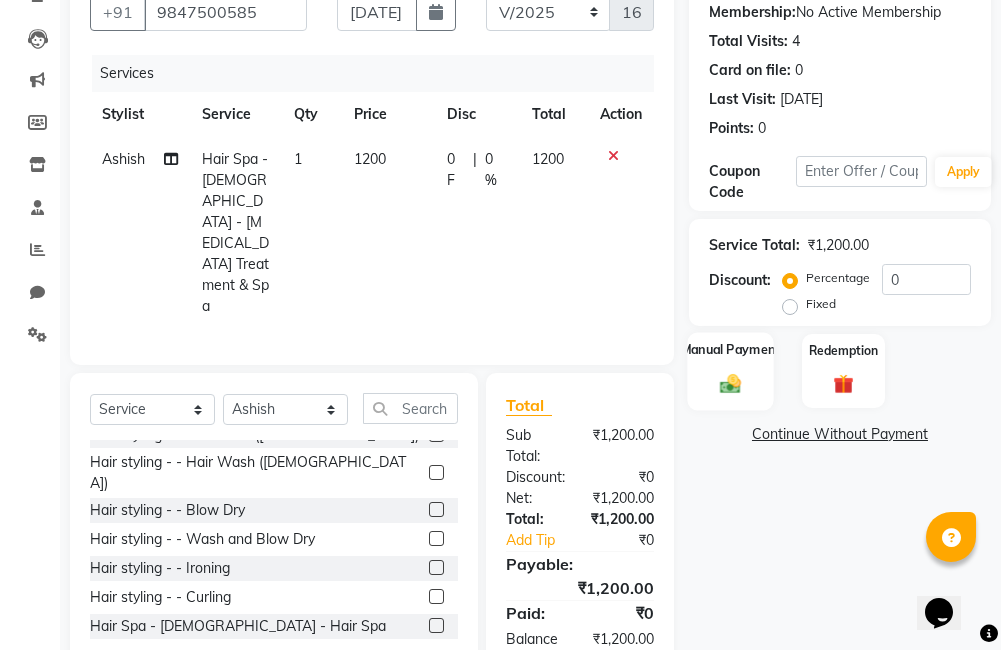 click 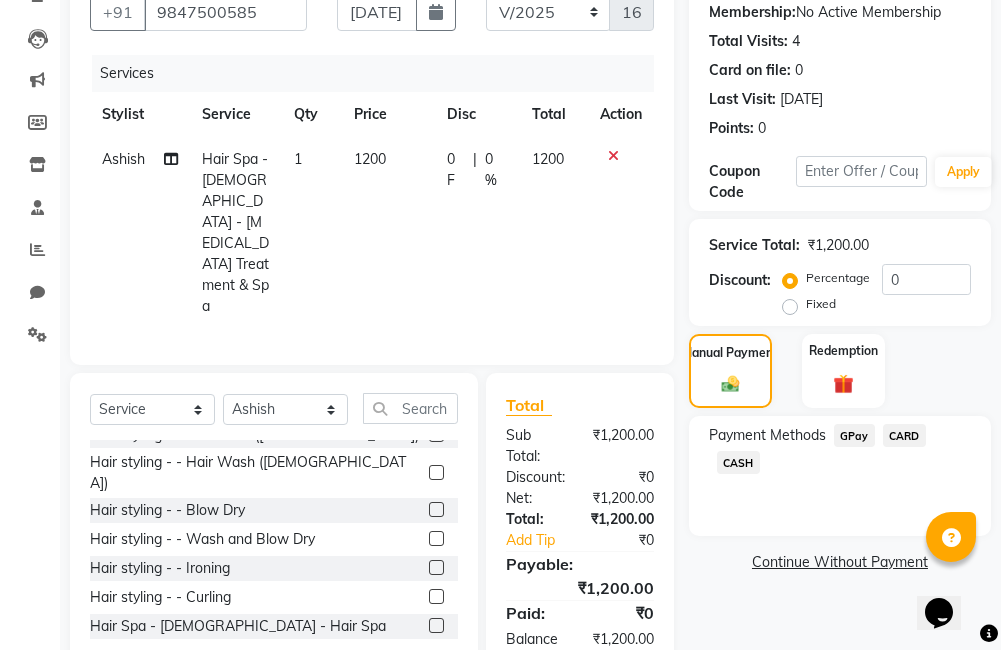click on "CASH" 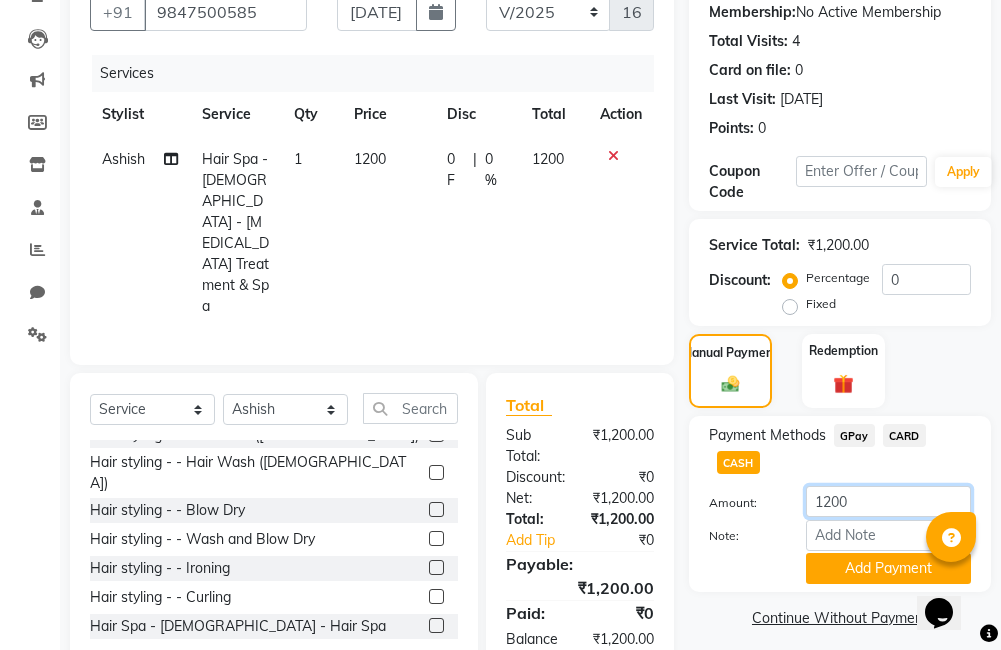click on "1200" 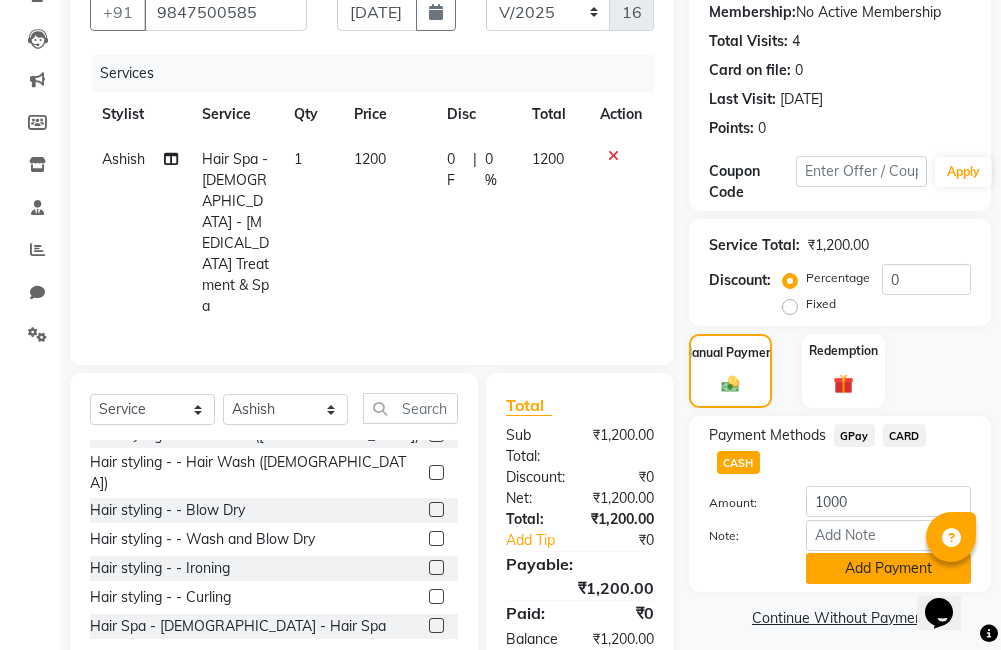 click on "Add Payment" 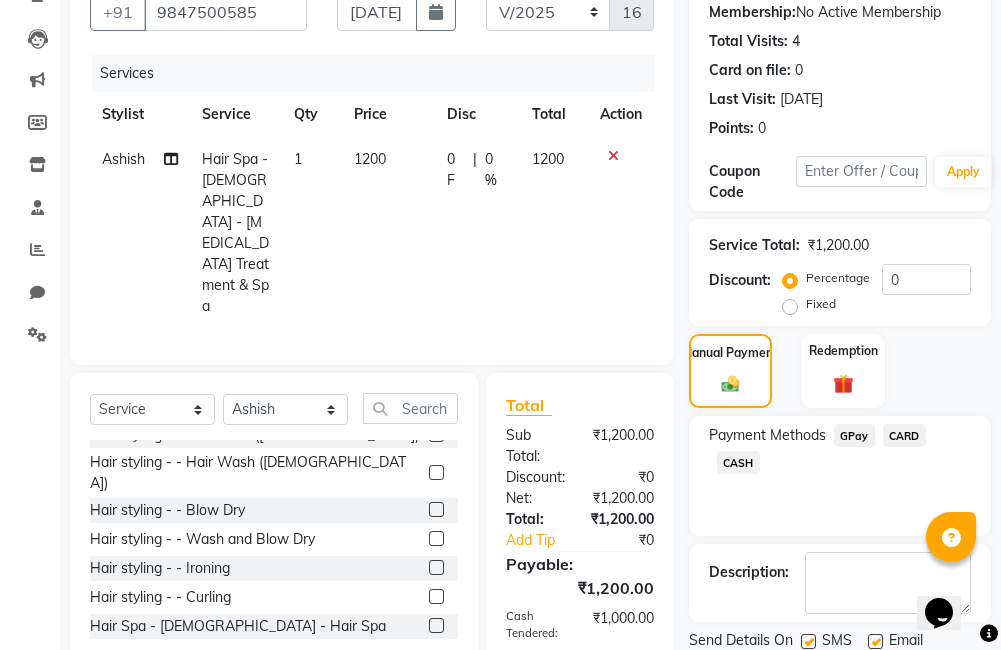 click on "GPay" 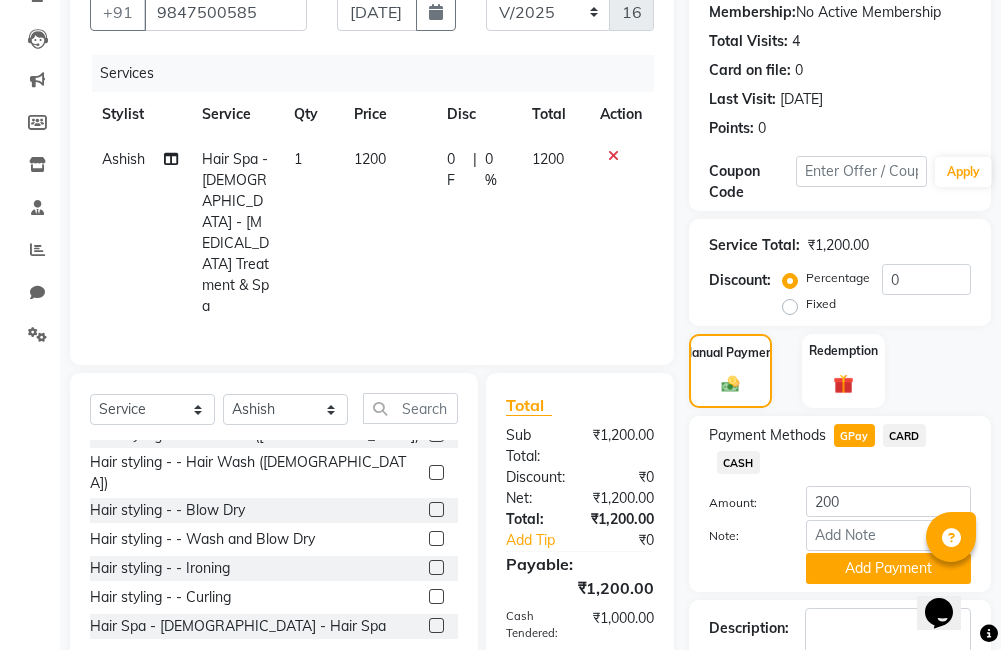 click on "Add Payment" 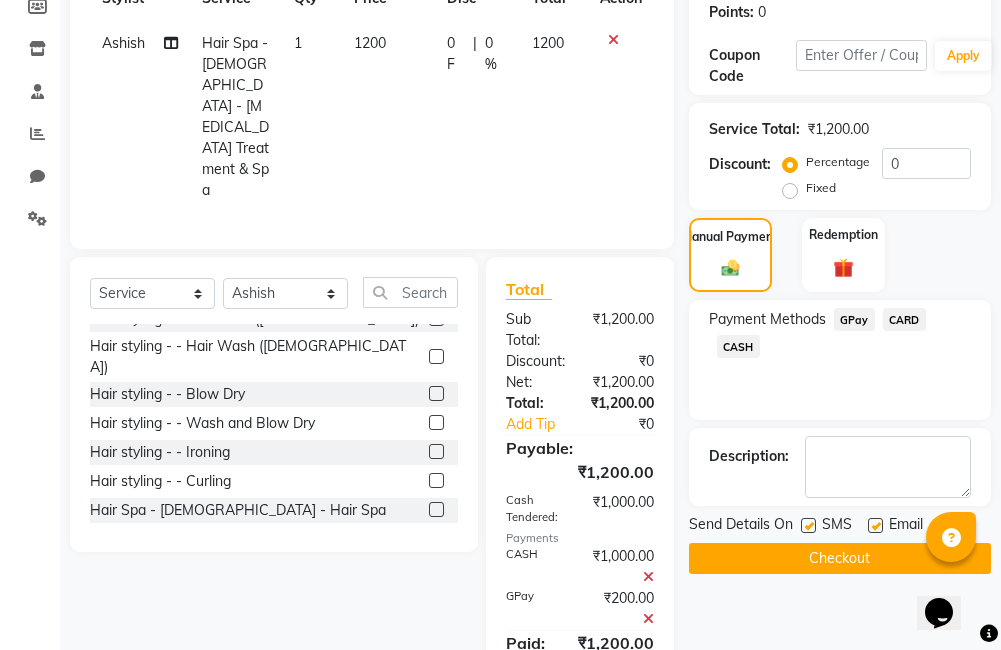 scroll, scrollTop: 289, scrollLeft: 0, axis: vertical 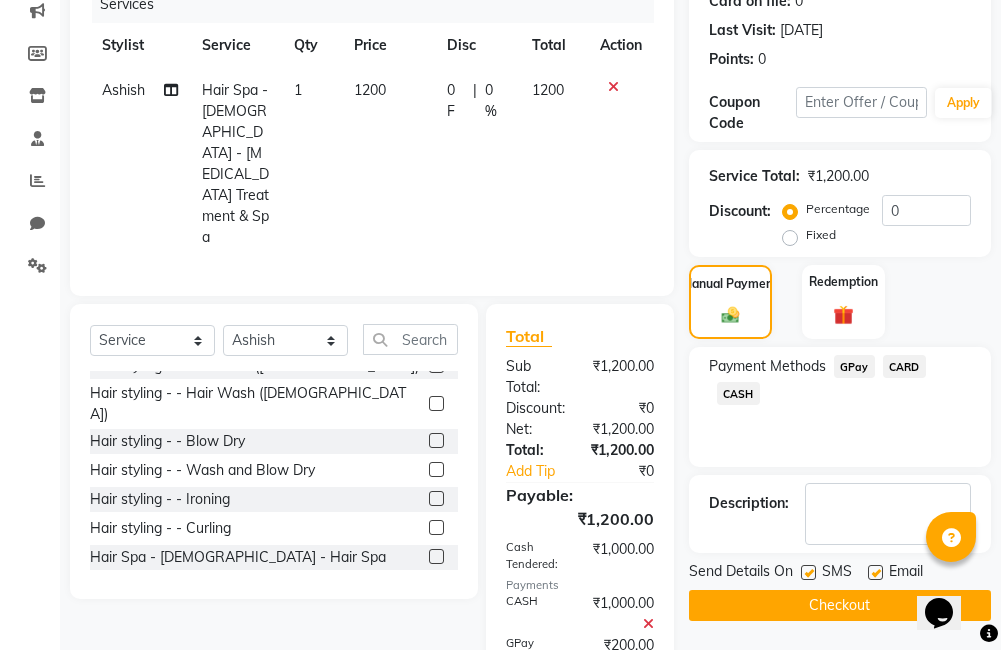 click on "Checkout" 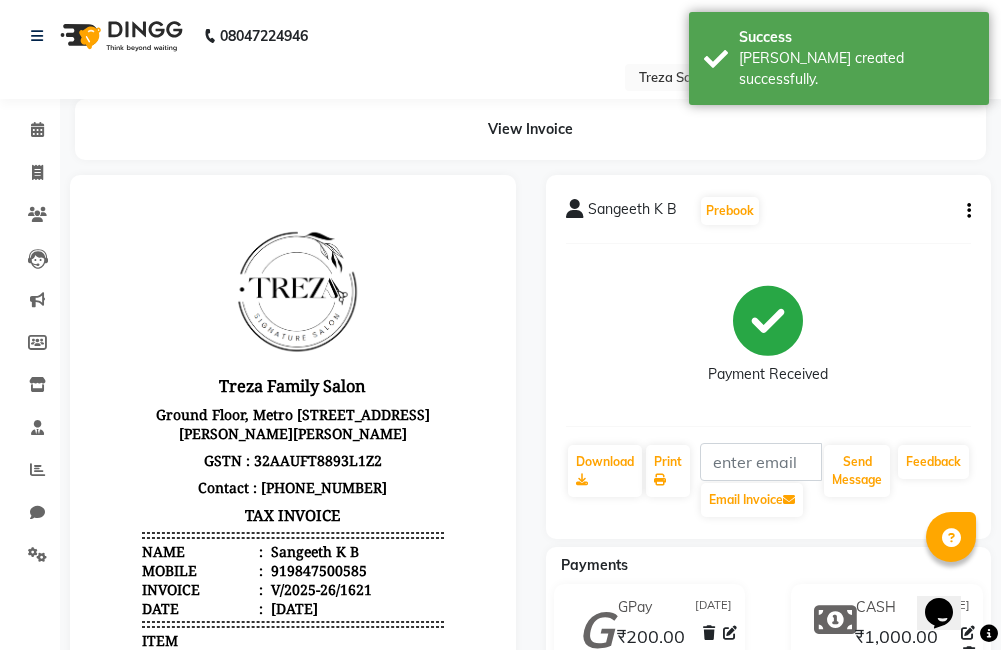 scroll, scrollTop: 0, scrollLeft: 0, axis: both 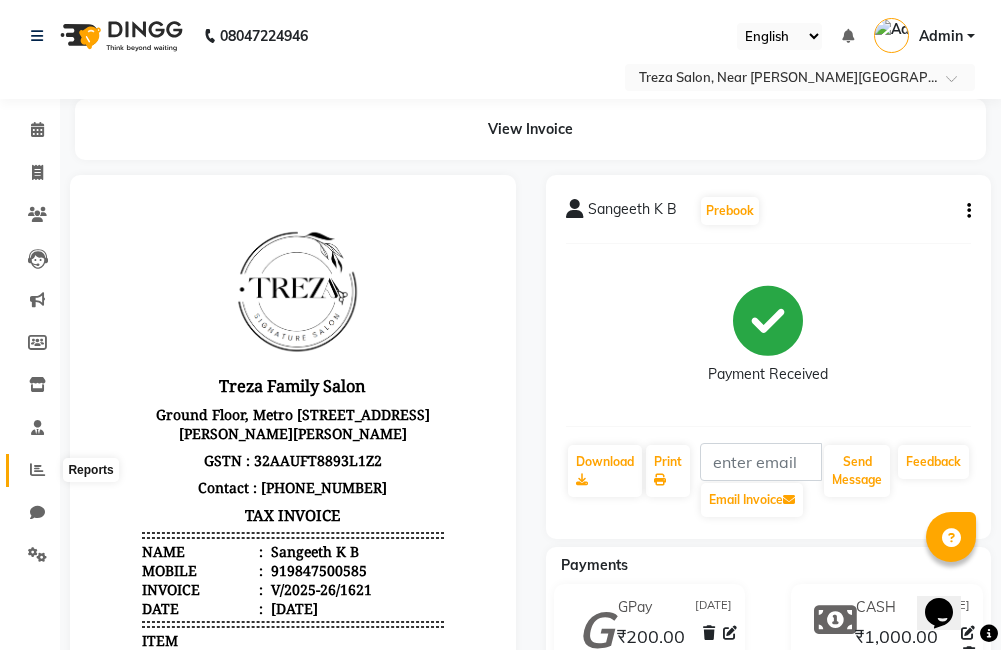 click 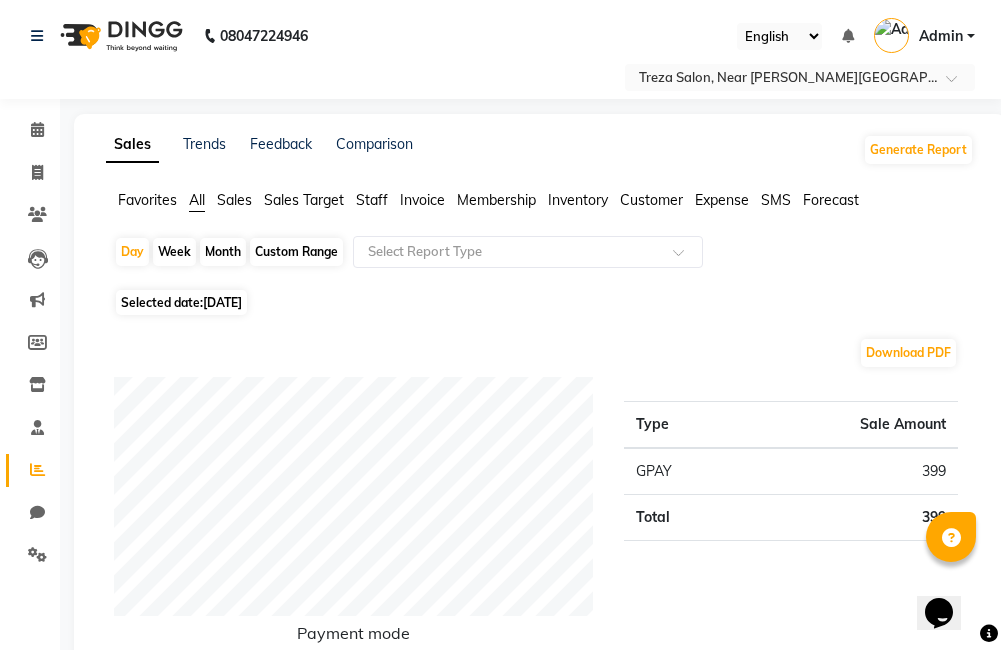 click on "Day   Week   Month   Custom Range  Select Report Type Selected date:  [DATE]  Download PDF Payment mode Type Sale Amount GPAY 399 Total 399 Staff summary Type Sale Amount Akshay 399 Total 399 Sales summary Type Sale Amount Memberships 0 Vouchers 0 Gift card 0 Products 0 Packages 0 Tips 0 Prepaid 0 Services 399 Fee 0 Total 399 Service by category Type Sale Amount Hair Cut 399 Total 399 Service sales Type Sale Amount Hair Cut - [DEMOGRAPHIC_DATA] 399 Total 399 ★ Mark as Favorite  Choose how you'd like to save "" report to favorites  Save to Personal Favorites:   Only you can see this report in your favorites tab. Share with Organization:   Everyone in your organization can see this report in their favorites tab.  Save to Favorites" 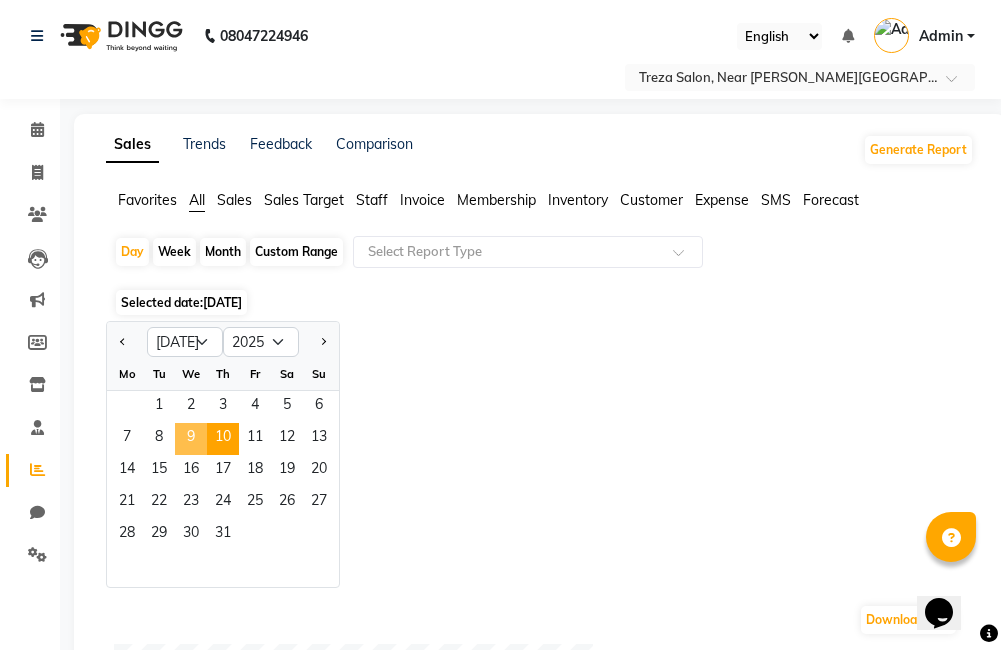 click on "9" 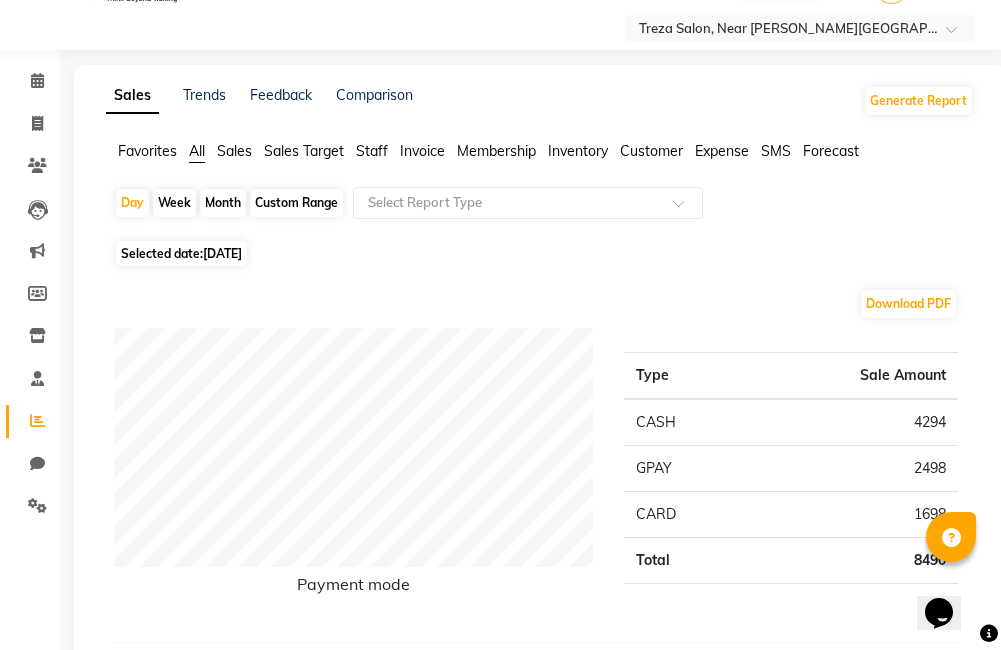 scroll, scrollTop: 0, scrollLeft: 0, axis: both 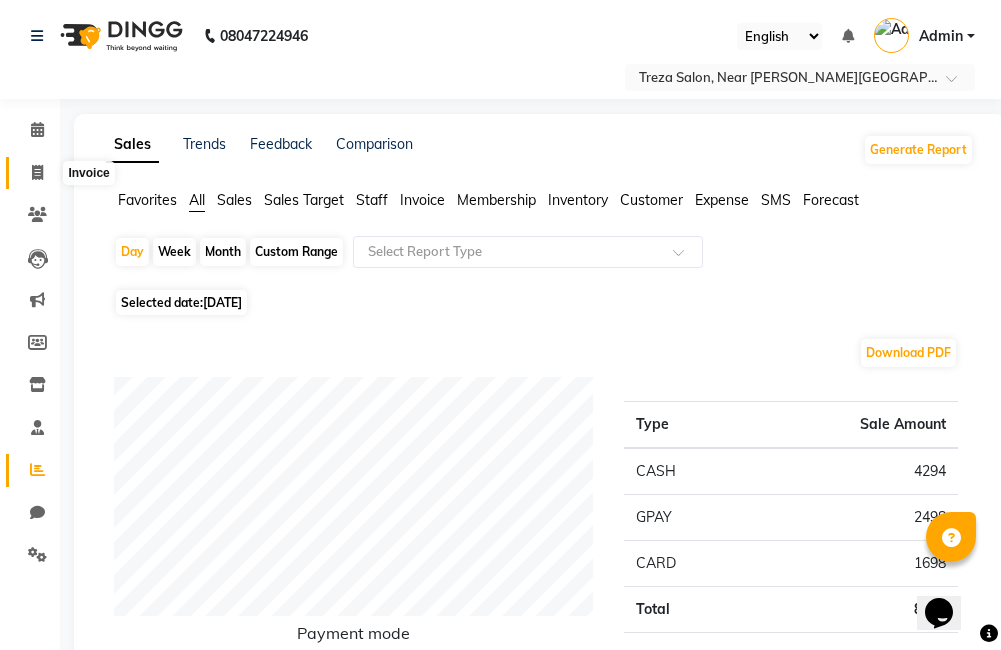 click 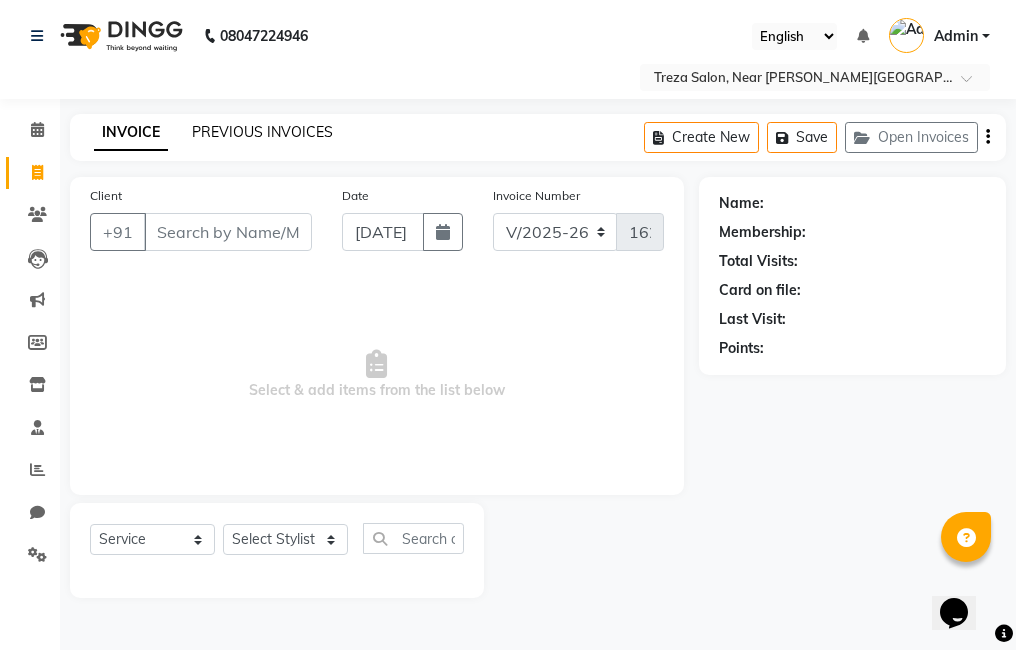 click on "PREVIOUS INVOICES" 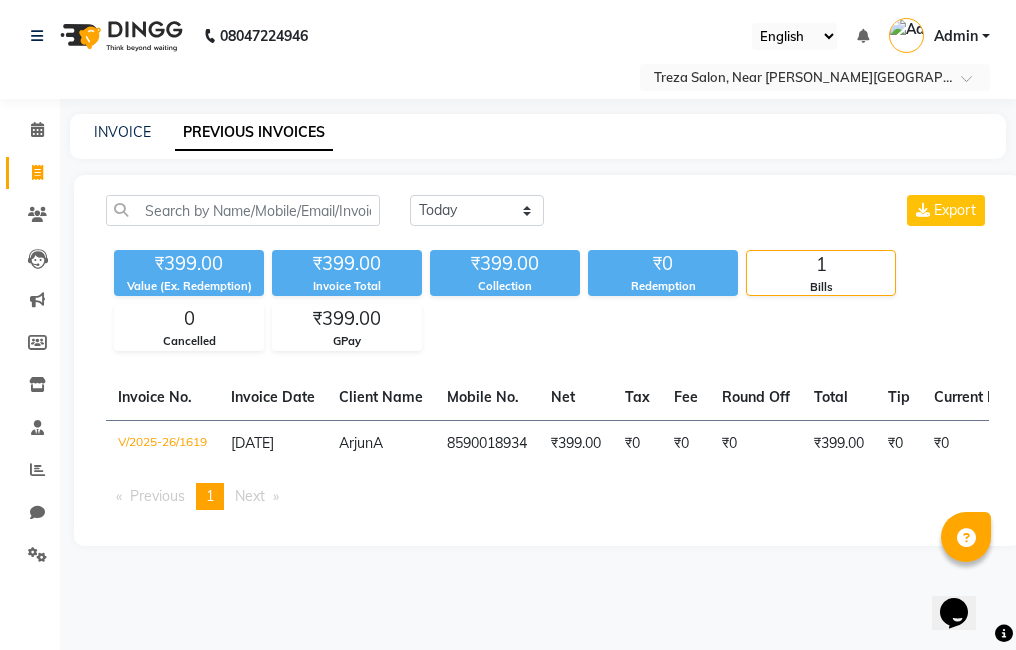 click on "[DATE] [DATE] Custom Range Export ₹399.00 Value (Ex. Redemption) ₹399.00 Invoice Total  ₹399.00 Collection ₹0 Redemption 1 Bills 0 Cancelled ₹399.00 GPay  Invoice No.   Invoice Date   Client Name   Mobile No.   Net   Tax   Fee   Round Off   Total   Tip   Current Due   Last Payment Date   Payment Amount   Payment Methods   Cancel Reason   Status   V/2025-26/1619  [DATE] Arjun  A 8590018934 ₹399.00 ₹0  ₹0  ₹0 ₹399.00 ₹0 ₹0 [DATE] ₹399.00  GPay - PAID  Previous  page  1 / 1  You're on page  1  Next  page" 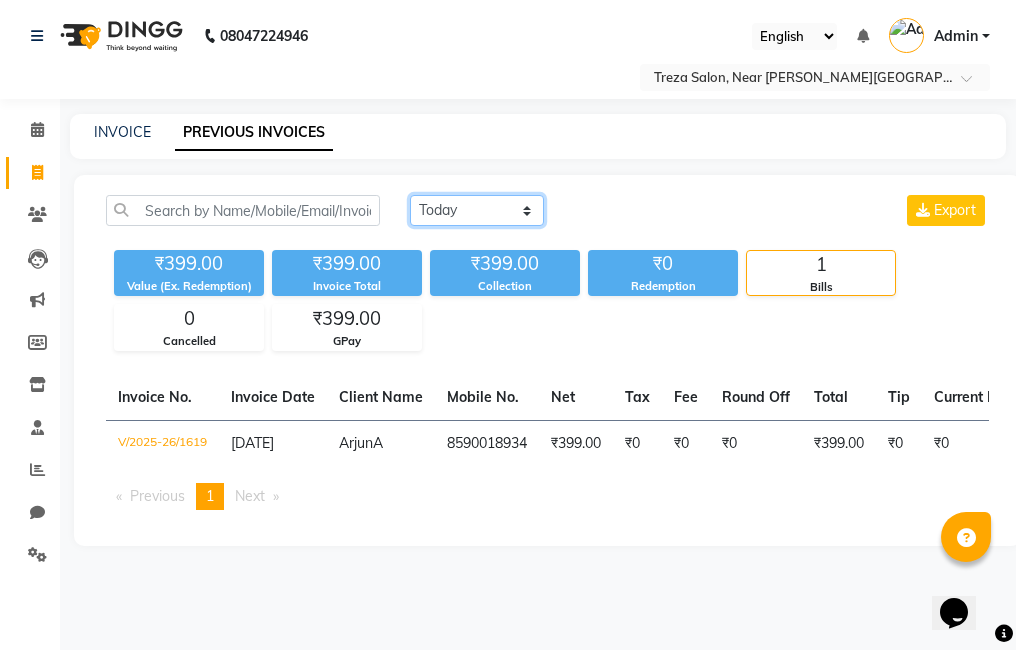 click on "[DATE] [DATE] Custom Range" 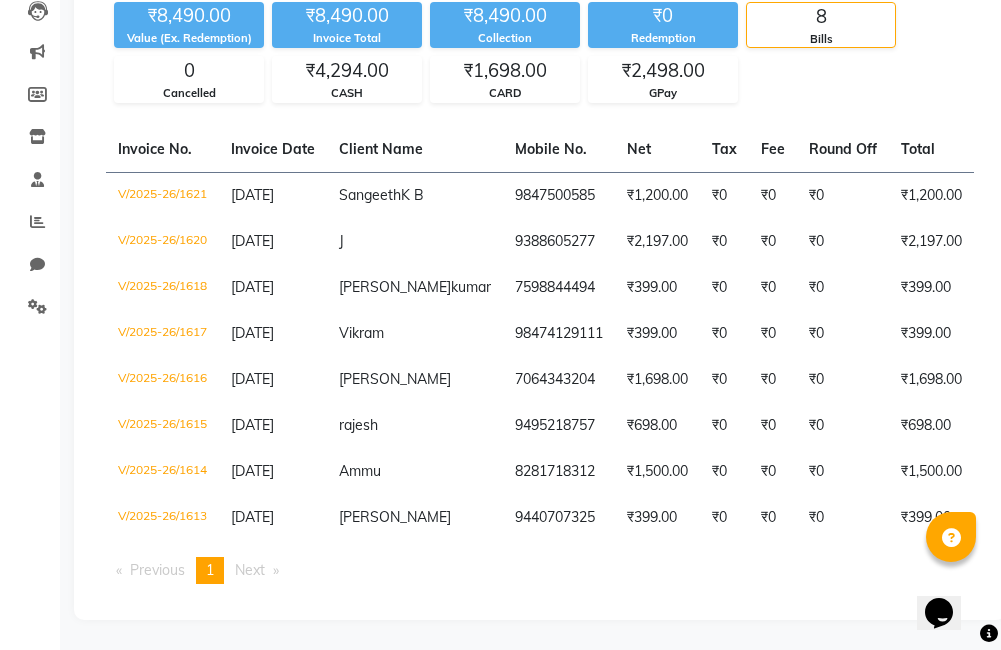 scroll, scrollTop: 300, scrollLeft: 0, axis: vertical 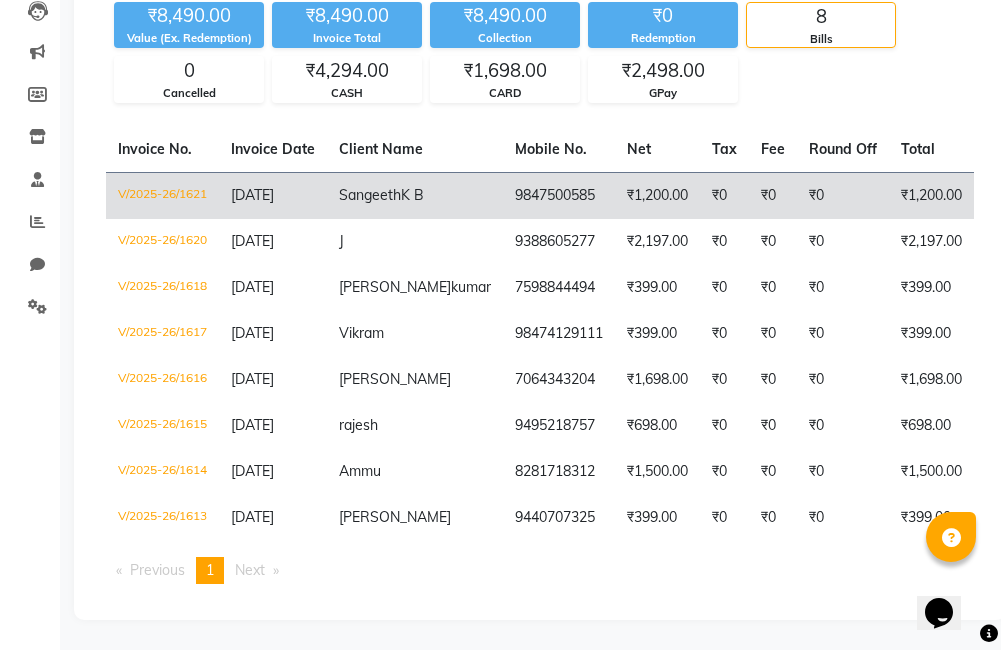 click on "9847500585" 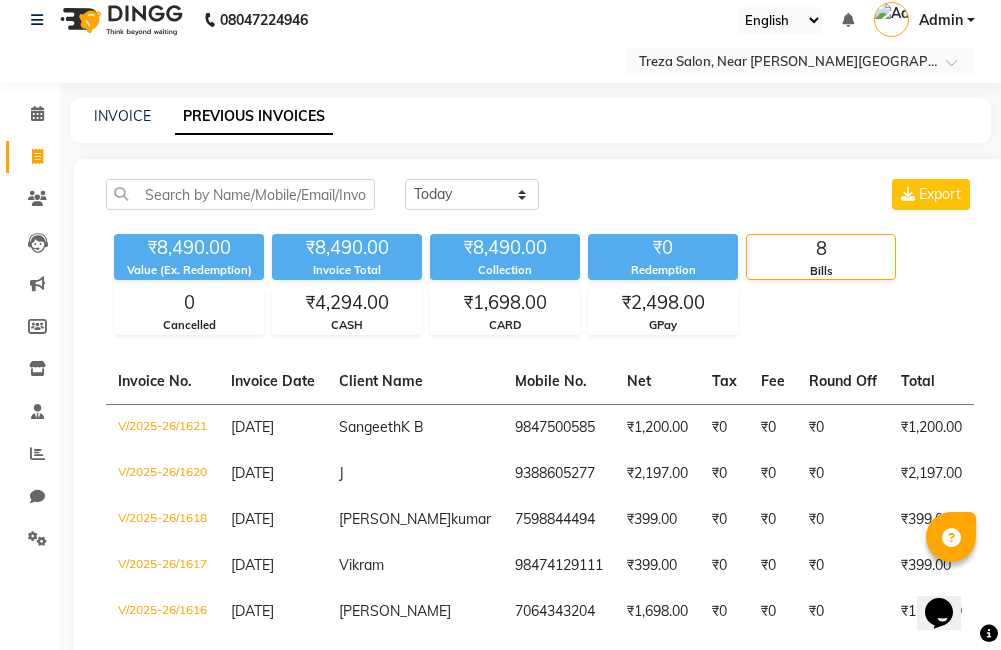 scroll, scrollTop: 7, scrollLeft: 0, axis: vertical 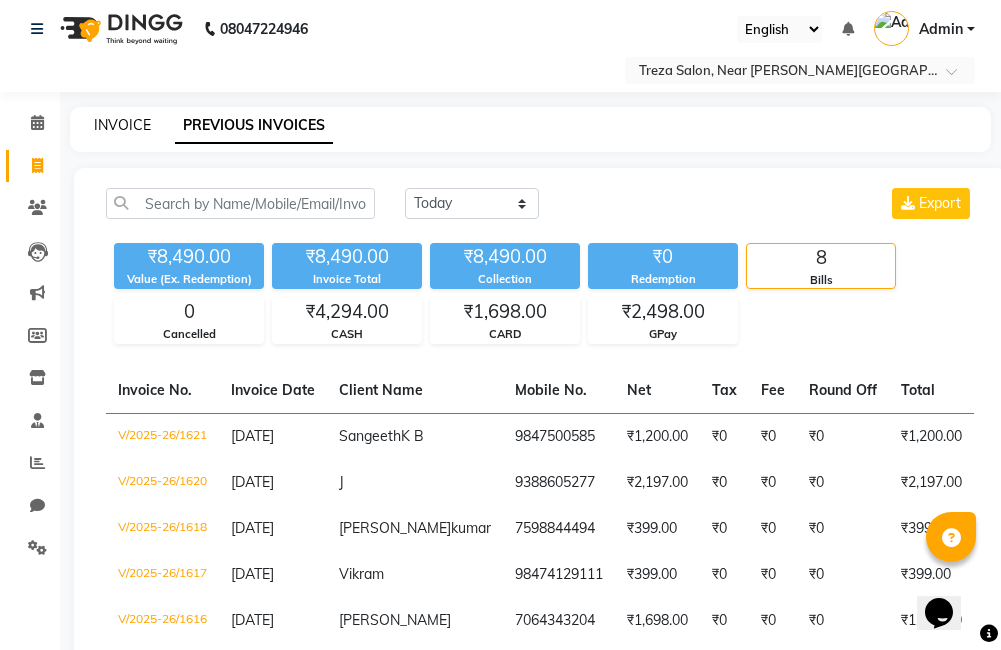 click on "INVOICE" 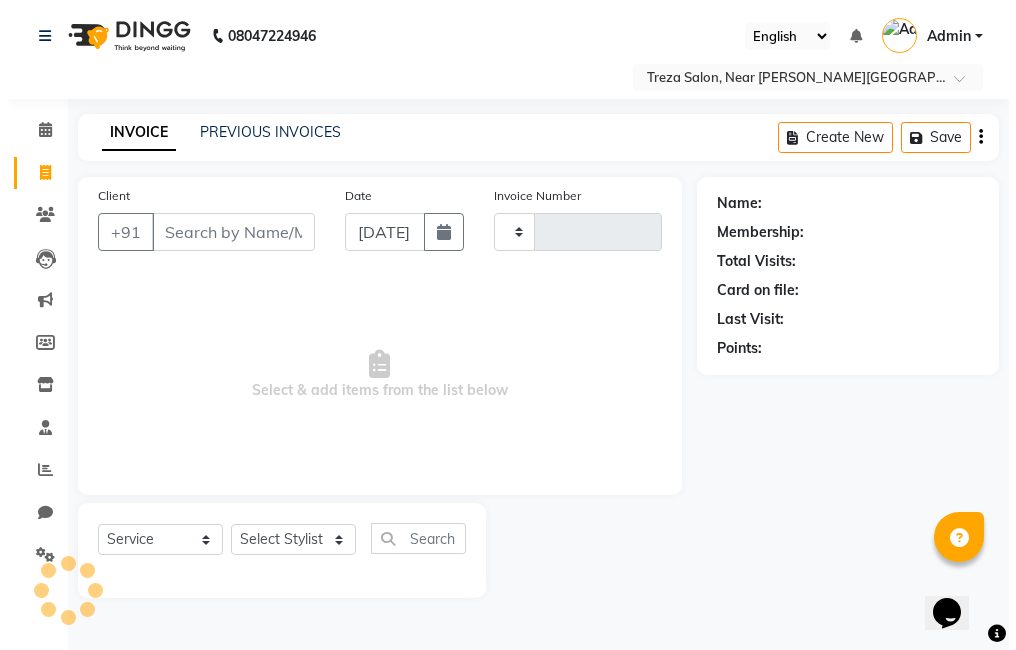 scroll, scrollTop: 0, scrollLeft: 0, axis: both 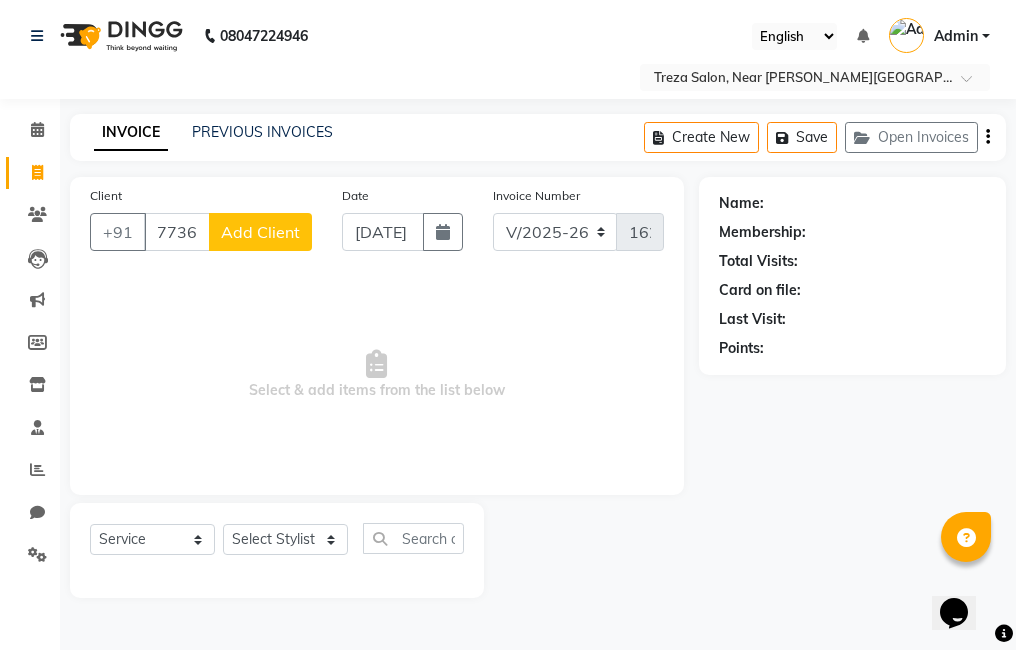 click on "Select & add items from the list below" at bounding box center (377, 375) 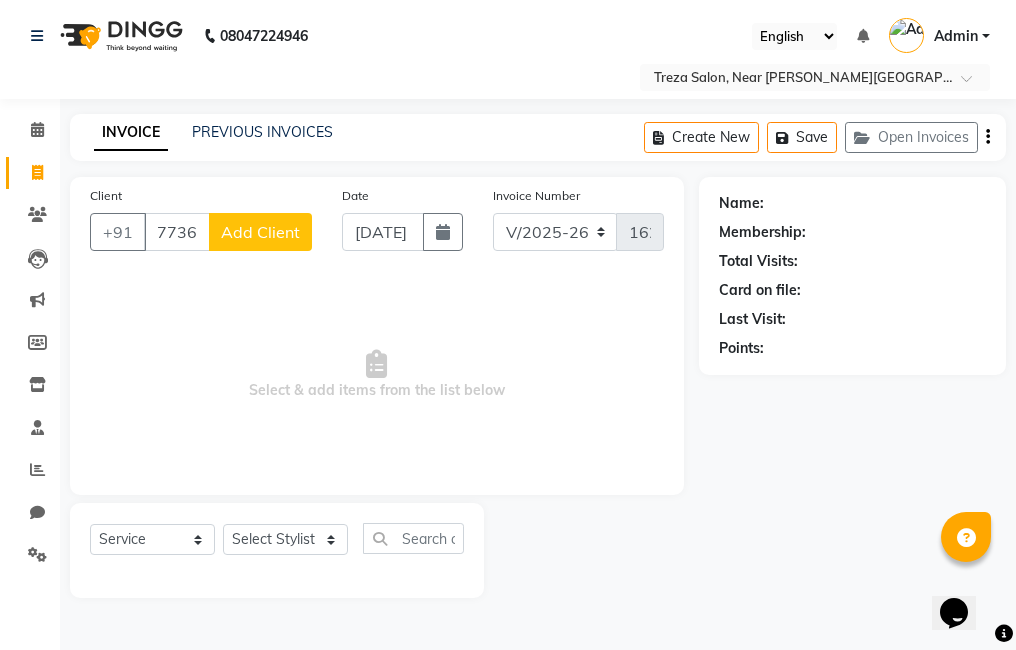 click on "Add Client" 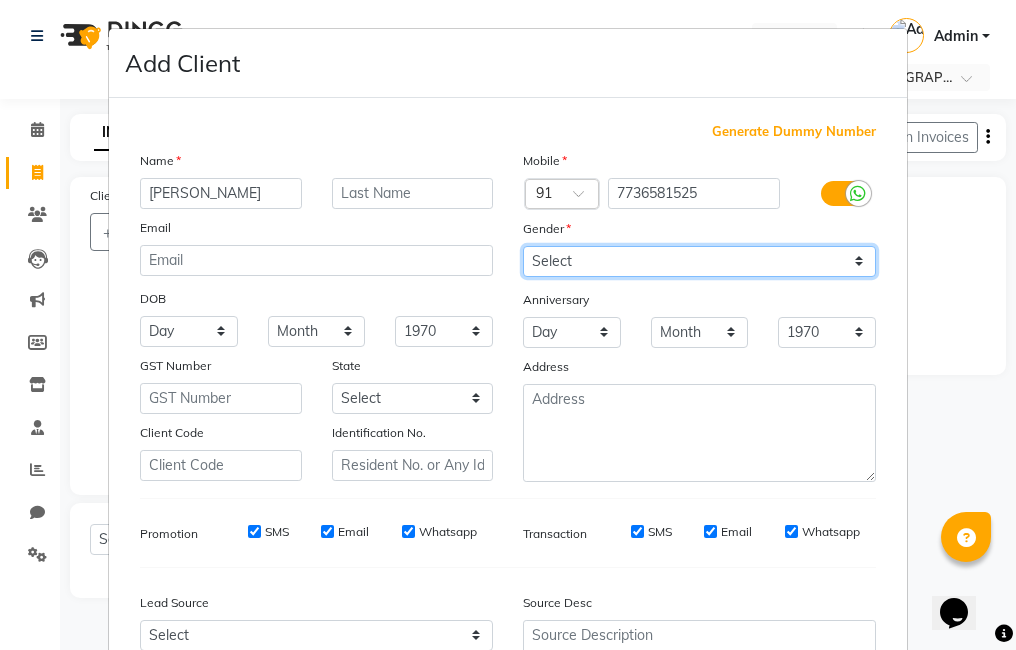 click on "Select [DEMOGRAPHIC_DATA] [DEMOGRAPHIC_DATA] Other Prefer Not To Say" at bounding box center (699, 261) 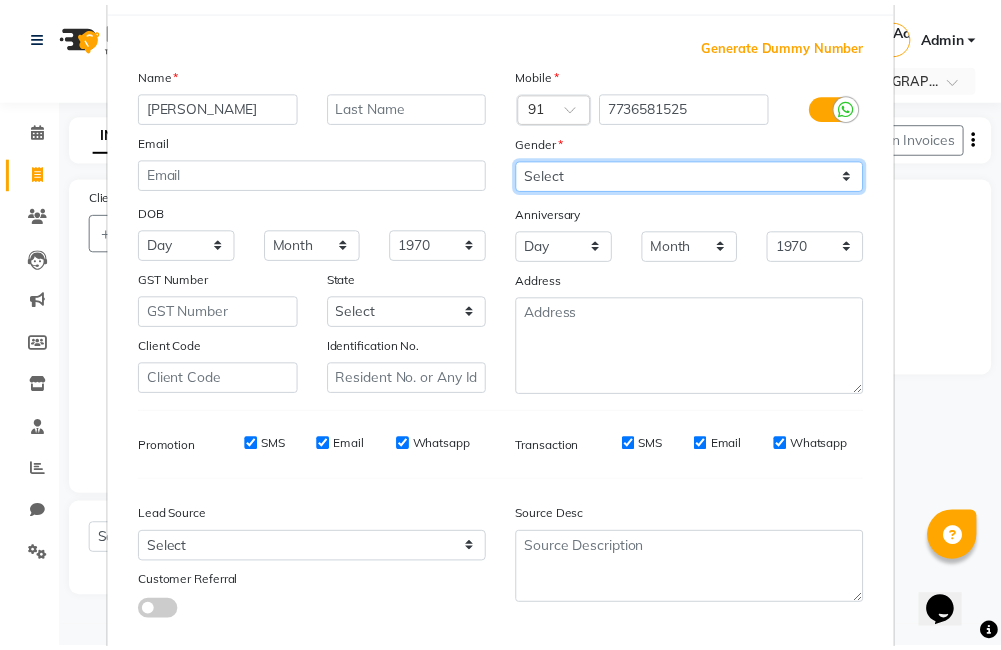 scroll, scrollTop: 199, scrollLeft: 0, axis: vertical 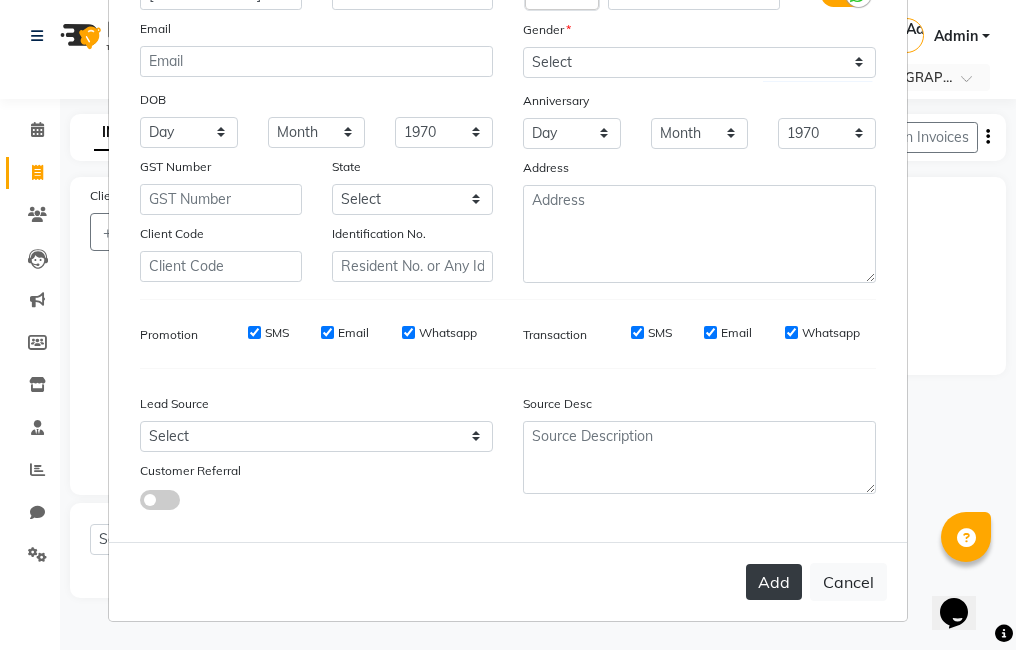 click on "Add" at bounding box center (774, 582) 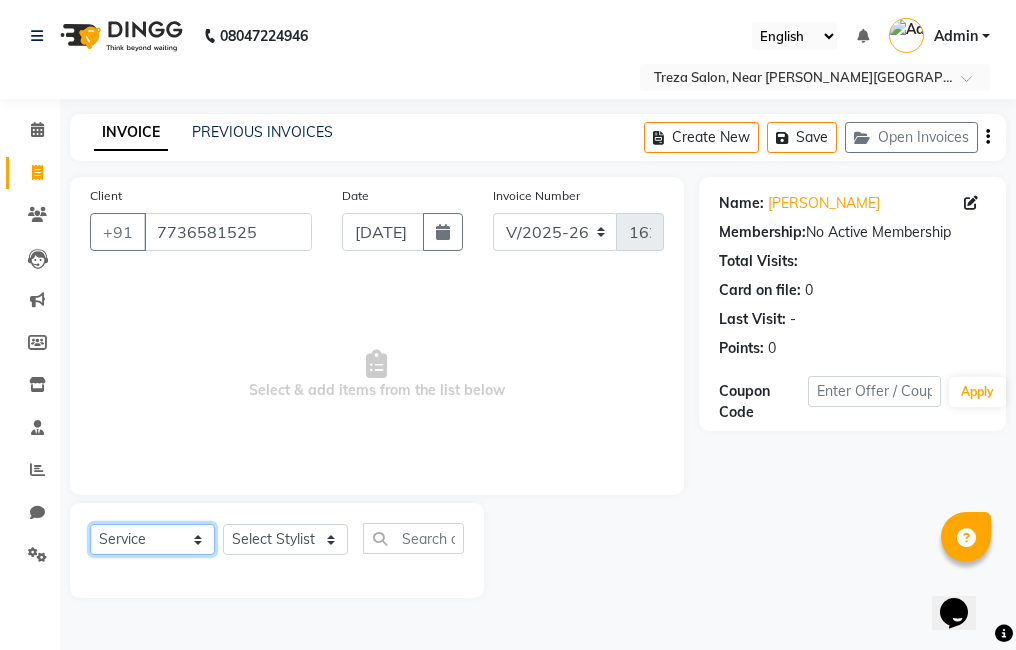 click on "Select  Service  Product  Membership  Package Voucher Prepaid Gift Card" 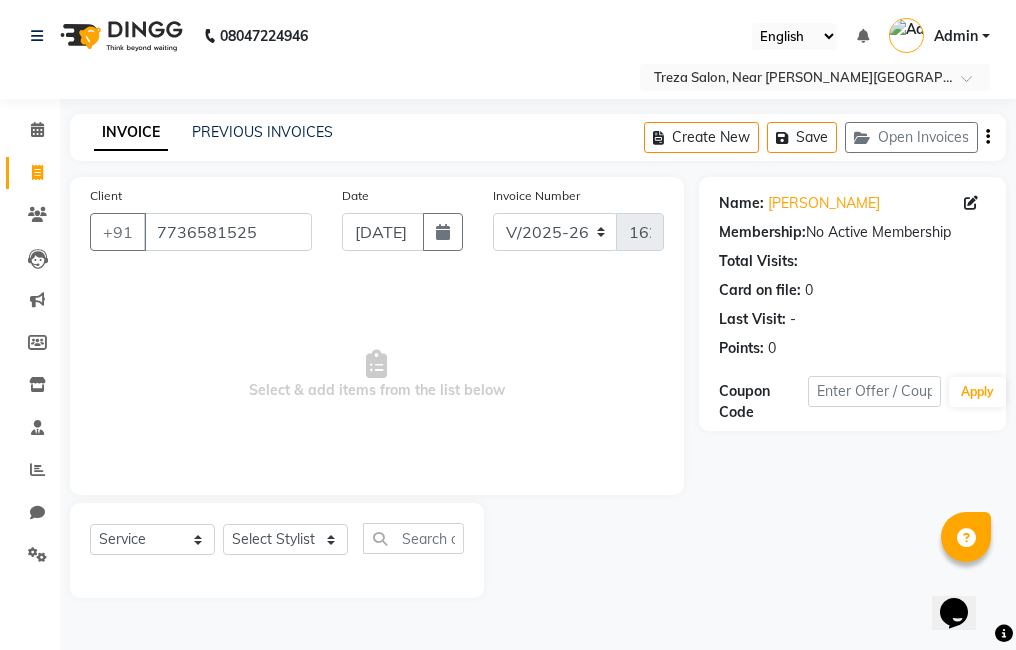 click on "Client [PHONE_NUMBER] Date [DATE] Invoice Number V/2025 V/[PHONE_NUMBER]  Select & add items from the list below" 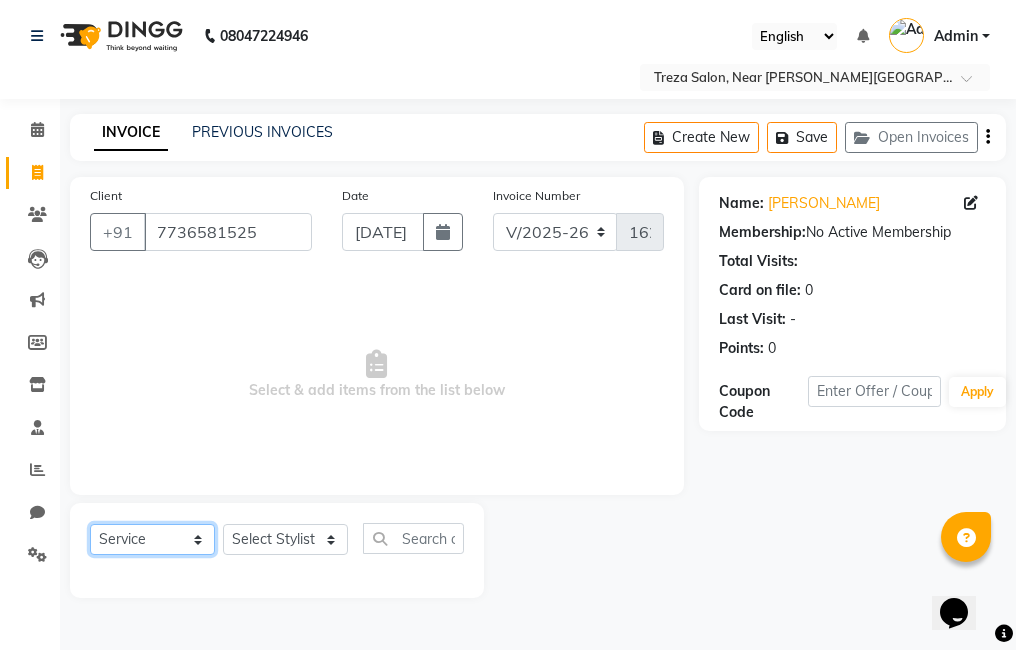 click on "Select  Service  Product  Membership  Package Voucher Prepaid Gift Card" 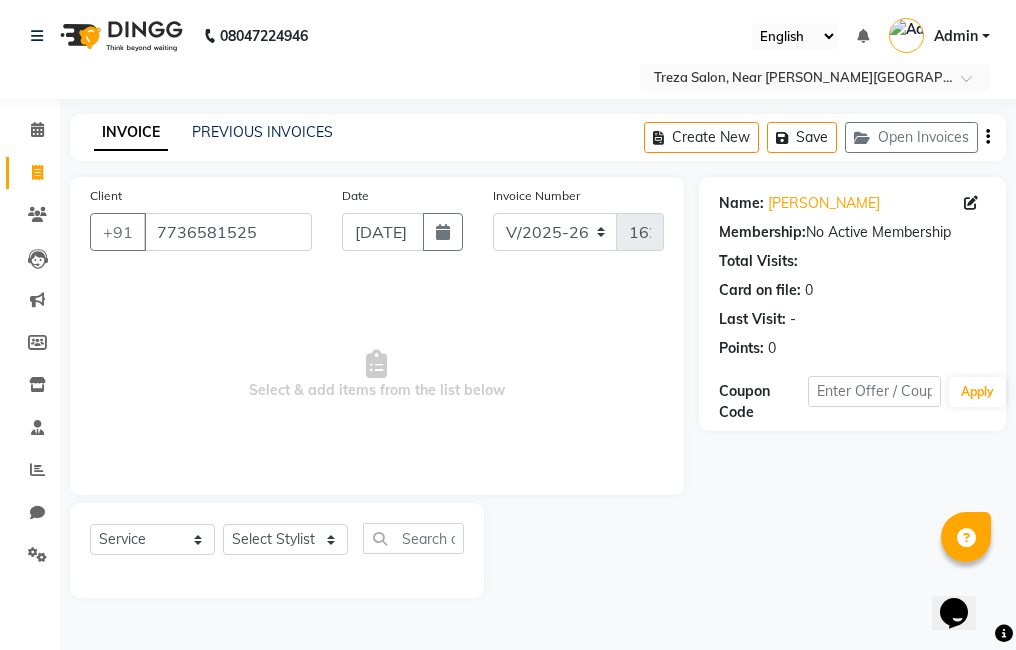 click on "Select & add items from the list below" at bounding box center (377, 375) 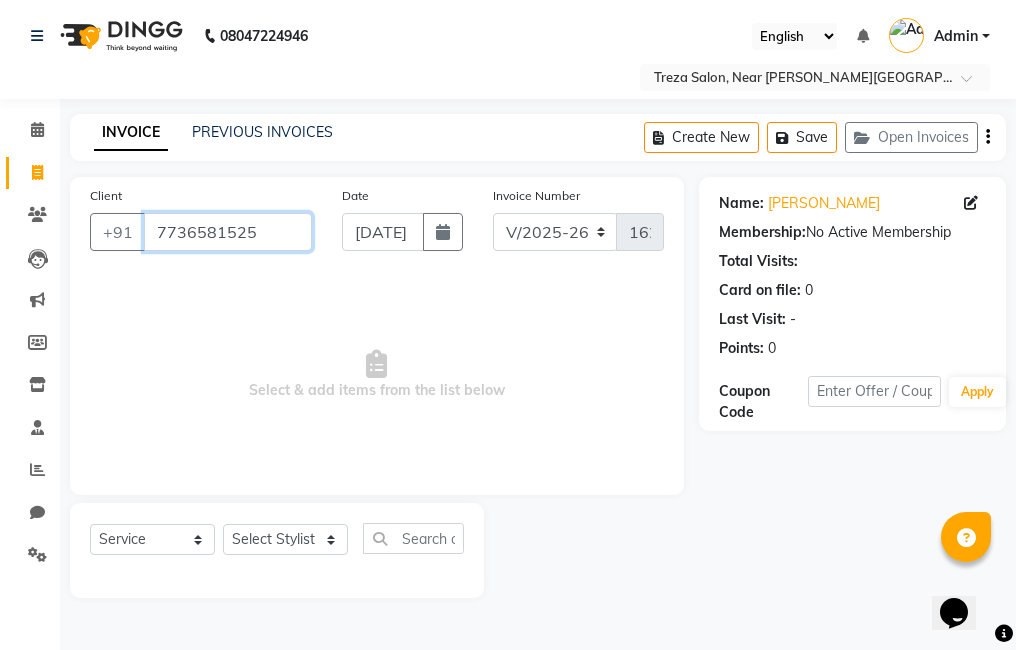 click on "7736581525" at bounding box center [228, 232] 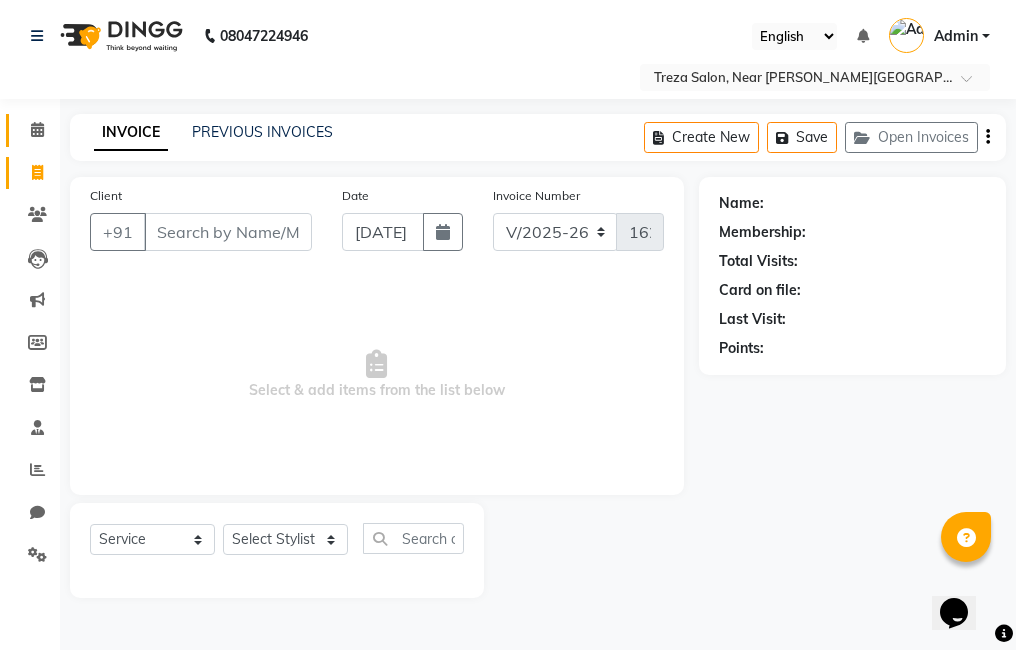 click 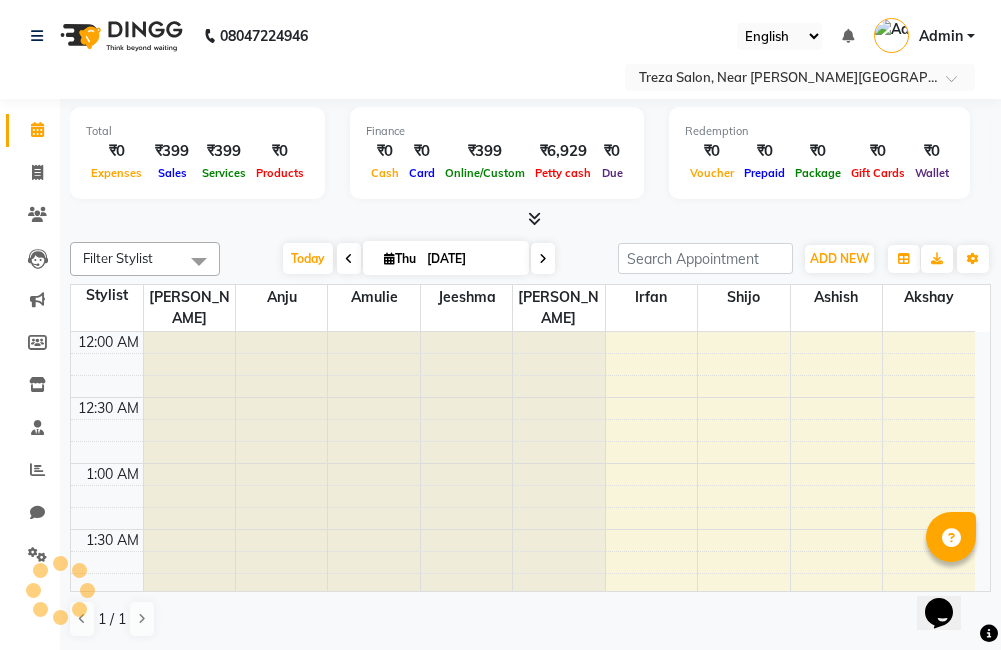 scroll, scrollTop: 793, scrollLeft: 0, axis: vertical 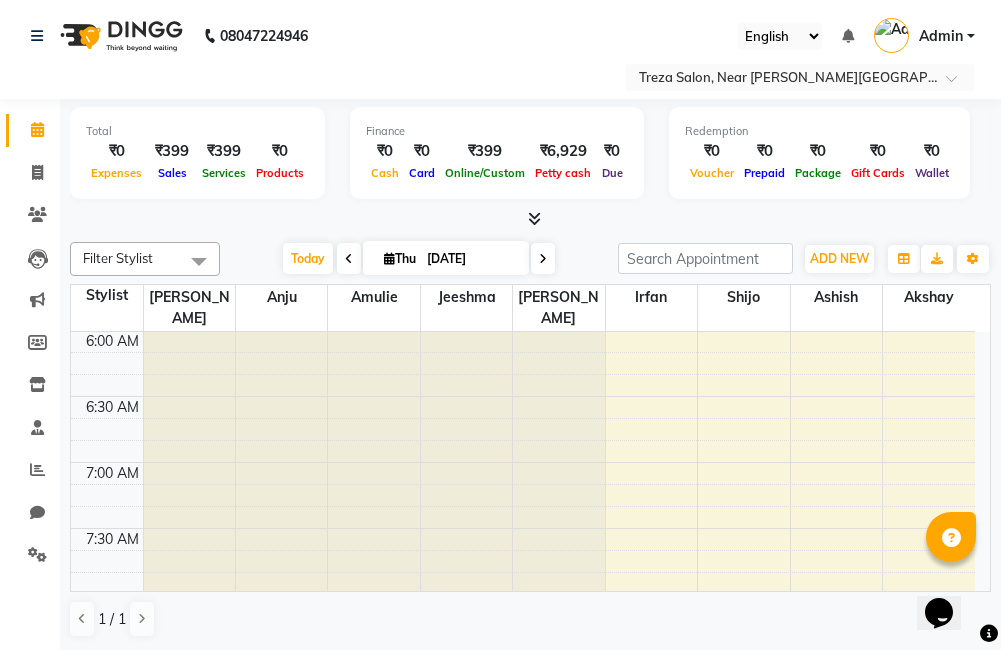 click on "Invoice" 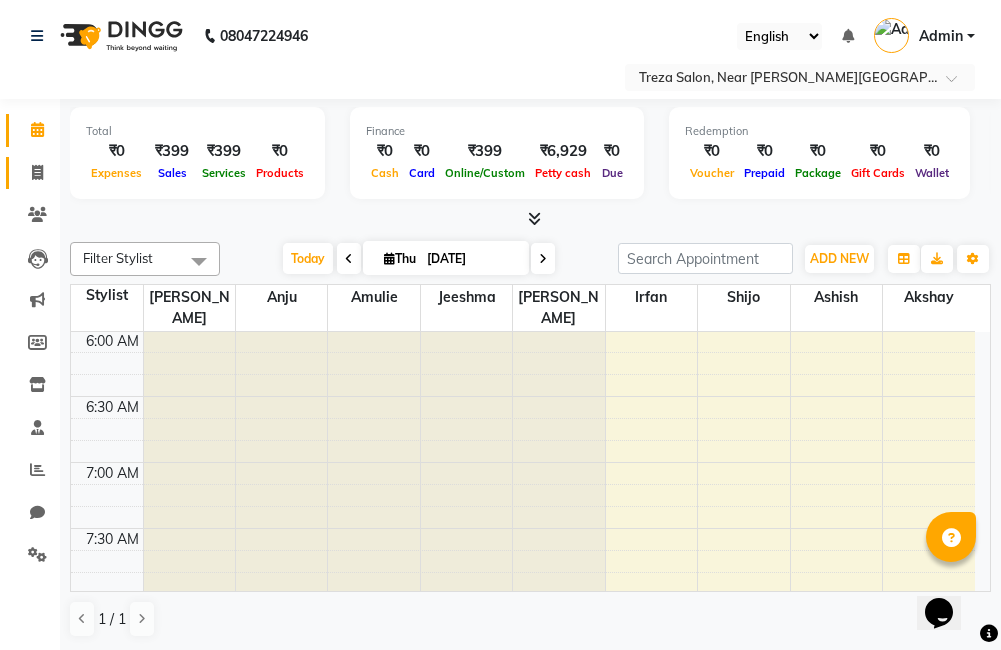 click 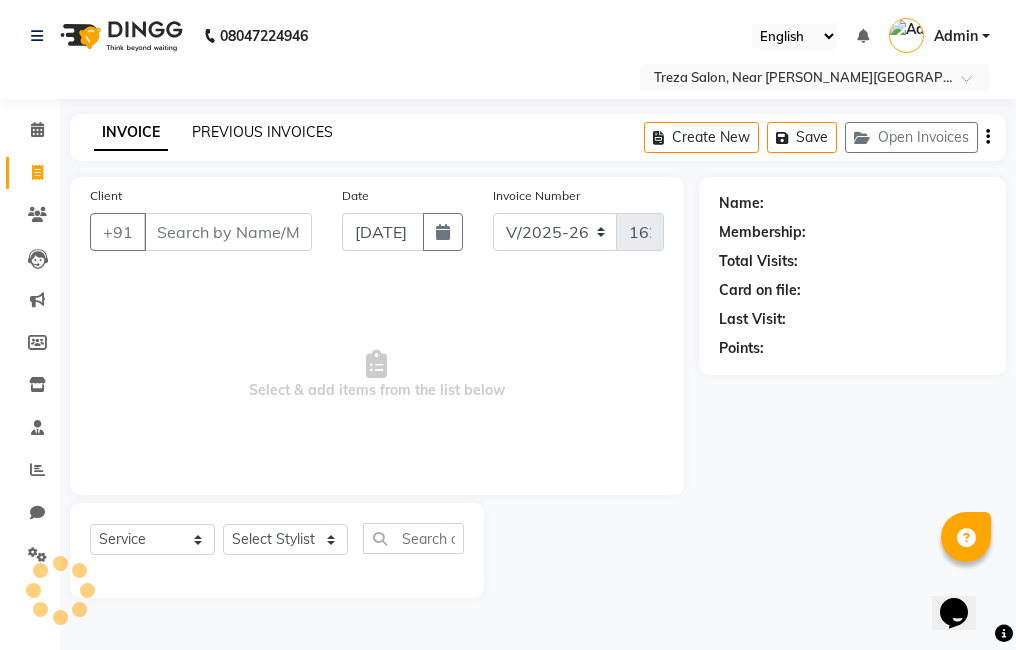click on "PREVIOUS INVOICES" 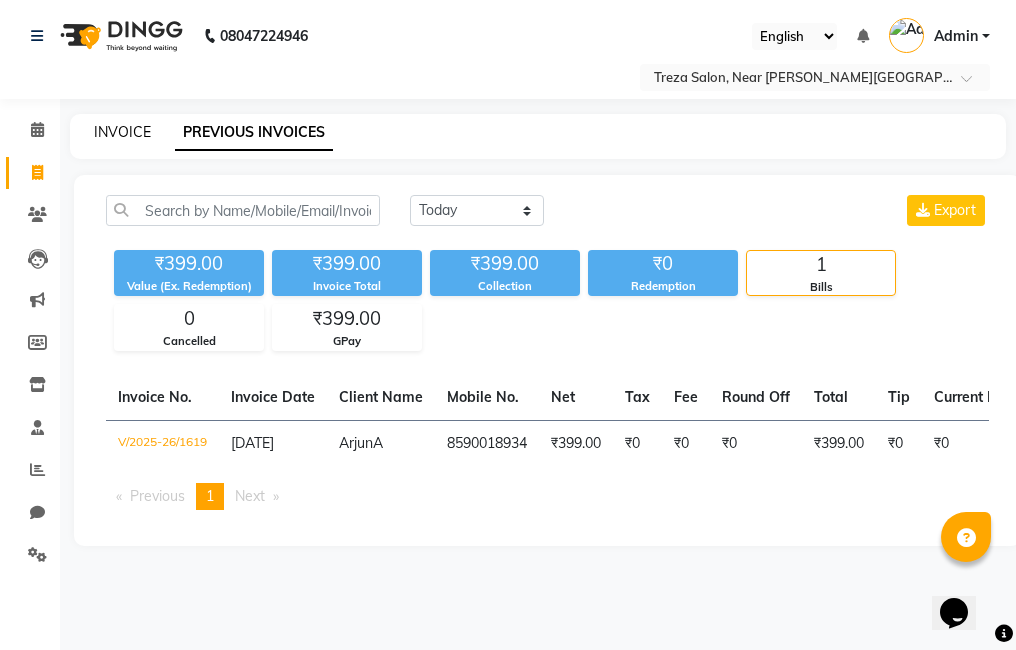 click on "INVOICE" 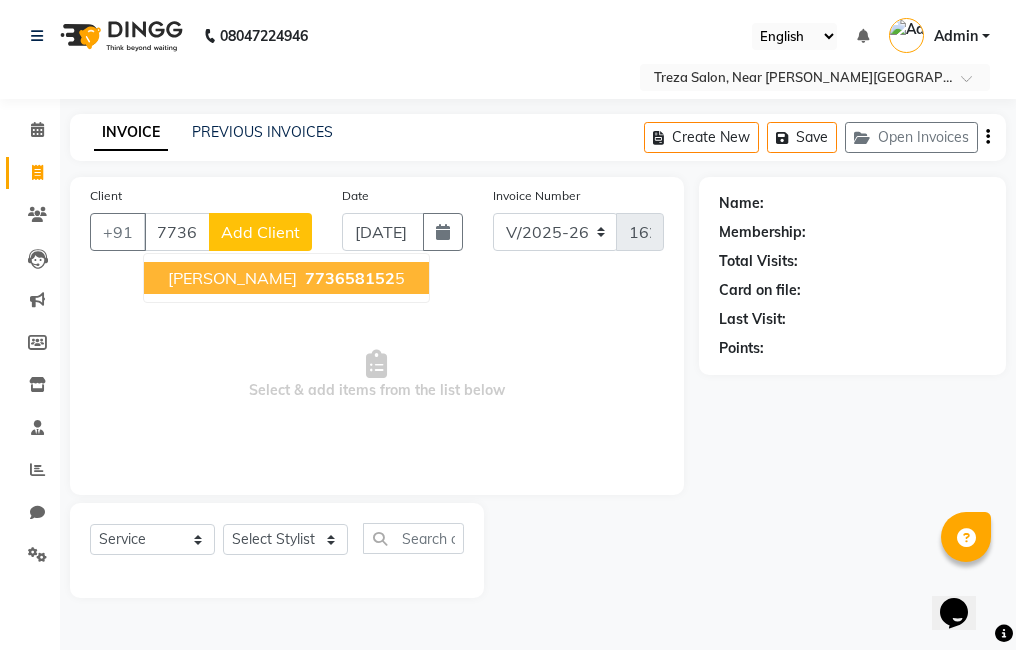 click on "773658152" at bounding box center (350, 278) 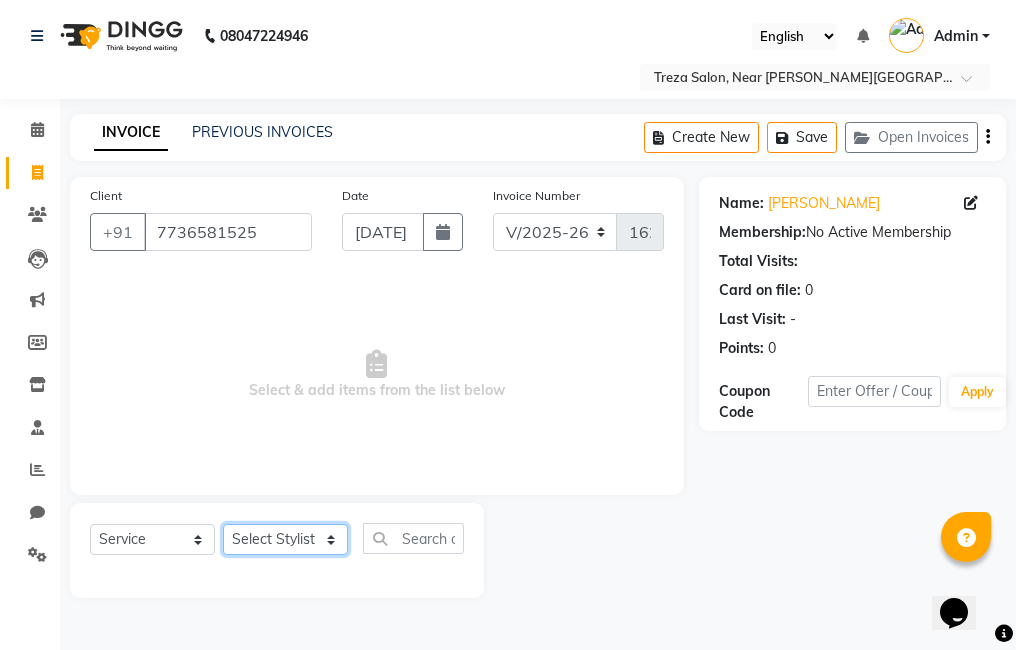 click on "Select Stylist [PERSON_NAME] Amulie Anju [PERSON_NAME] [PERSON_NAME] Shijo" 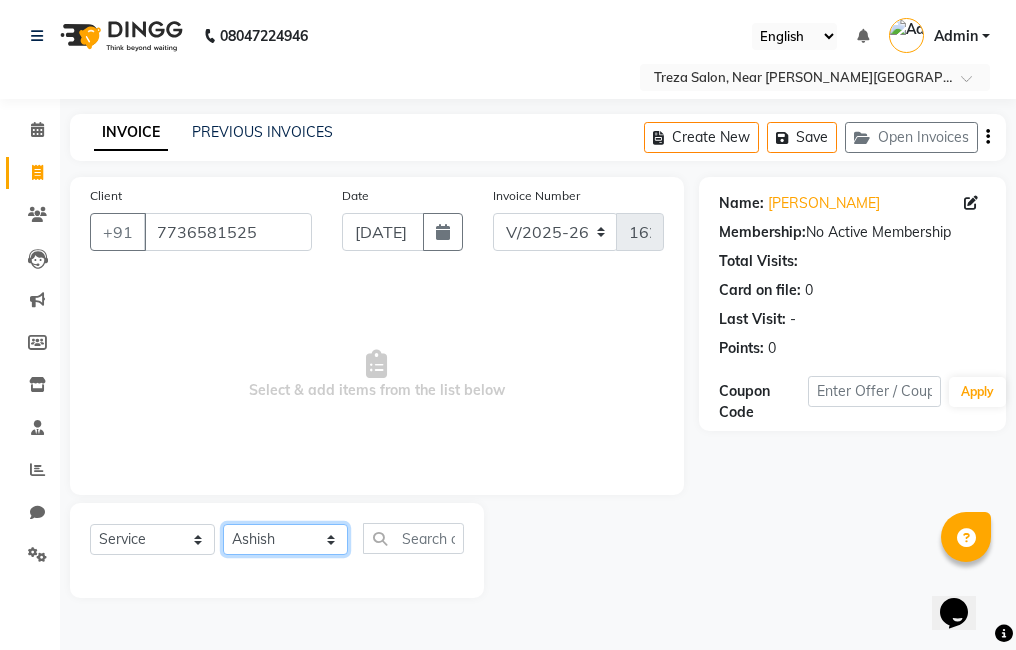 click on "Select Stylist [PERSON_NAME] Amulie Anju [PERSON_NAME] [PERSON_NAME] Shijo" 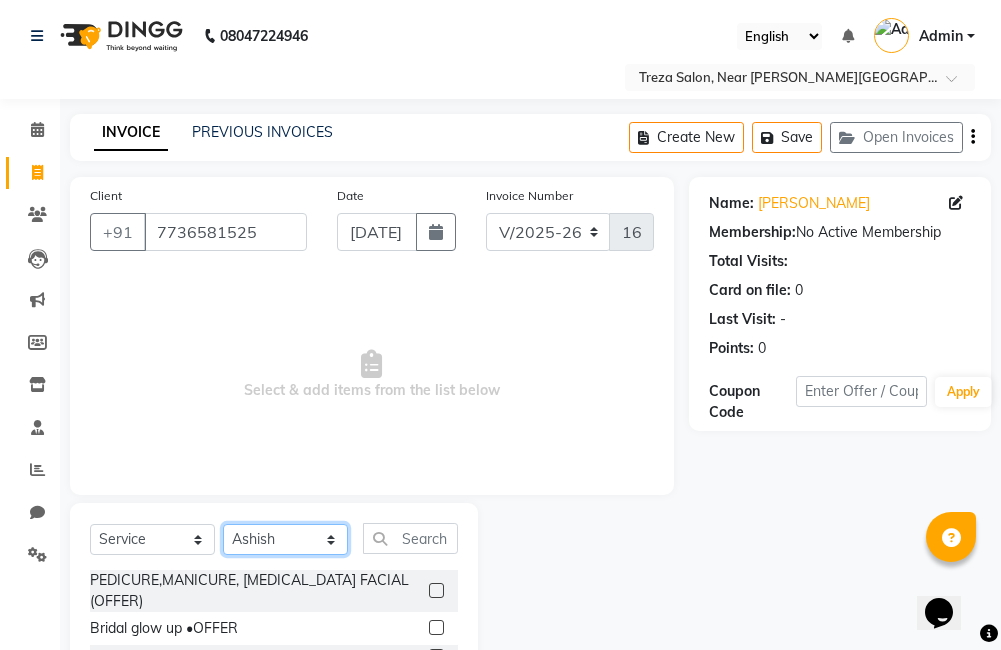 scroll, scrollTop: 178, scrollLeft: 0, axis: vertical 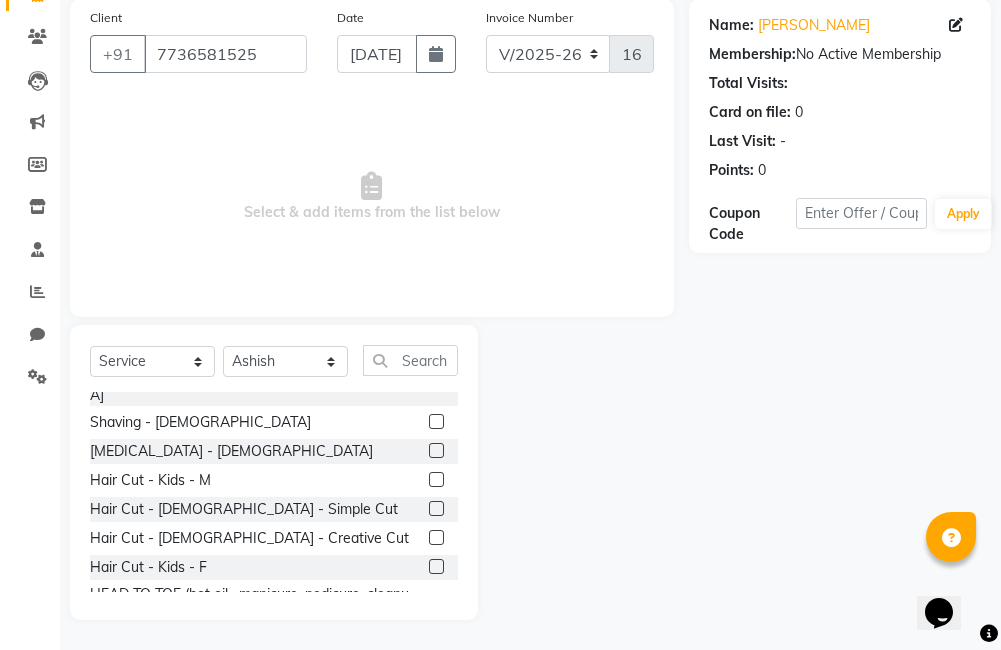 click 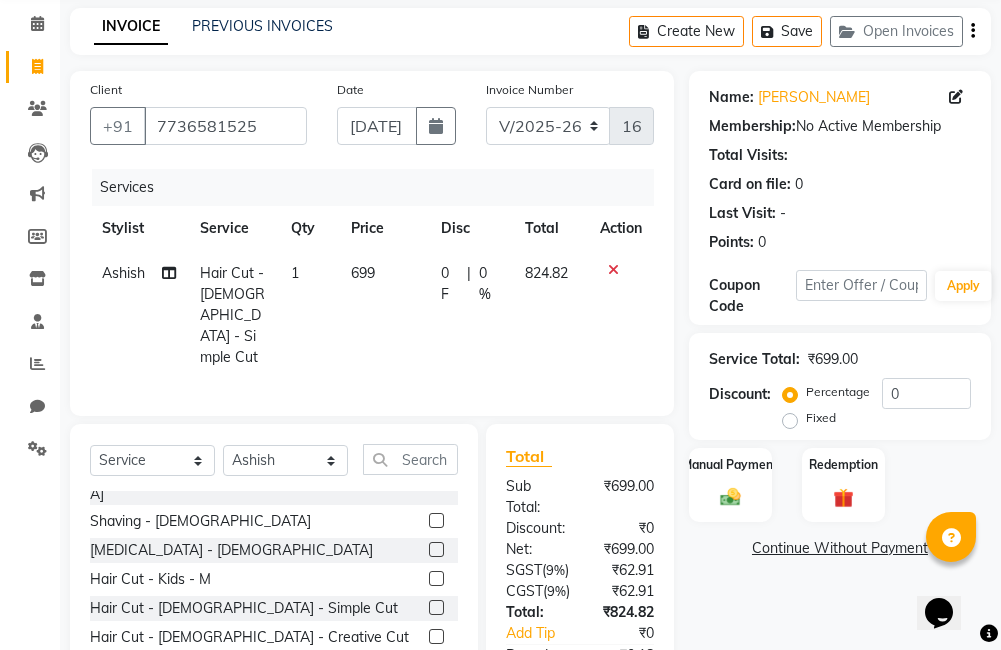 scroll, scrollTop: 0, scrollLeft: 0, axis: both 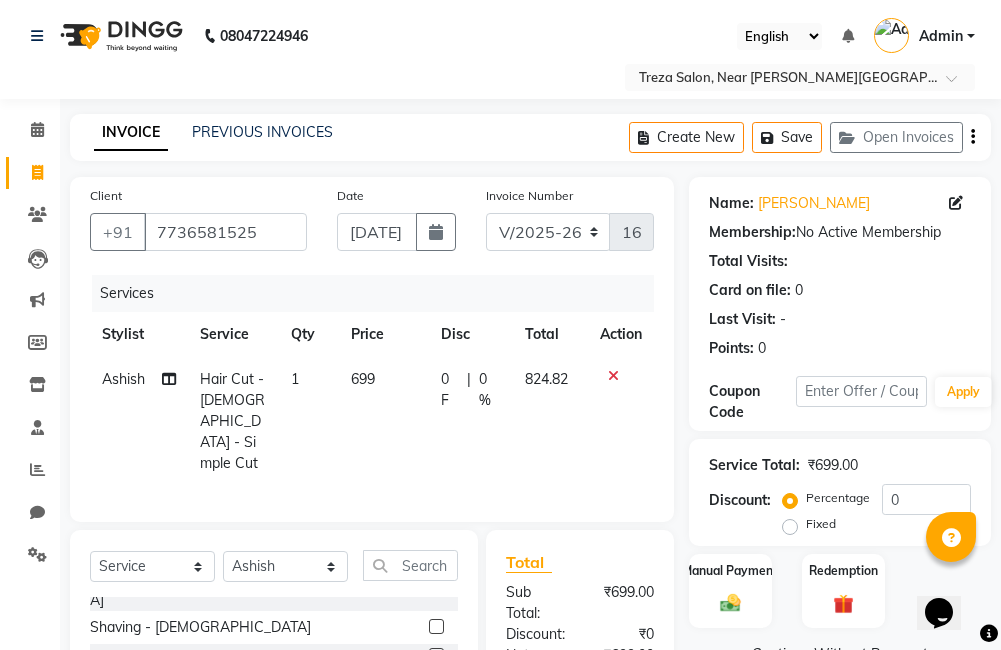 click 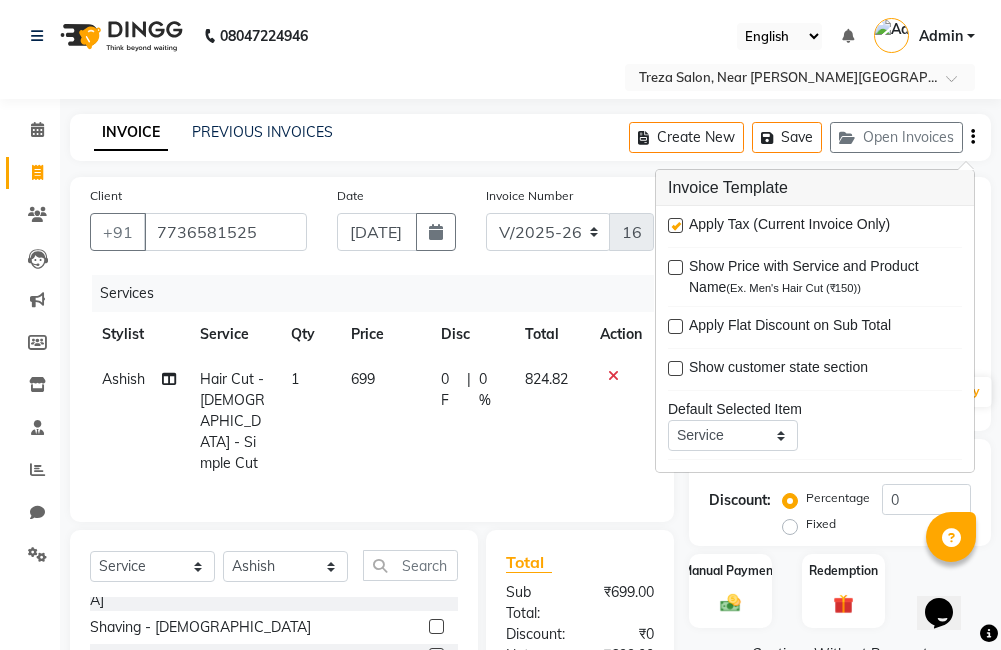 click at bounding box center [675, 225] 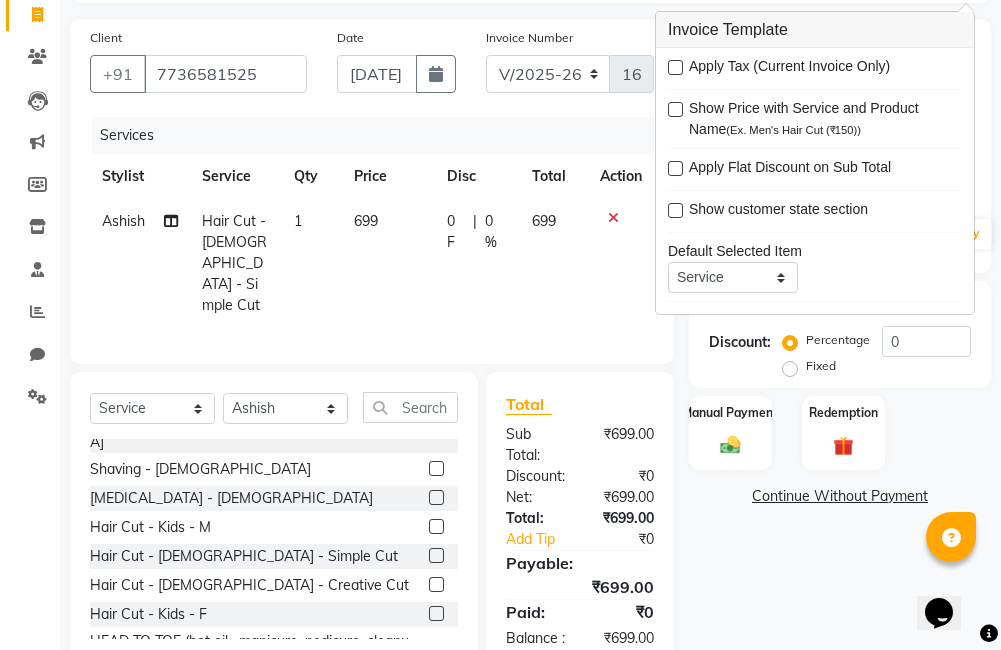 scroll, scrollTop: 201, scrollLeft: 0, axis: vertical 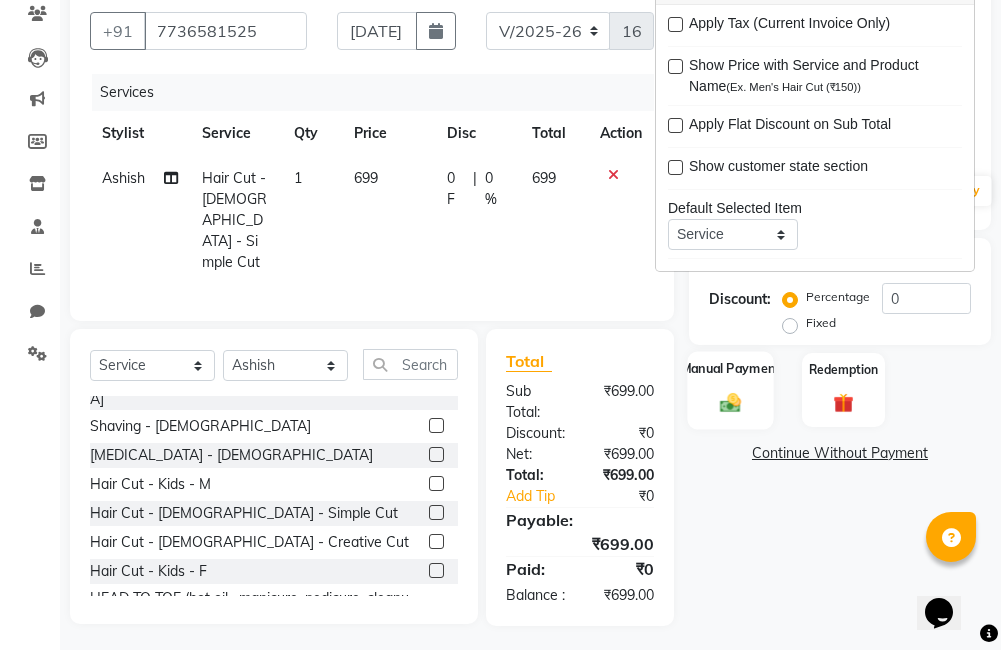 click on "Manual Payment" 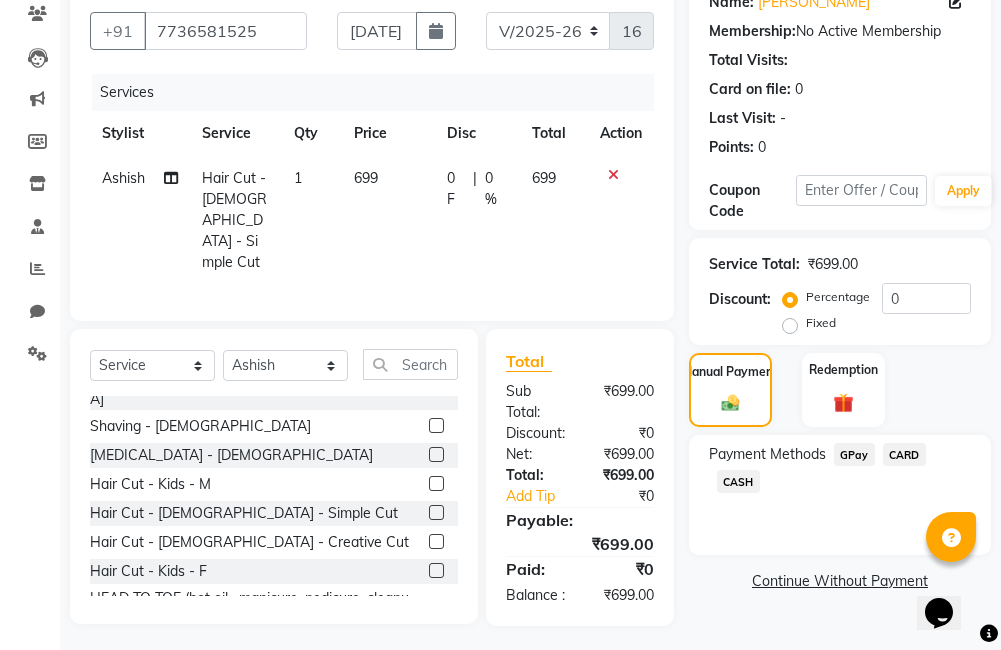 click on "GPay" 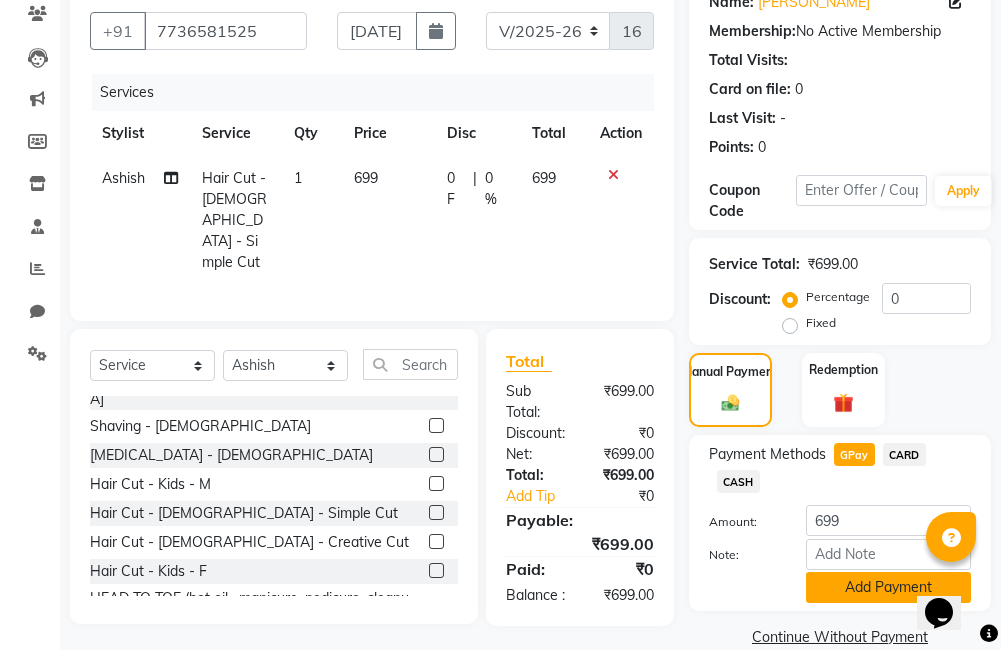 click on "Add Payment" 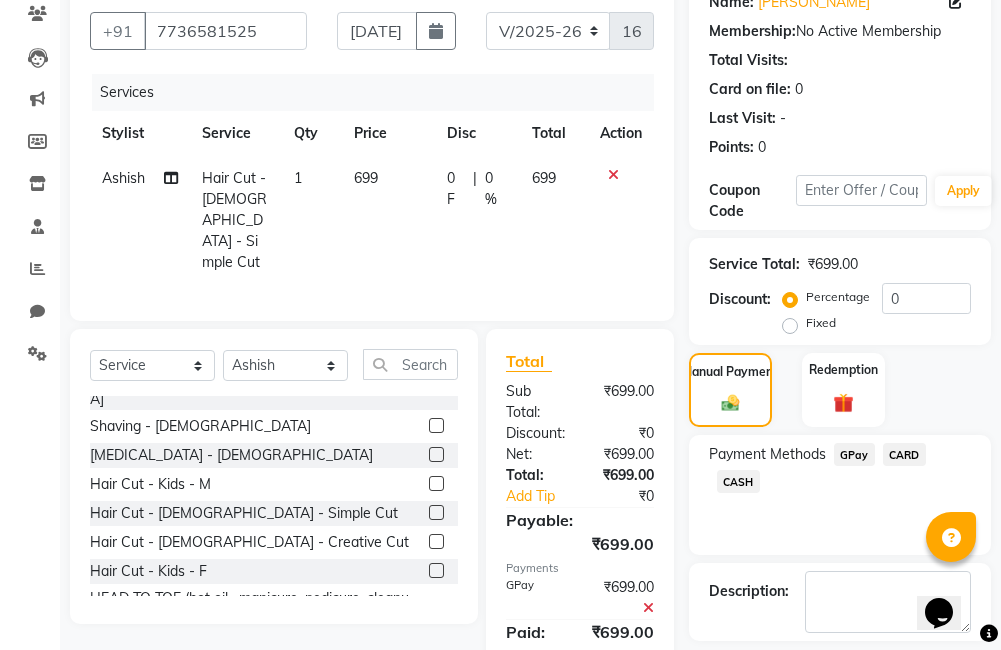 scroll, scrollTop: 290, scrollLeft: 0, axis: vertical 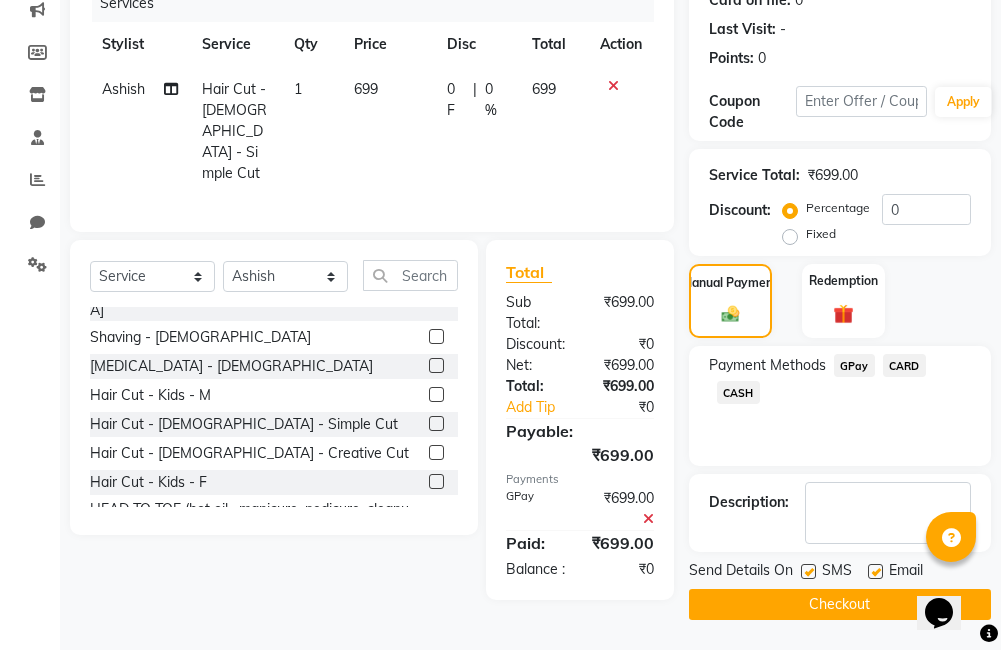 click 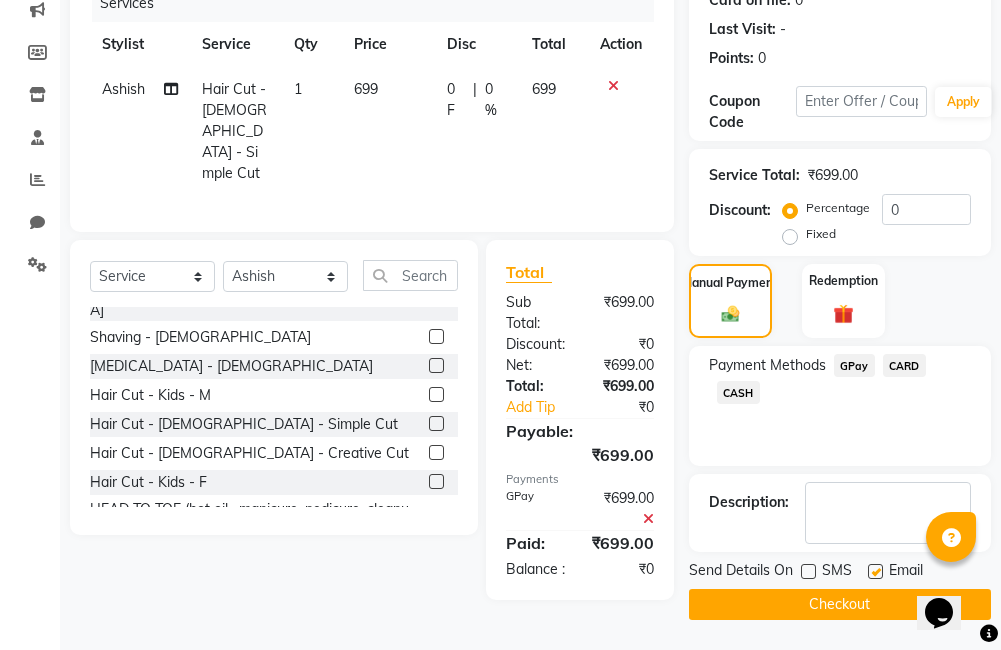 click 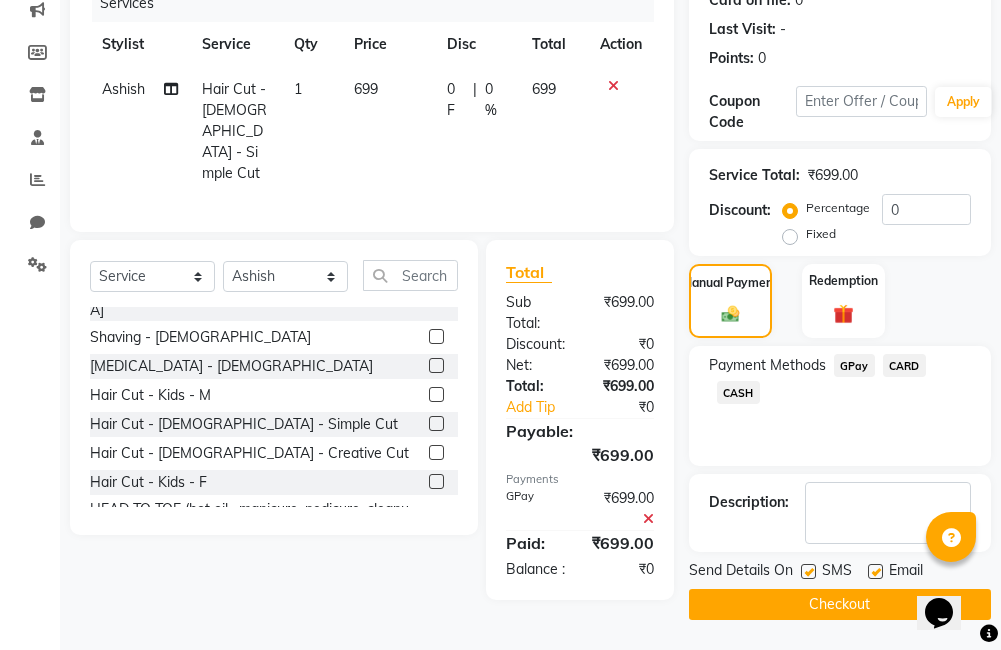 click on "Checkout" 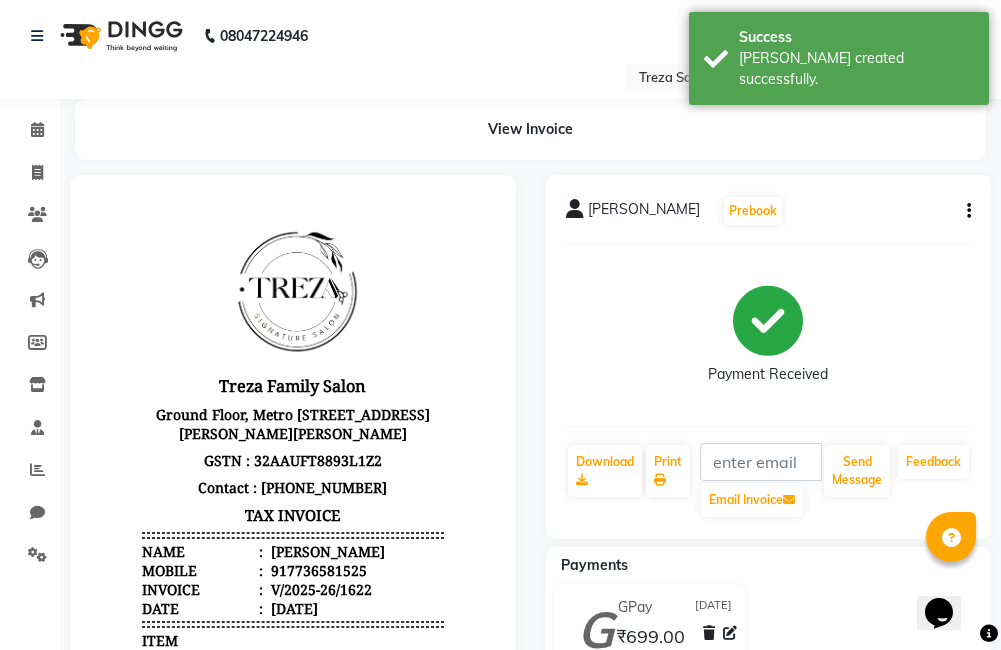 scroll, scrollTop: 0, scrollLeft: 0, axis: both 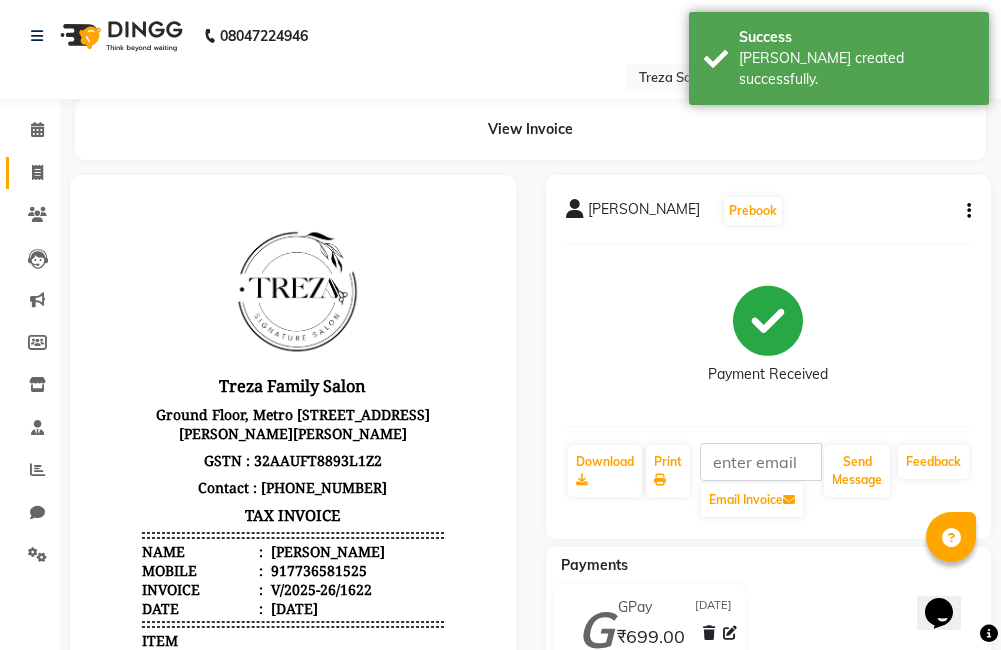 click 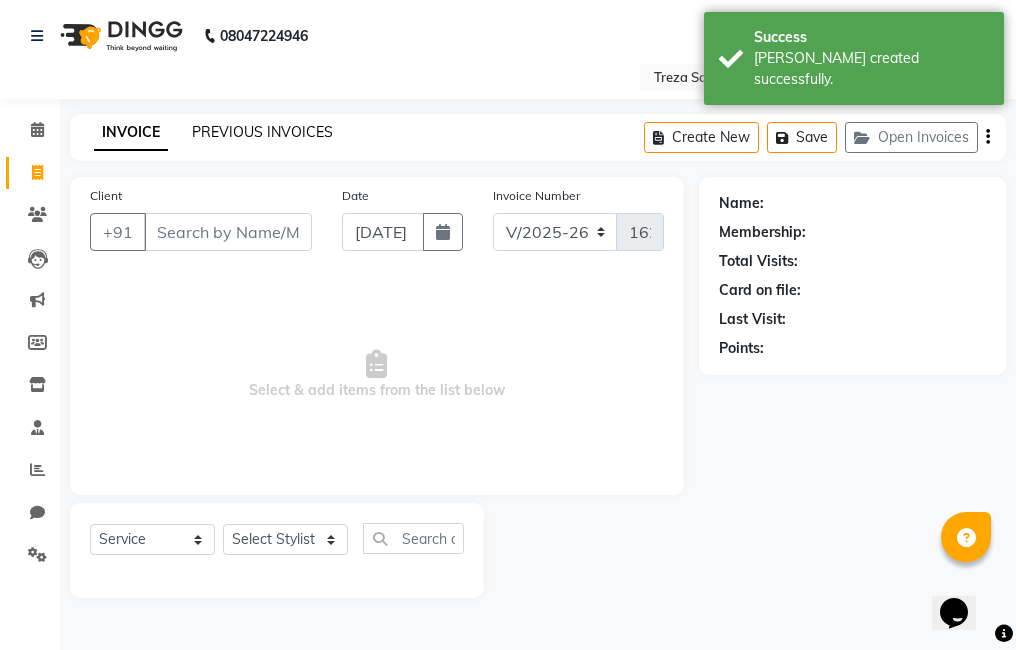 click on "PREVIOUS INVOICES" 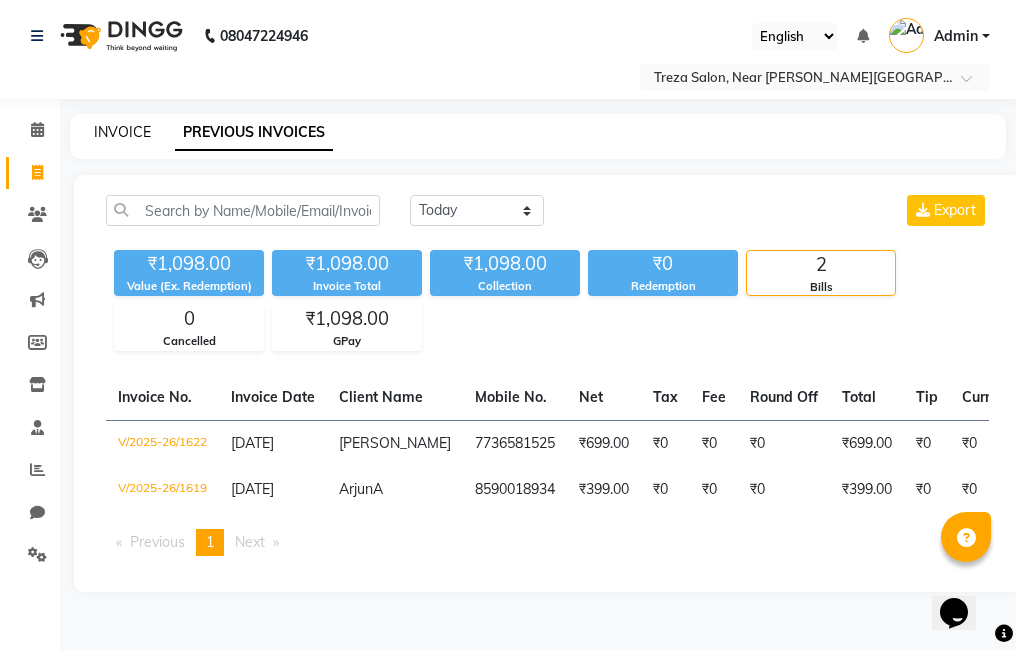click on "INVOICE" 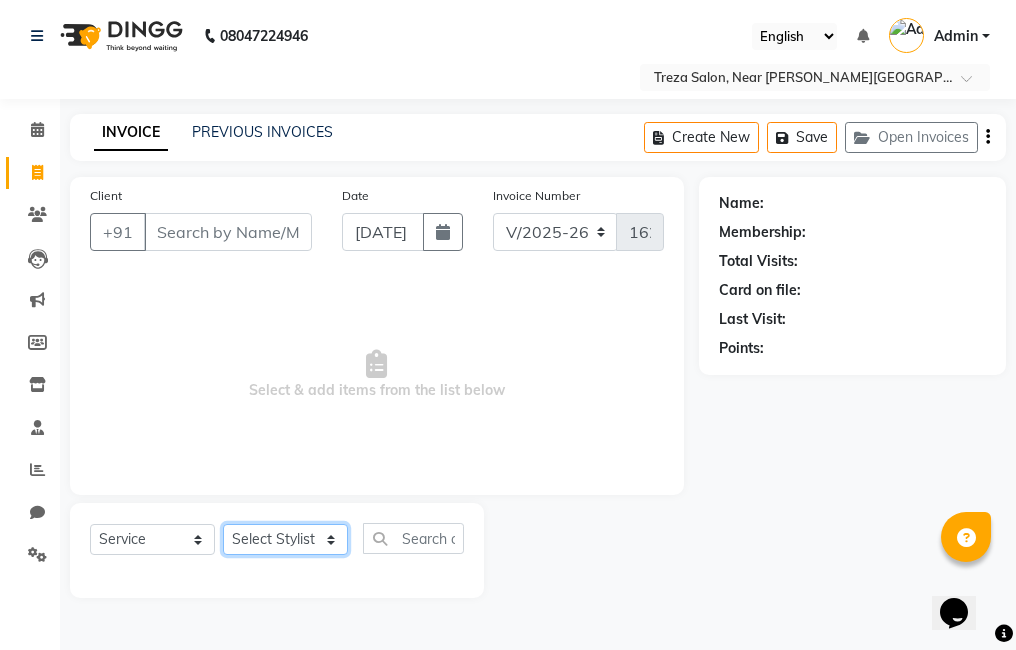 click on "Select Stylist [PERSON_NAME] Amulie Anju [PERSON_NAME] [PERSON_NAME] Shijo" 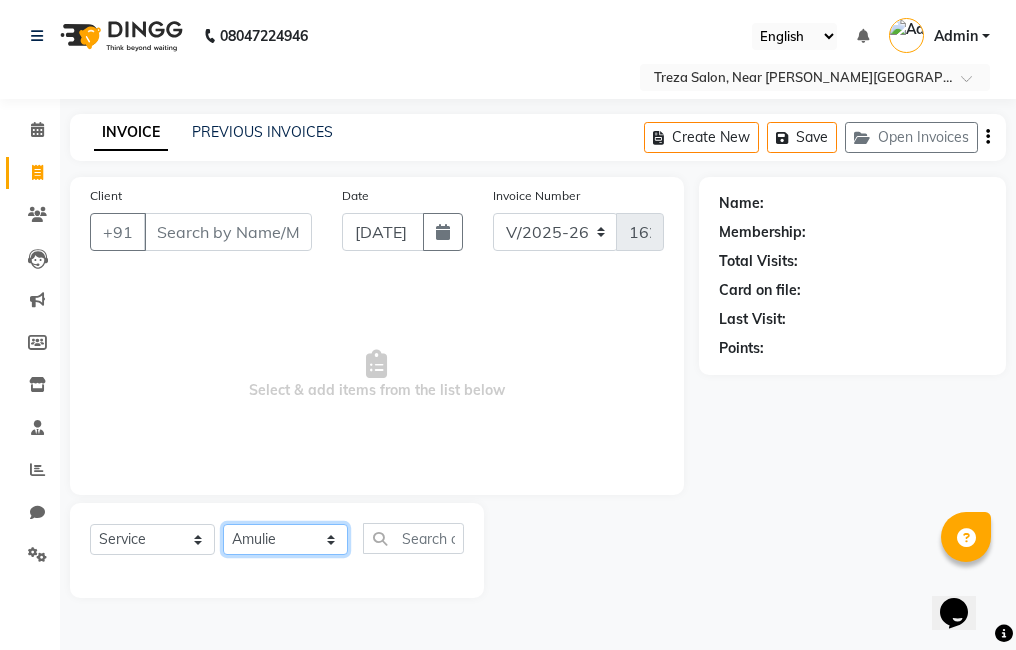 click on "Select Stylist [PERSON_NAME] Amulie Anju [PERSON_NAME] [PERSON_NAME] Shijo" 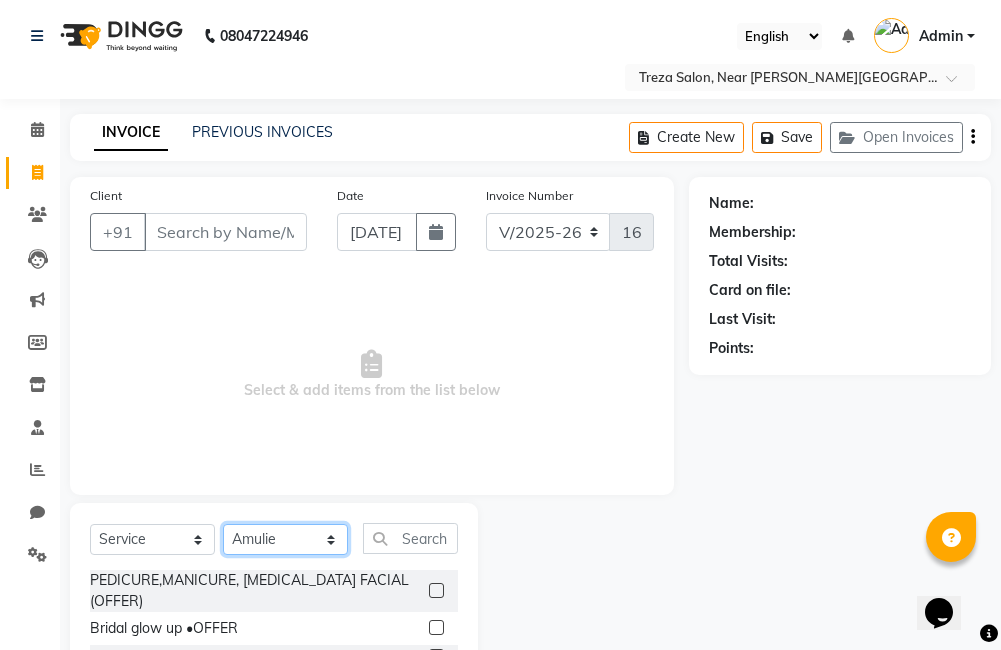 click on "Select Stylist [PERSON_NAME] Amulie Anju [PERSON_NAME] [PERSON_NAME] Shijo" 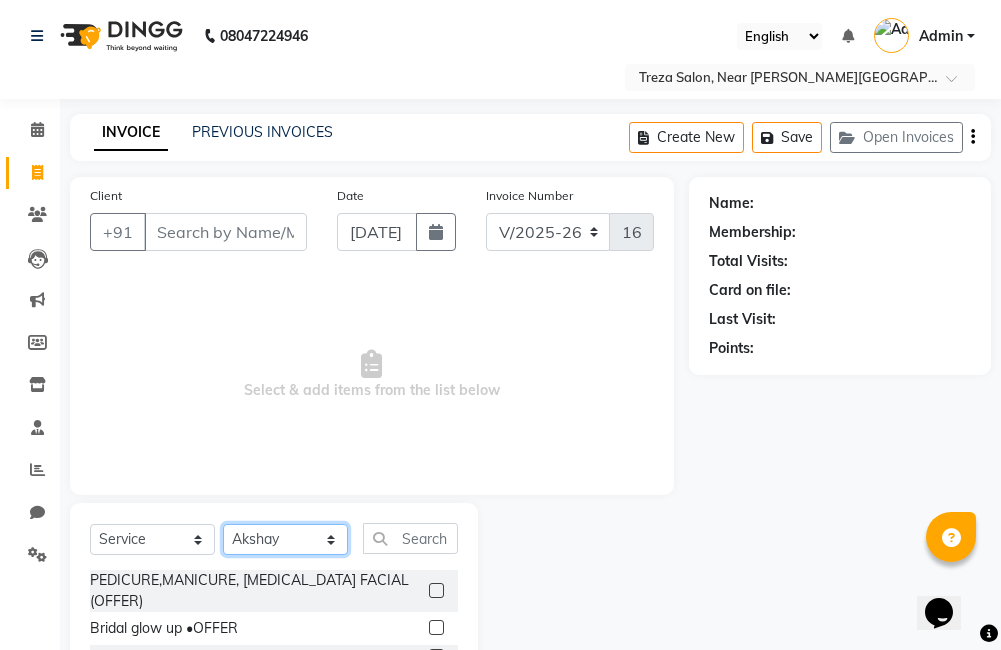 click on "Select Stylist [PERSON_NAME] Amulie Anju [PERSON_NAME] [PERSON_NAME] Shijo" 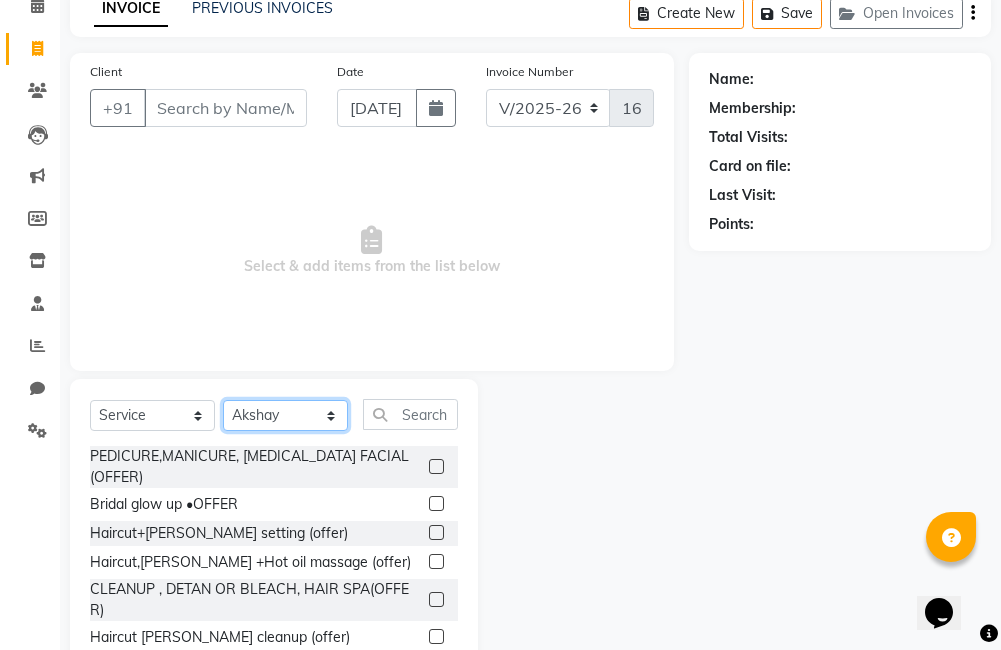 scroll, scrollTop: 158, scrollLeft: 0, axis: vertical 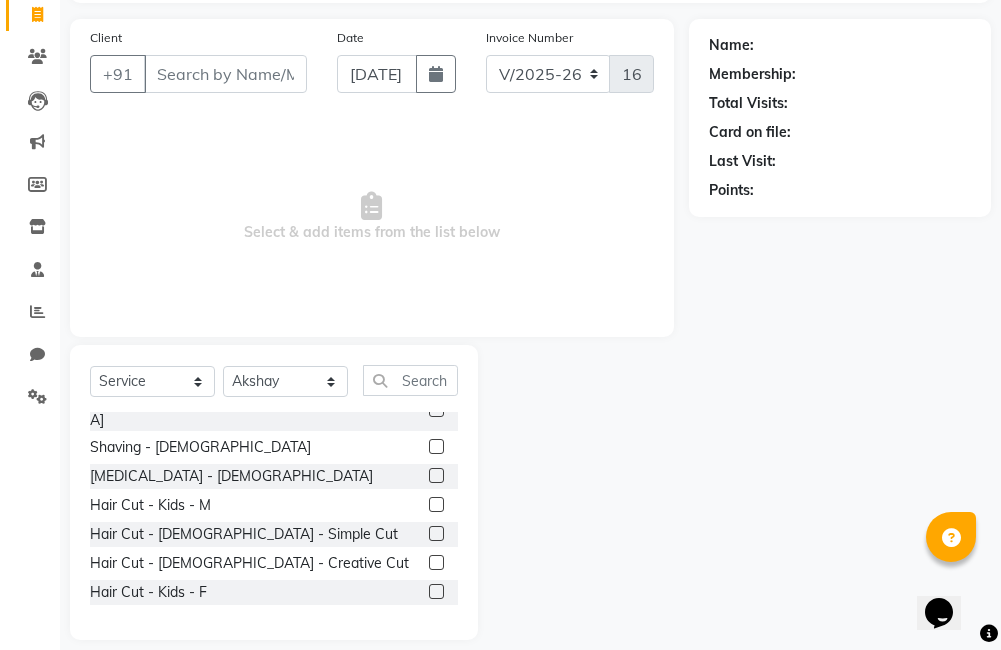 click 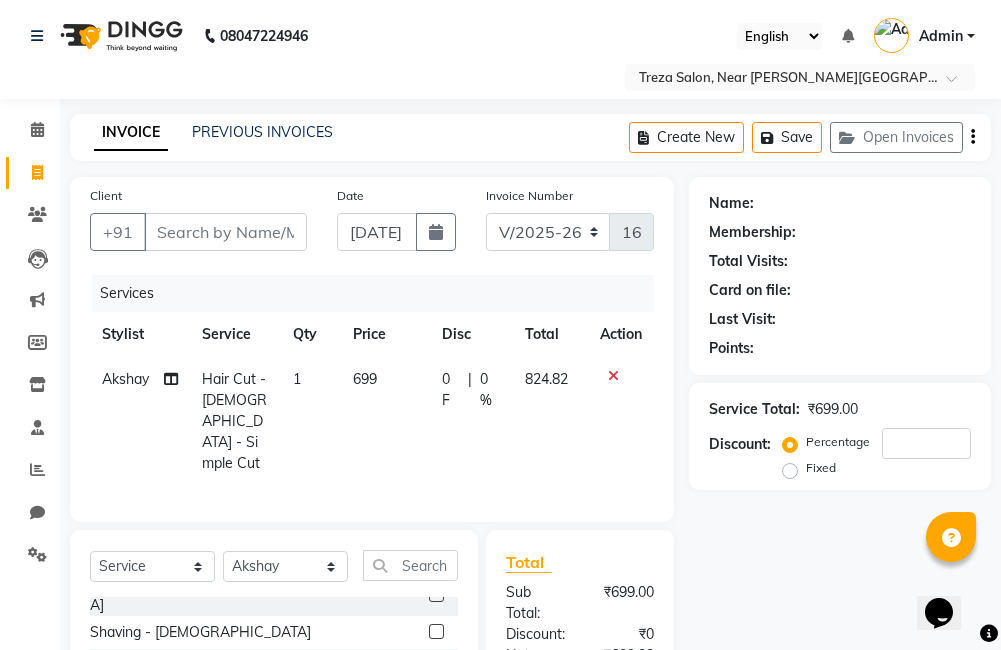 scroll, scrollTop: 3, scrollLeft: 0, axis: vertical 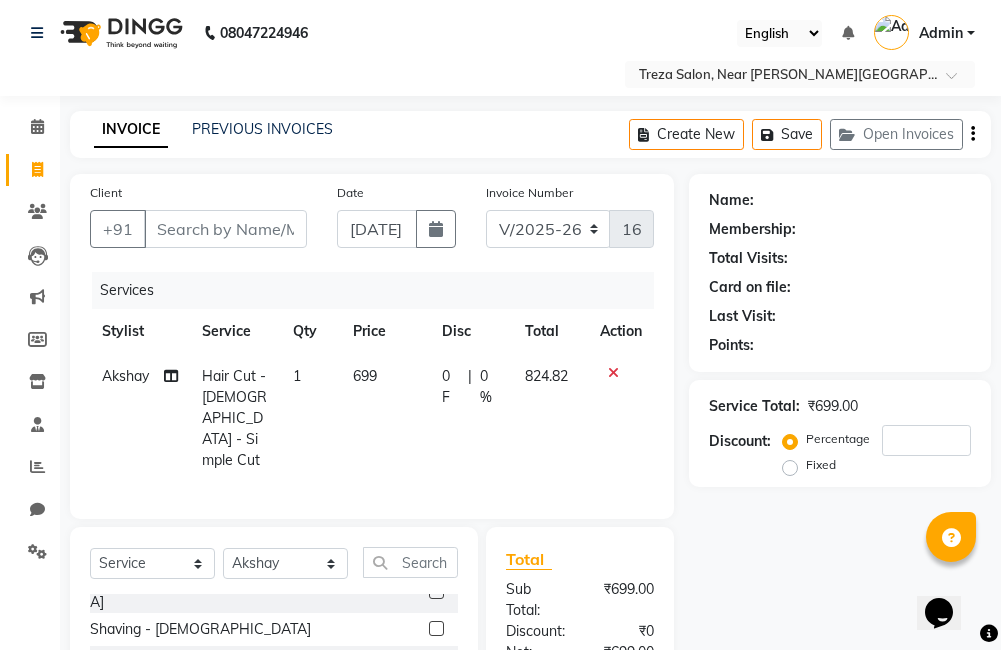 click 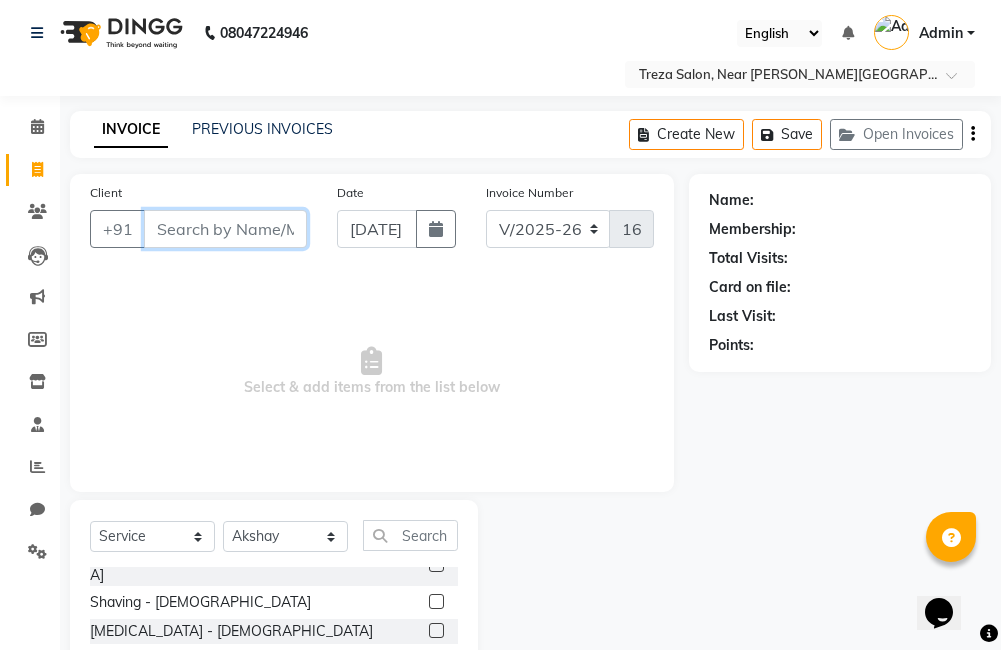 click on "Client" at bounding box center [225, 229] 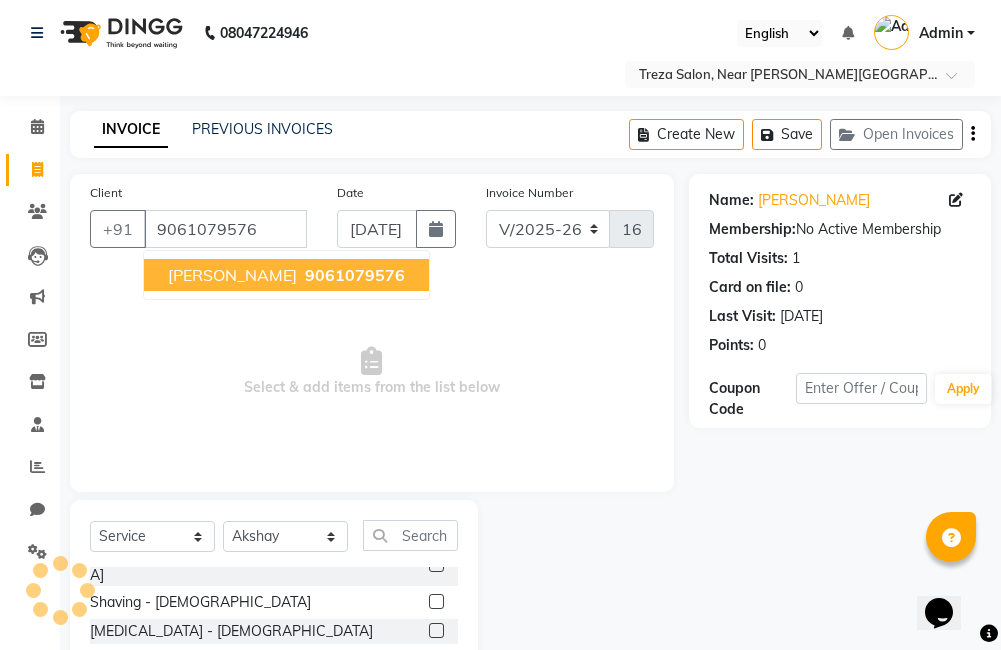 click on "9061079576" at bounding box center [353, 275] 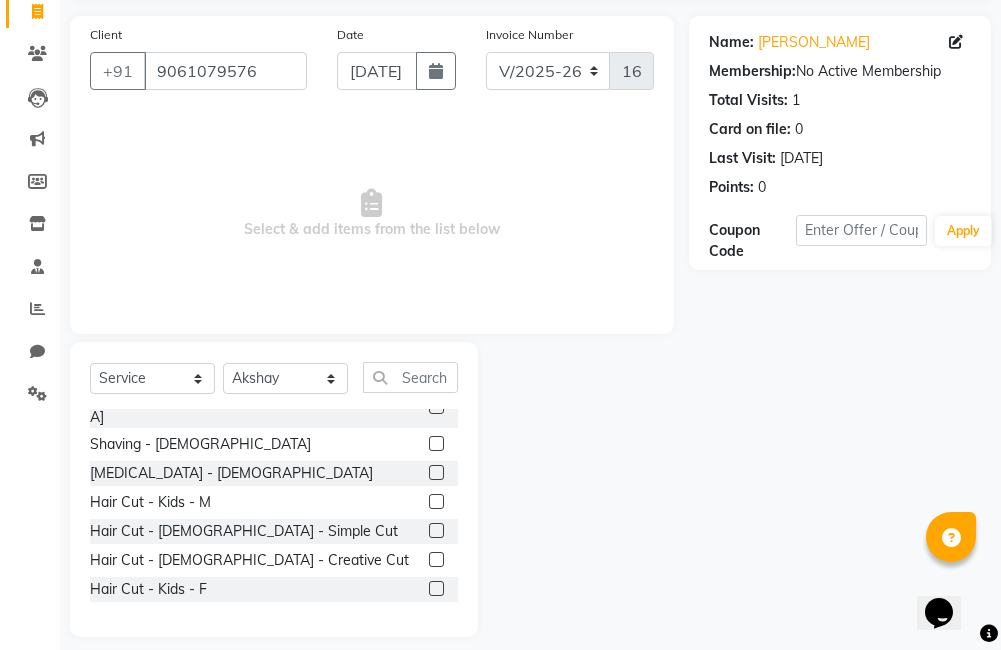 scroll, scrollTop: 178, scrollLeft: 0, axis: vertical 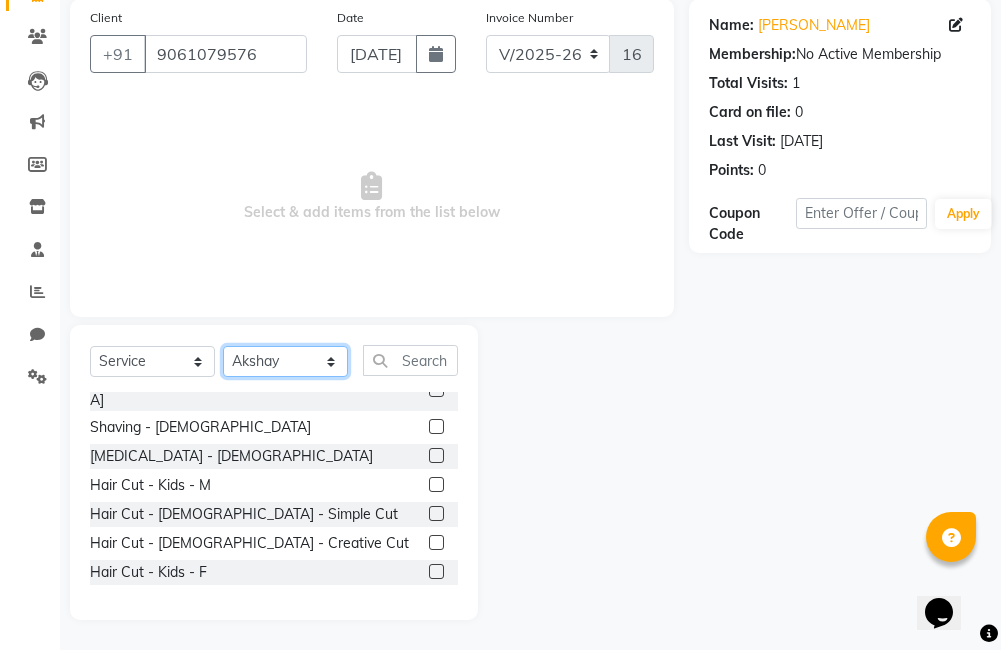 click on "Select Stylist [PERSON_NAME] Amulie Anju [PERSON_NAME] [PERSON_NAME] Shijo" 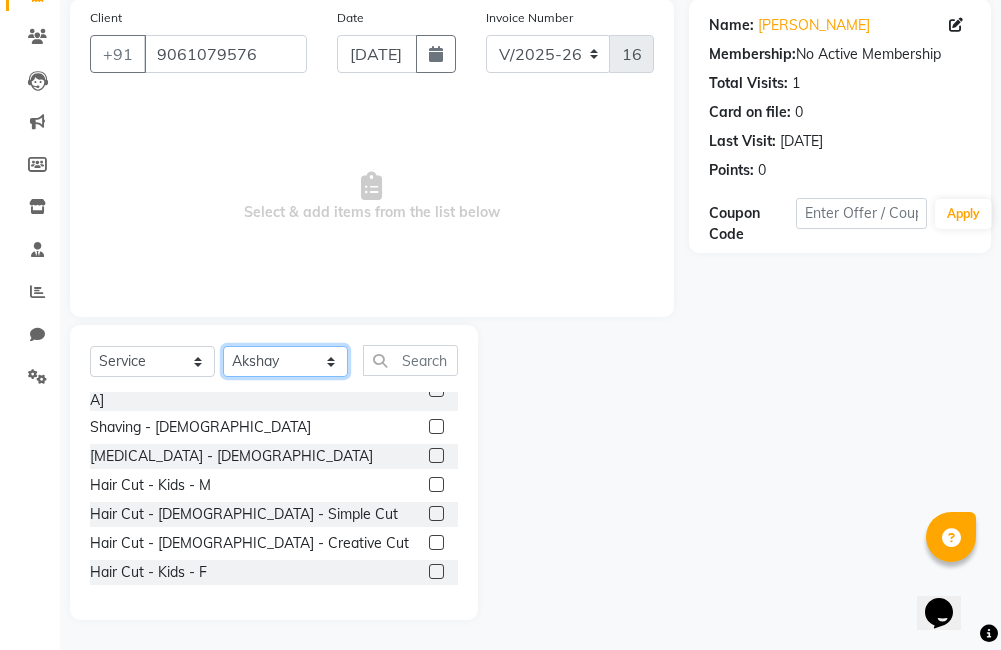 click on "Select Stylist [PERSON_NAME] Amulie Anju [PERSON_NAME] [PERSON_NAME] Shijo" 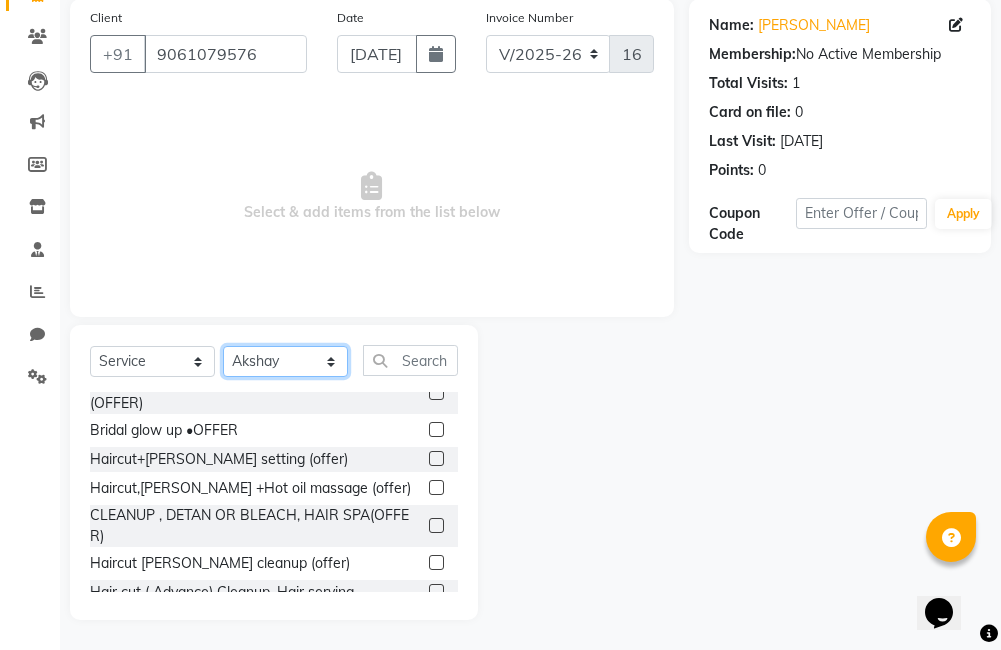 scroll, scrollTop: 0, scrollLeft: 0, axis: both 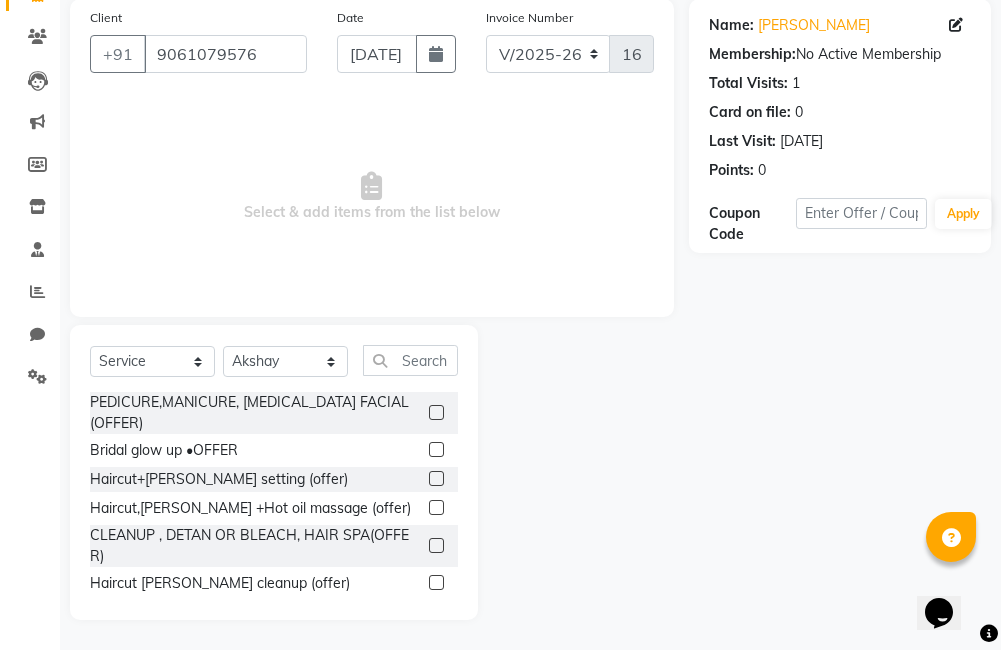 click 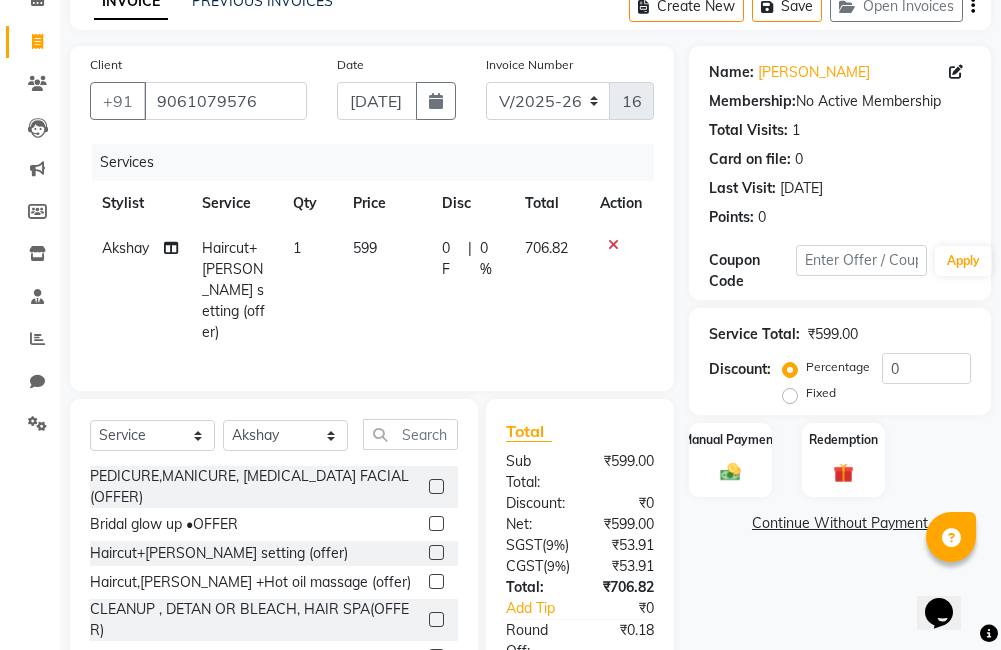 scroll, scrollTop: 0, scrollLeft: 0, axis: both 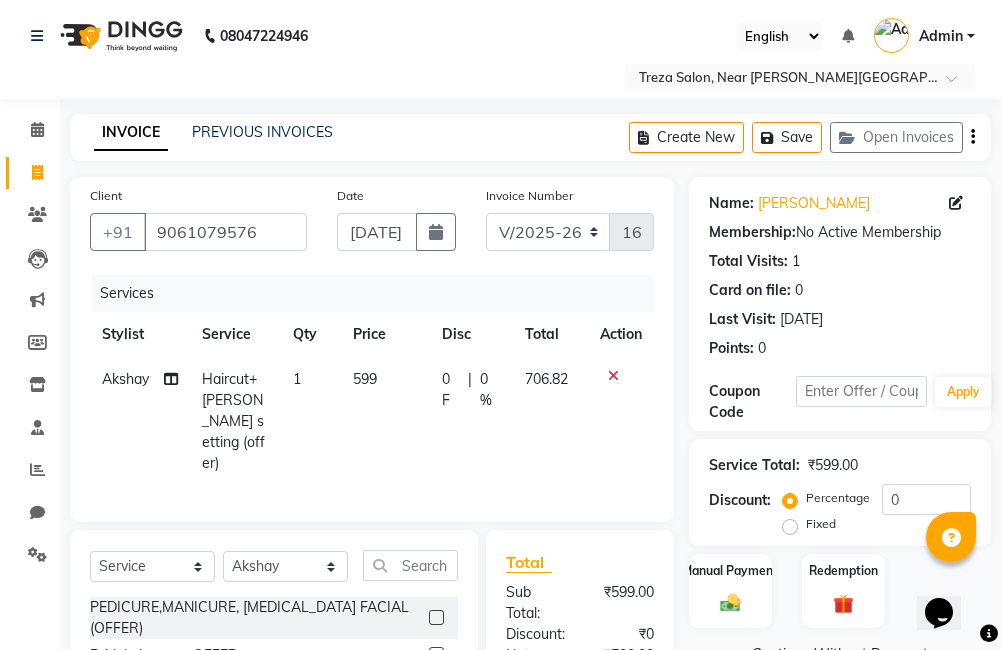 click 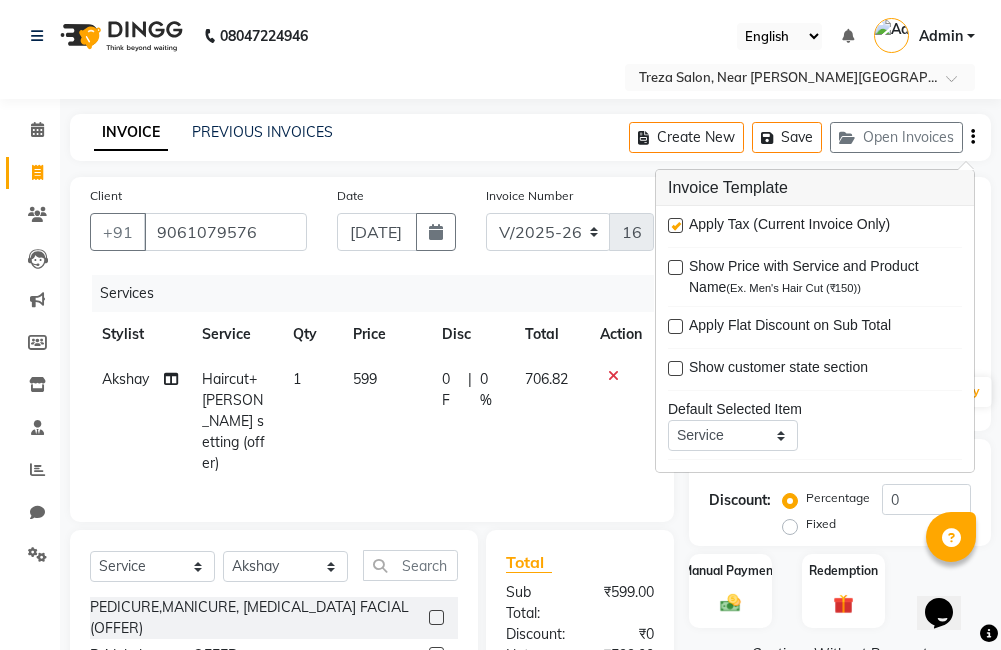 click at bounding box center (675, 225) 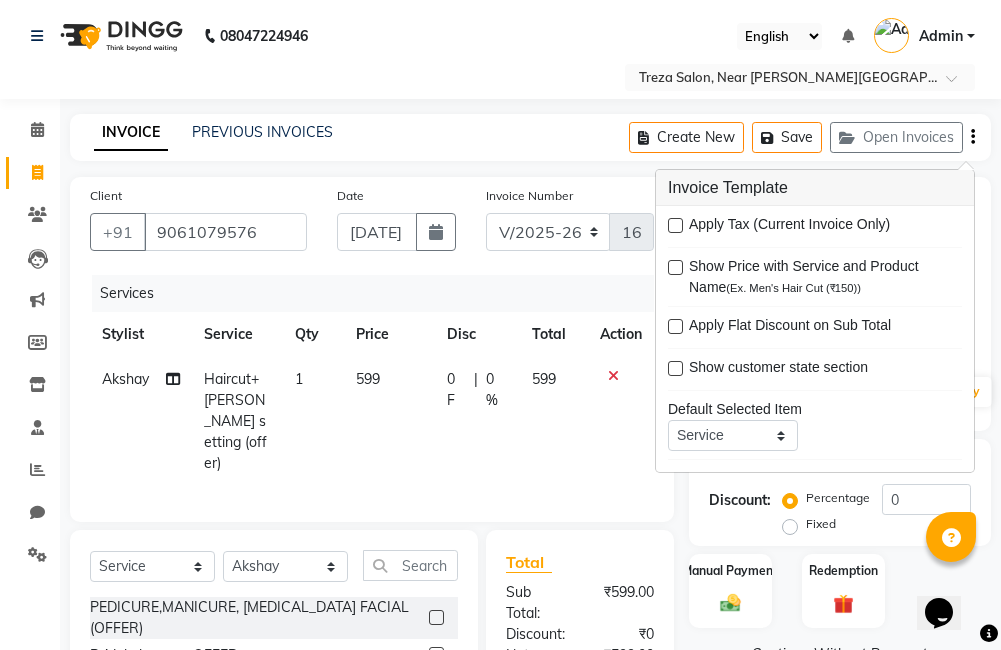 scroll, scrollTop: 98, scrollLeft: 0, axis: vertical 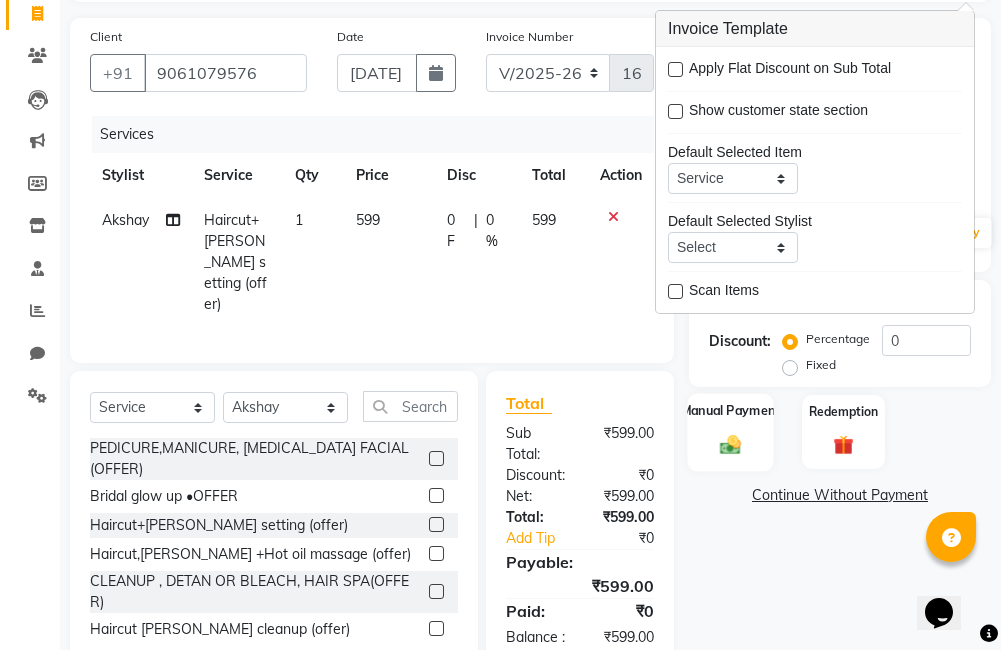 click 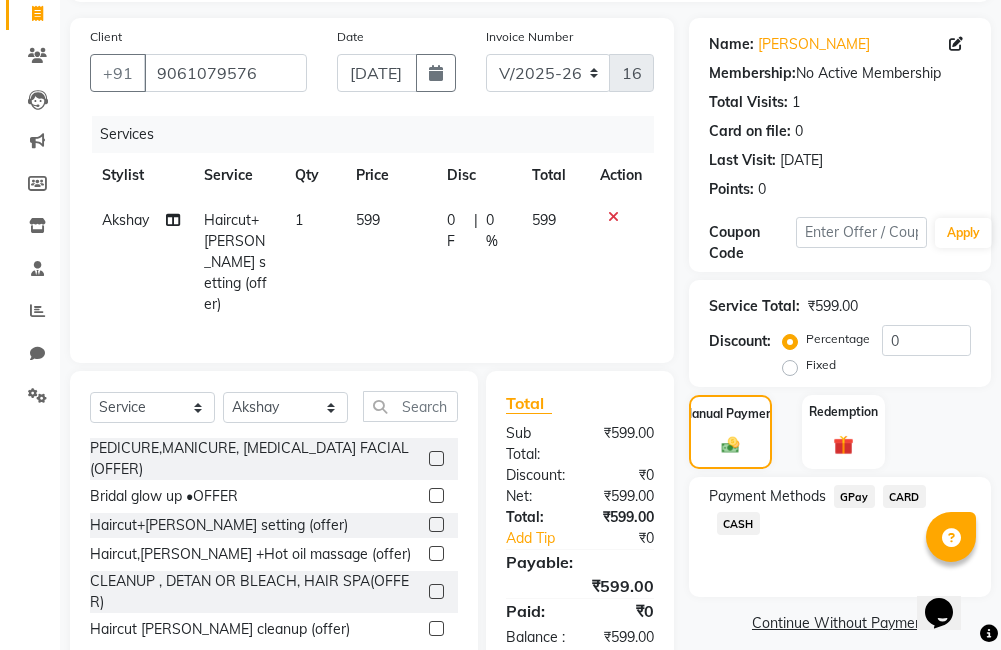 click on "CASH" 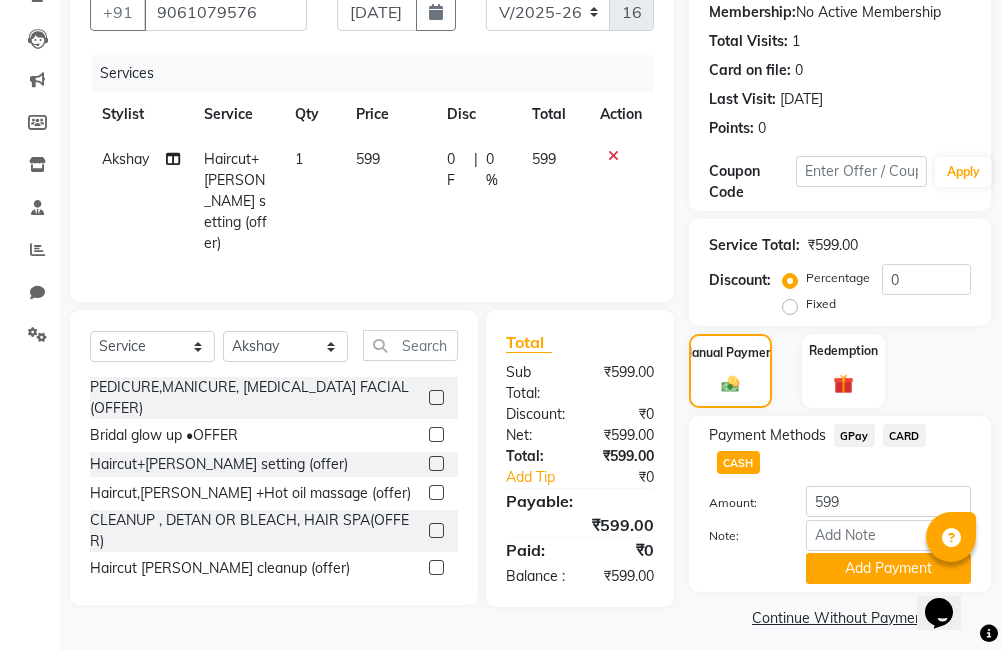 scroll, scrollTop: 233, scrollLeft: 0, axis: vertical 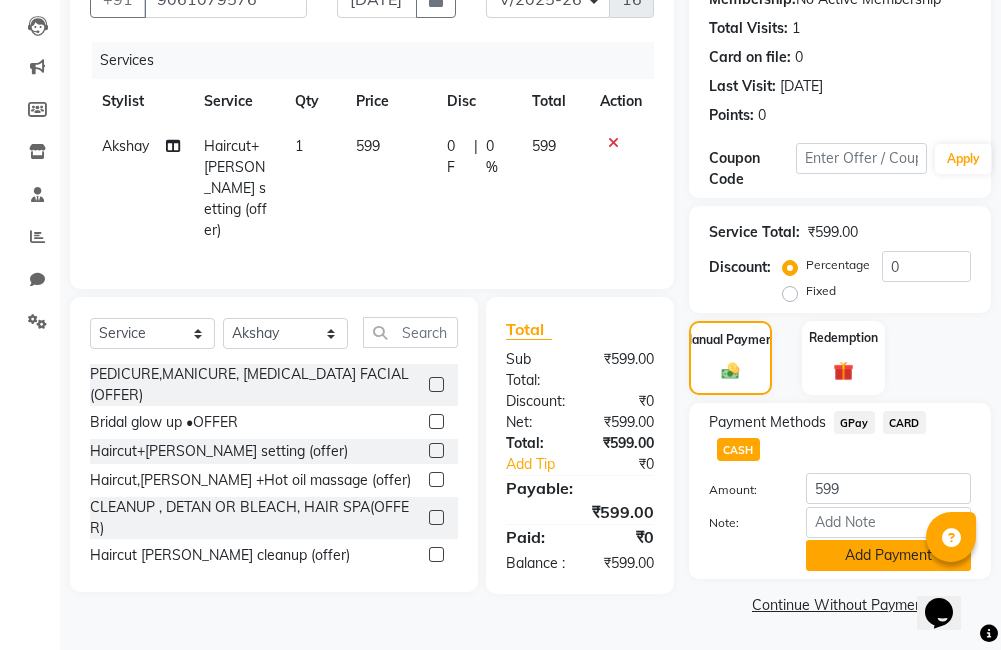 click on "Add Payment" 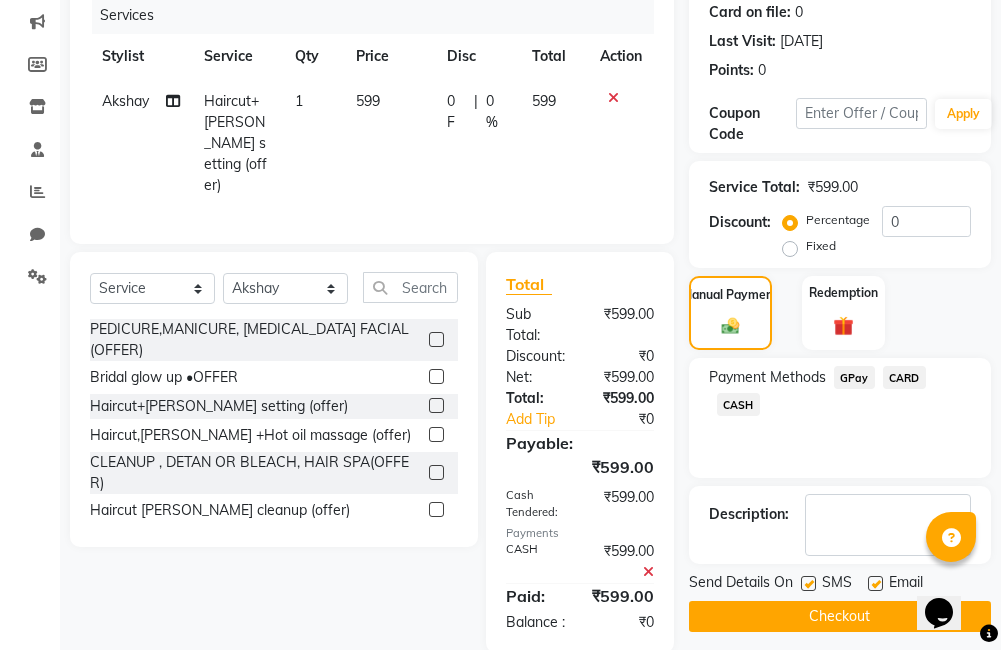 scroll, scrollTop: 305, scrollLeft: 0, axis: vertical 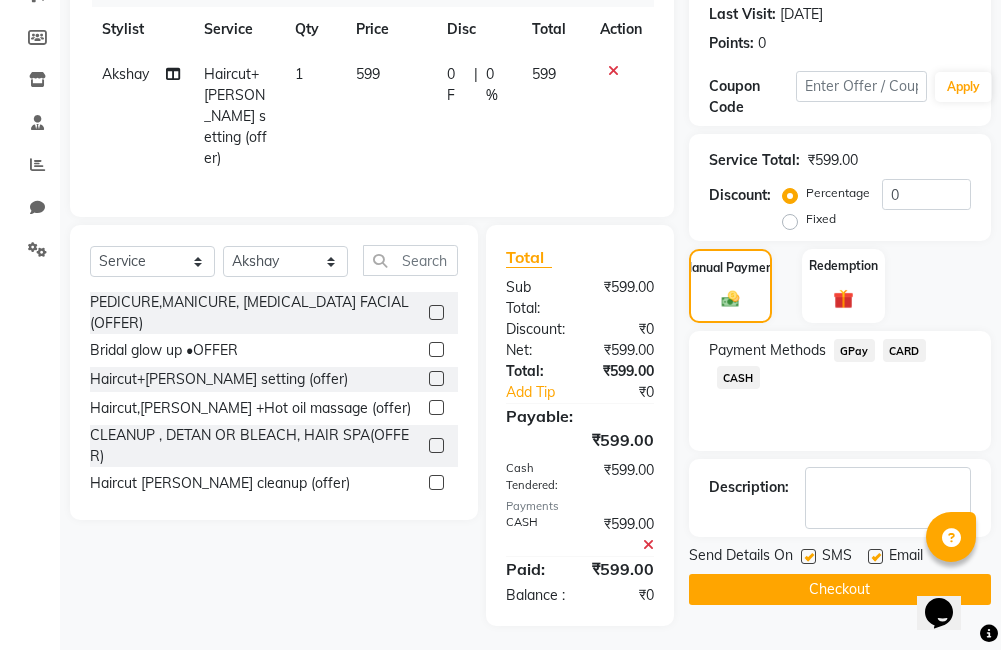 click on "Checkout" 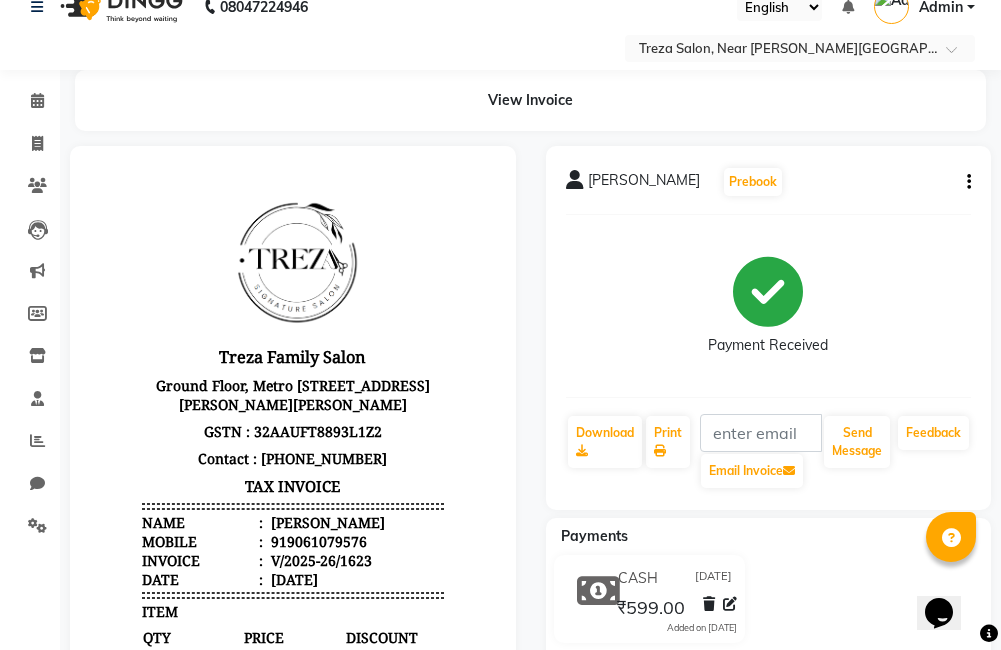 scroll, scrollTop: 0, scrollLeft: 0, axis: both 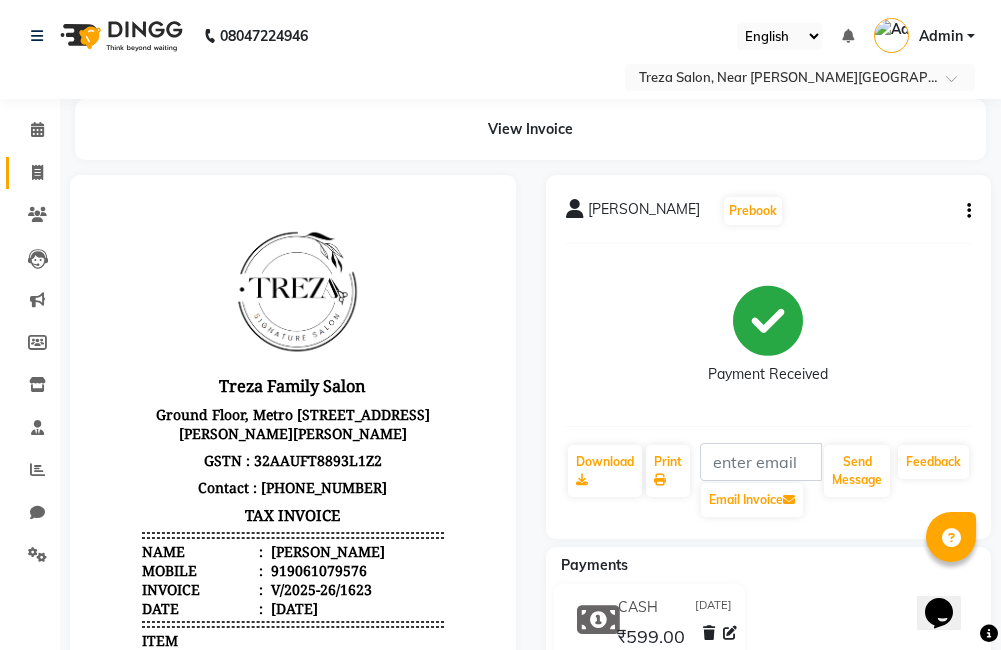 click 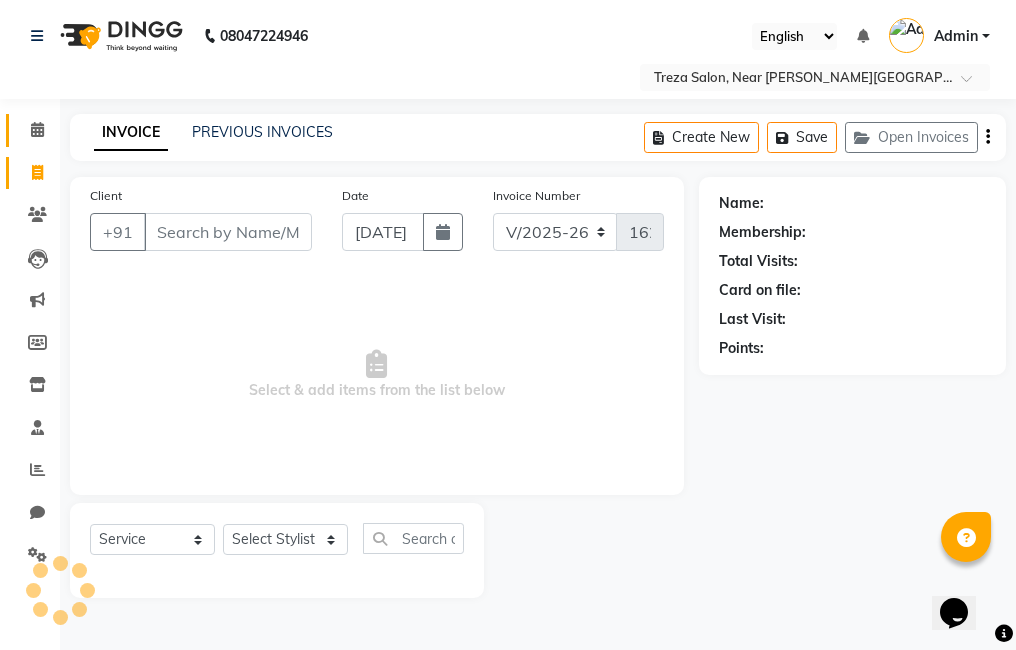 click 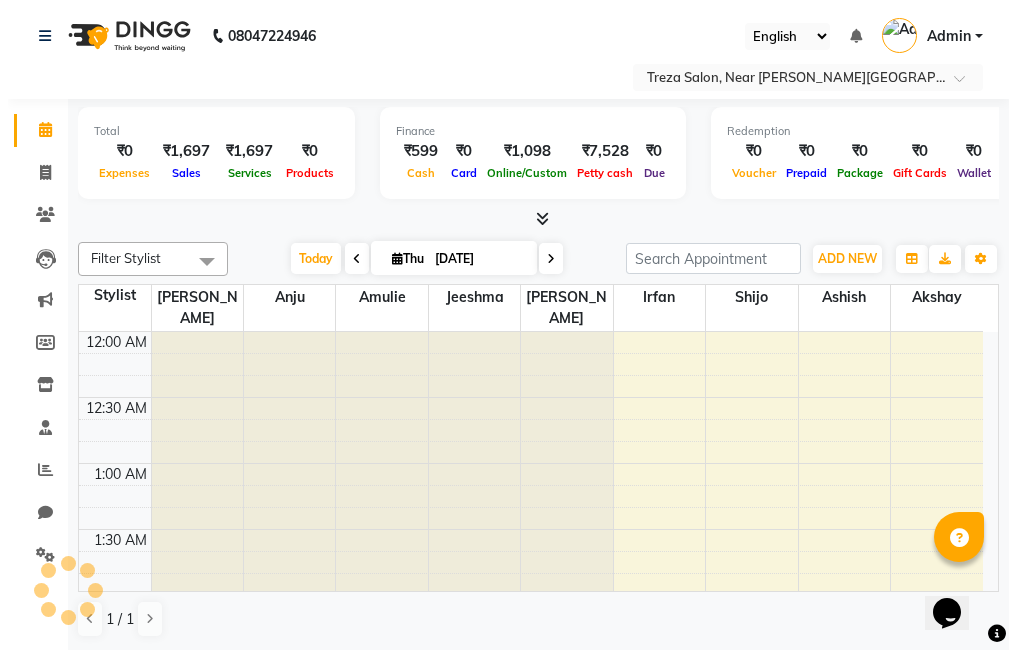 scroll, scrollTop: 793, scrollLeft: 0, axis: vertical 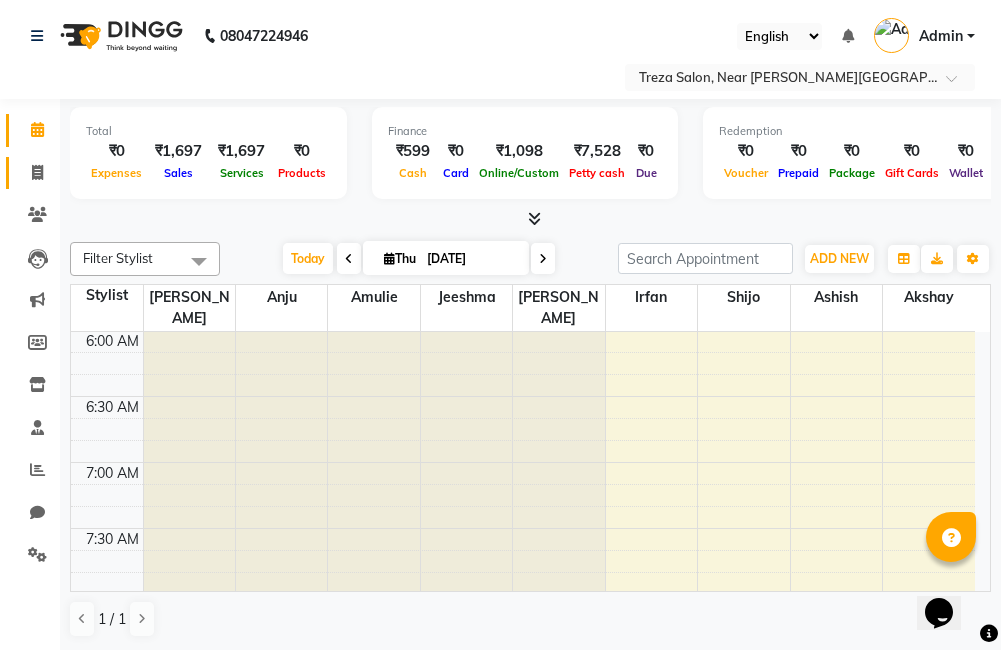 click 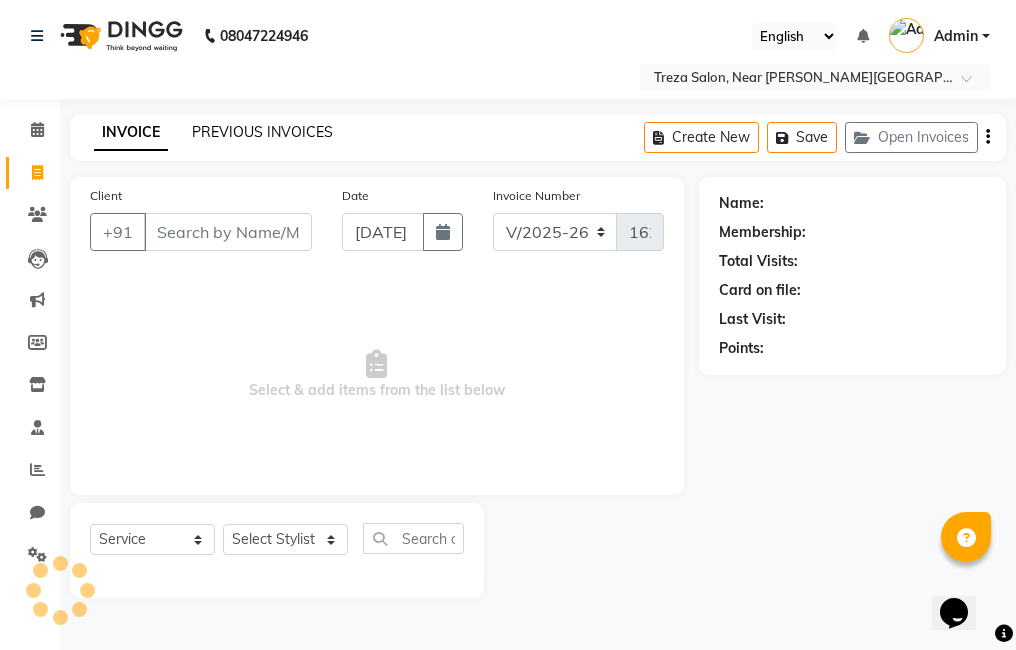 click on "PREVIOUS INVOICES" 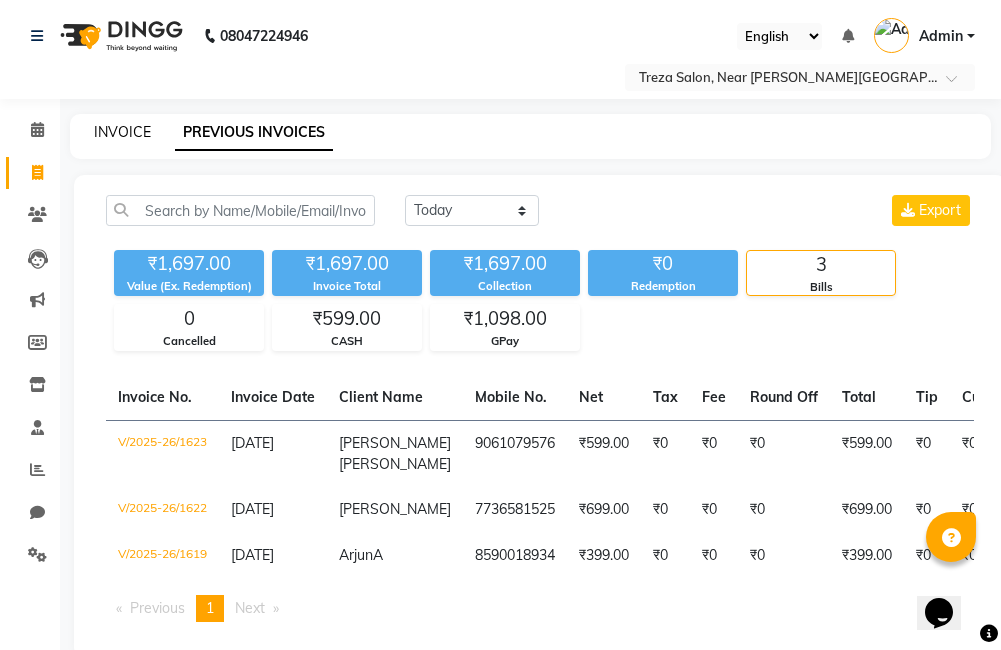 click on "INVOICE" 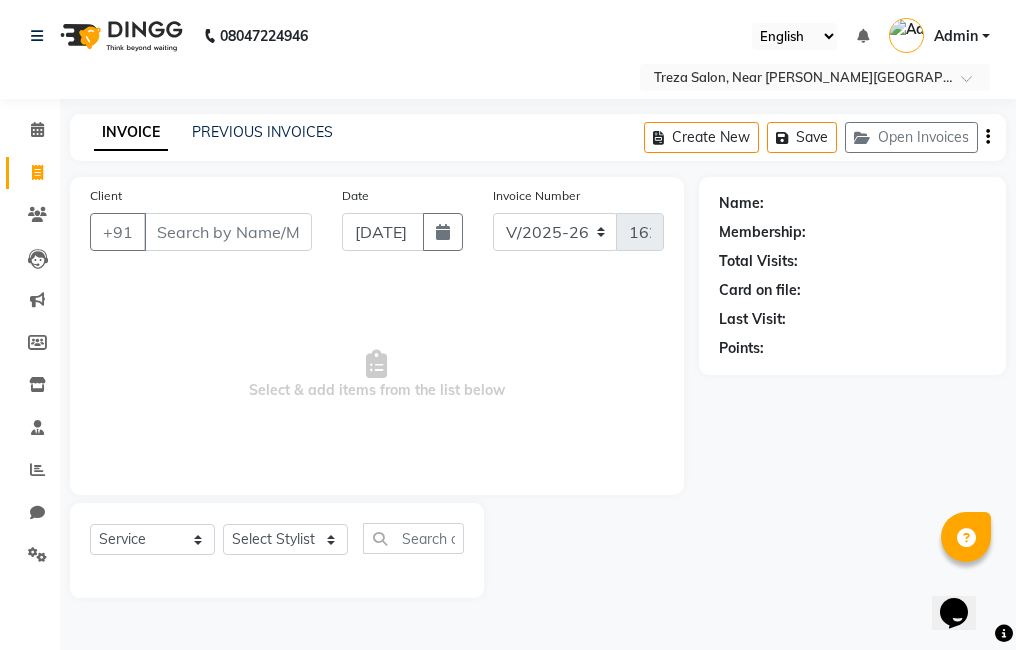 click on "Client" at bounding box center [228, 232] 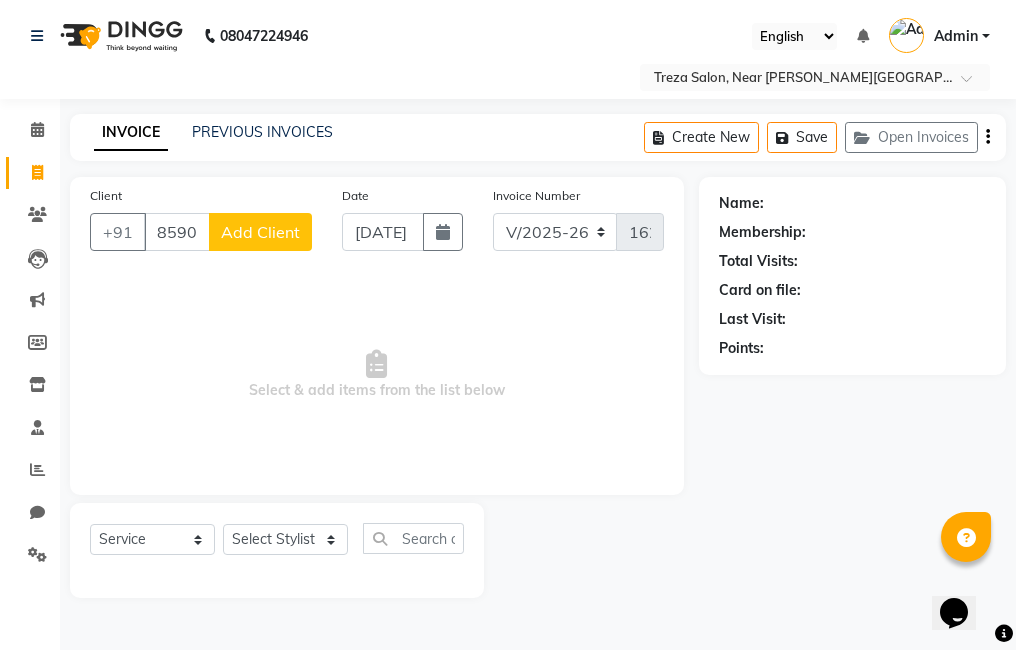 click on "Add Client" 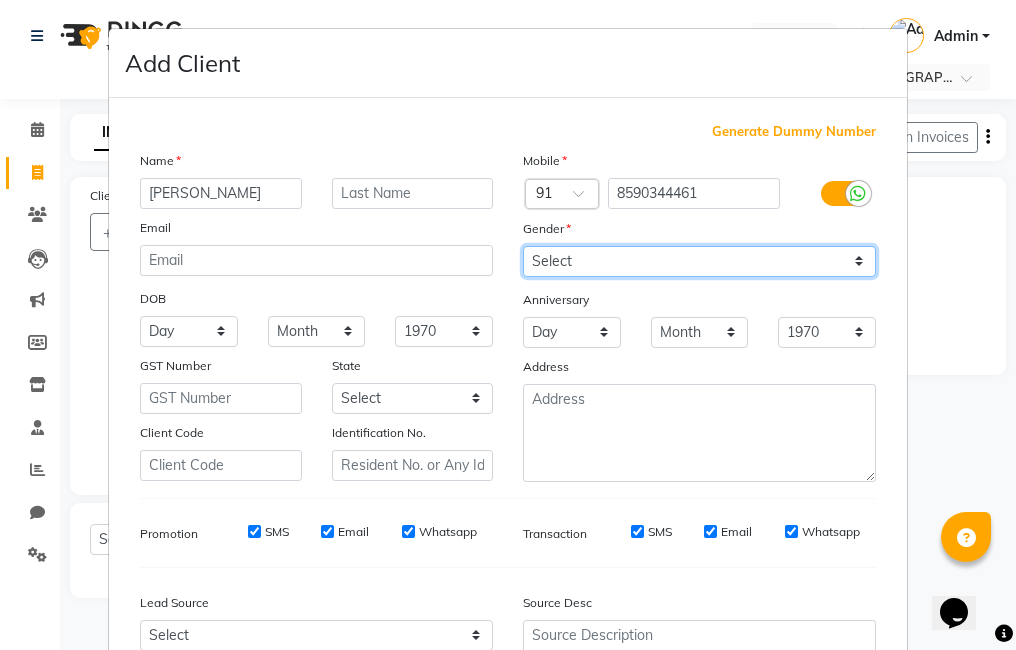 click on "Select [DEMOGRAPHIC_DATA] [DEMOGRAPHIC_DATA] Other Prefer Not To Say" at bounding box center (699, 261) 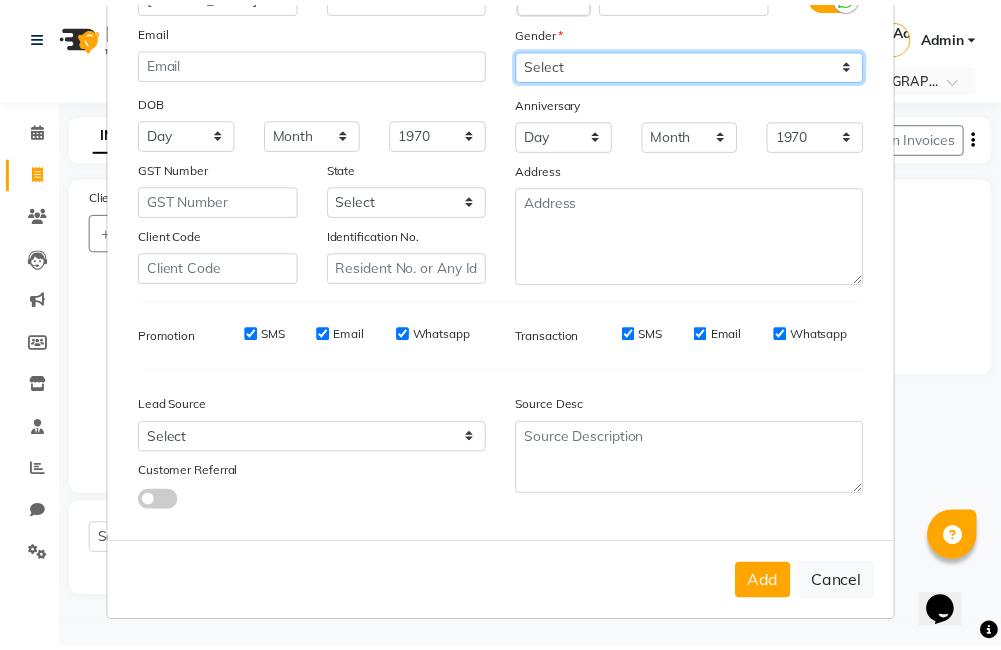 scroll, scrollTop: 199, scrollLeft: 0, axis: vertical 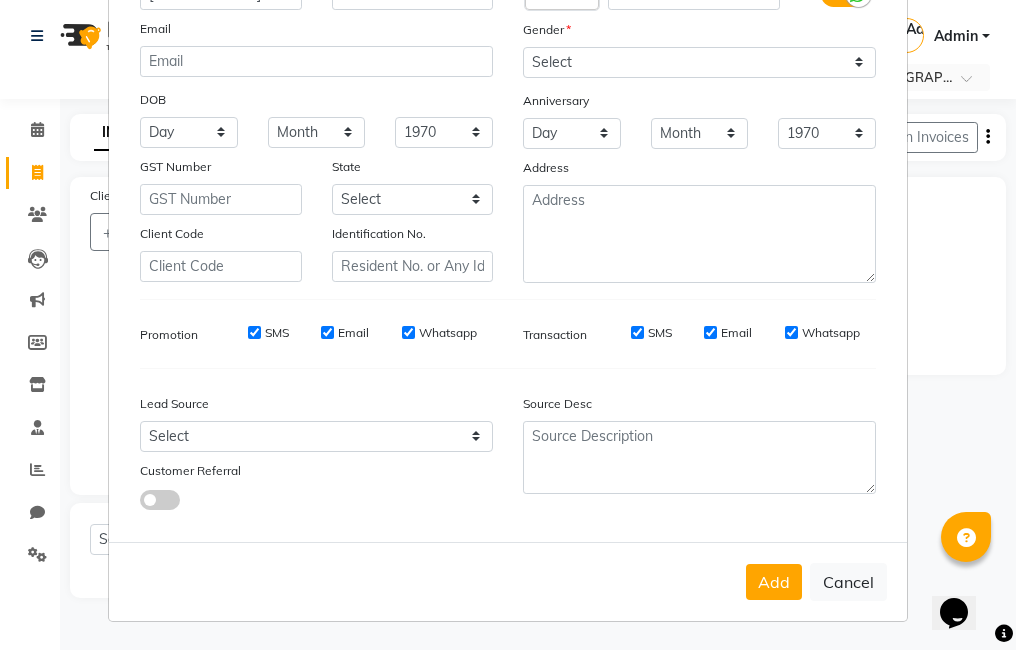 click on "Add" at bounding box center (774, 582) 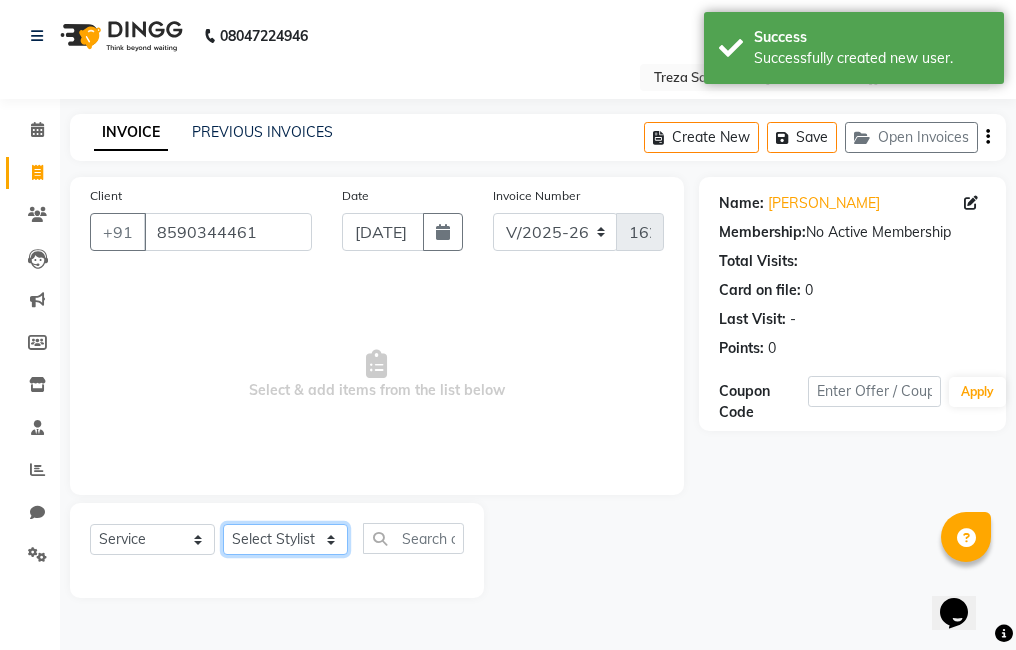 click on "Select Stylist [PERSON_NAME] Amulie Anju [PERSON_NAME] [PERSON_NAME] Shijo" 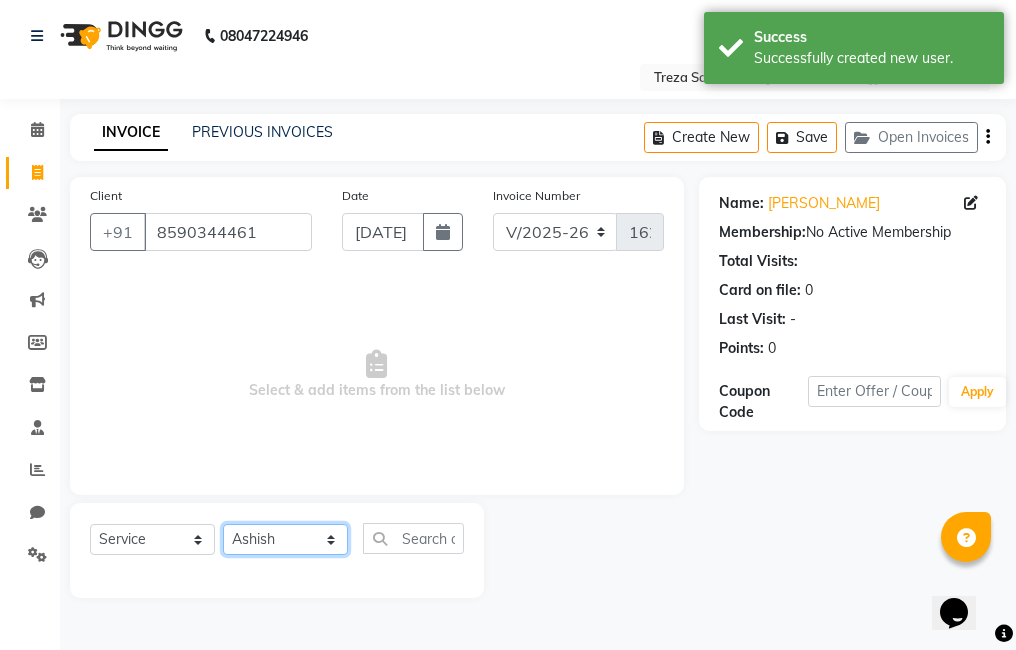 click on "Select Stylist [PERSON_NAME] Amulie Anju [PERSON_NAME] [PERSON_NAME] Shijo" 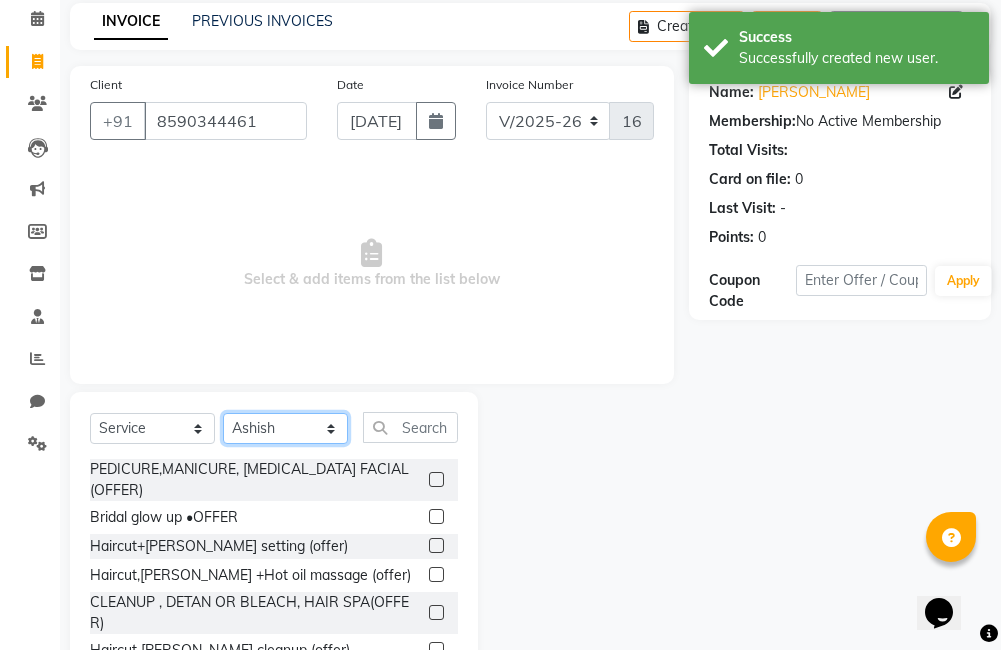 scroll, scrollTop: 178, scrollLeft: 0, axis: vertical 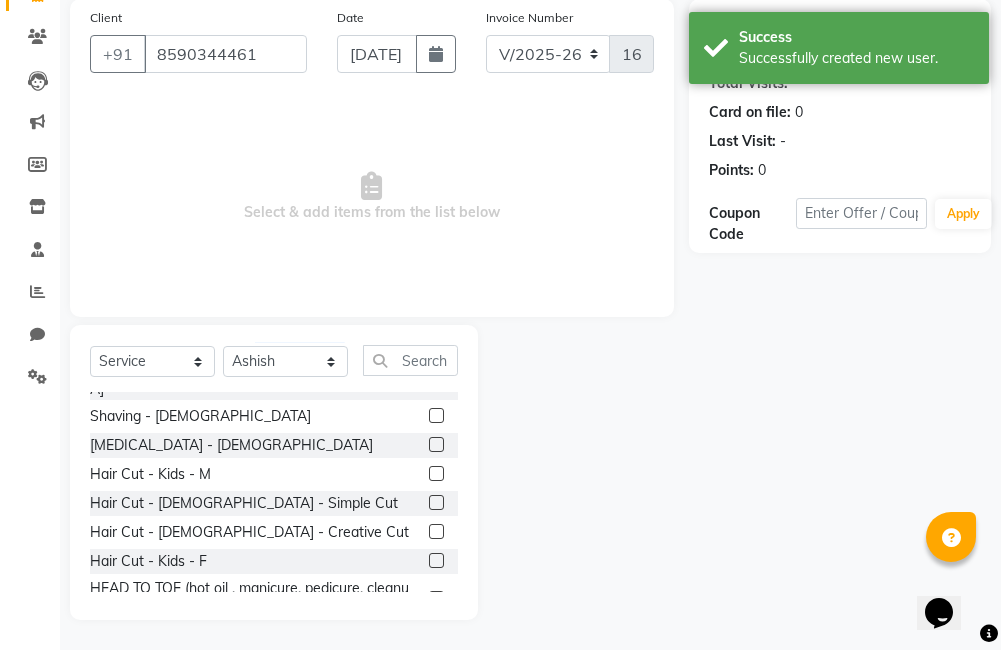 click 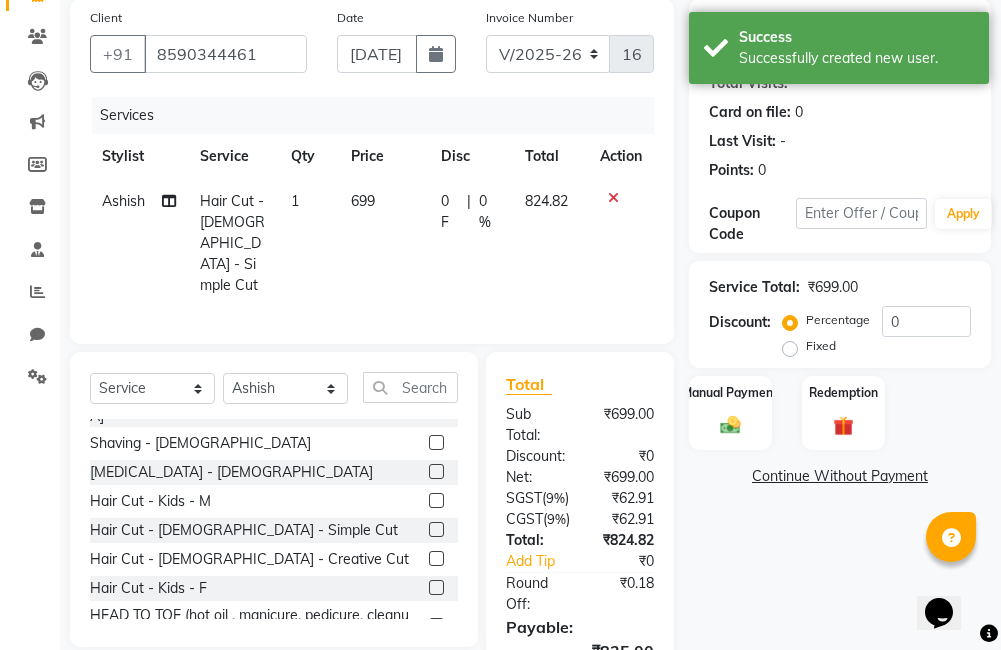 scroll, scrollTop: 0, scrollLeft: 0, axis: both 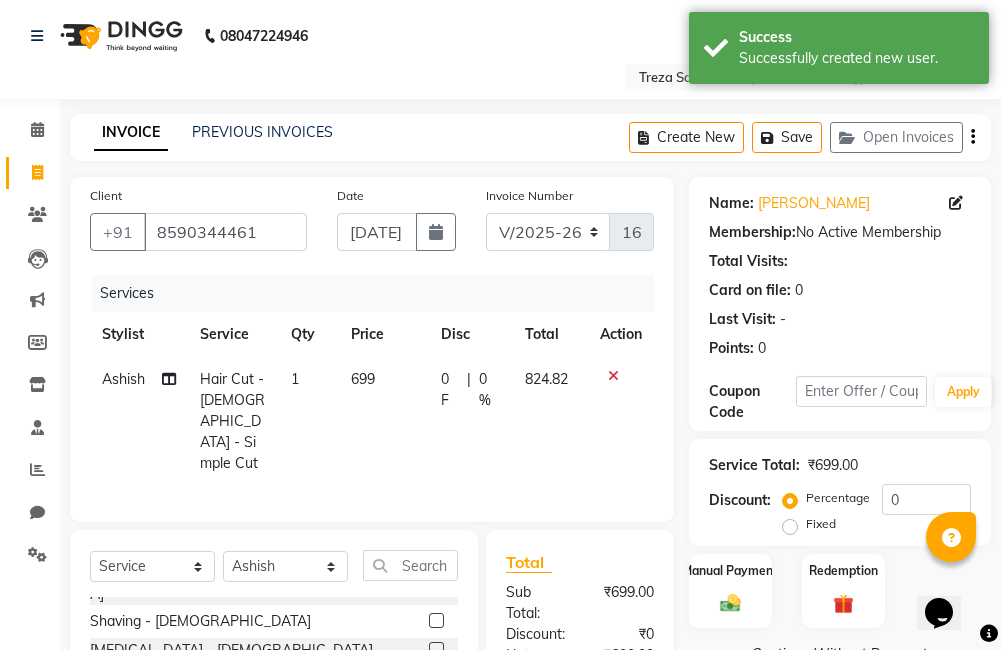 click 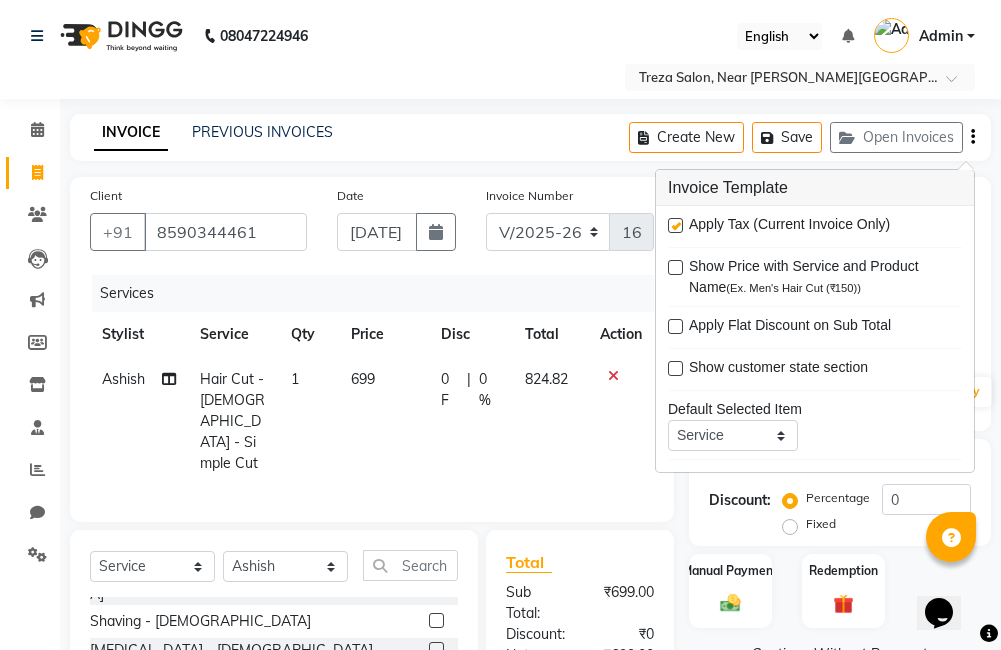 click at bounding box center (675, 225) 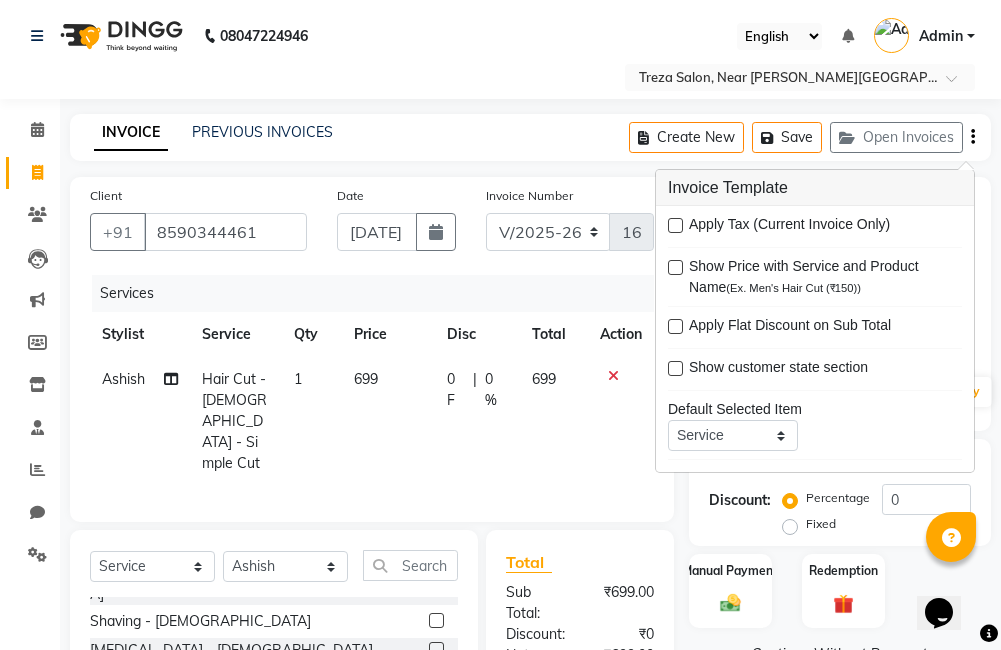 scroll, scrollTop: 98, scrollLeft: 0, axis: vertical 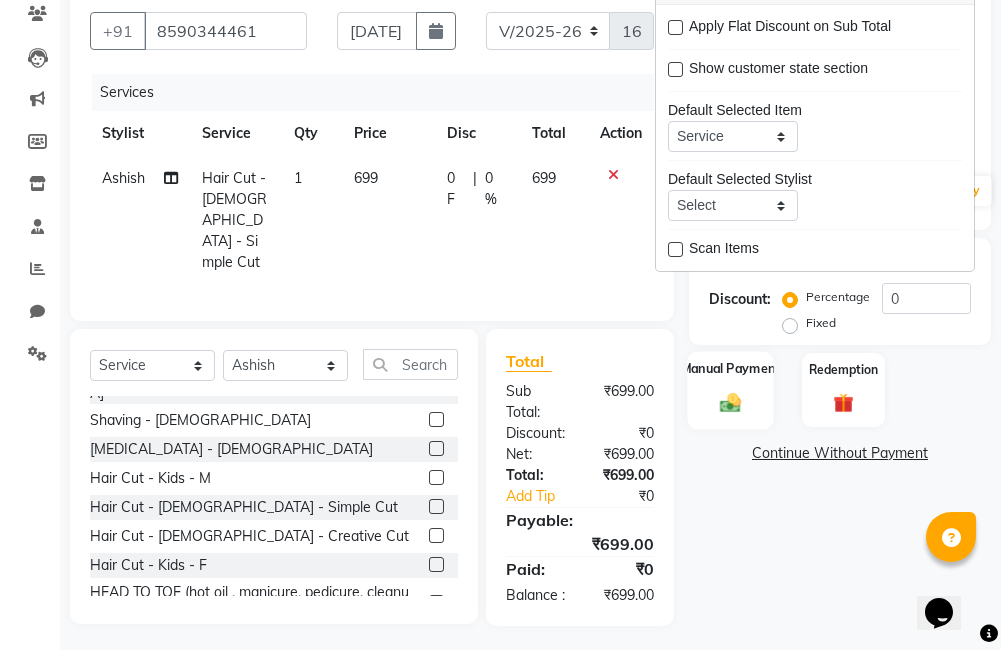 click on "Manual Payment" 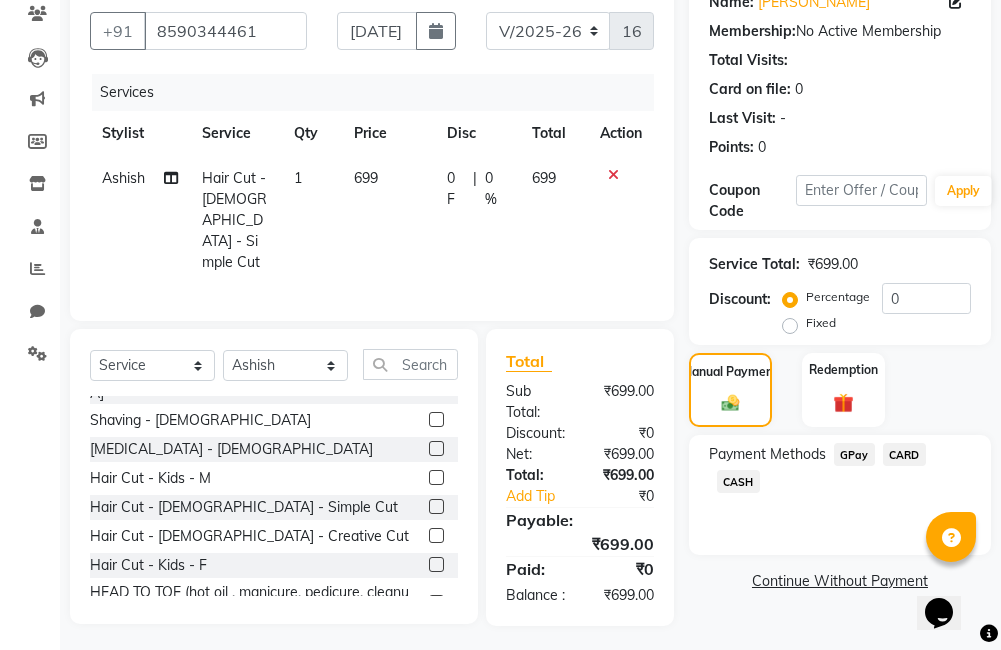 click on "GPay" 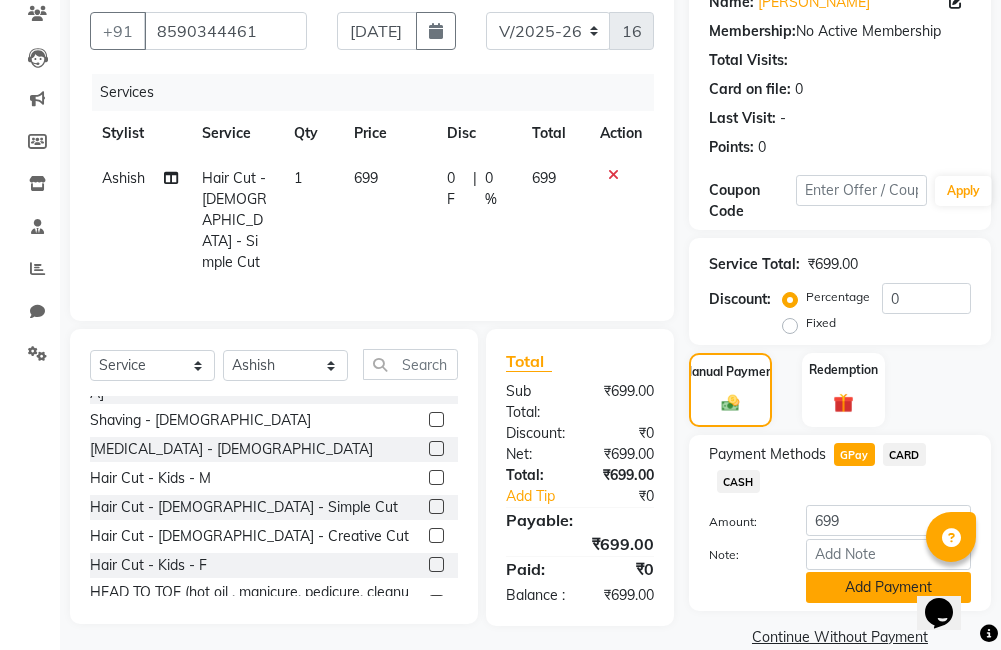 click on "Add Payment" 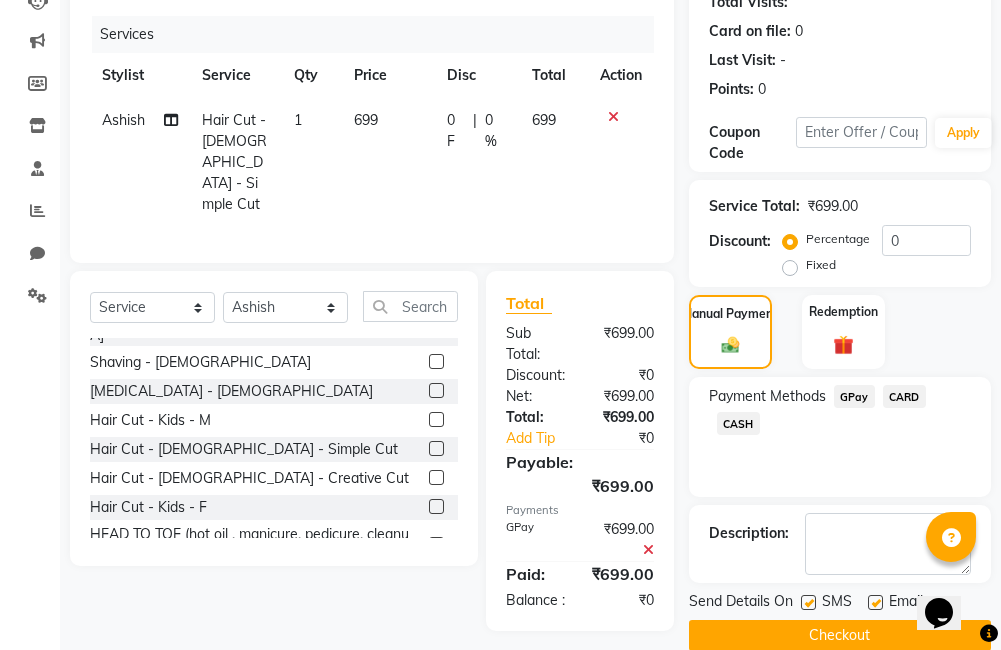 scroll, scrollTop: 290, scrollLeft: 0, axis: vertical 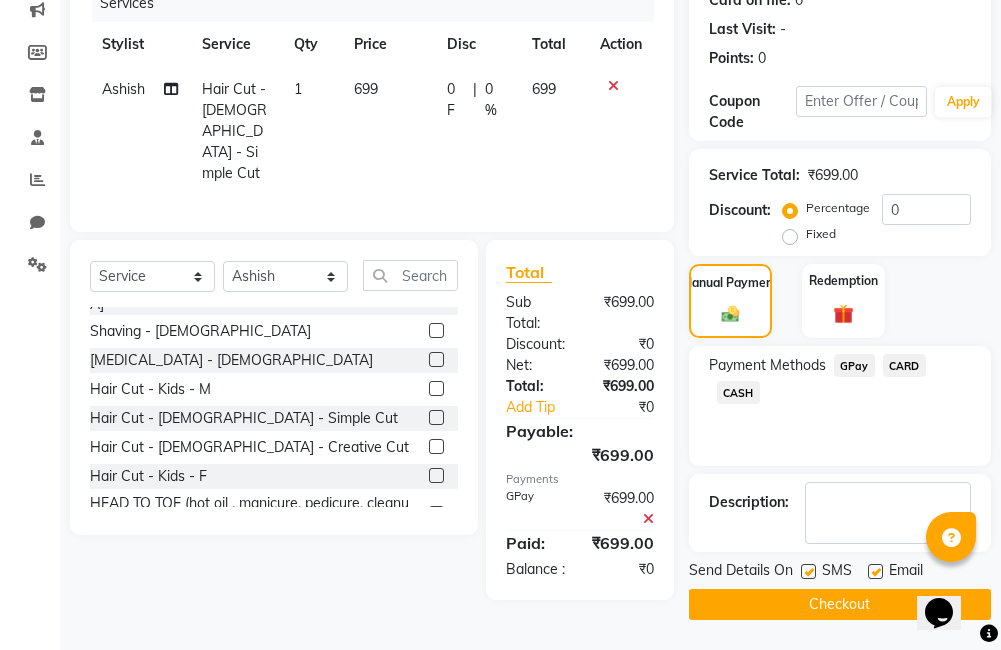 click on "Checkout" 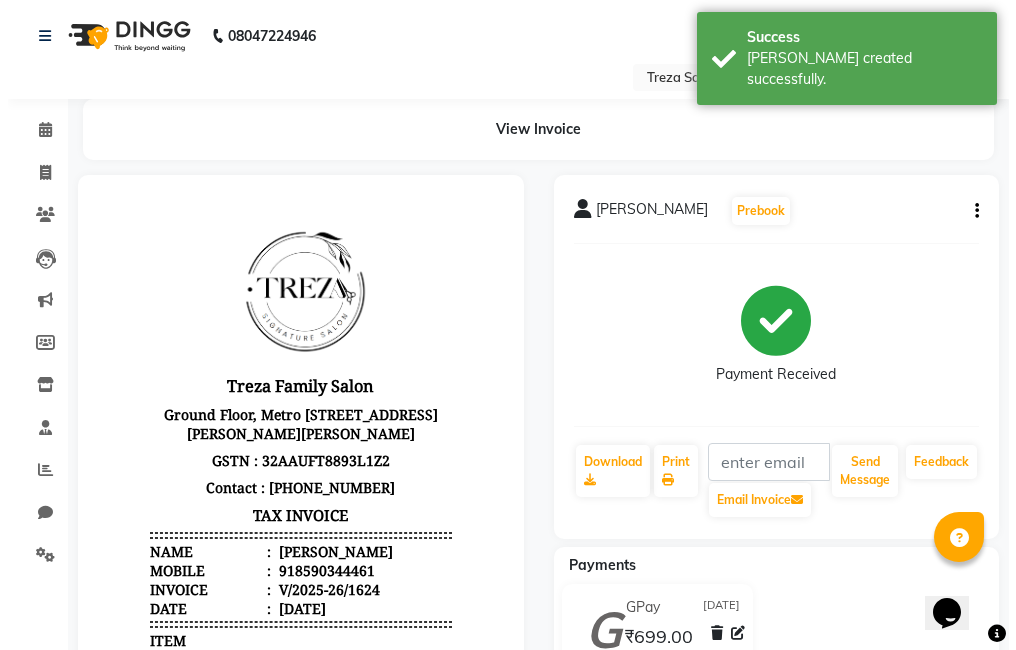 scroll, scrollTop: 0, scrollLeft: 0, axis: both 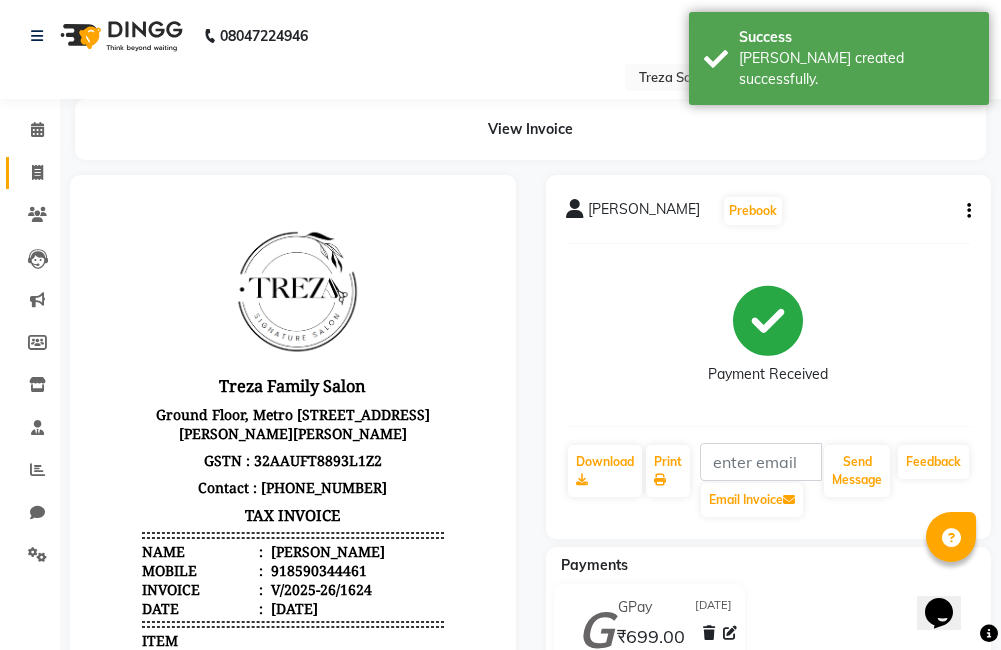 click on "Invoice" 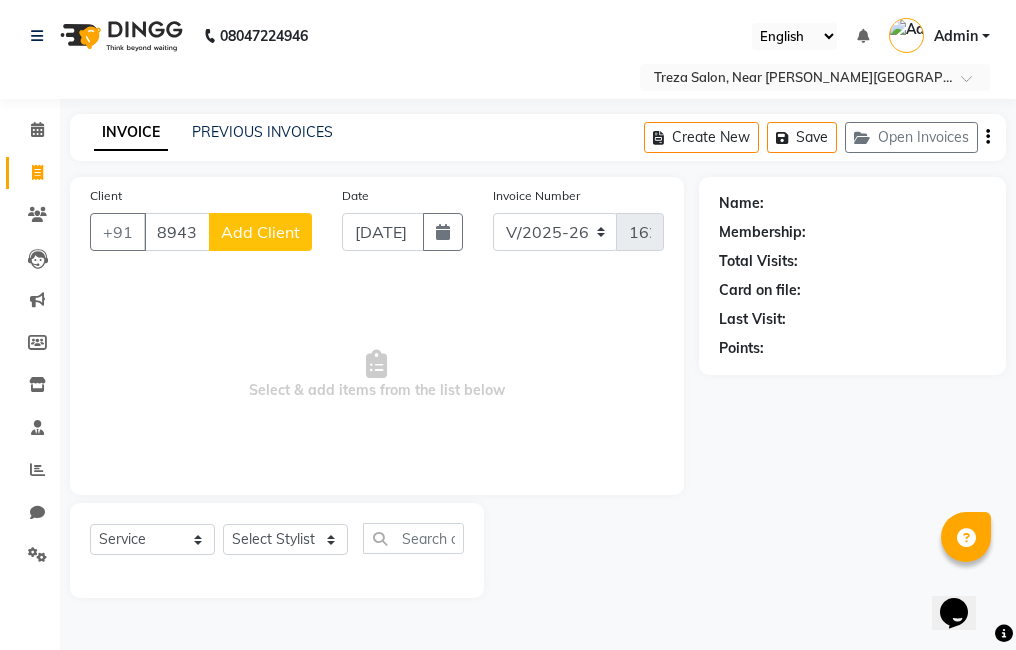 click on "Add Client" 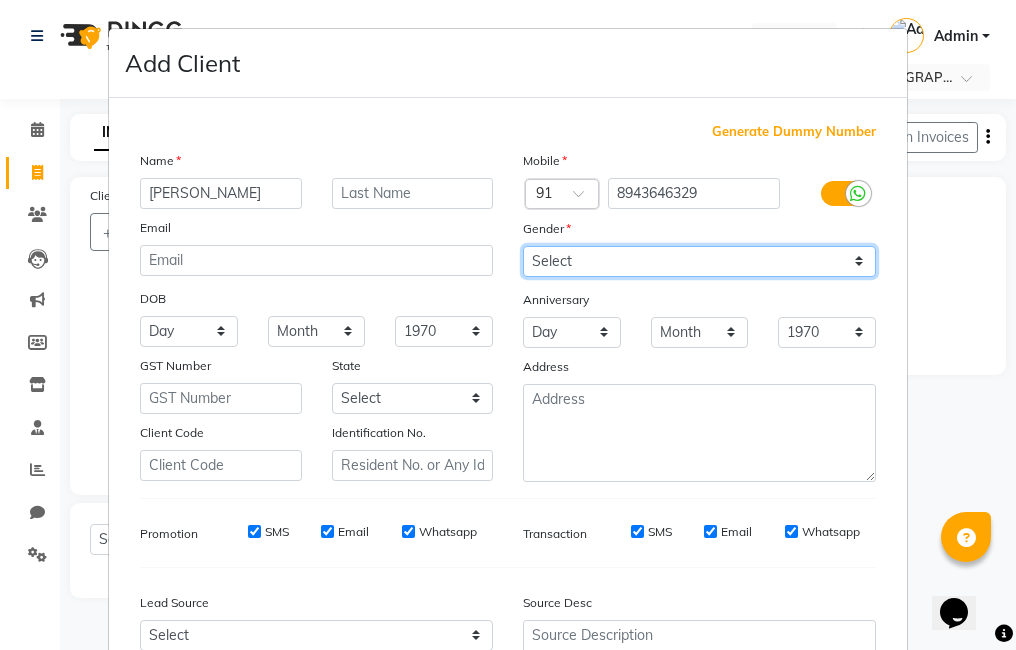 click on "Select [DEMOGRAPHIC_DATA] [DEMOGRAPHIC_DATA] Other Prefer Not To Say" at bounding box center [699, 261] 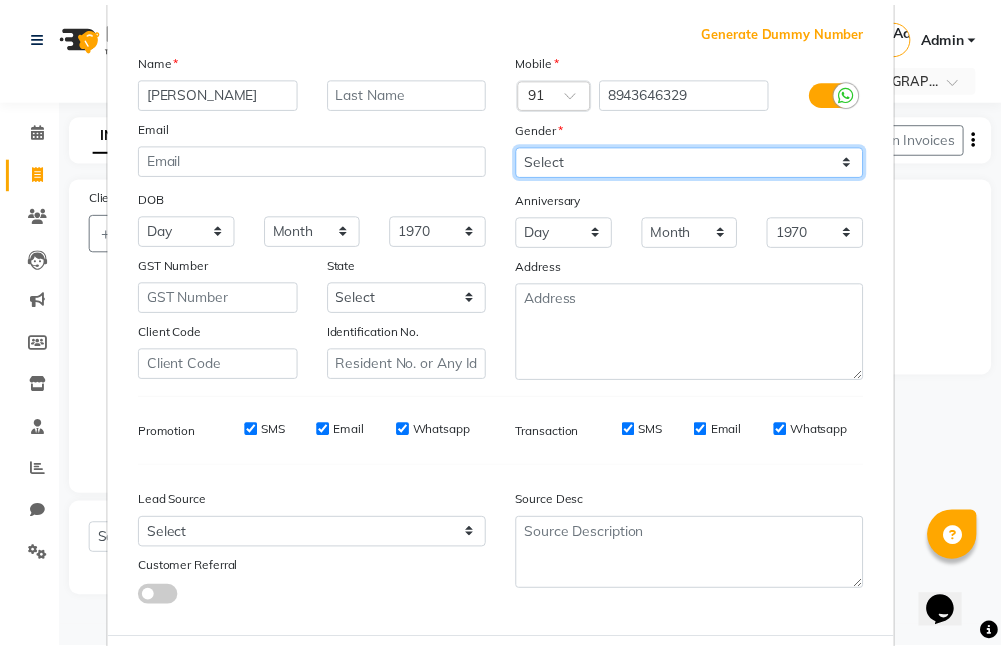 scroll, scrollTop: 199, scrollLeft: 0, axis: vertical 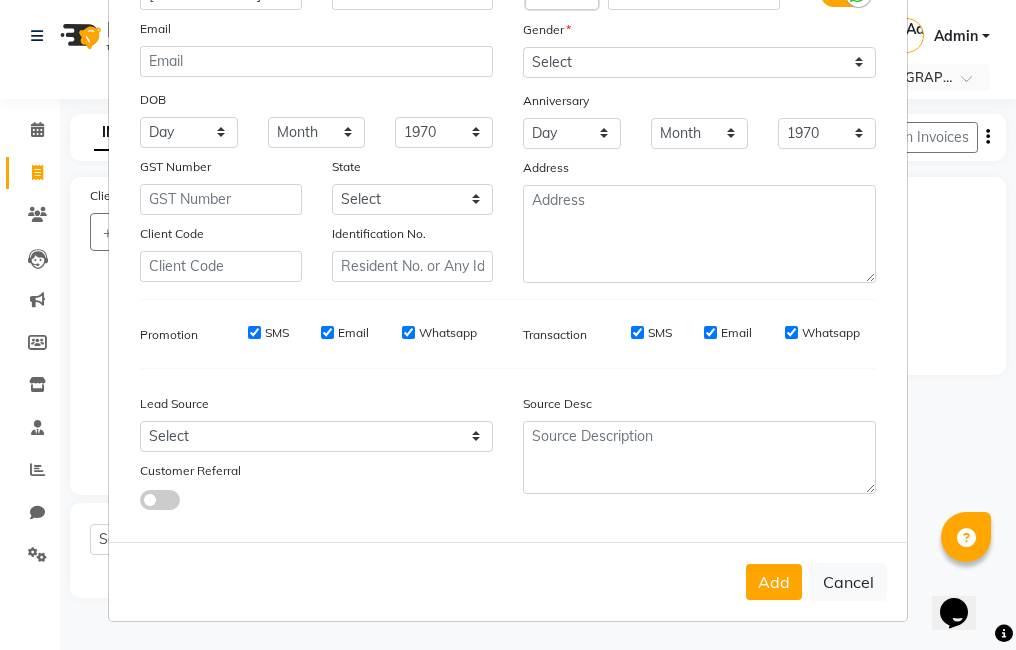 click on "Add" at bounding box center [774, 582] 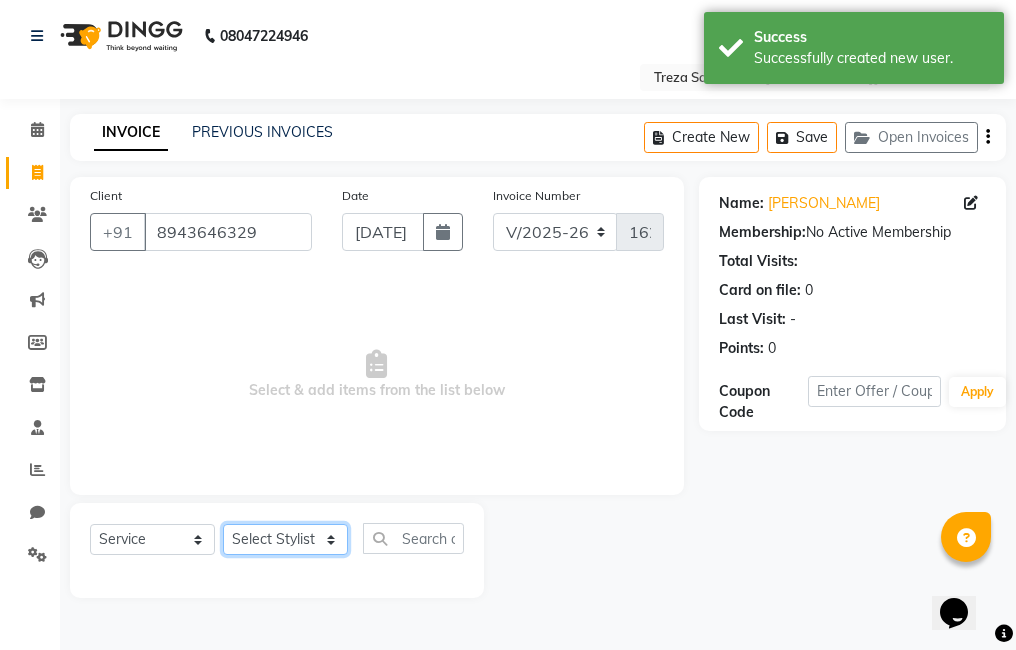click on "Select Stylist [PERSON_NAME] Amulie Anju [PERSON_NAME] [PERSON_NAME] Shijo" 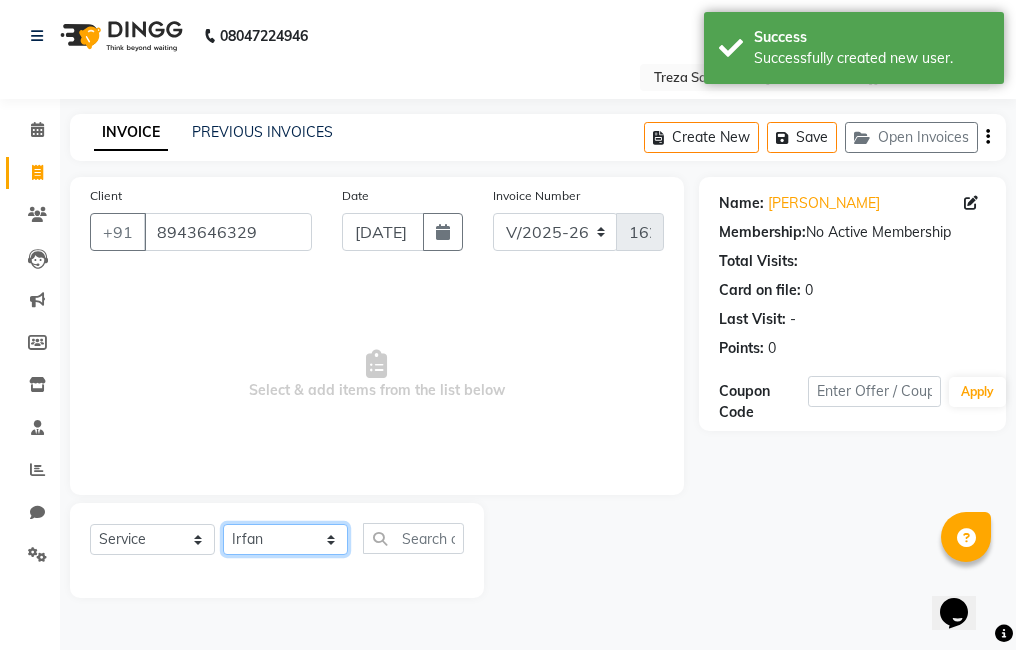 click on "Select Stylist [PERSON_NAME] Amulie Anju [PERSON_NAME] [PERSON_NAME] Shijo" 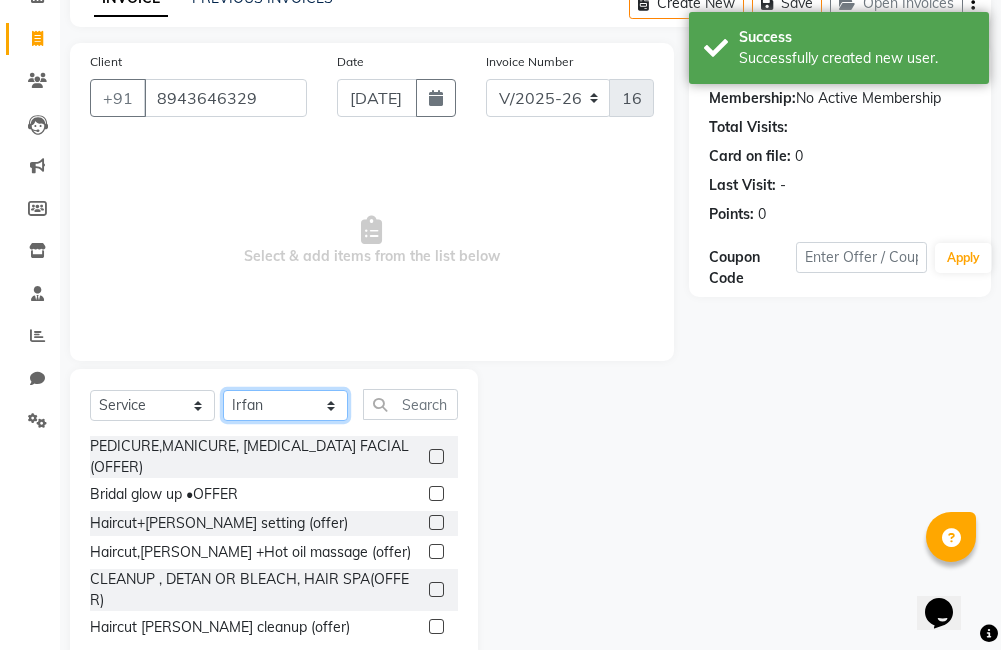 scroll, scrollTop: 178, scrollLeft: 0, axis: vertical 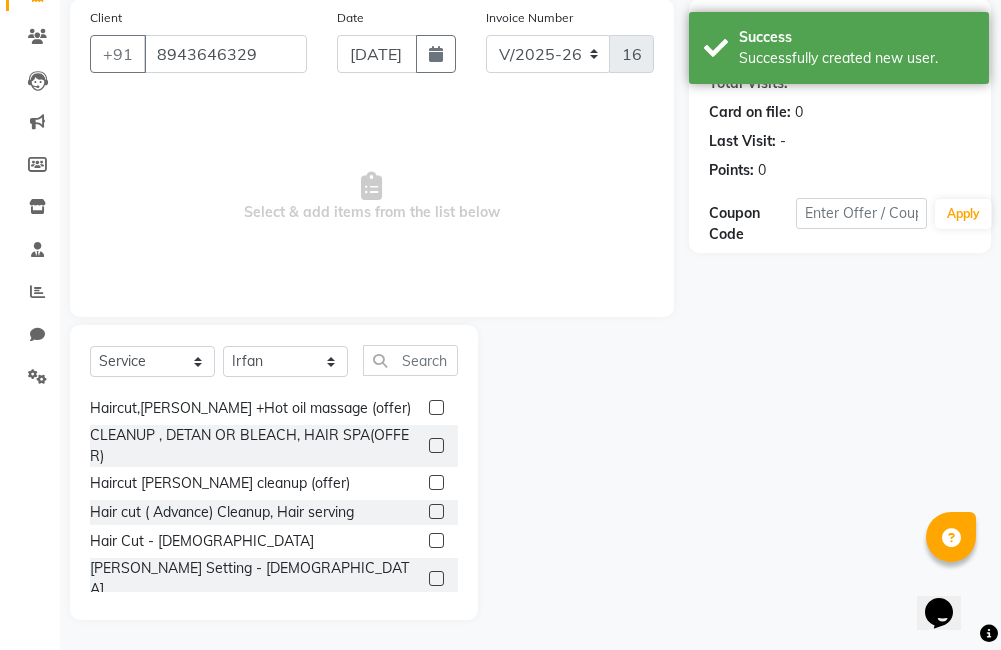 click 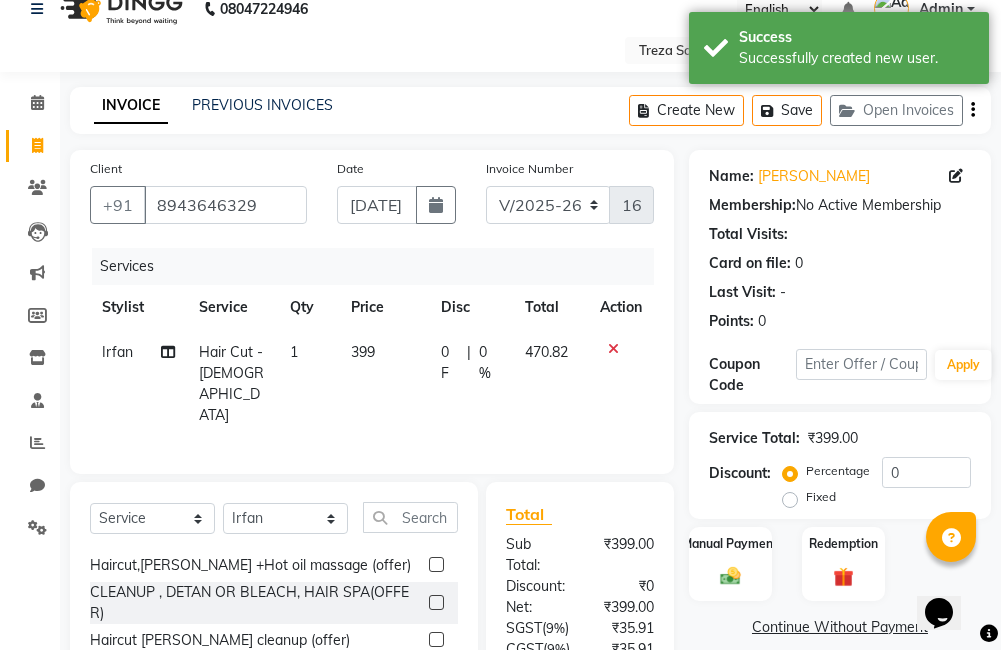 scroll, scrollTop: 0, scrollLeft: 0, axis: both 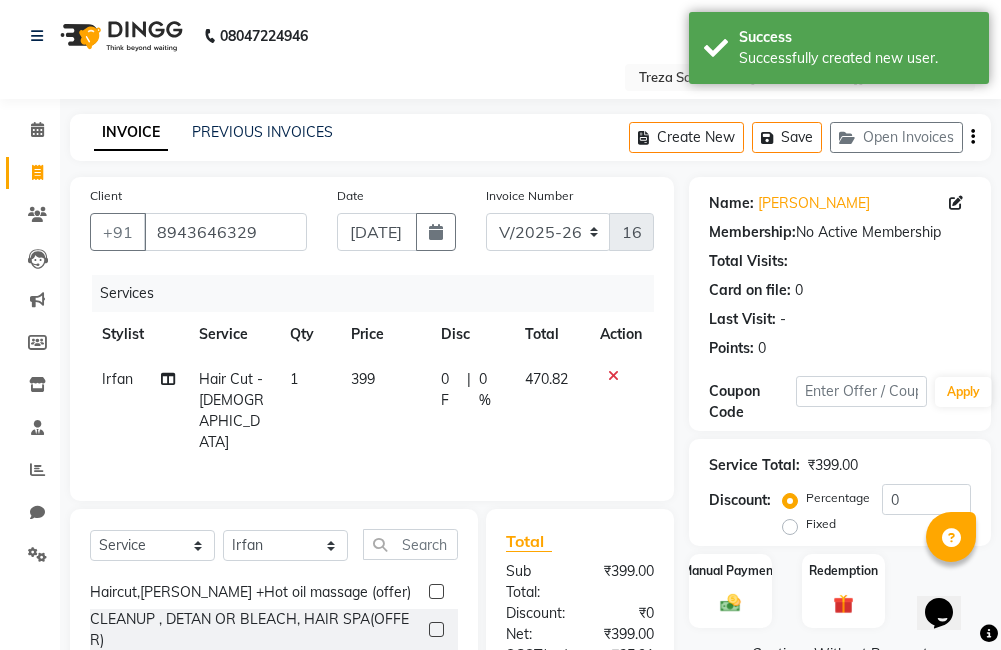 click 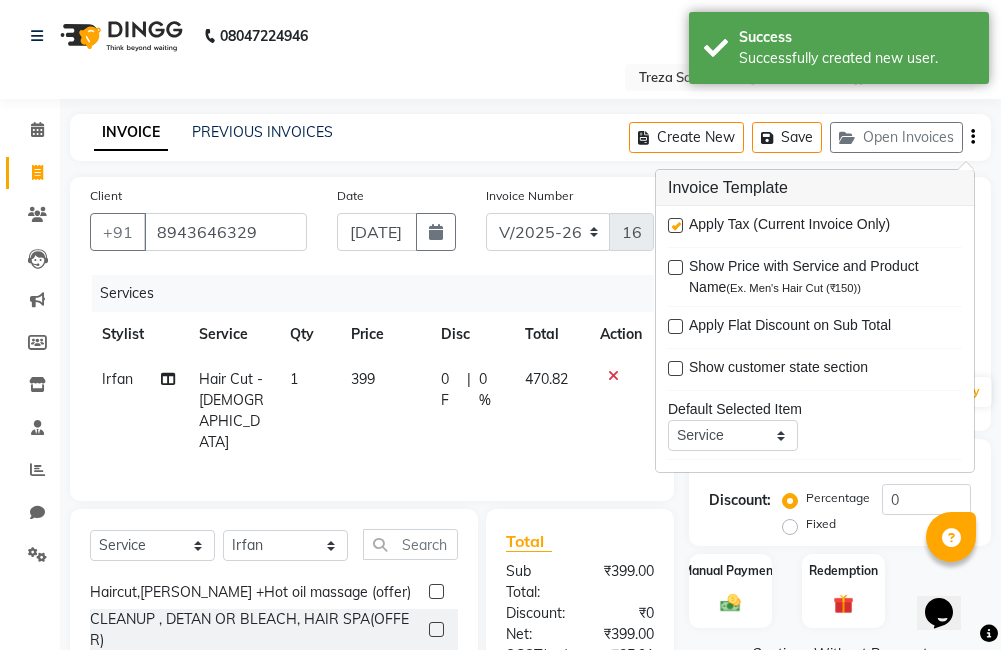 click 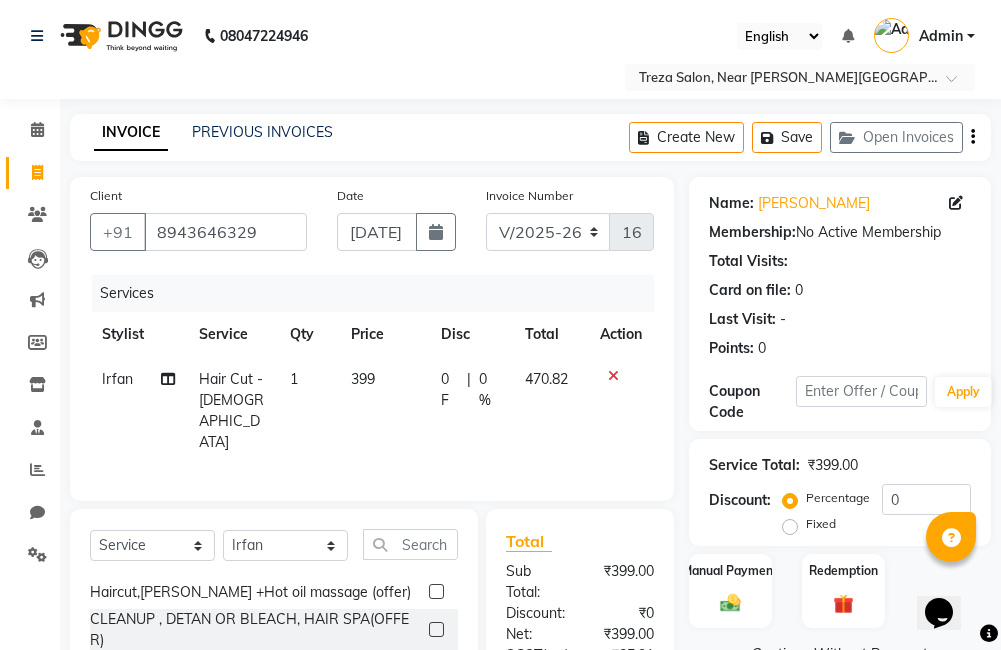 click on "Create New   Save   Open Invoices" 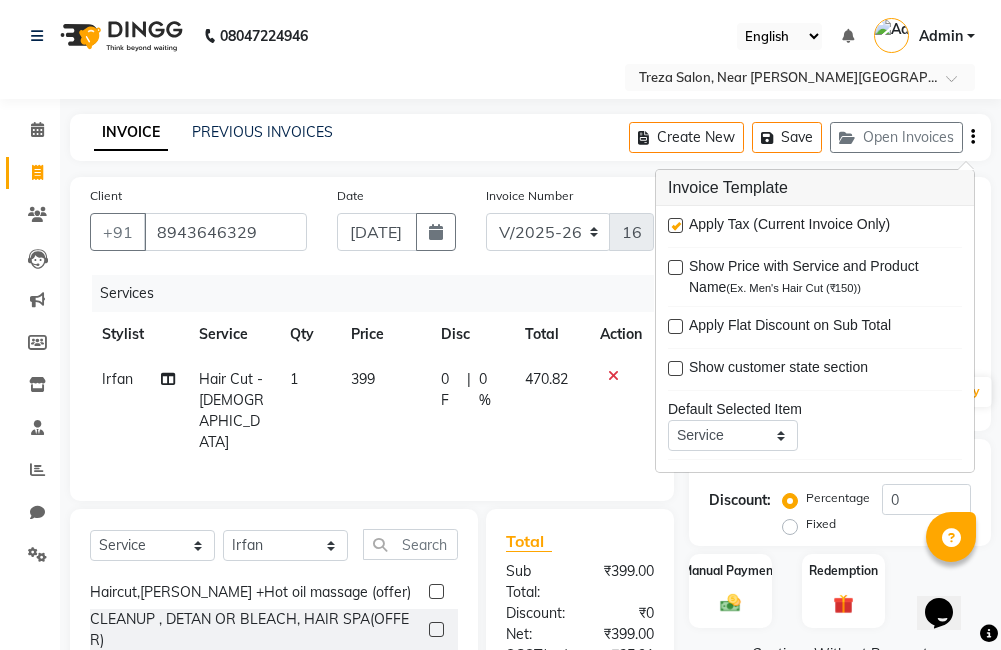 click at bounding box center [675, 225] 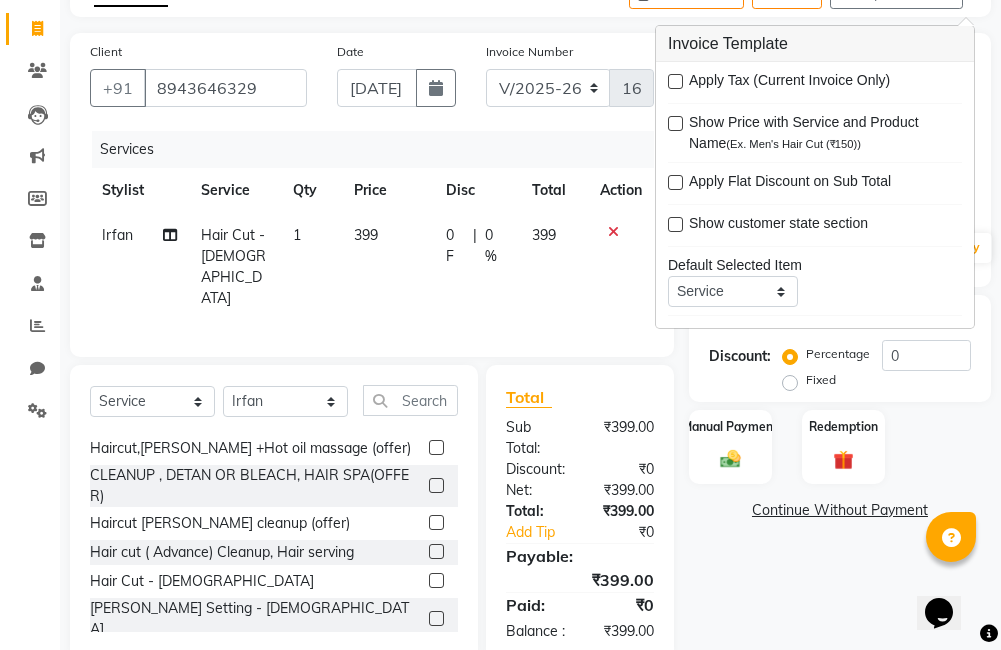 scroll, scrollTop: 201, scrollLeft: 0, axis: vertical 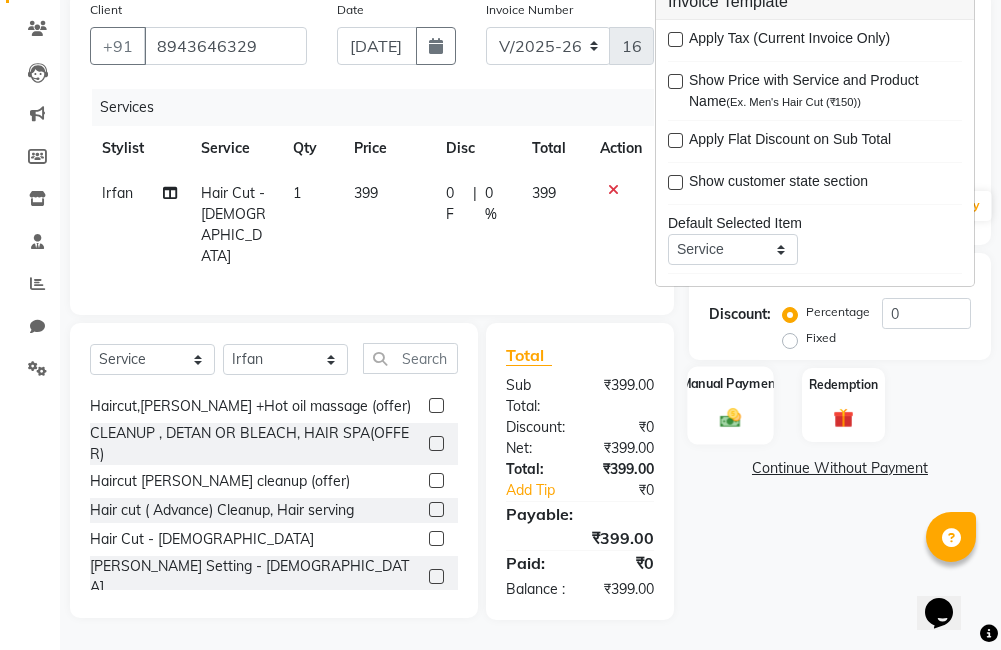 click on "Manual Payment" 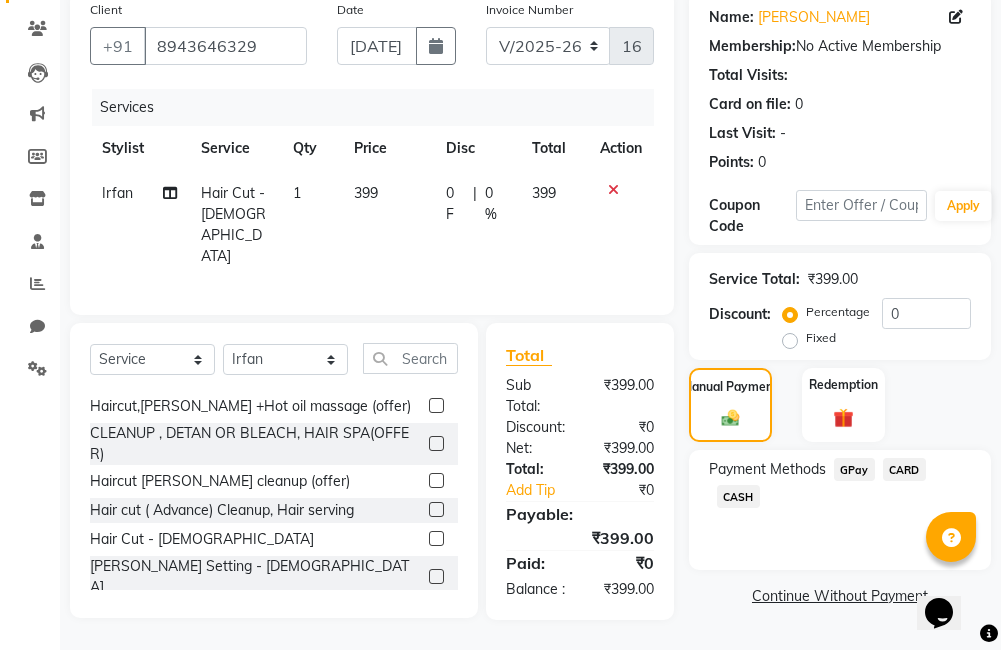click on "GPay" 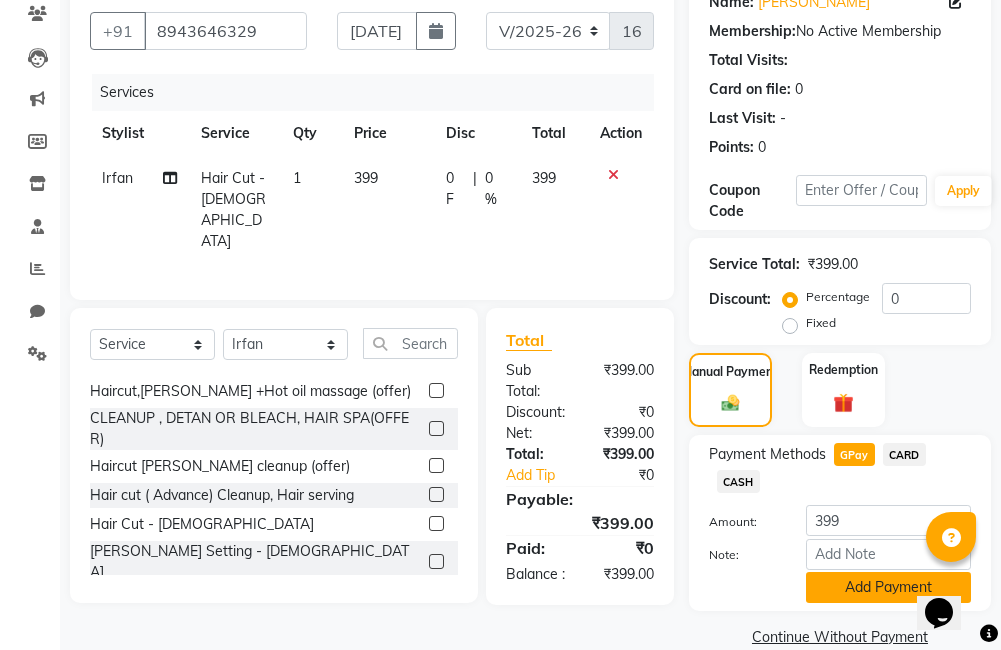 click on "Add Payment" 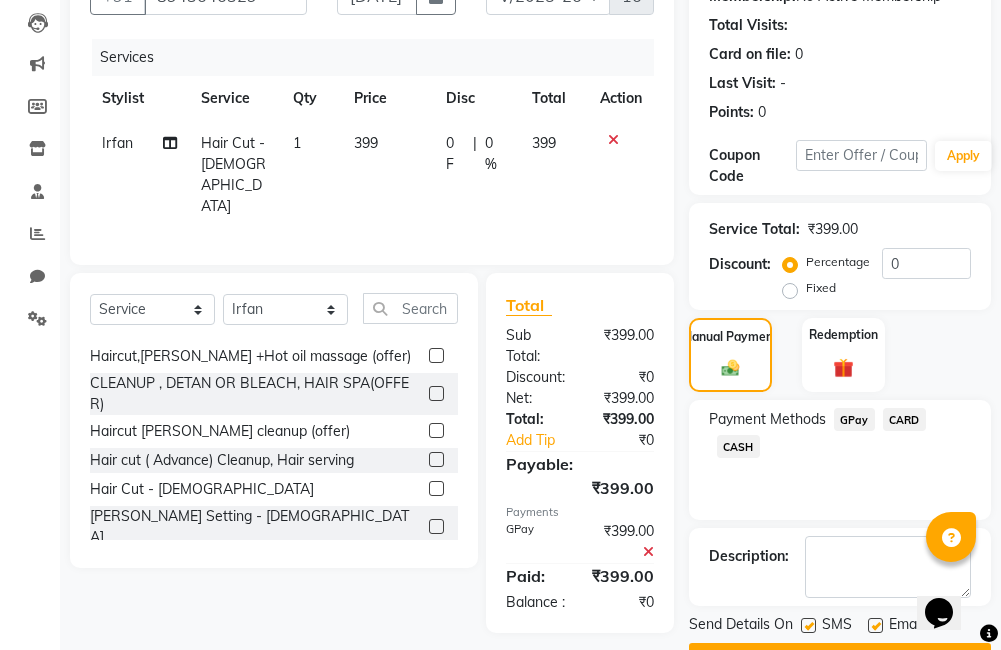 scroll, scrollTop: 290, scrollLeft: 0, axis: vertical 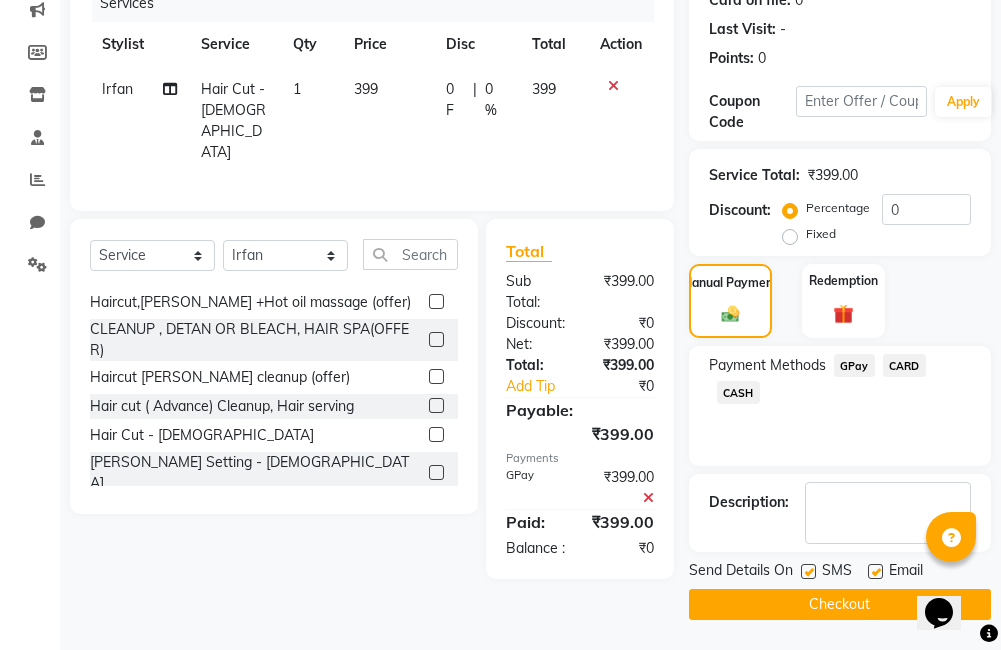 click on "Checkout" 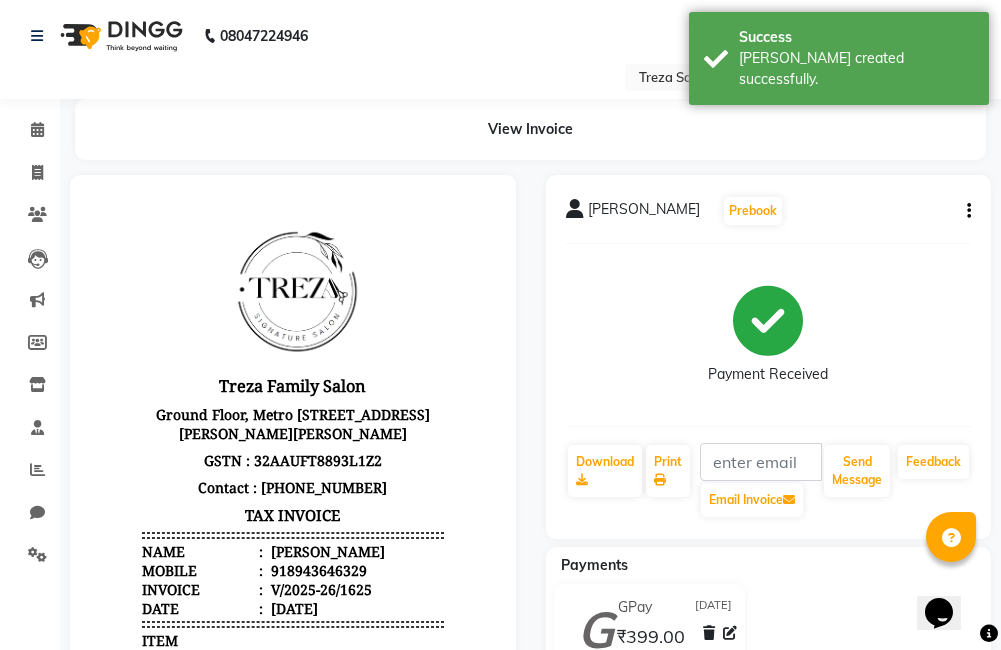 scroll, scrollTop: 0, scrollLeft: 0, axis: both 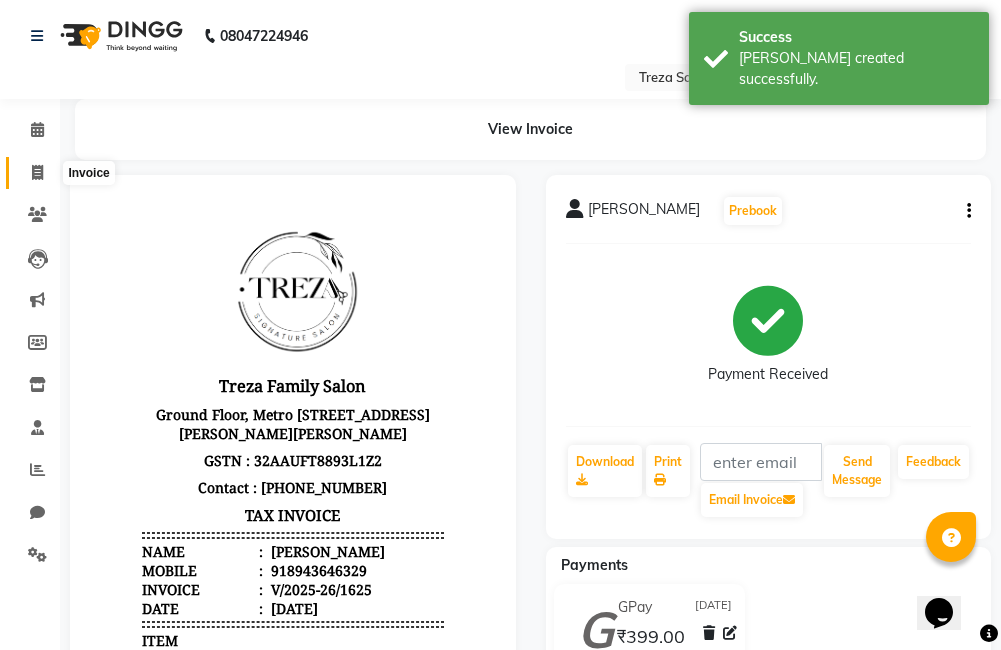 click 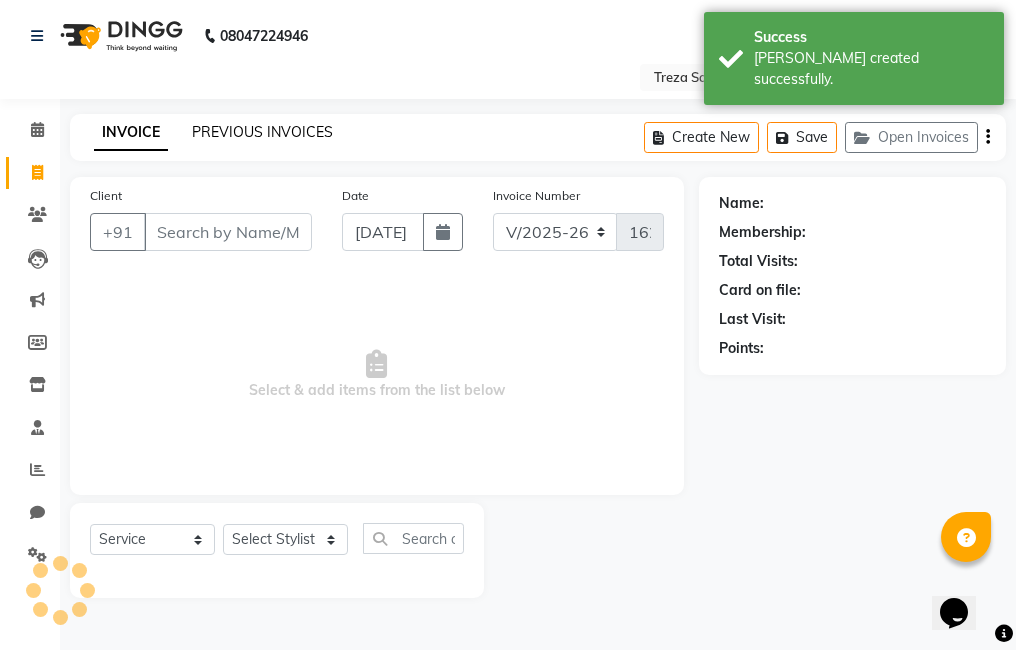 click on "PREVIOUS INVOICES" 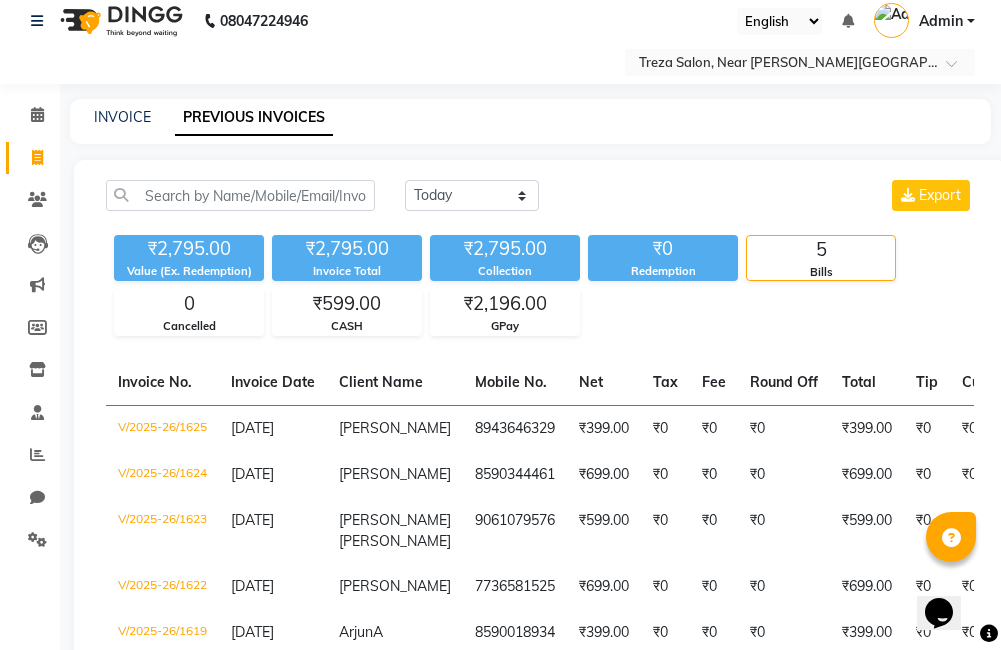 scroll, scrollTop: 0, scrollLeft: 0, axis: both 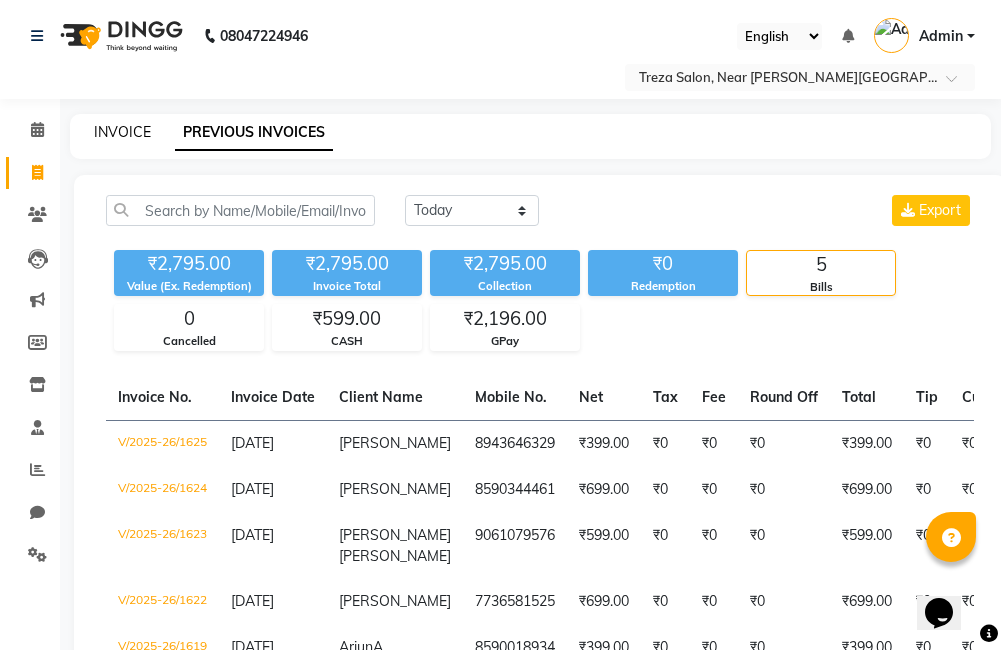 click on "INVOICE" 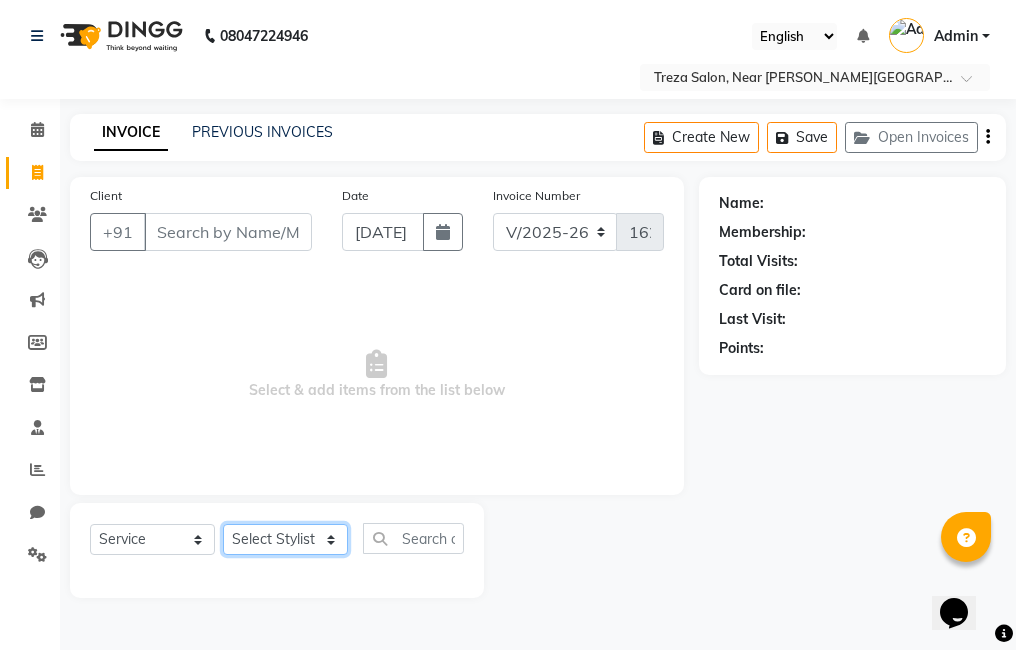 click on "Select Stylist [PERSON_NAME] Amulie Anju [PERSON_NAME] [PERSON_NAME] Shijo" 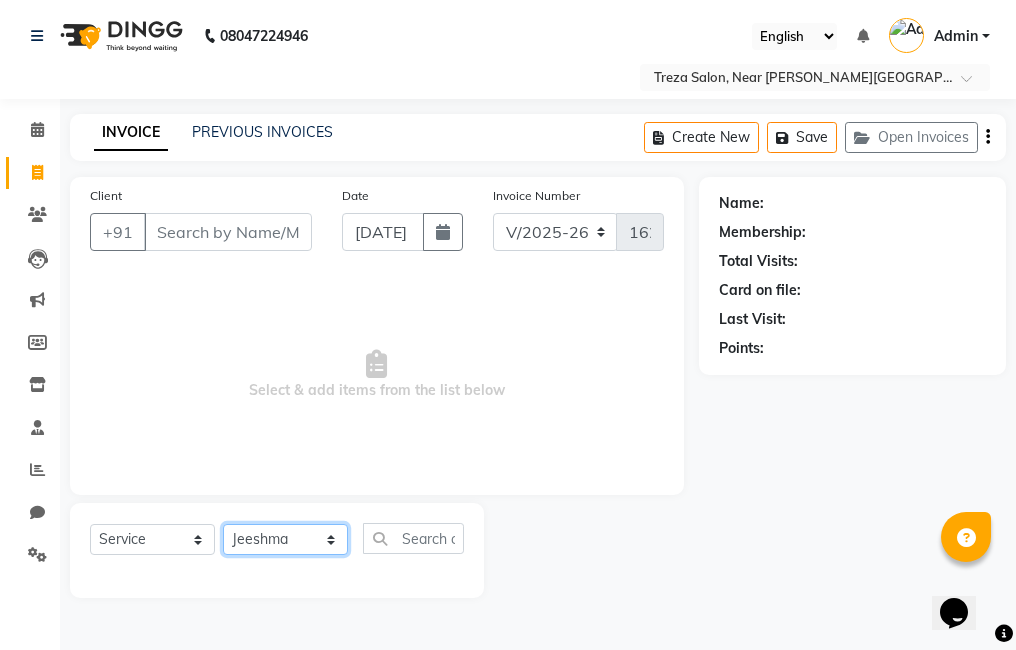 click on "Select Stylist [PERSON_NAME] Amulie Anju [PERSON_NAME] [PERSON_NAME] Shijo" 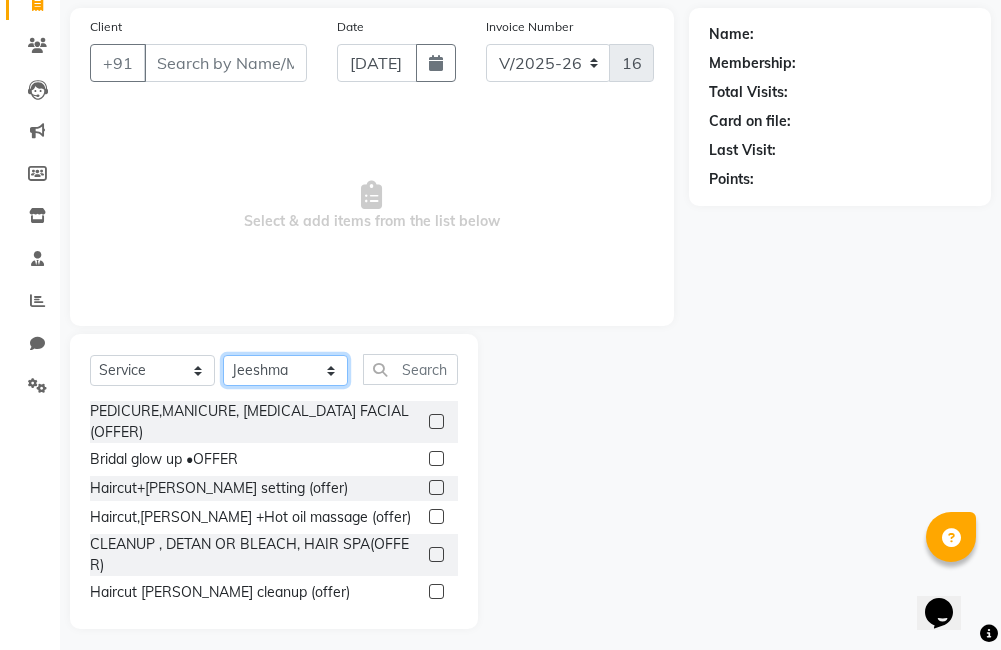scroll, scrollTop: 178, scrollLeft: 0, axis: vertical 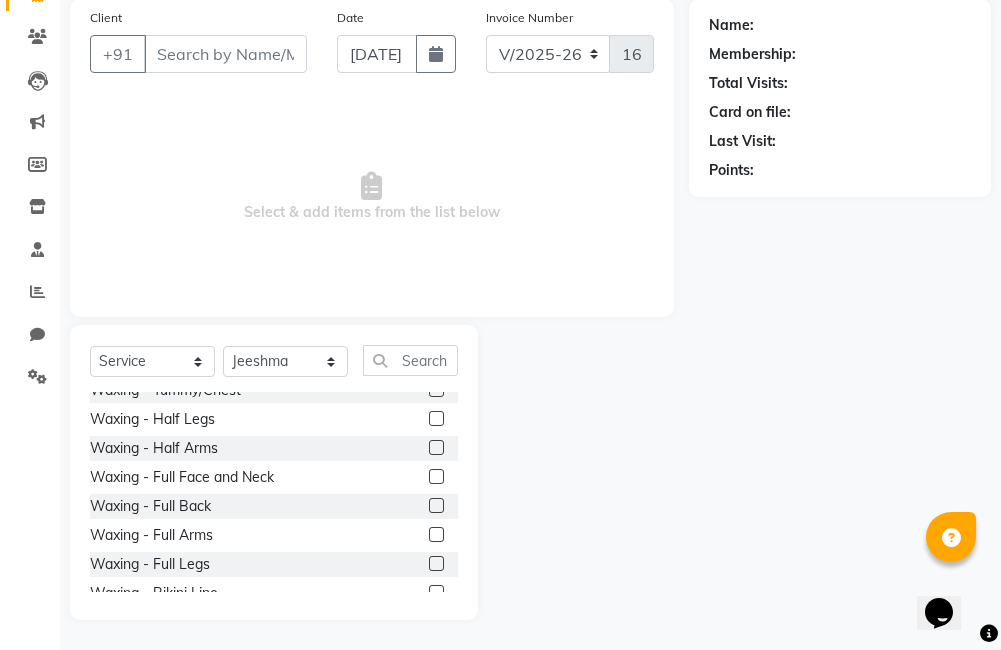 click 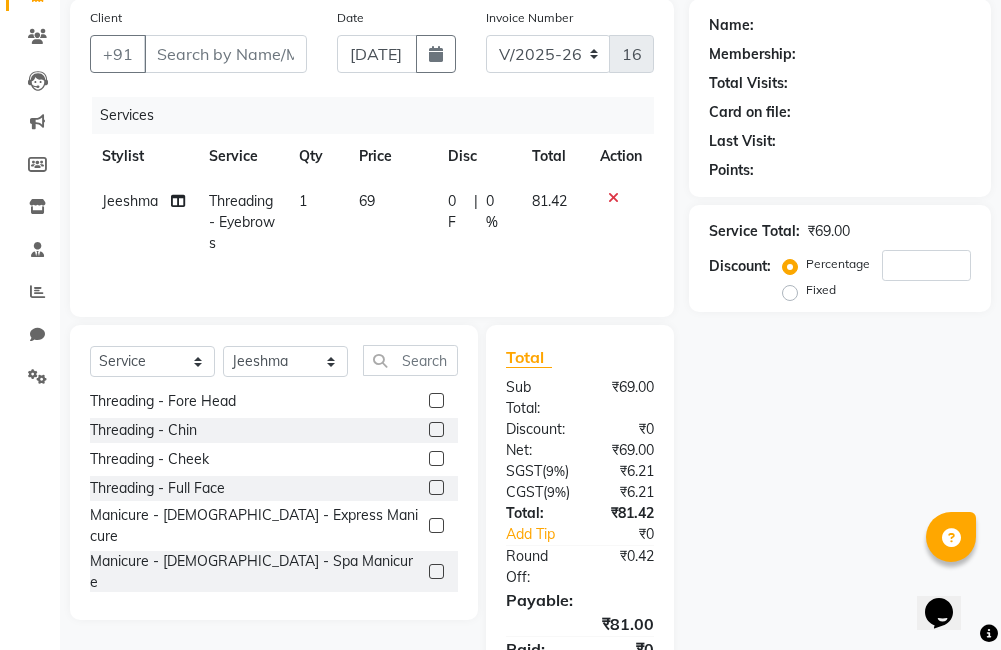 scroll, scrollTop: 3300, scrollLeft: 0, axis: vertical 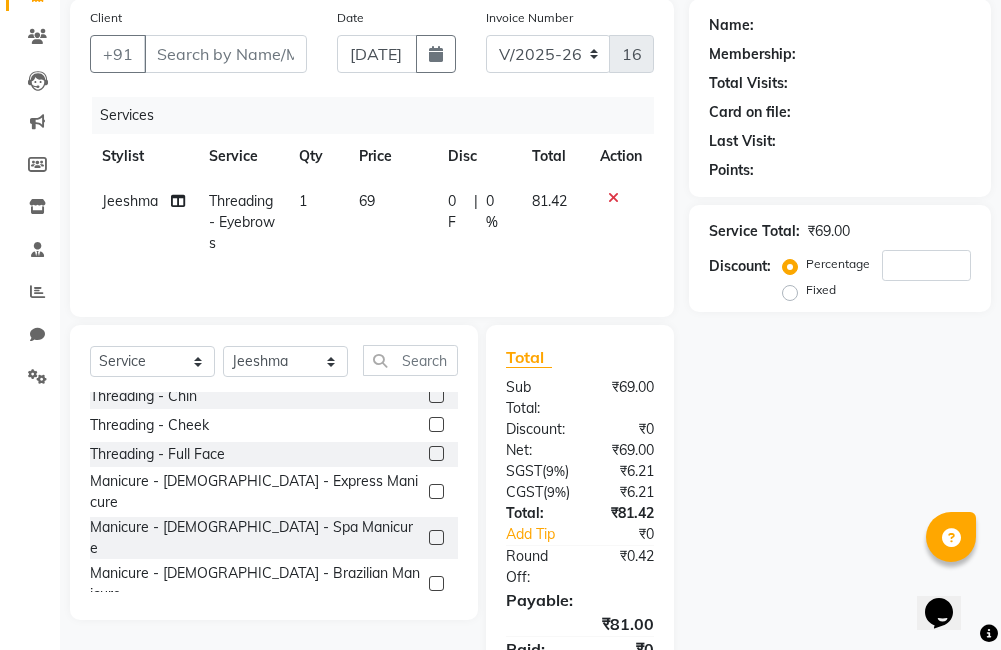 click 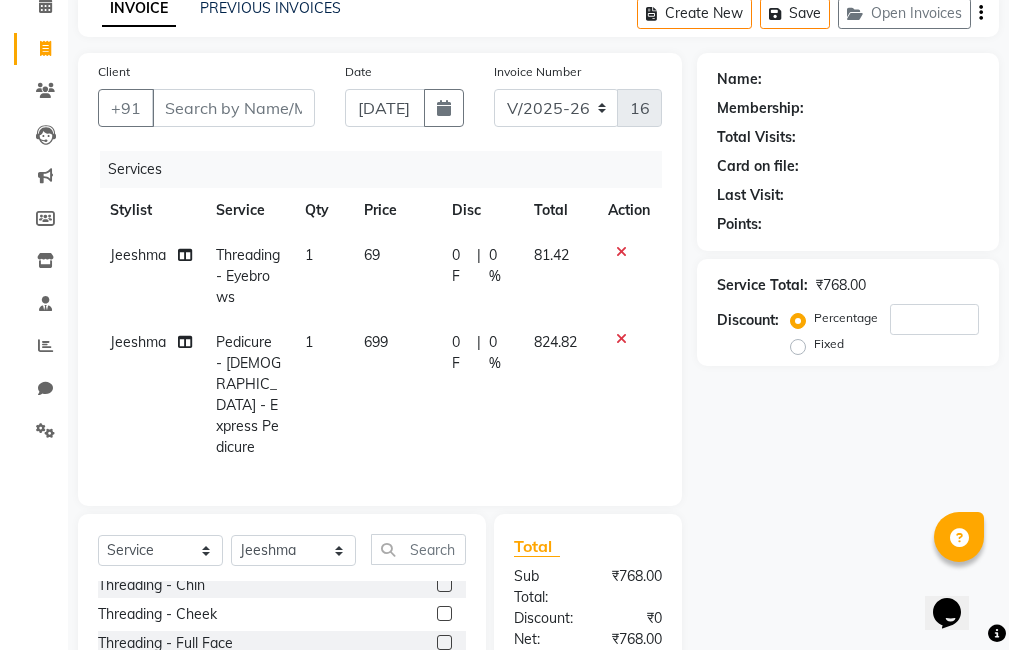 scroll, scrollTop: 78, scrollLeft: 0, axis: vertical 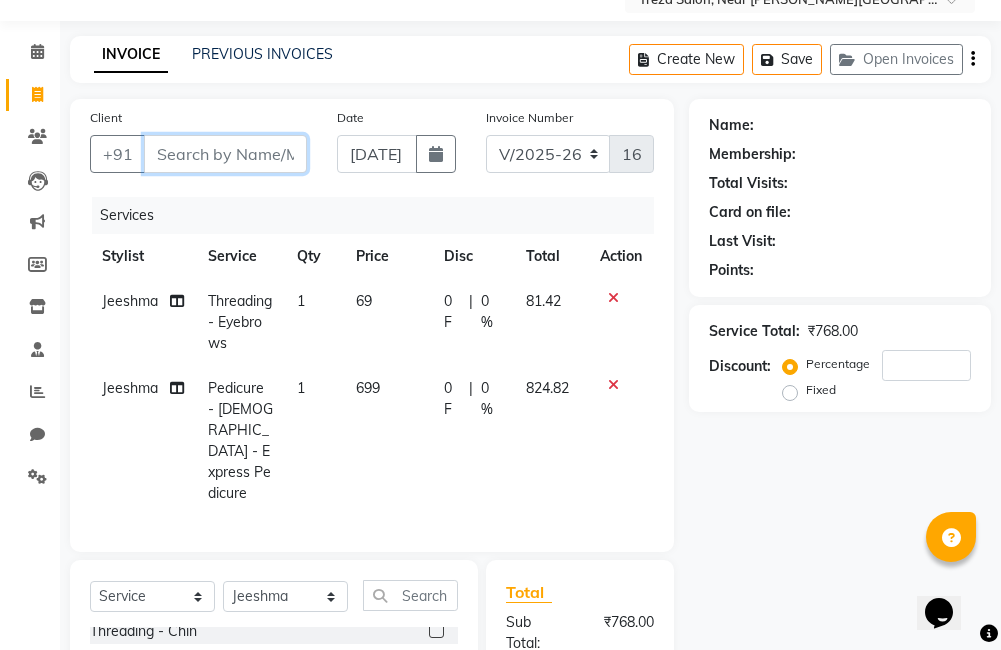 click on "Client" at bounding box center [225, 154] 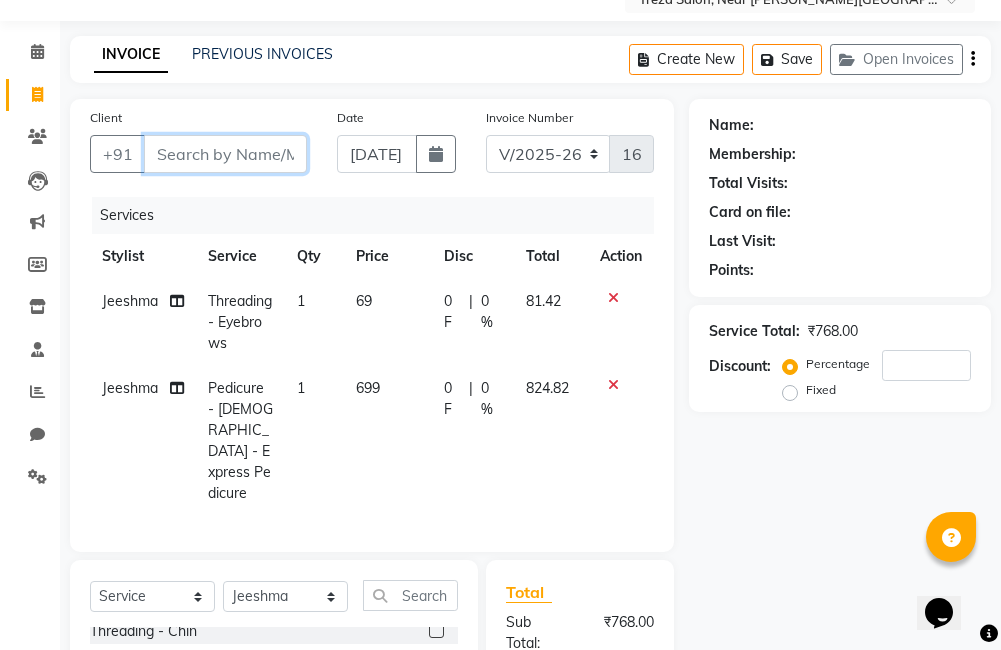 click on "Client" at bounding box center (225, 154) 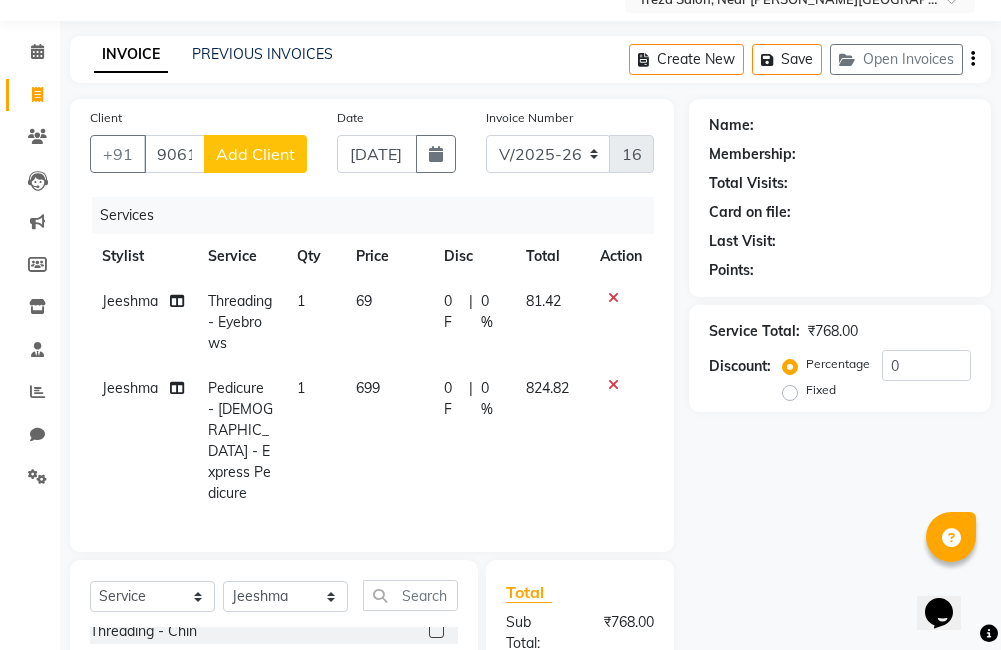 click on "Add Client" 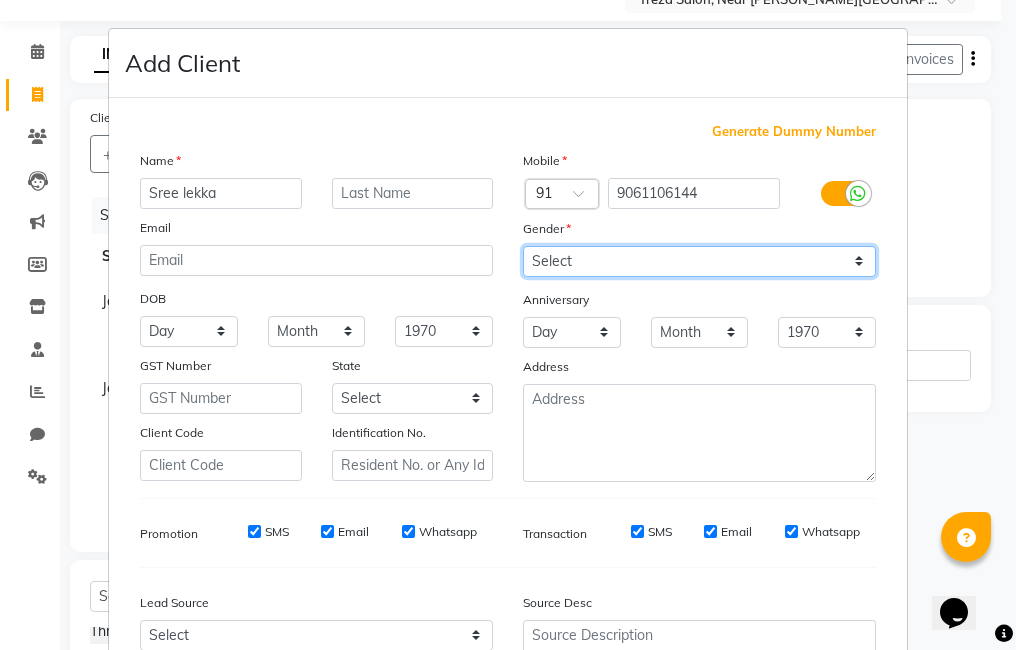 click on "Select [DEMOGRAPHIC_DATA] [DEMOGRAPHIC_DATA] Other Prefer Not To Say" at bounding box center (699, 261) 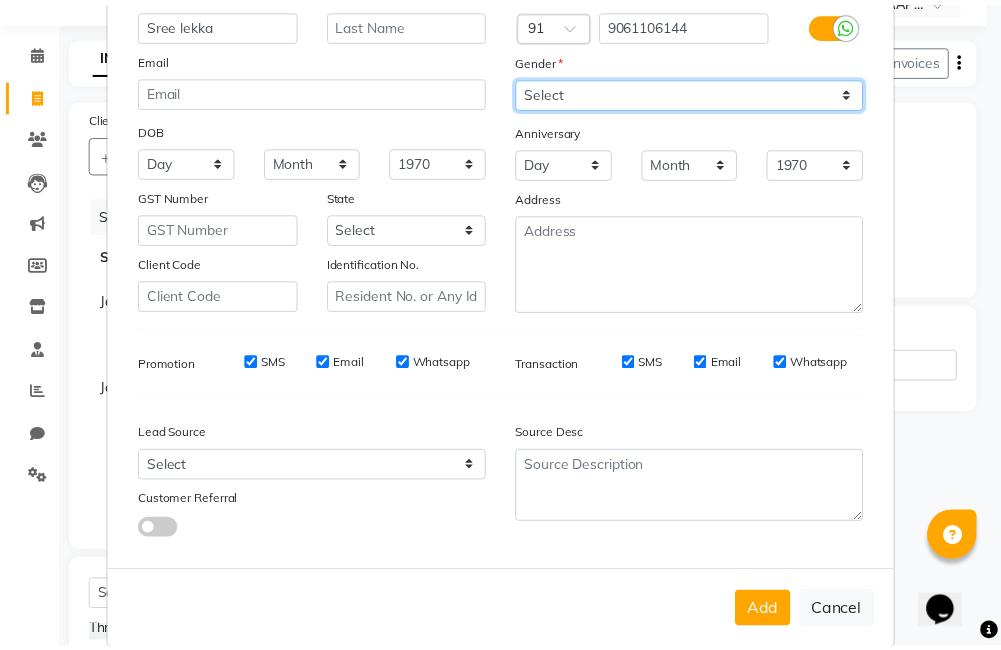 scroll, scrollTop: 199, scrollLeft: 0, axis: vertical 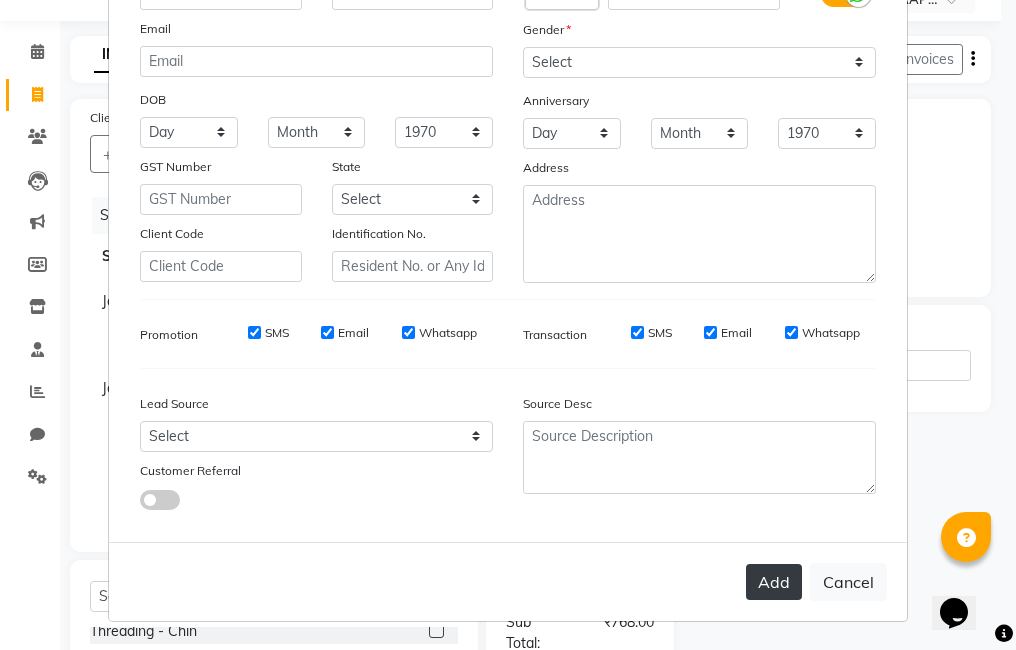 click on "Add" at bounding box center [774, 582] 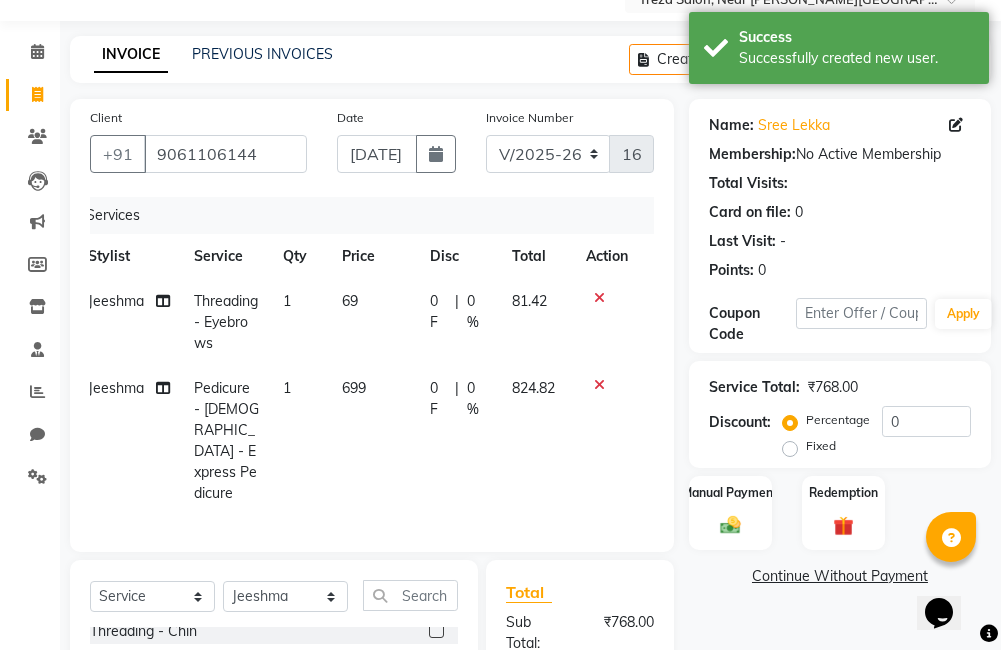 scroll, scrollTop: 0, scrollLeft: 15, axis: horizontal 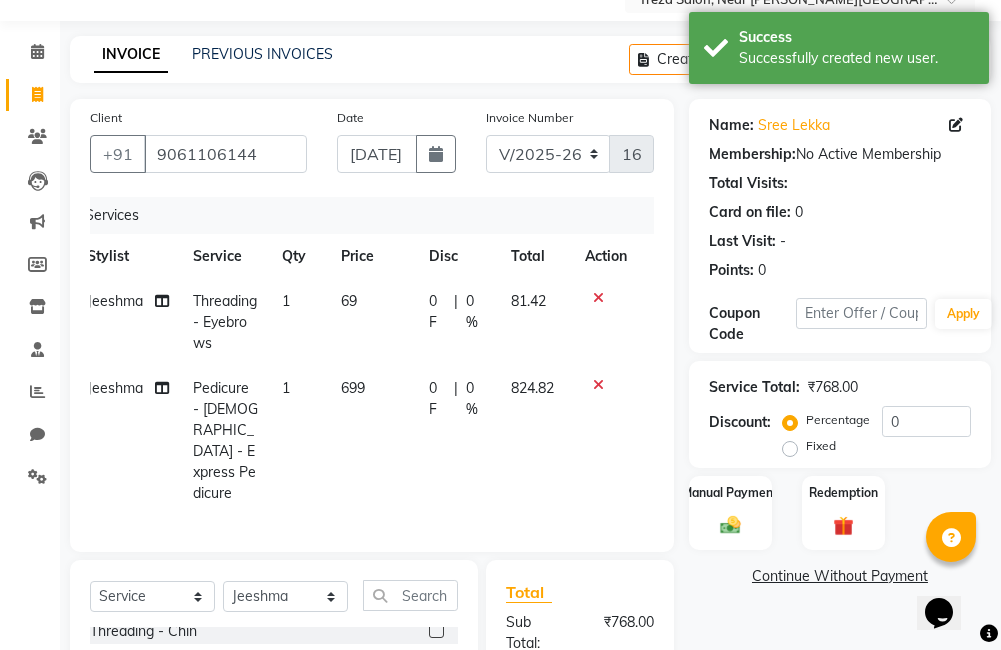 click on "69" 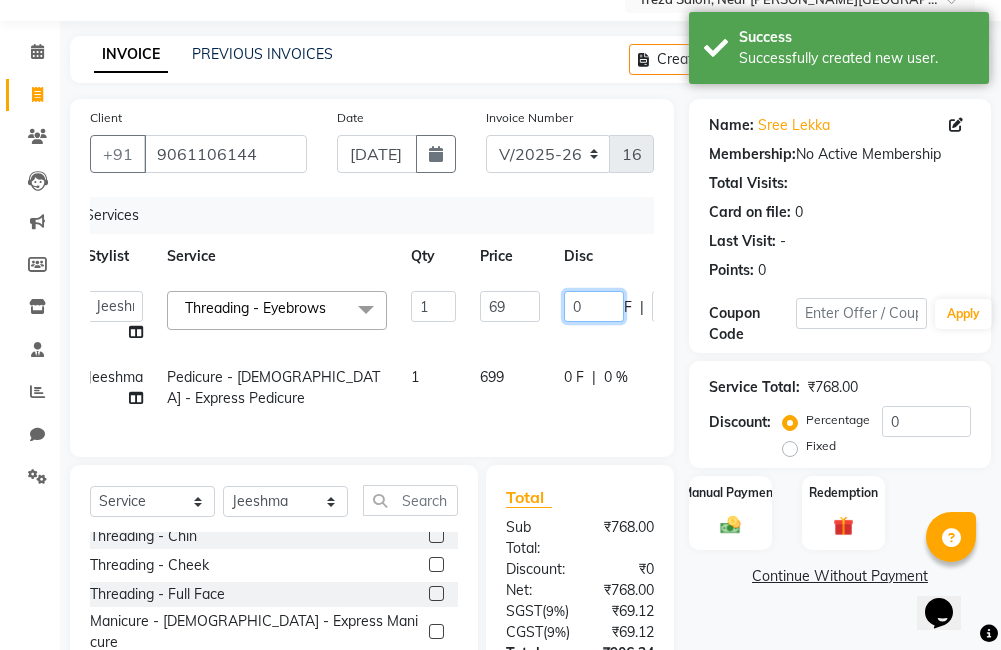 click on "0" 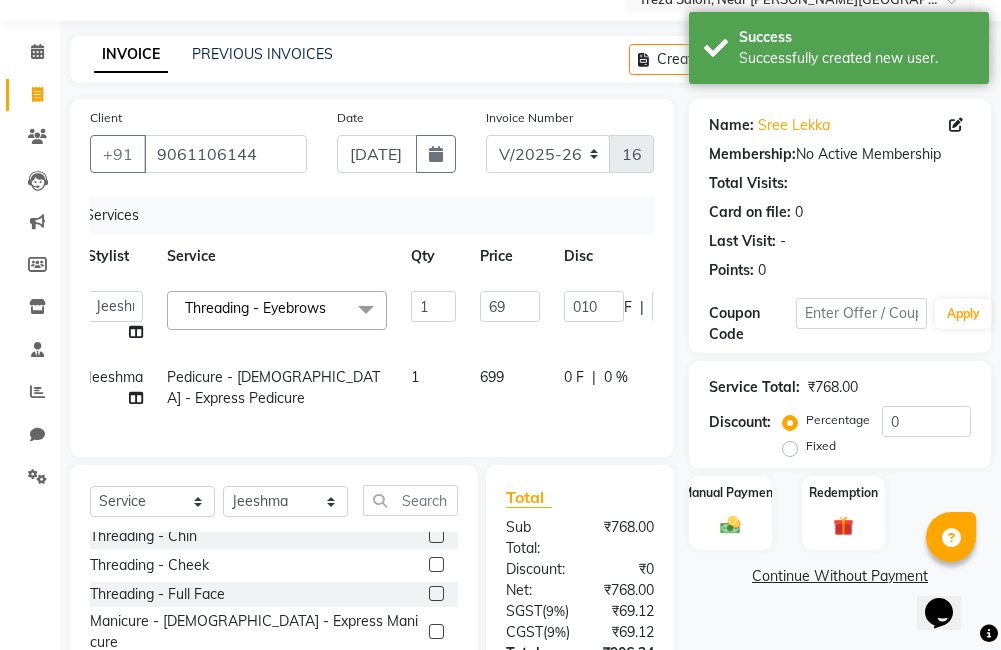 click on "Continue Without Payment" 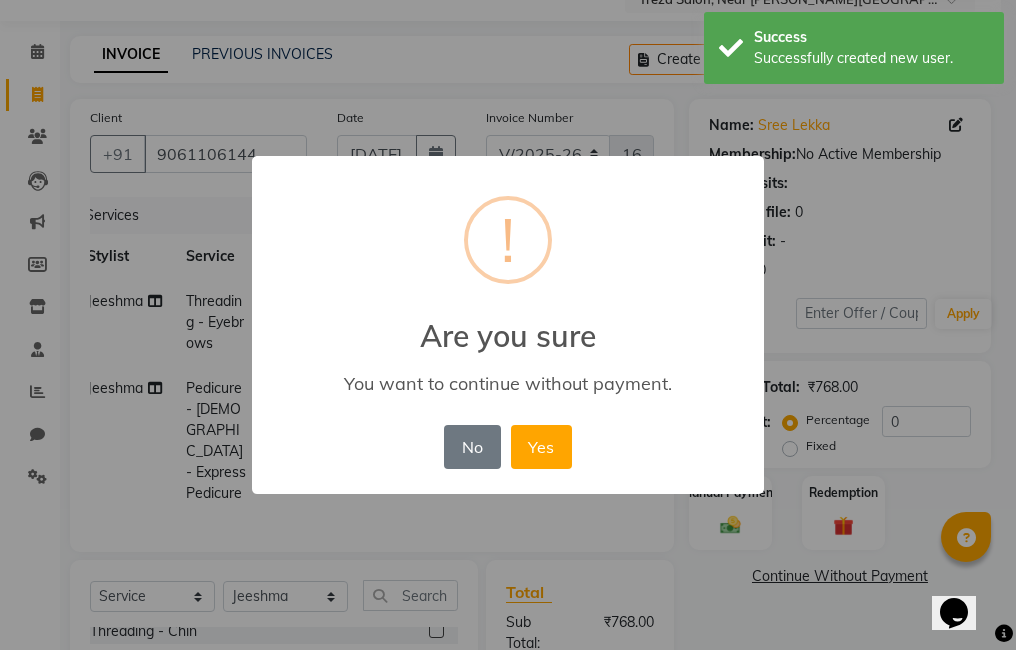 click on "× ! Are you sure You want to continue without payment. No No Yes" at bounding box center [508, 325] 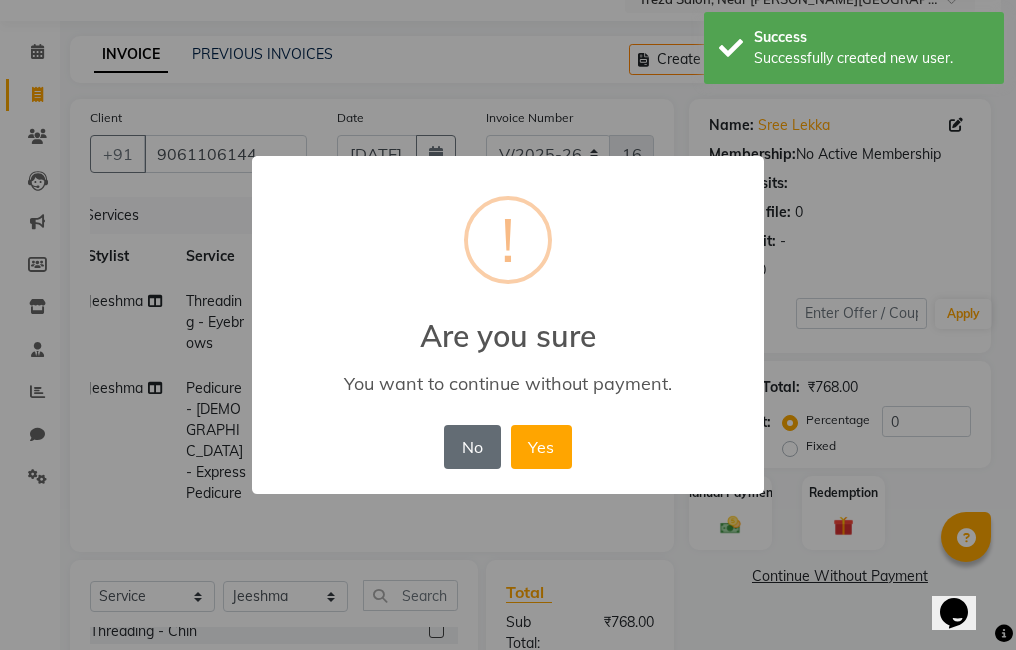click on "No" at bounding box center (472, 447) 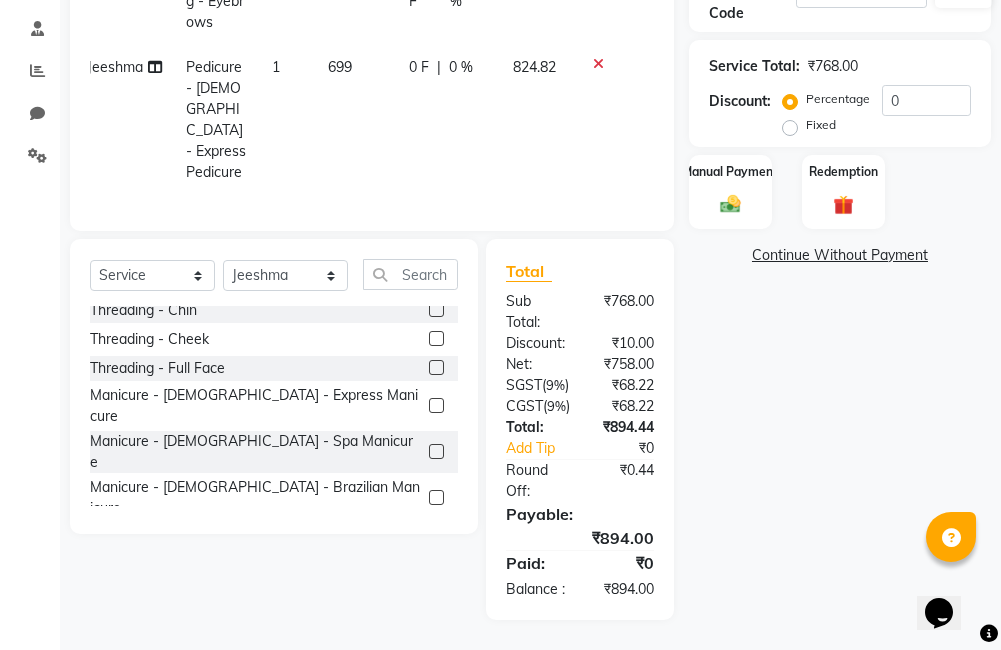 scroll, scrollTop: 431, scrollLeft: 0, axis: vertical 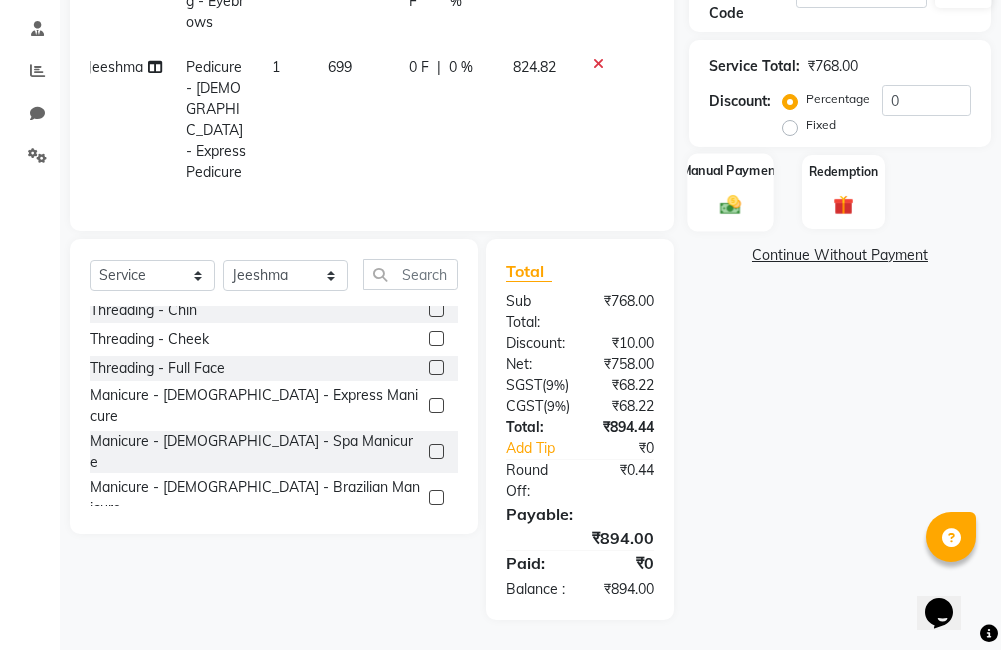 click 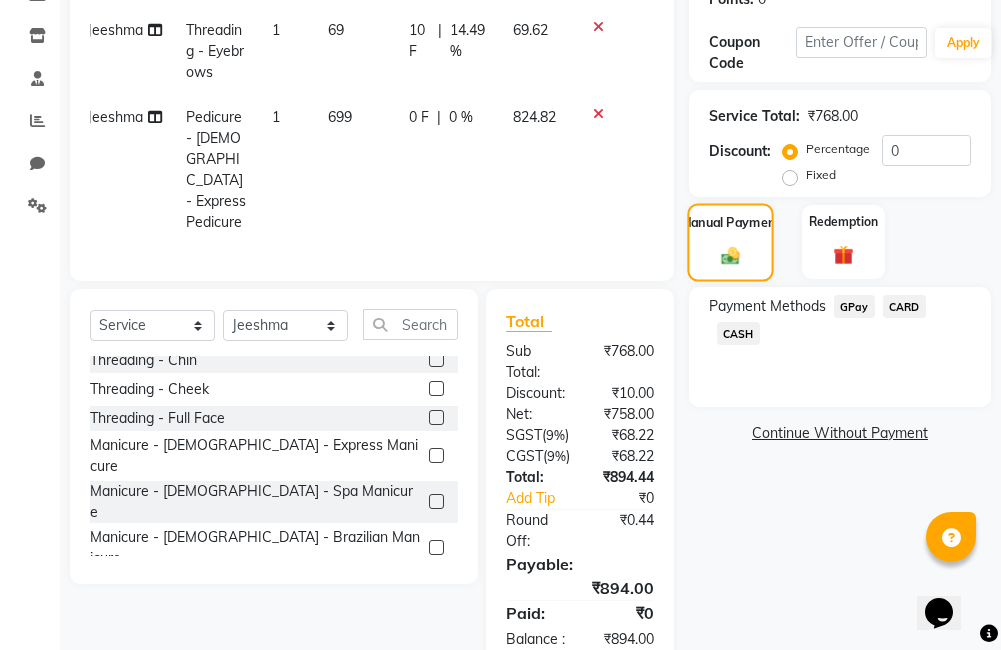 scroll, scrollTop: 342, scrollLeft: 0, axis: vertical 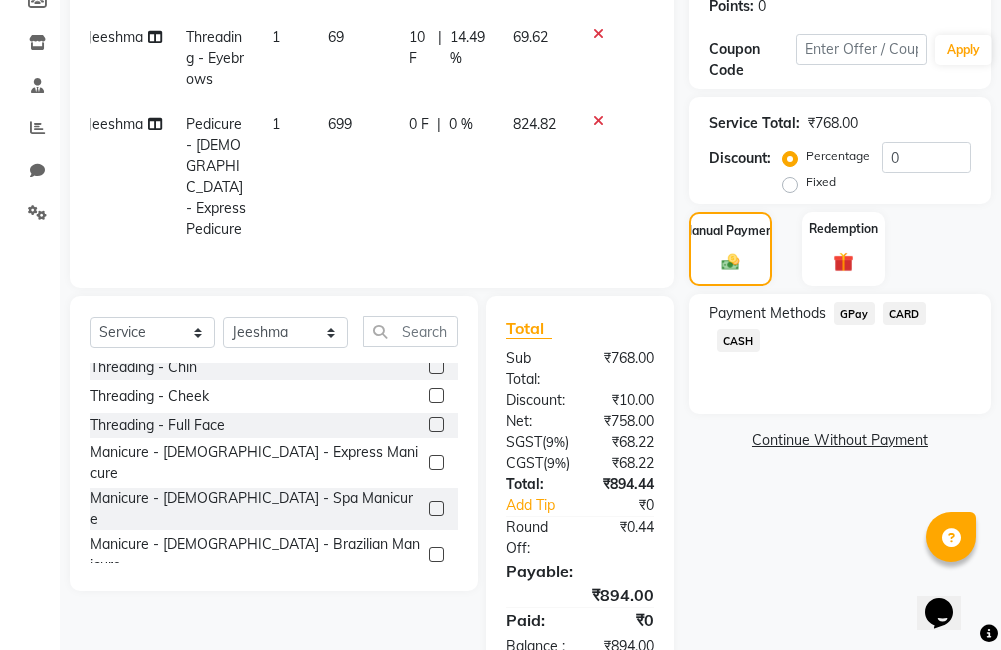 click on "GPay" 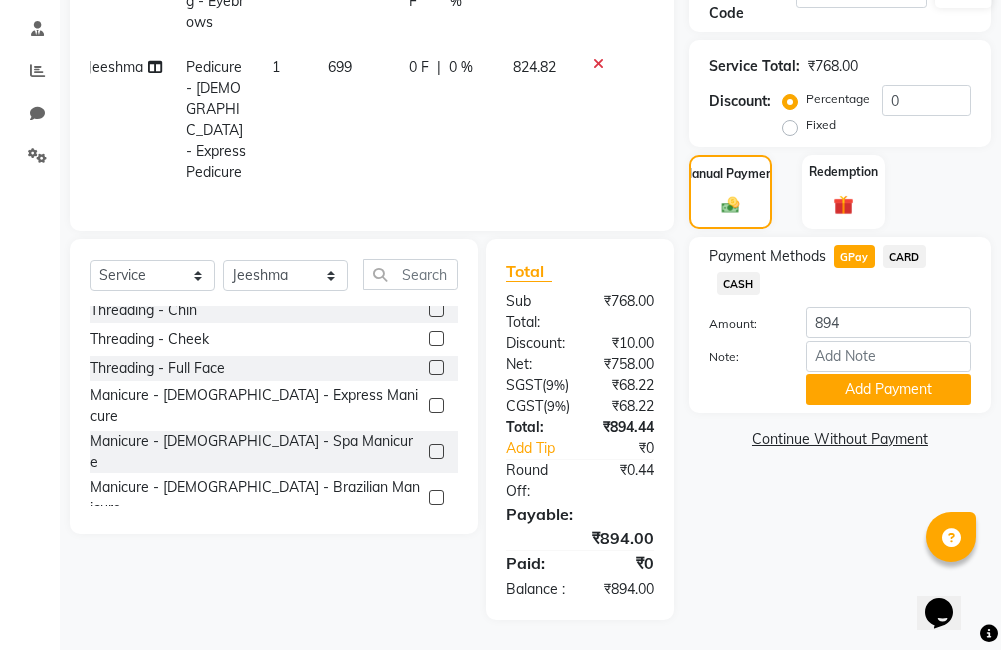 scroll, scrollTop: 413, scrollLeft: 0, axis: vertical 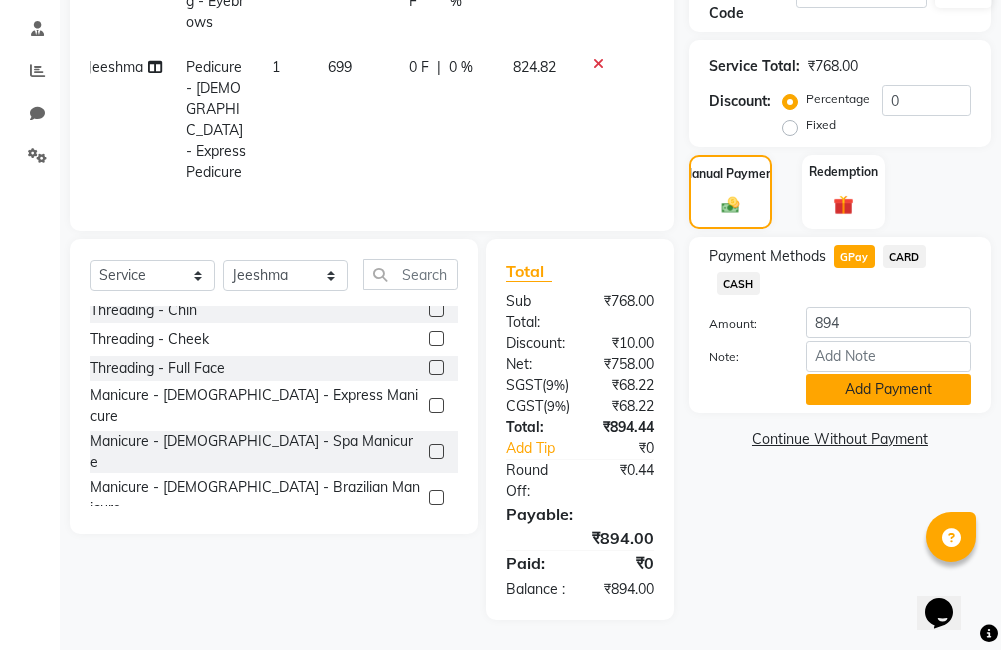 click on "Add Payment" 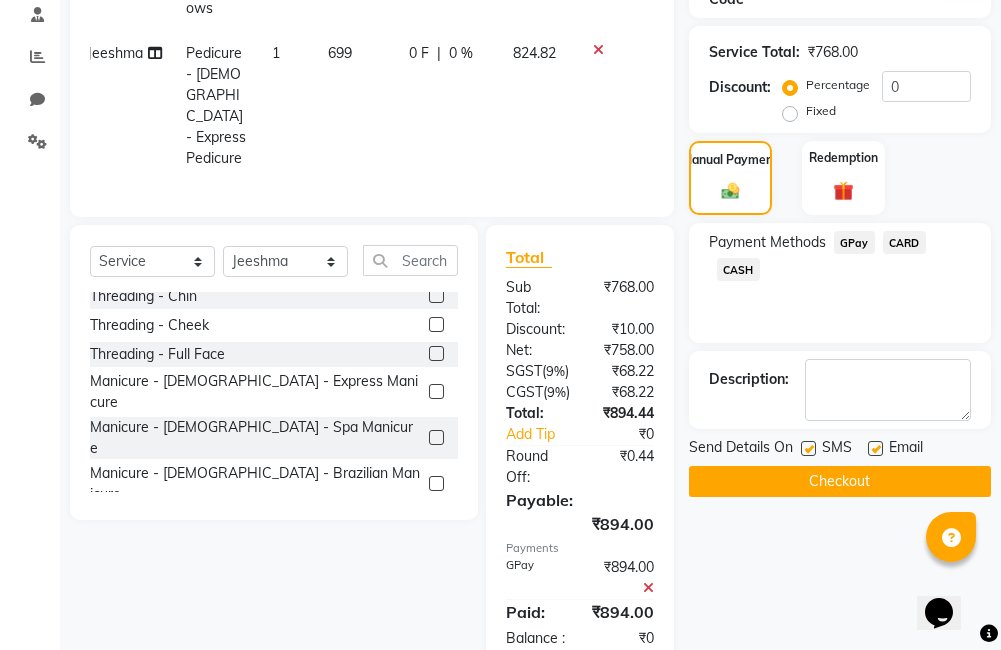 click on "Checkout" 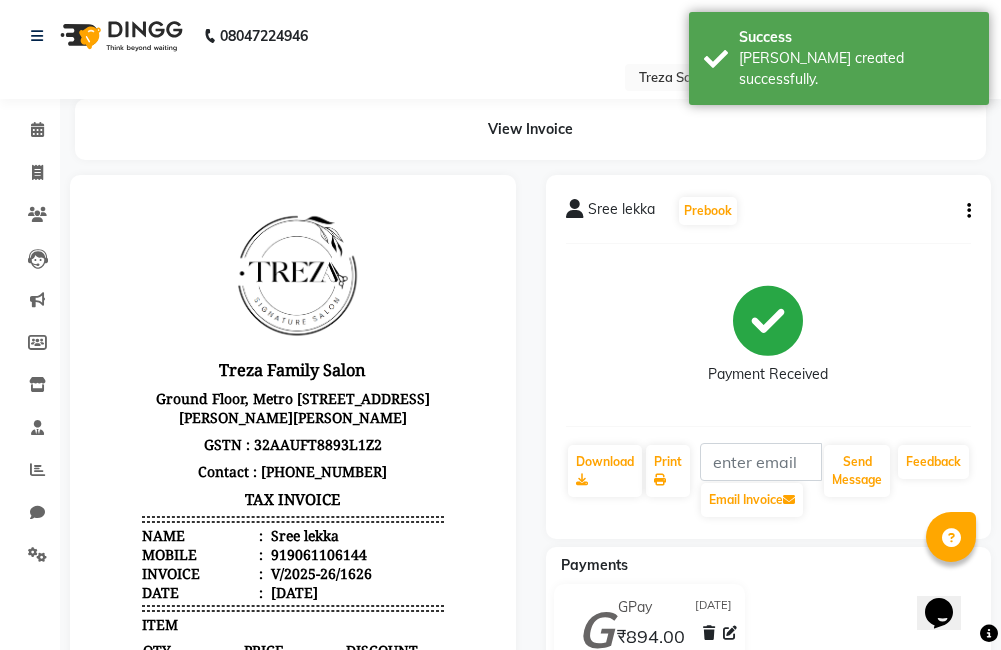 scroll, scrollTop: 0, scrollLeft: 0, axis: both 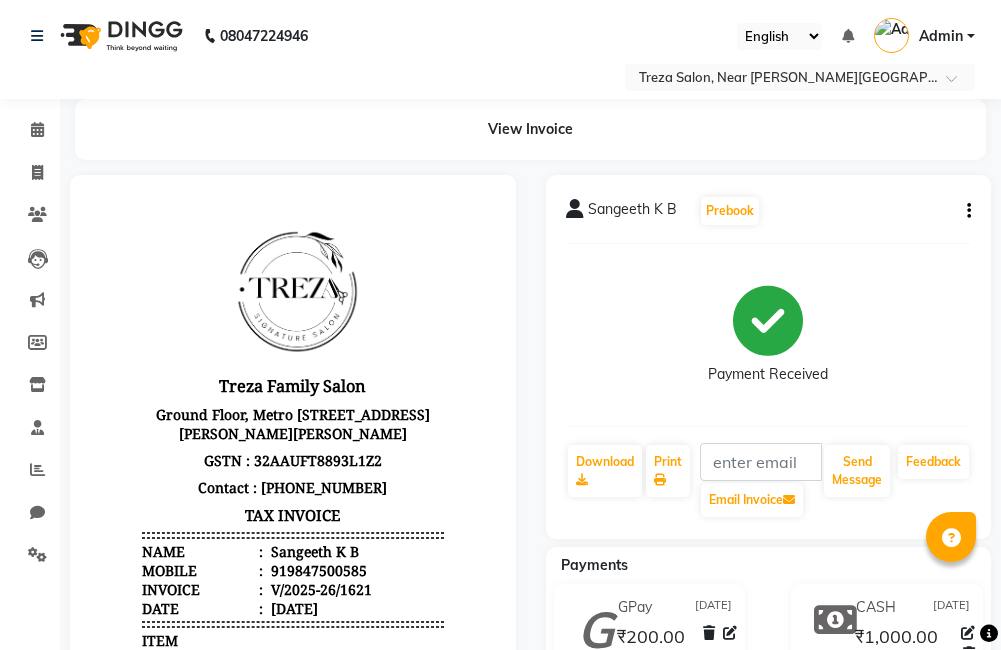 click 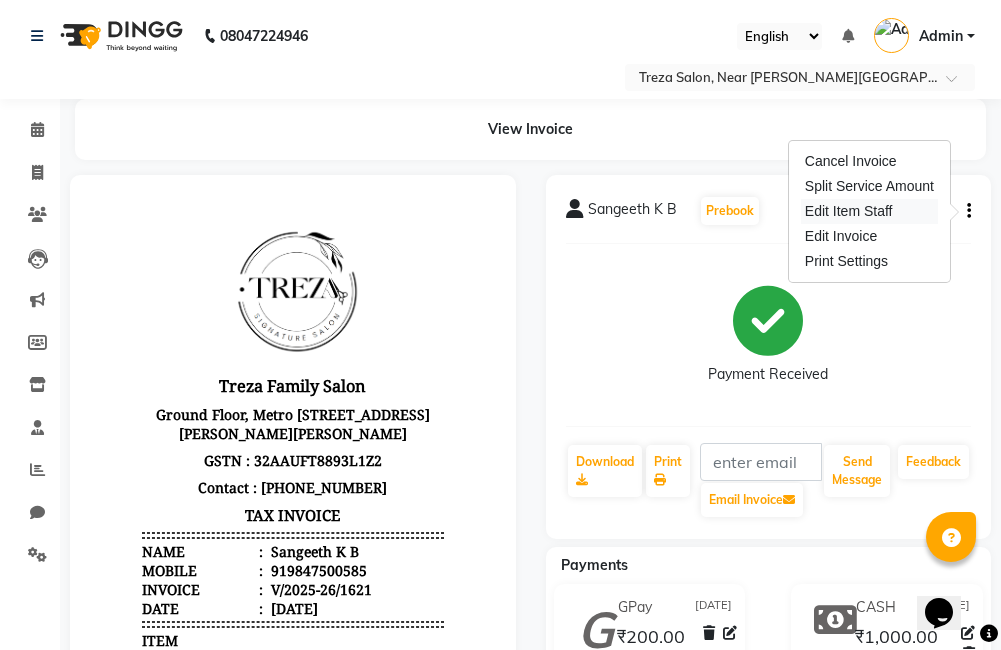 scroll, scrollTop: 0, scrollLeft: 0, axis: both 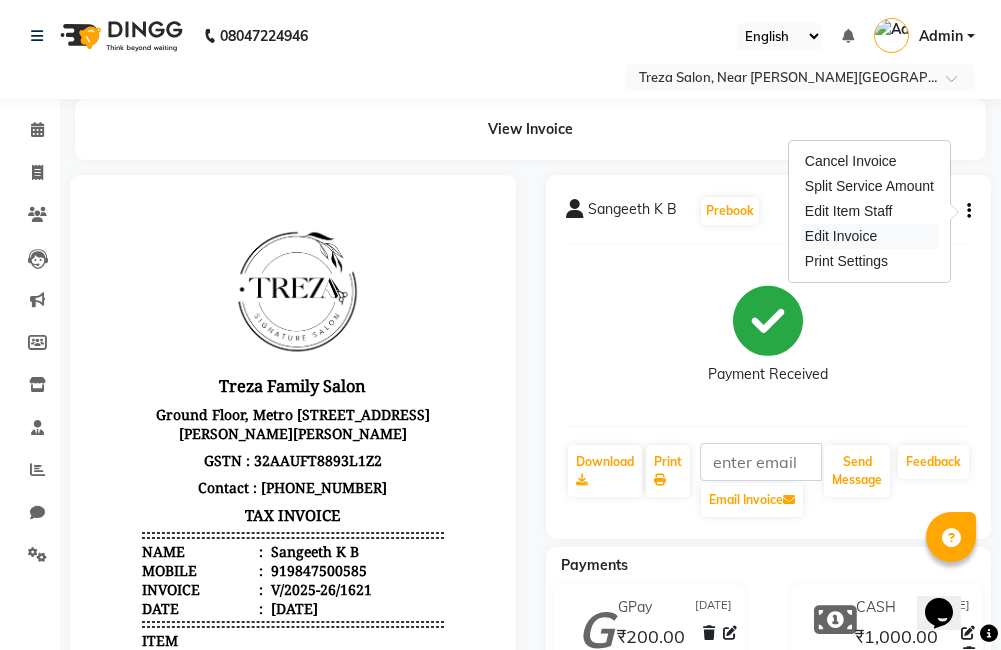 click on "Edit Invoice" at bounding box center (869, 236) 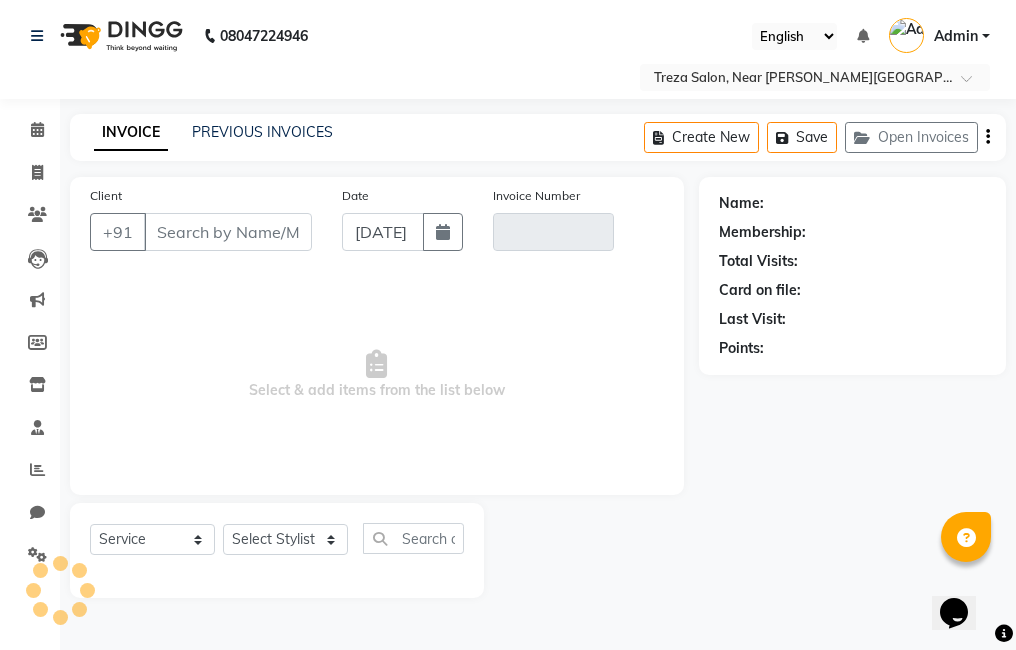 type on "9847500585" 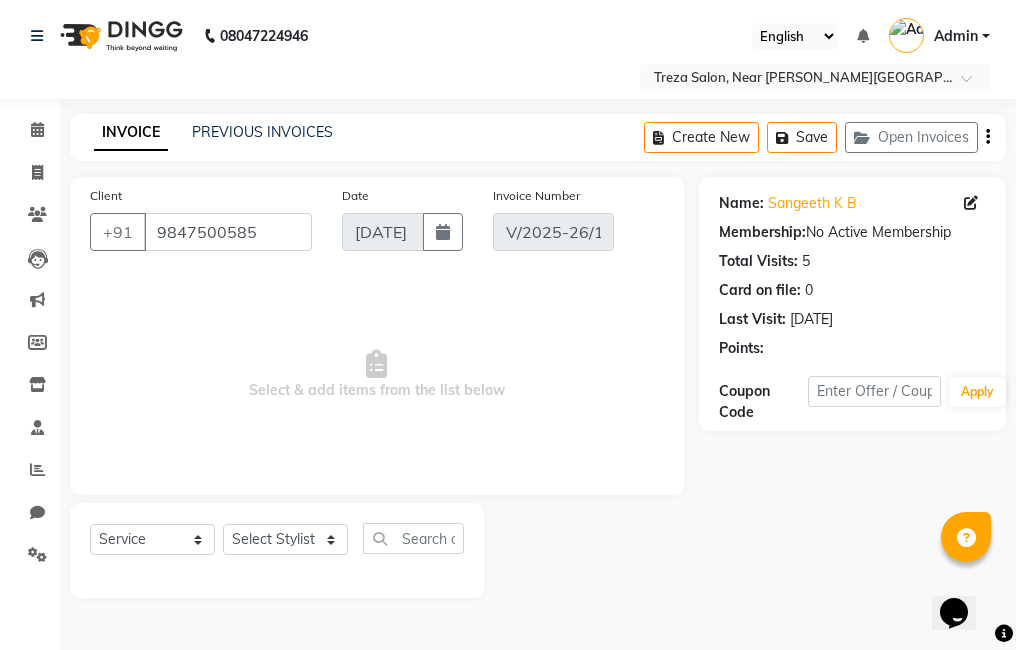 type on "[DATE]" 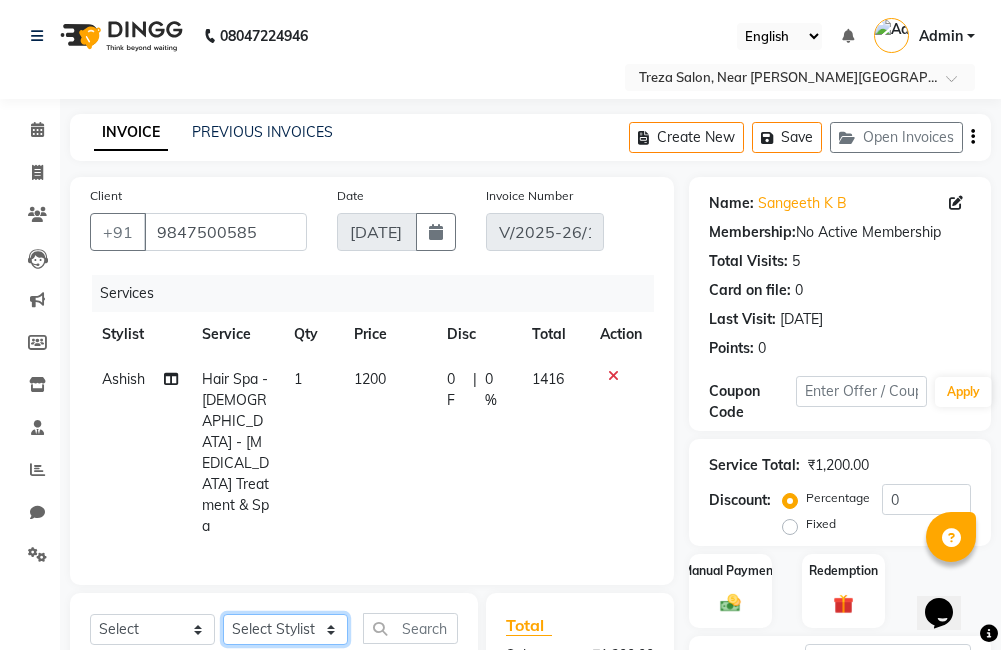 click on "Select Stylist [PERSON_NAME] Amulie Anju [PERSON_NAME] [PERSON_NAME] Shijo" 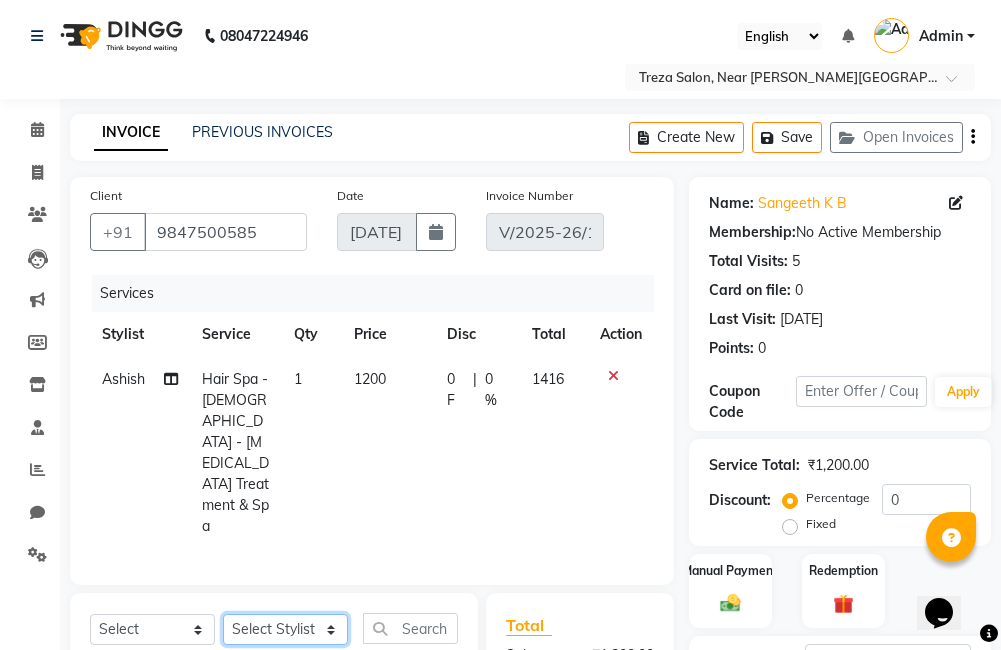 select on "81285" 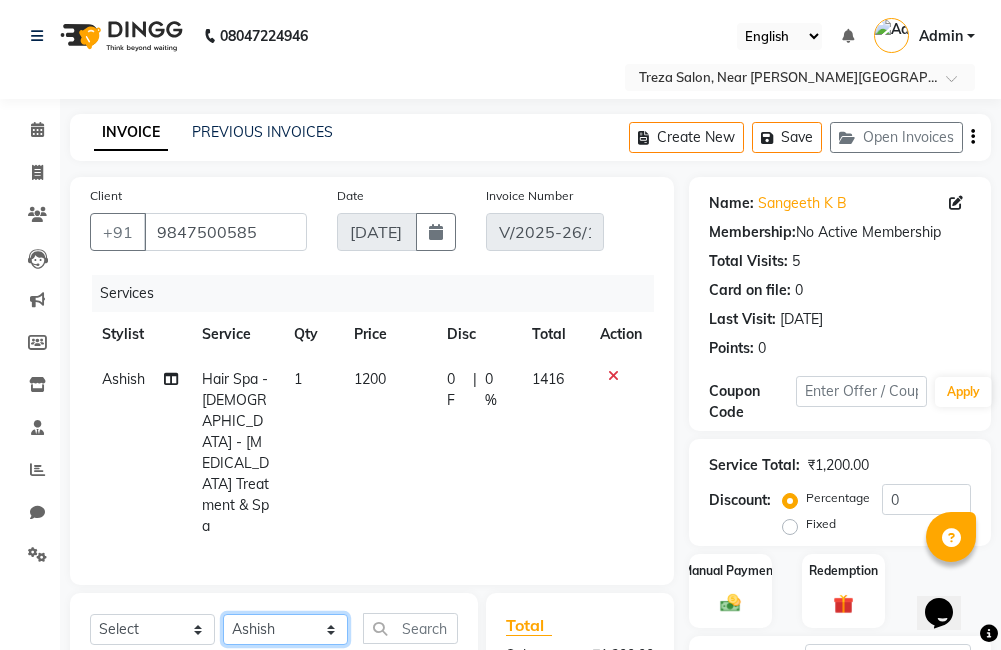 click on "Select Stylist [PERSON_NAME] Amulie Anju [PERSON_NAME] [PERSON_NAME] Shijo" 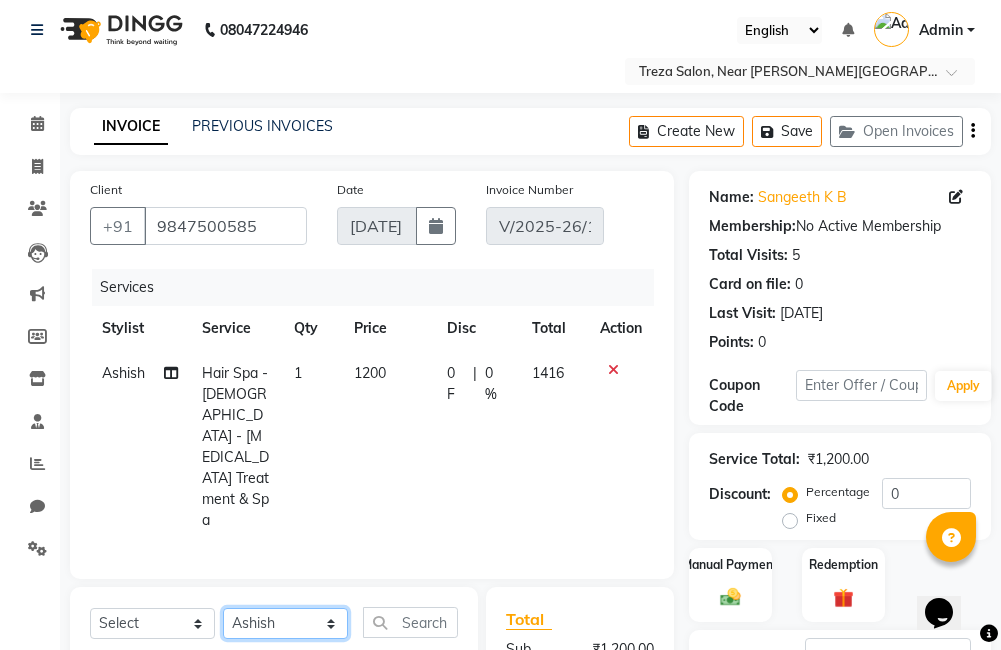 scroll, scrollTop: 0, scrollLeft: 0, axis: both 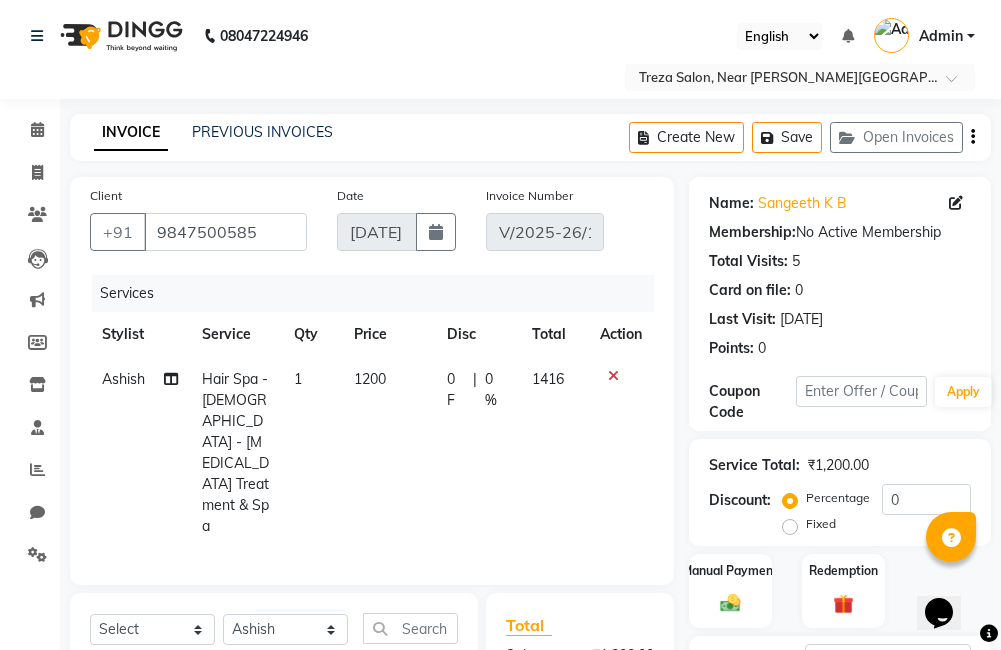 click on "PREVIOUS INVOICES" 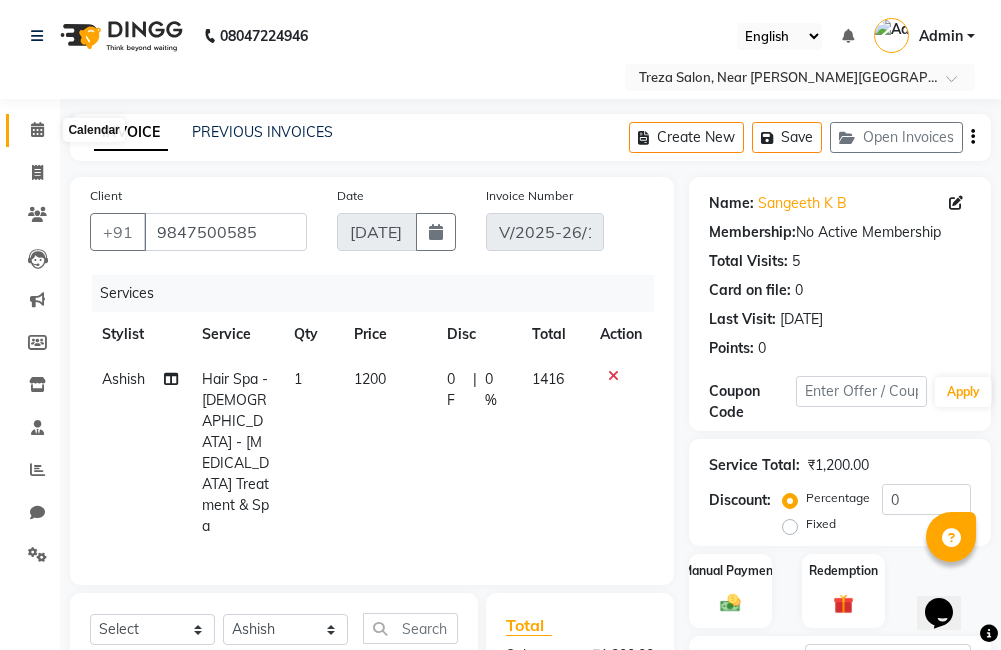 click 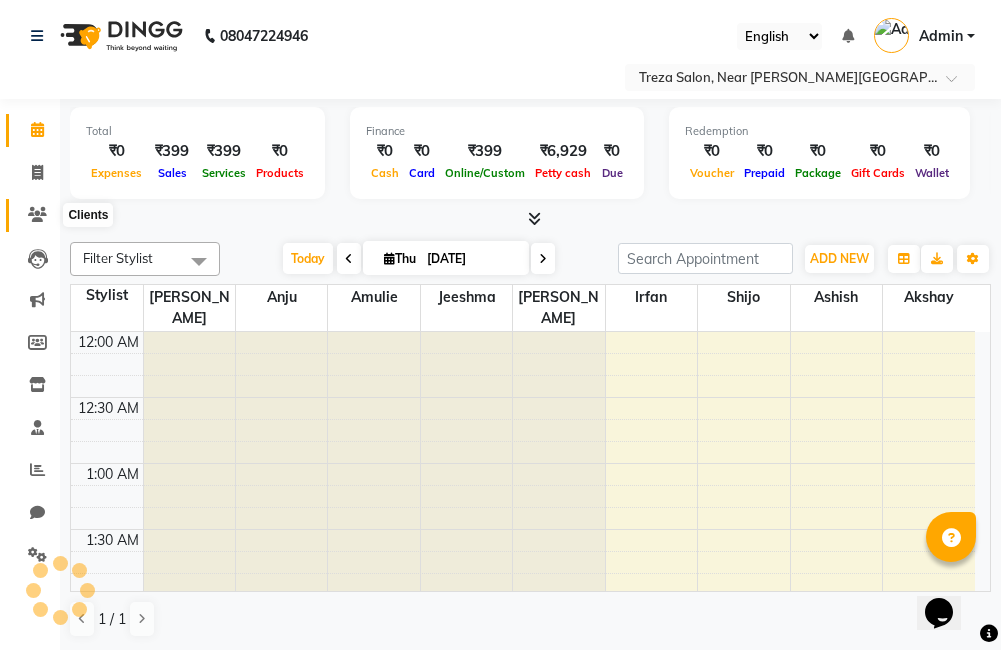 scroll, scrollTop: 1453, scrollLeft: 0, axis: vertical 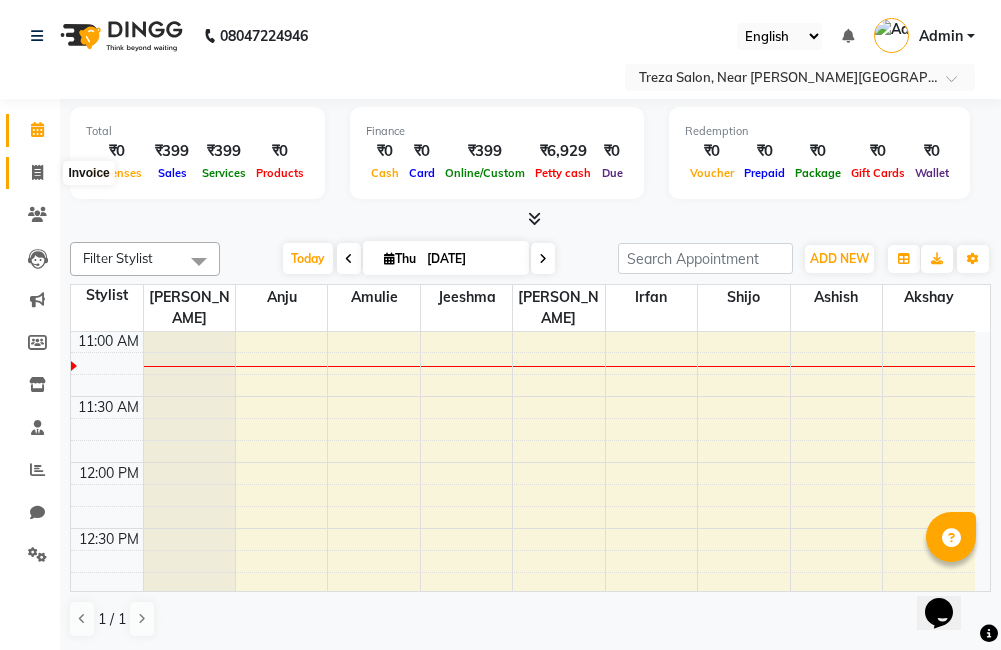 drag, startPoint x: 52, startPoint y: 161, endPoint x: 30, endPoint y: 169, distance: 23.409399 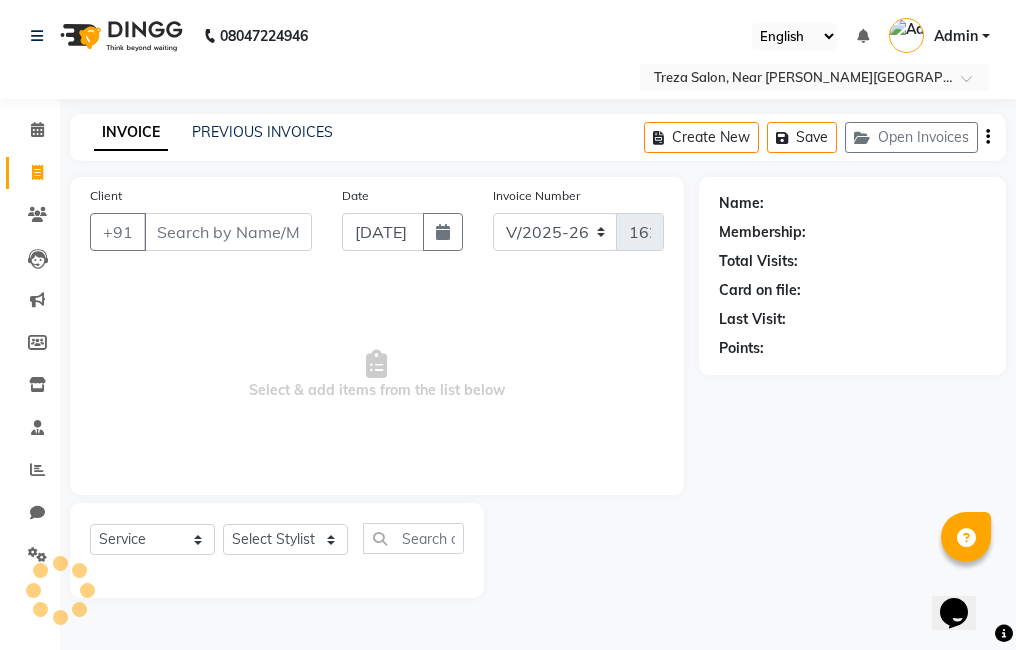 click 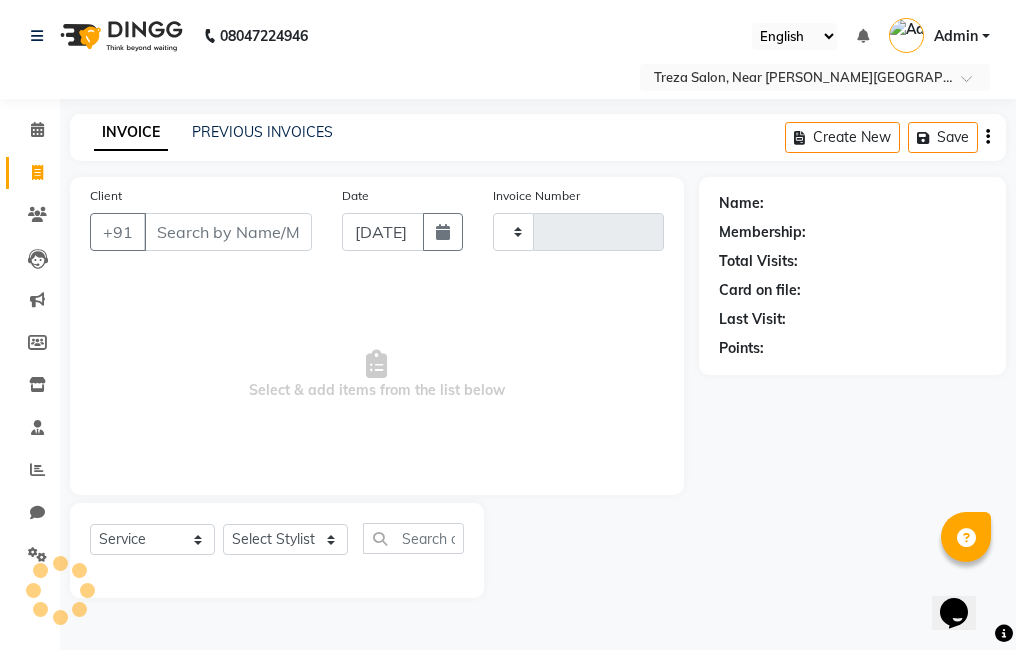 type on "1622" 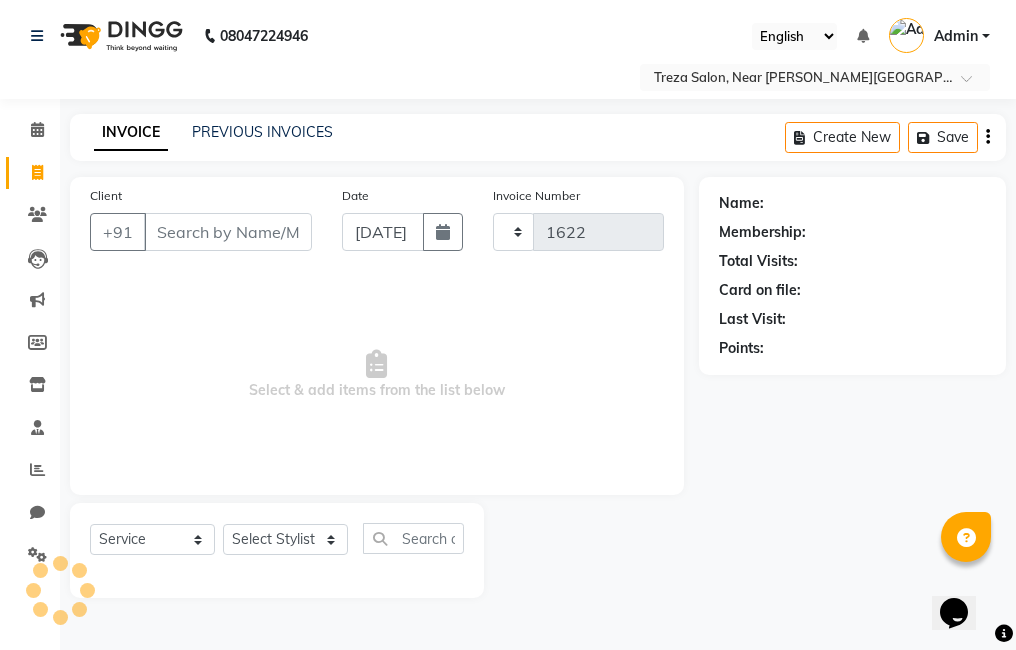 select on "7633" 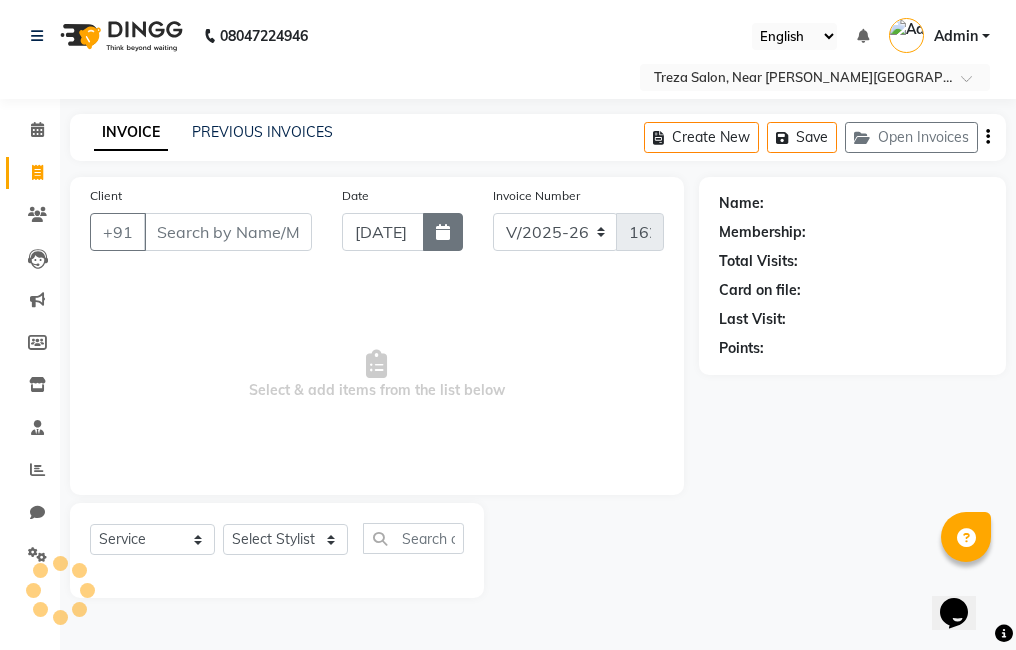 click 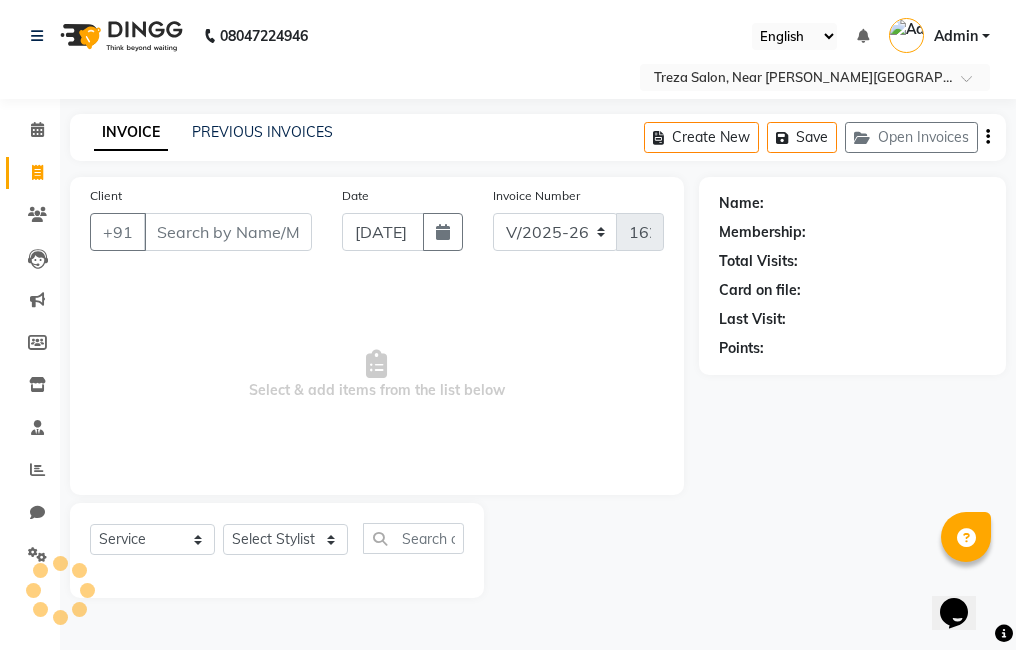 select on "7" 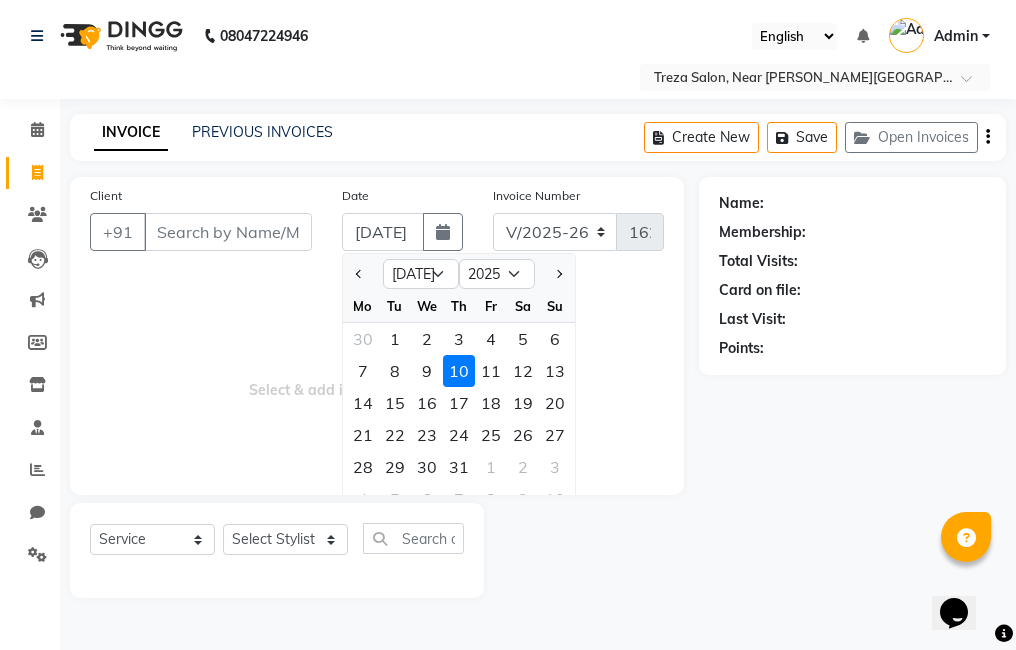 click on "9" 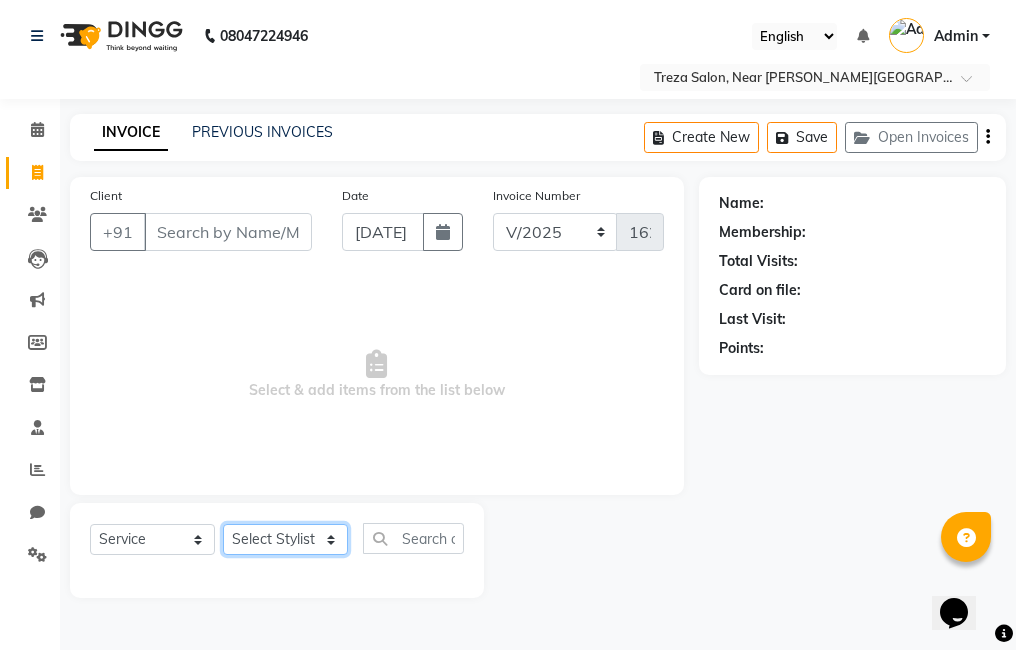 click on "Select Stylist [PERSON_NAME] Amulie Anju [PERSON_NAME] [PERSON_NAME] Shijo" 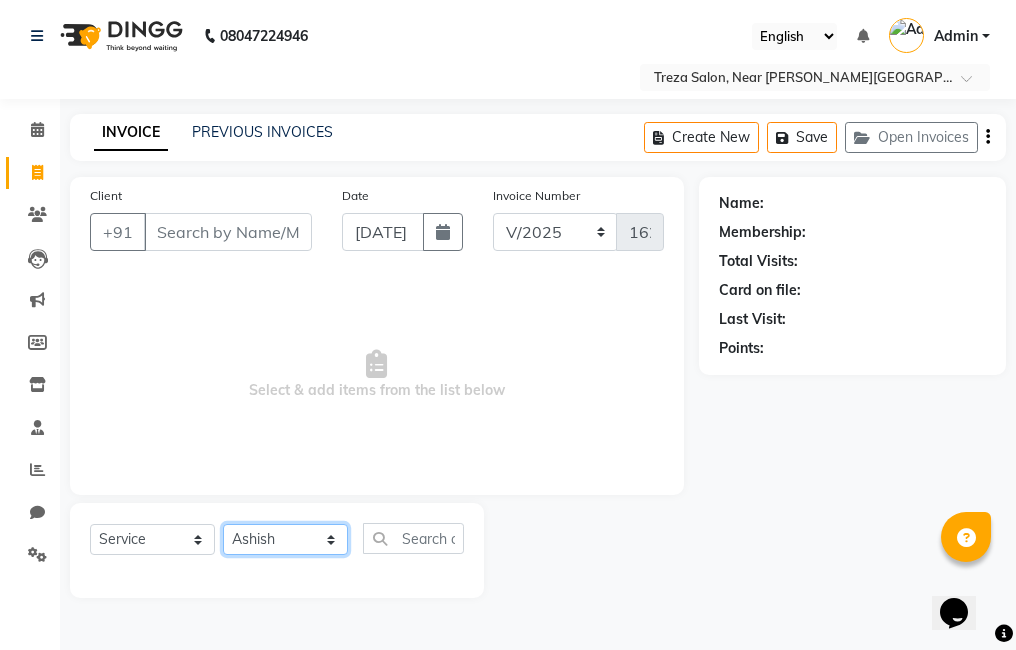 click on "Select Stylist [PERSON_NAME] Amulie Anju [PERSON_NAME] [PERSON_NAME] Shijo" 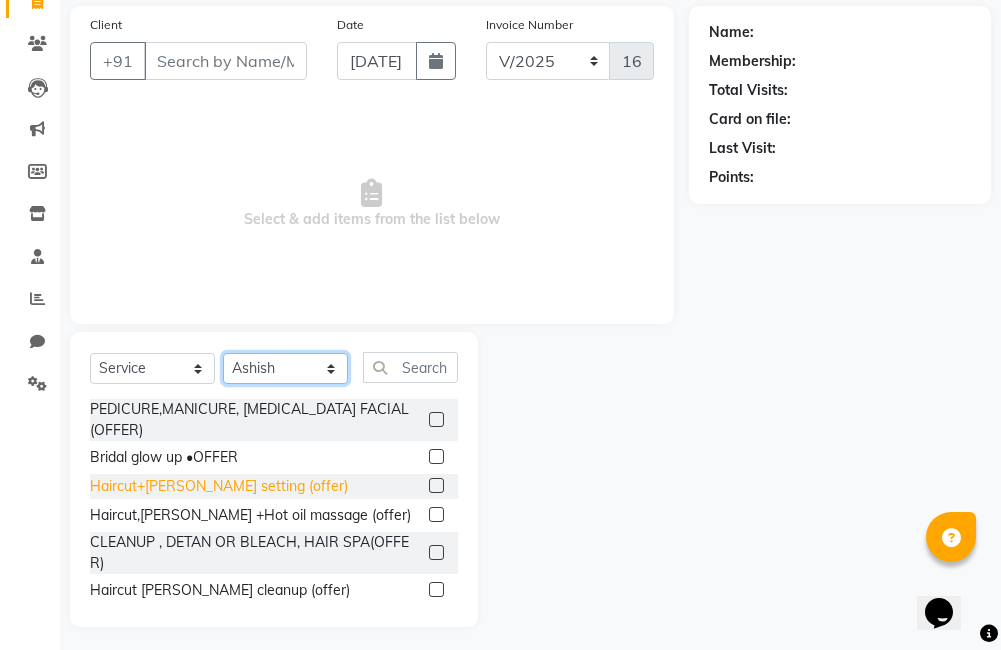 scroll, scrollTop: 178, scrollLeft: 0, axis: vertical 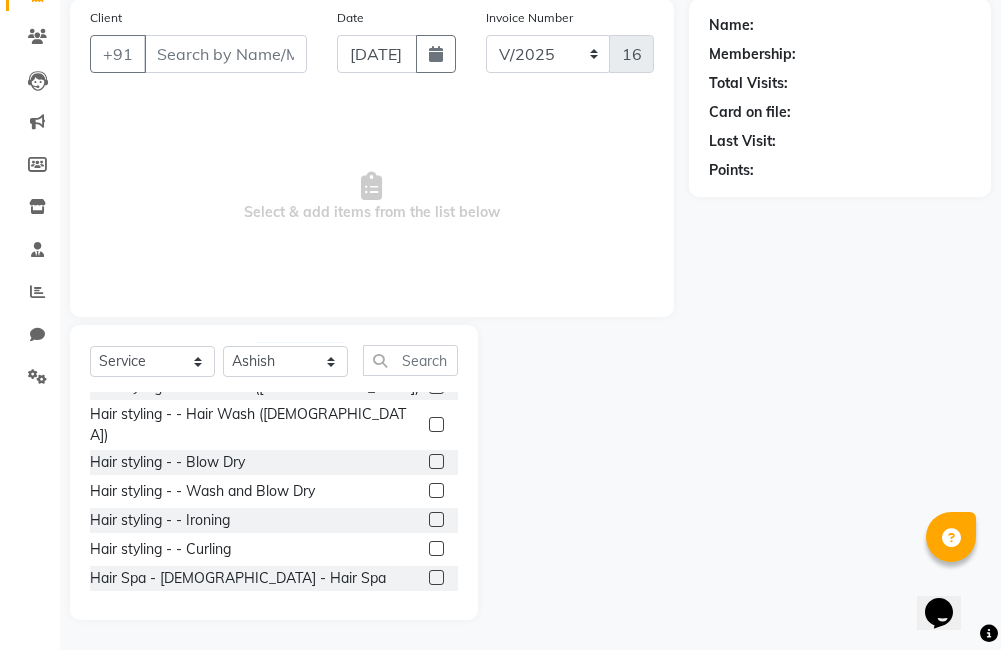 click 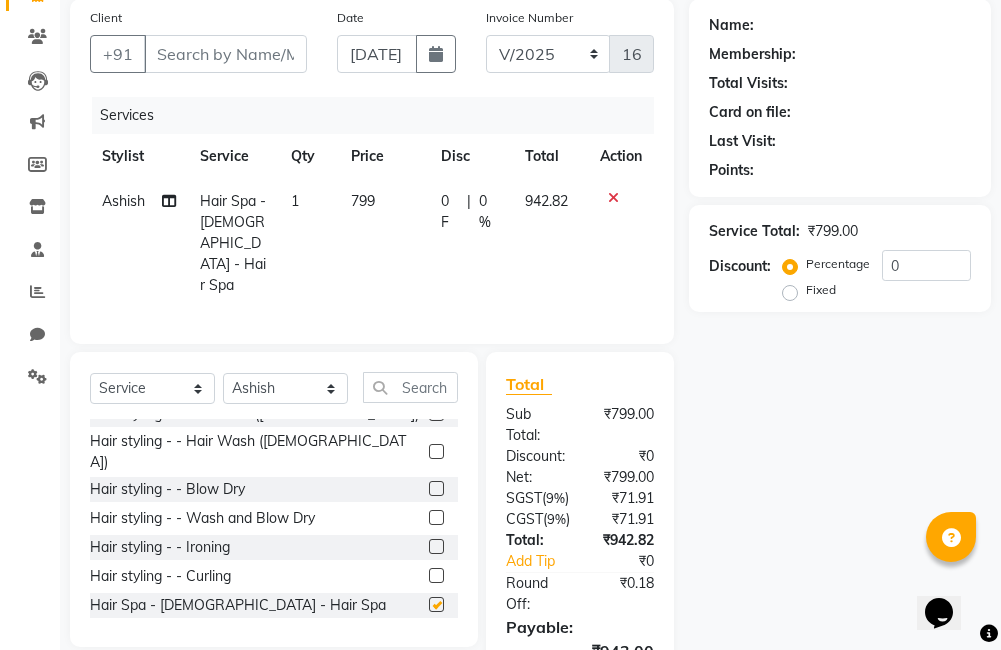 checkbox on "false" 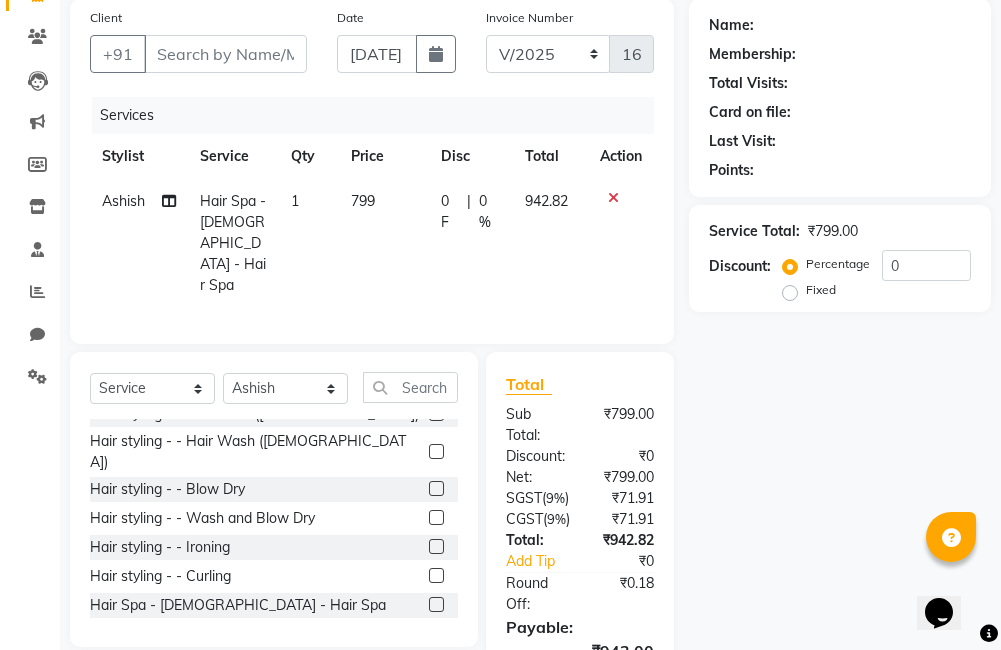 click 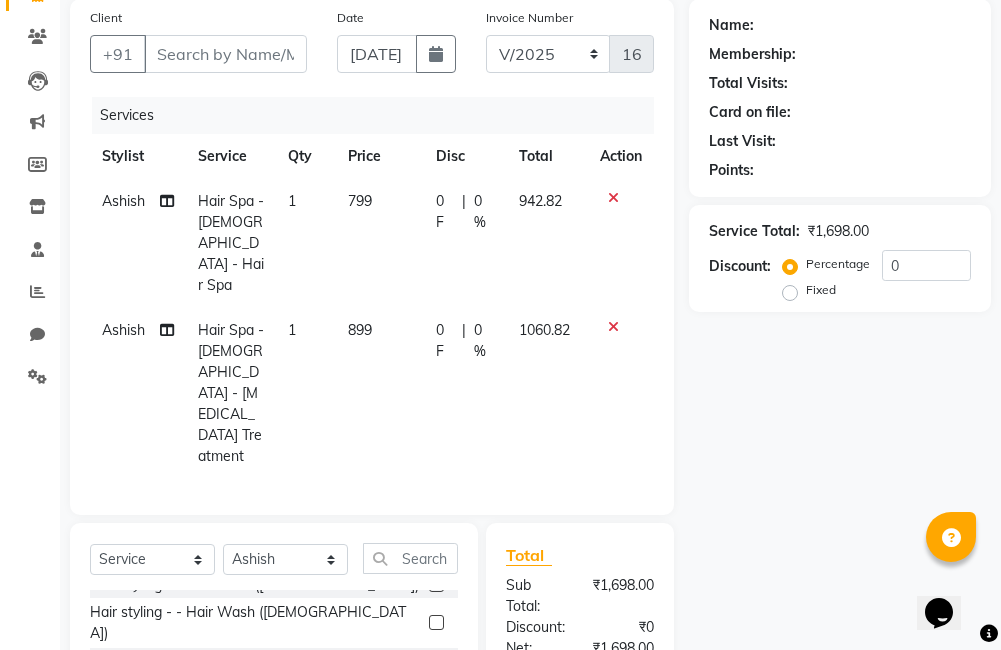 checkbox on "false" 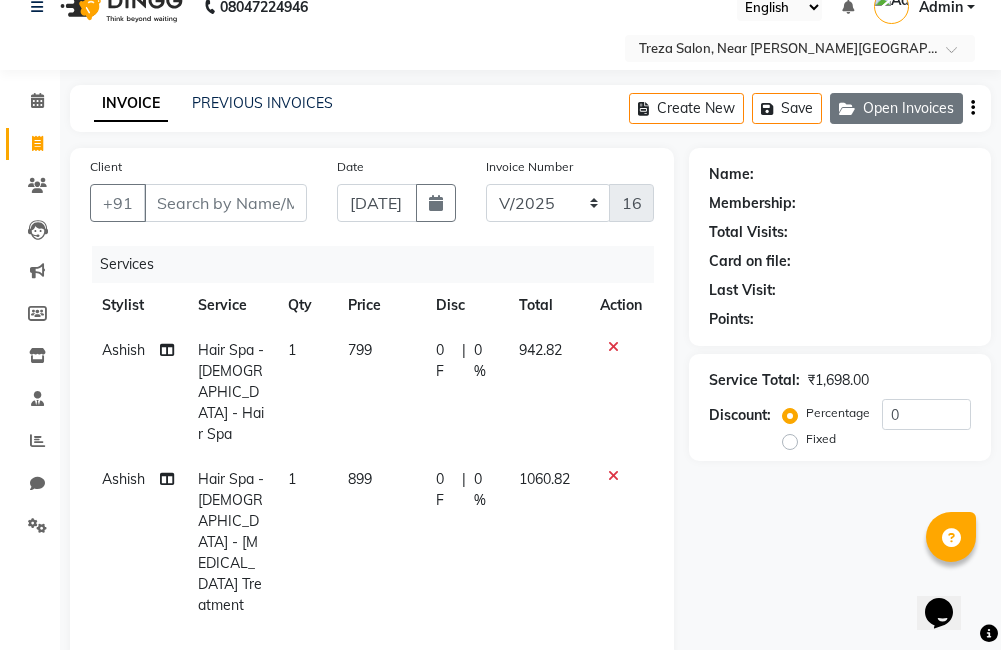 scroll, scrollTop: 0, scrollLeft: 0, axis: both 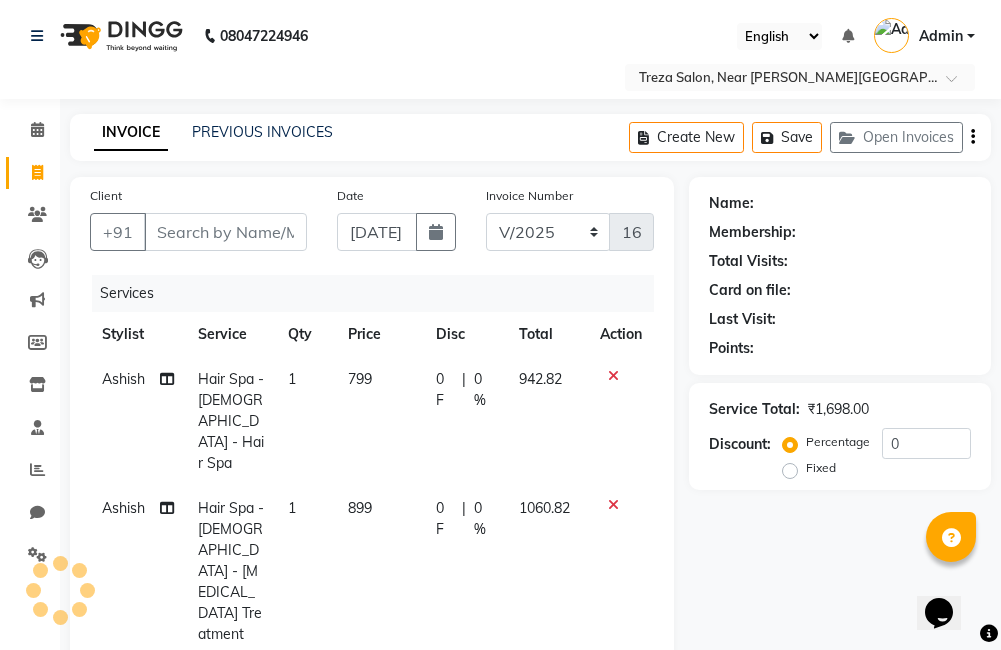 click on "Create New   Save   Open Invoices" 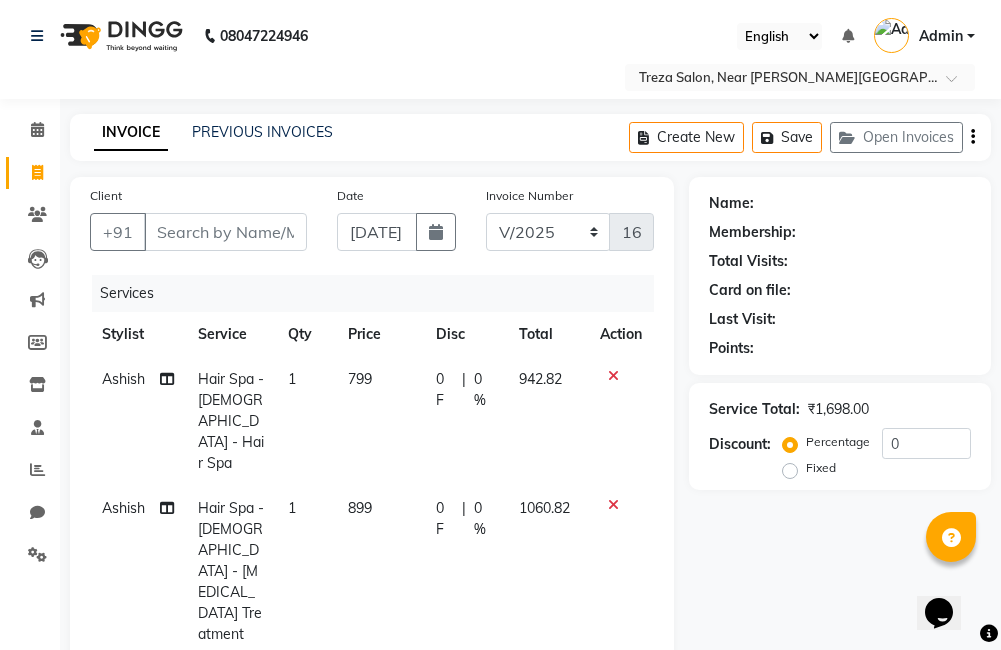 click 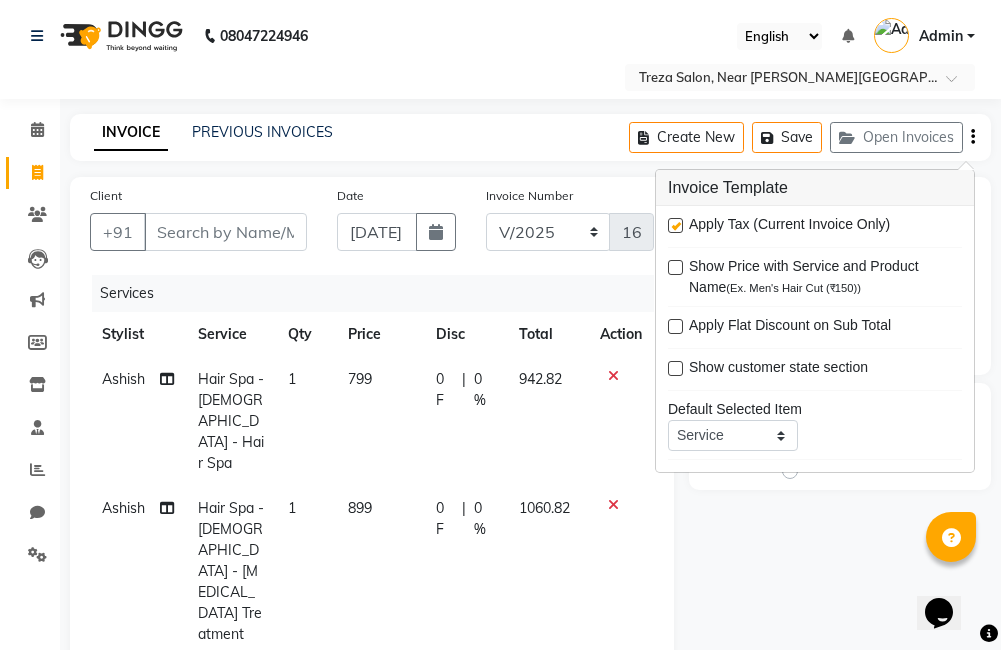 click at bounding box center [675, 225] 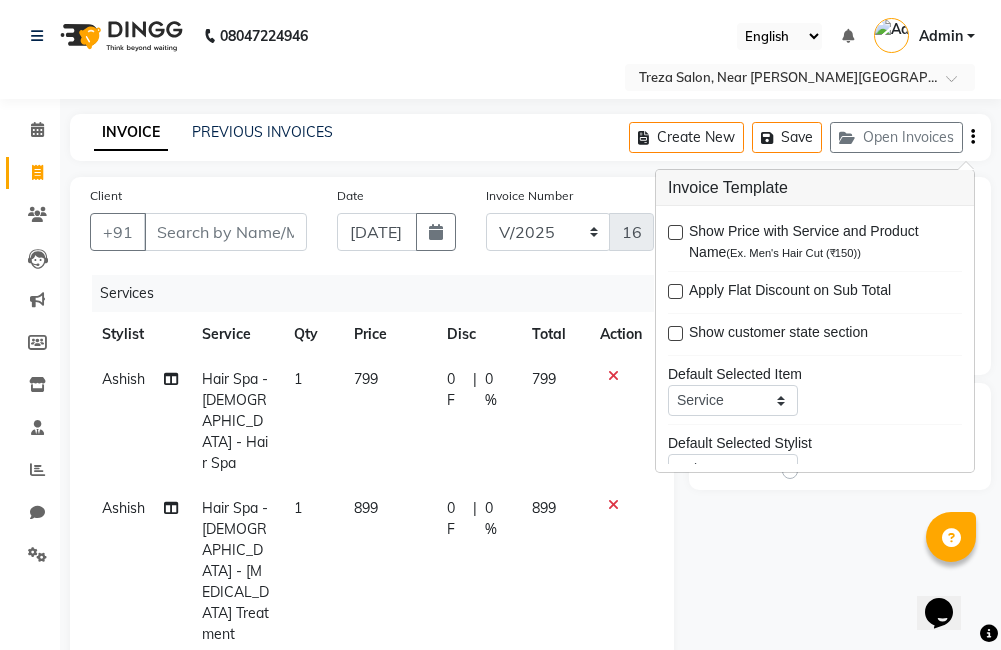scroll, scrollTop: 98, scrollLeft: 0, axis: vertical 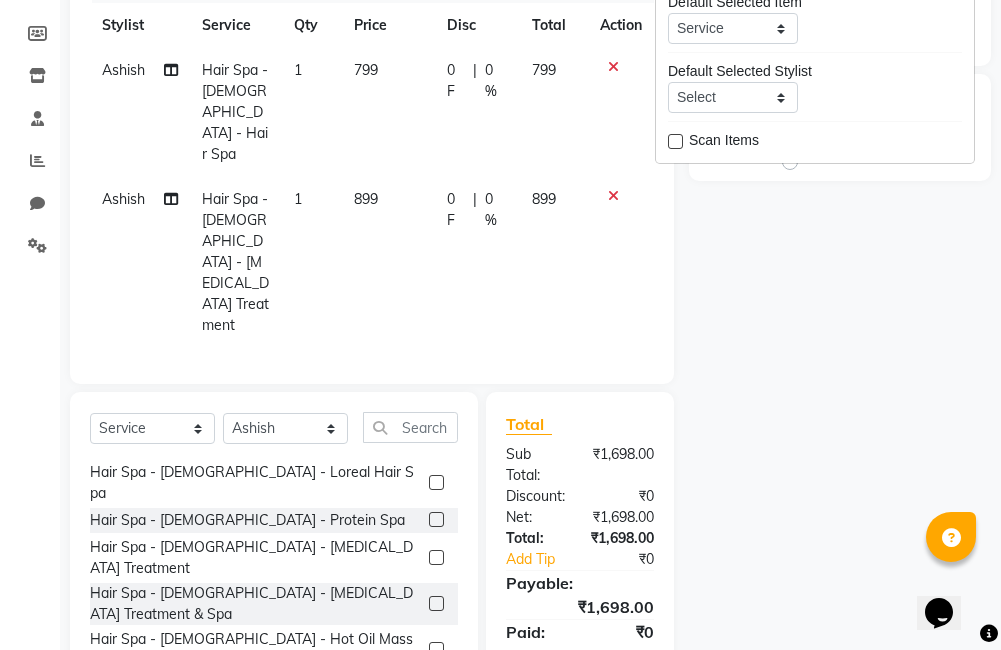 click 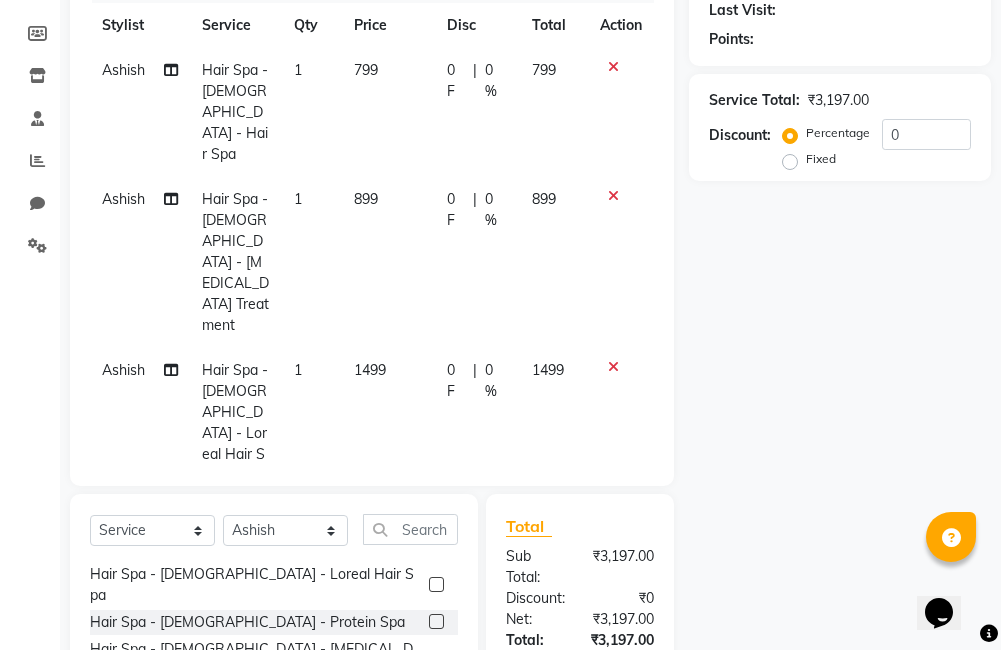 checkbox on "false" 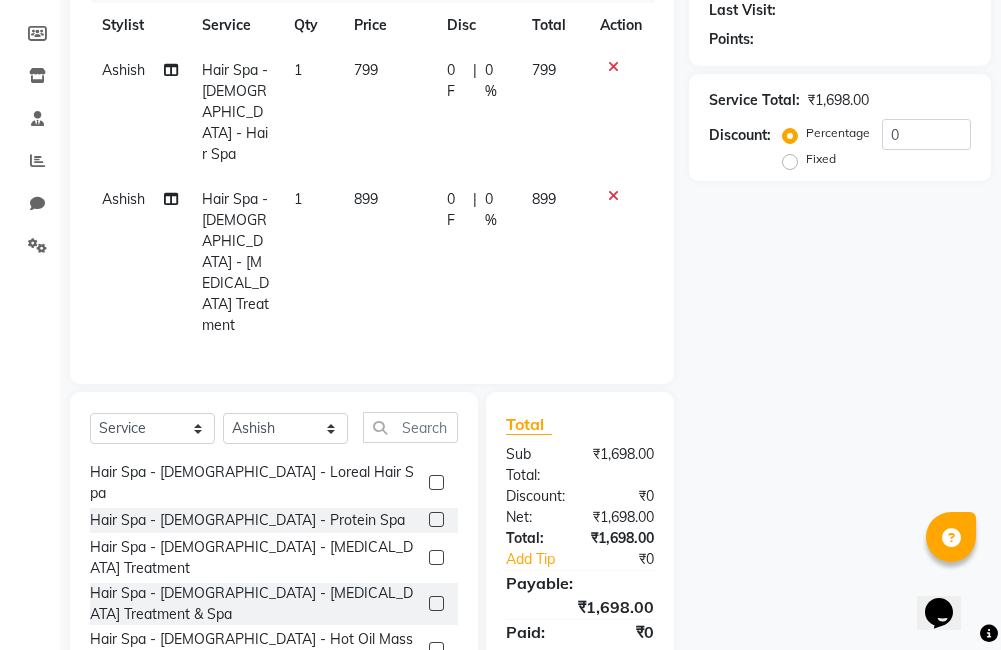 click 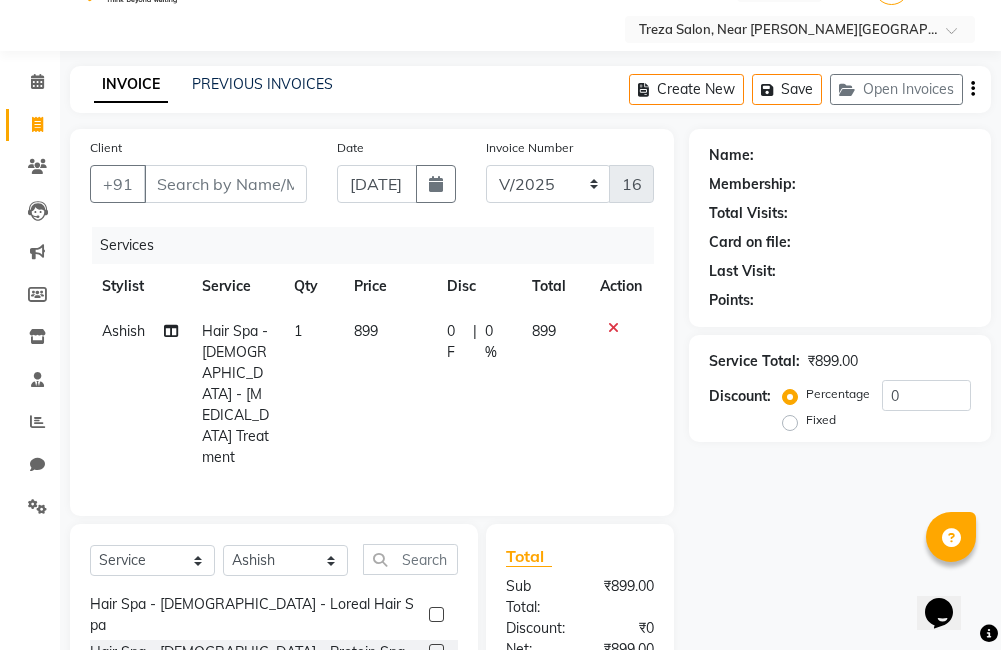 scroll, scrollTop: 0, scrollLeft: 0, axis: both 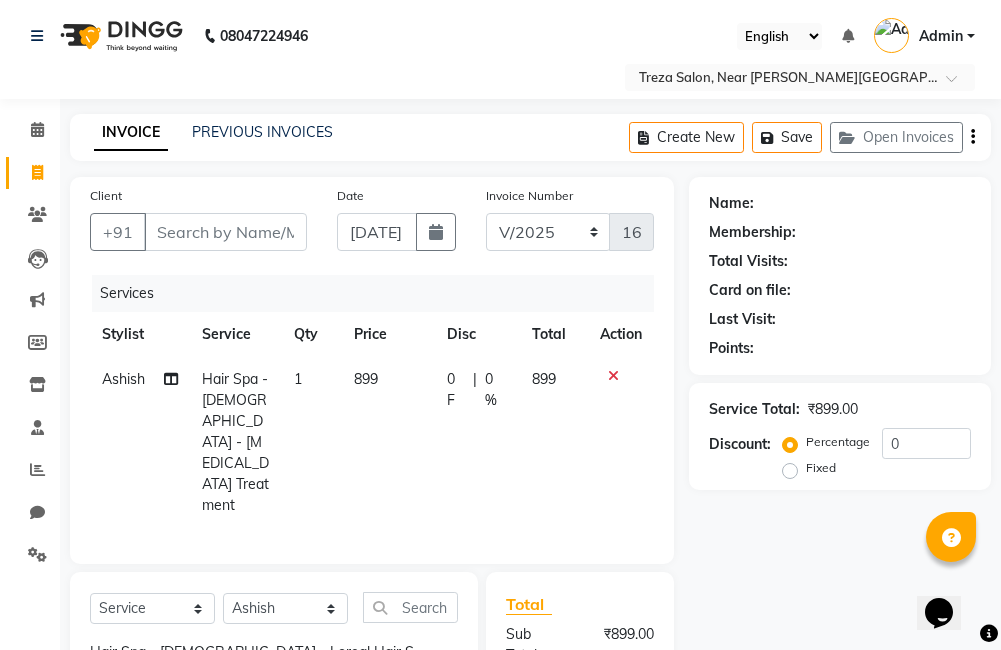 click 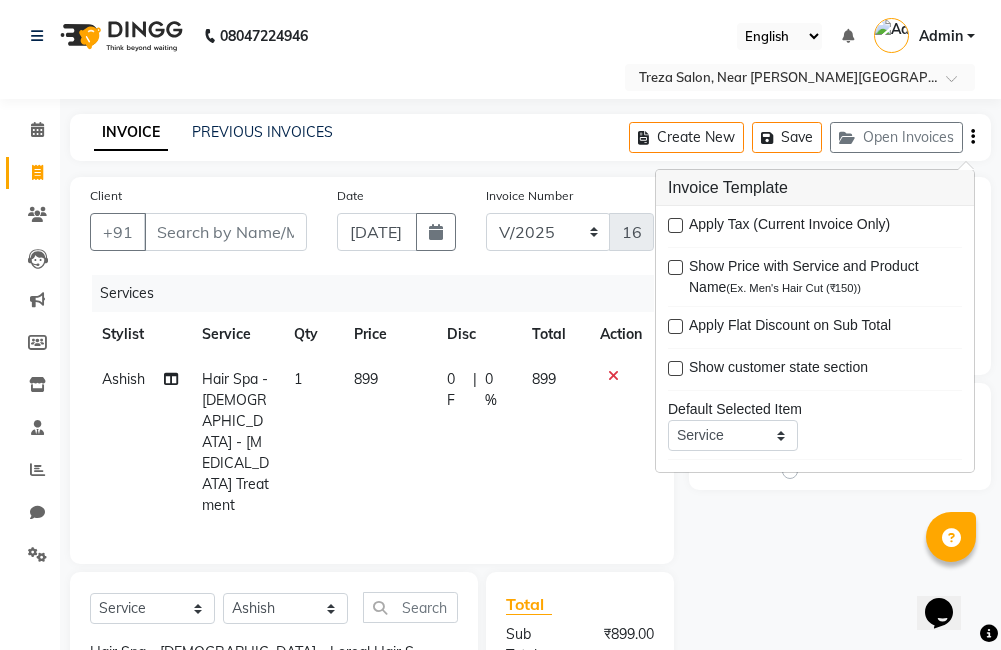 click at bounding box center [675, 225] 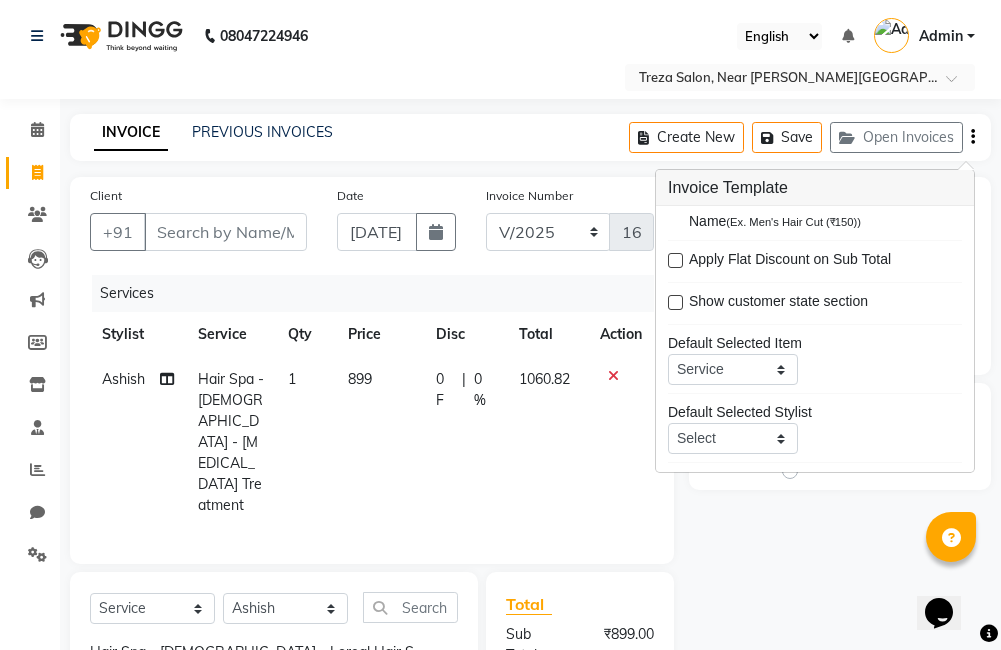 scroll, scrollTop: 98, scrollLeft: 0, axis: vertical 